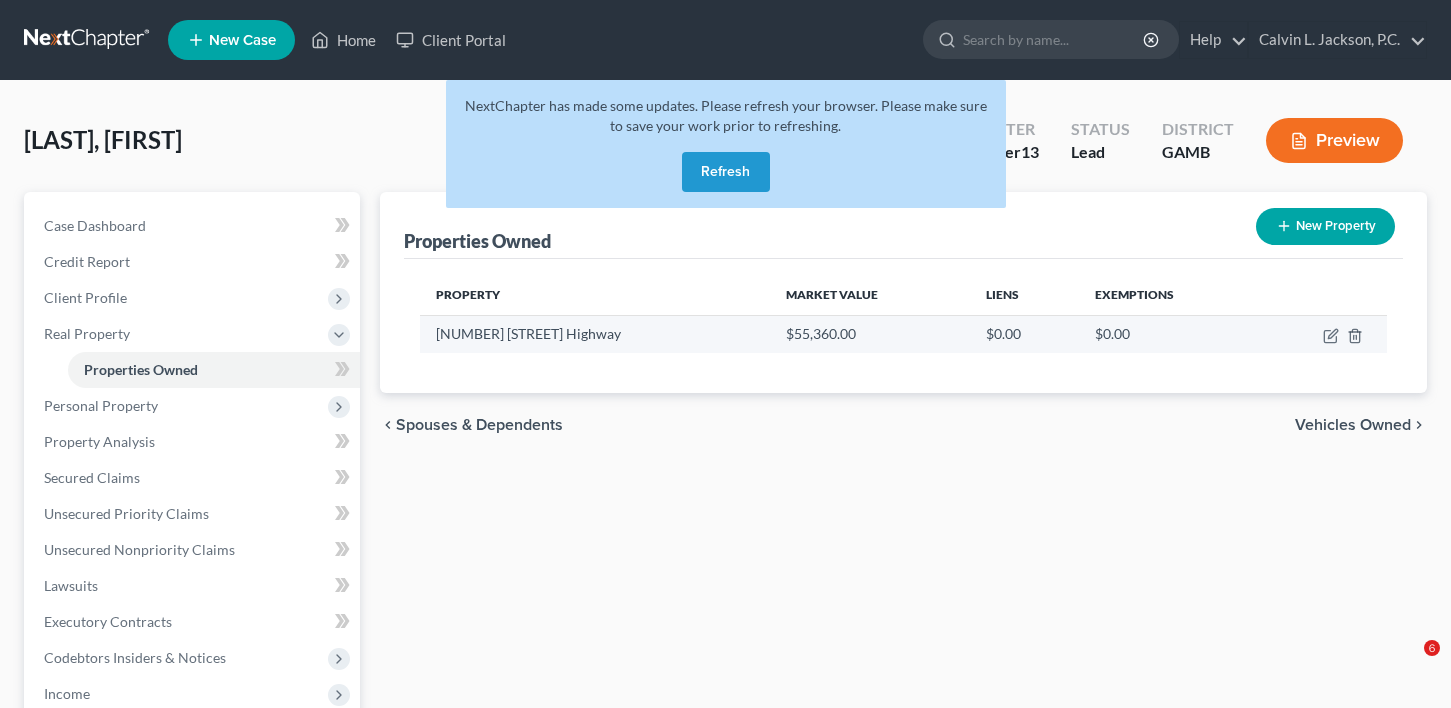 scroll, scrollTop: 0, scrollLeft: 0, axis: both 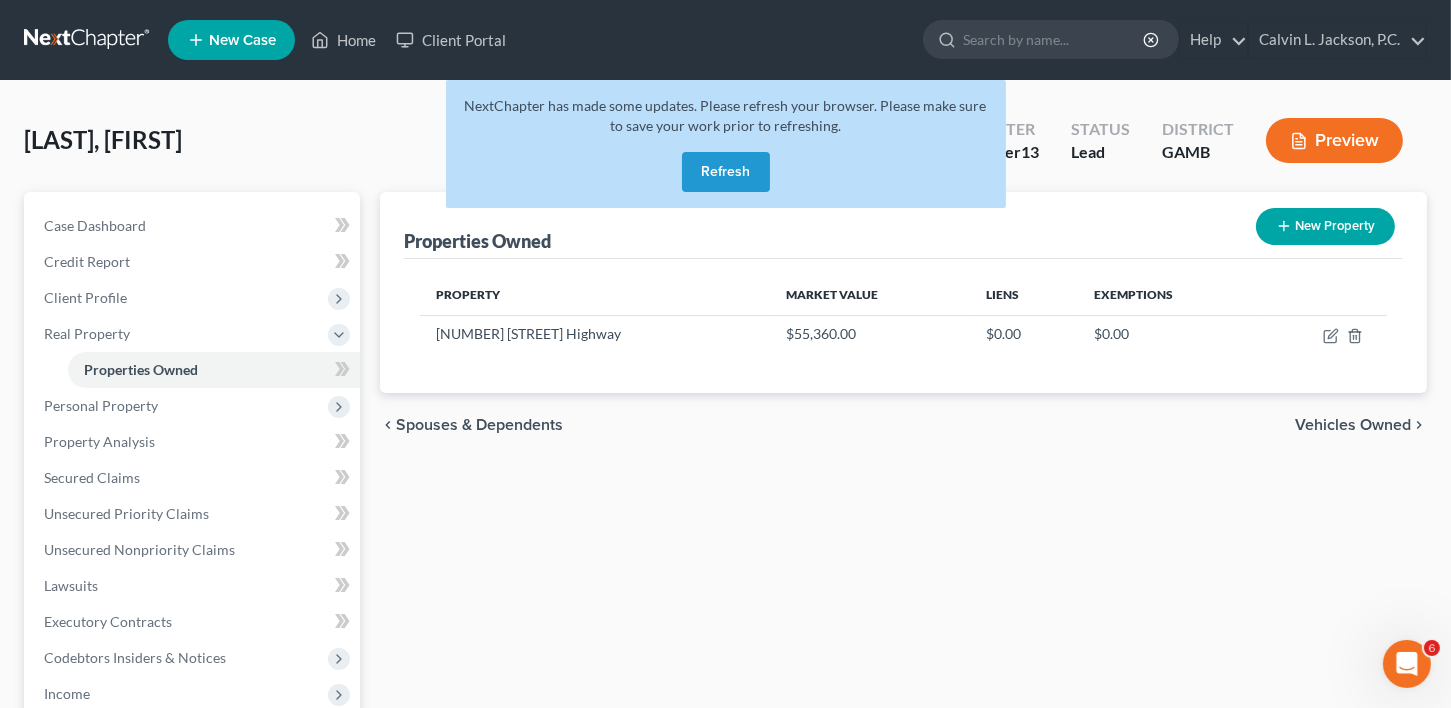 click on "Refresh" at bounding box center [726, 172] 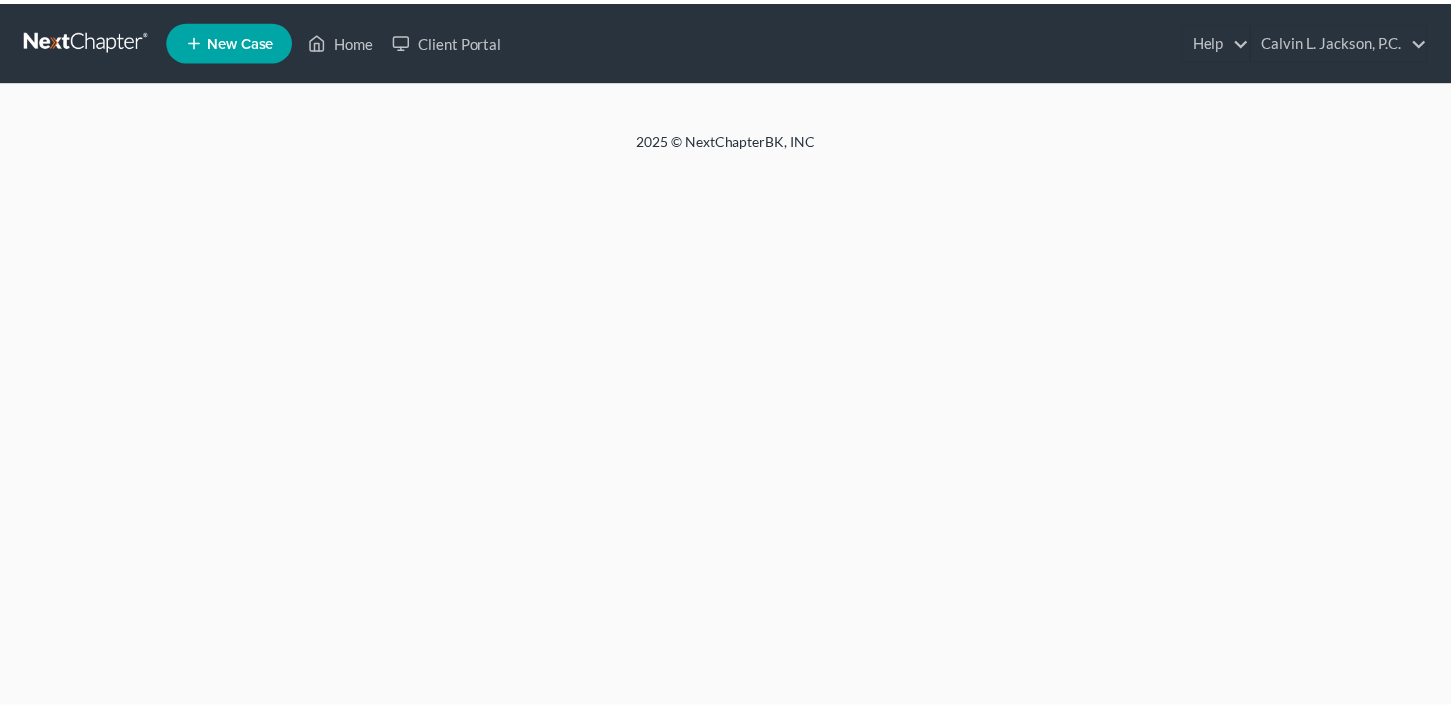 scroll, scrollTop: 0, scrollLeft: 0, axis: both 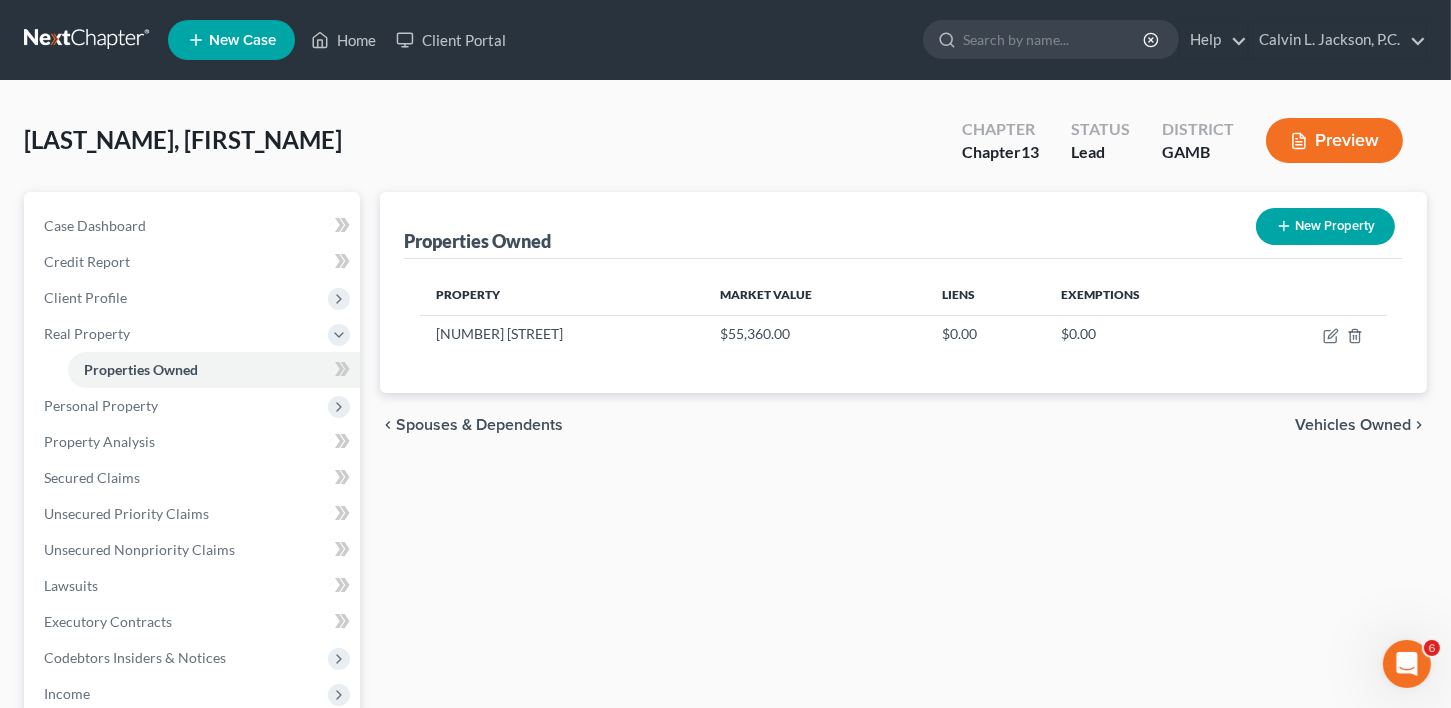 click on "Vehicles Owned" at bounding box center (1353, 425) 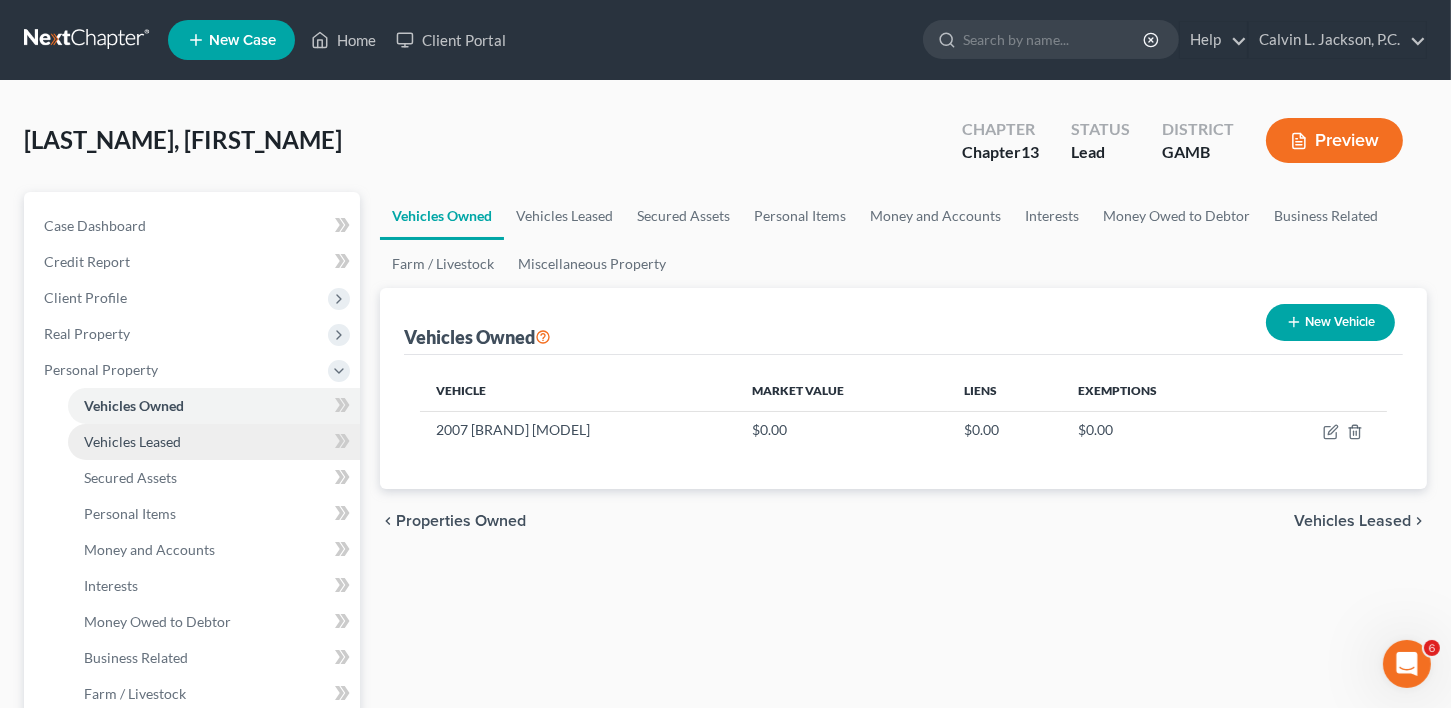 click on "Vehicles Leased" at bounding box center [214, 442] 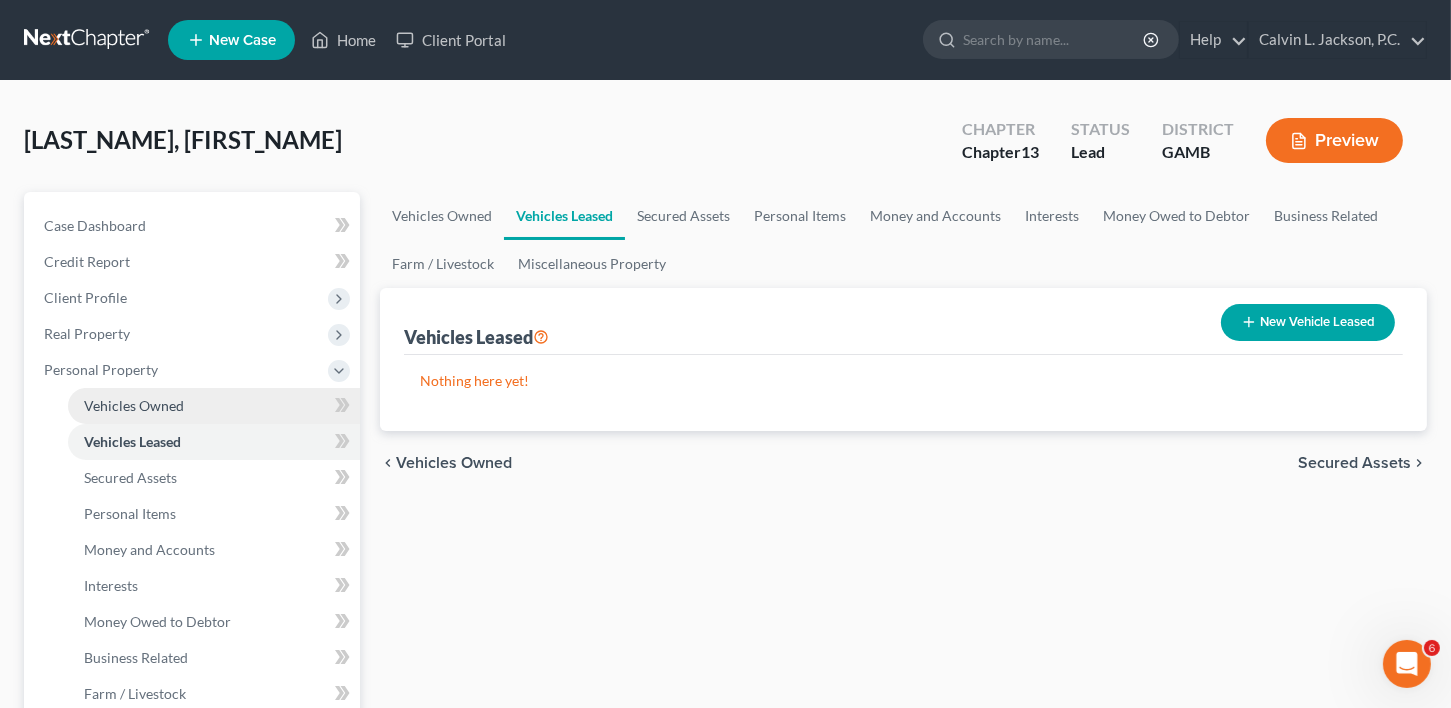 click on "Vehicles Owned" at bounding box center [134, 405] 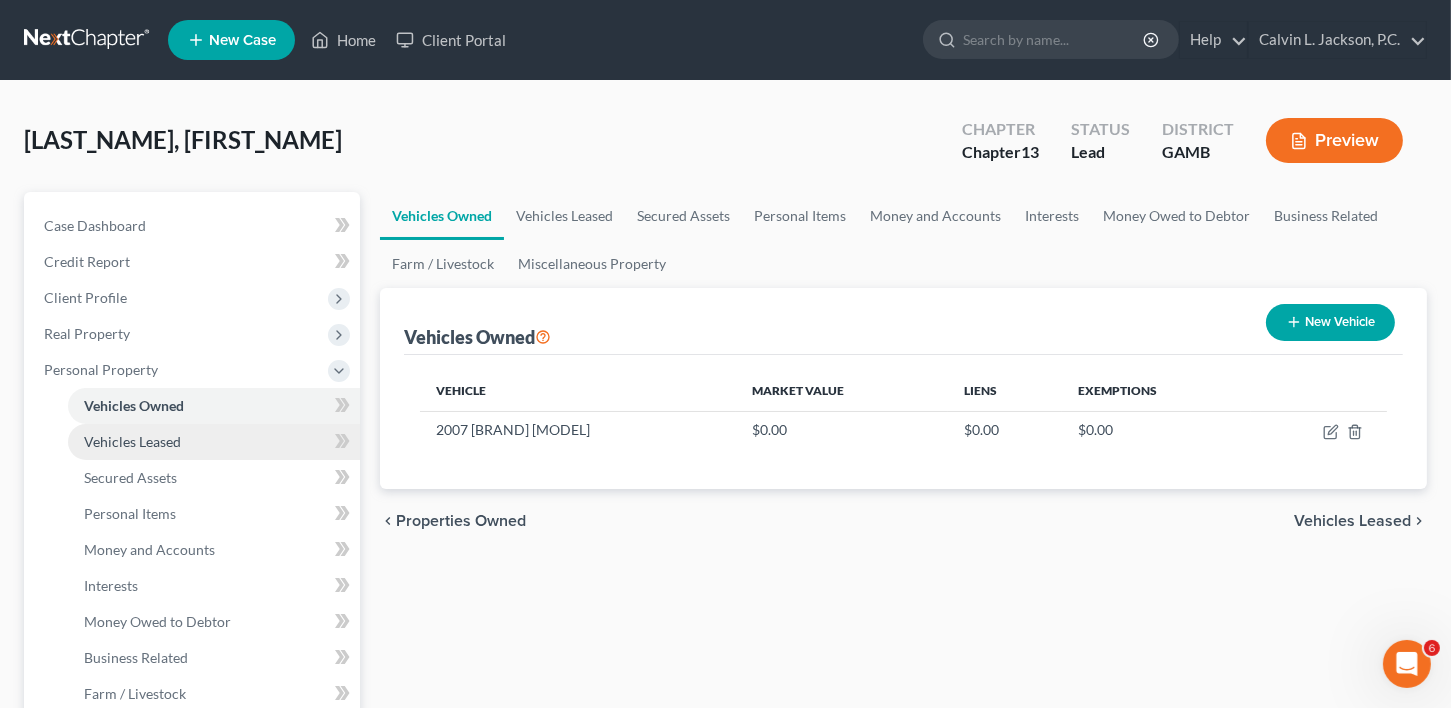 click on "Vehicles Leased" at bounding box center [132, 441] 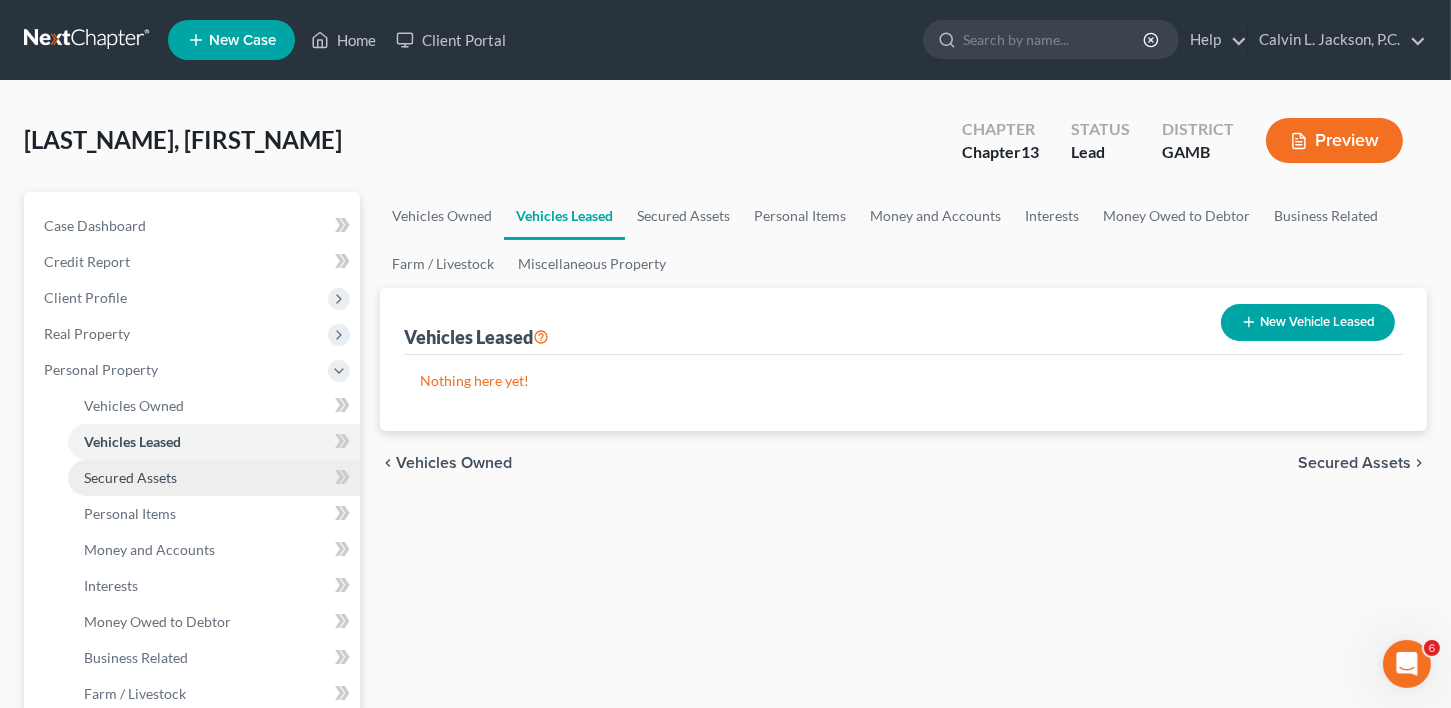 click on "Secured Assets" at bounding box center [130, 477] 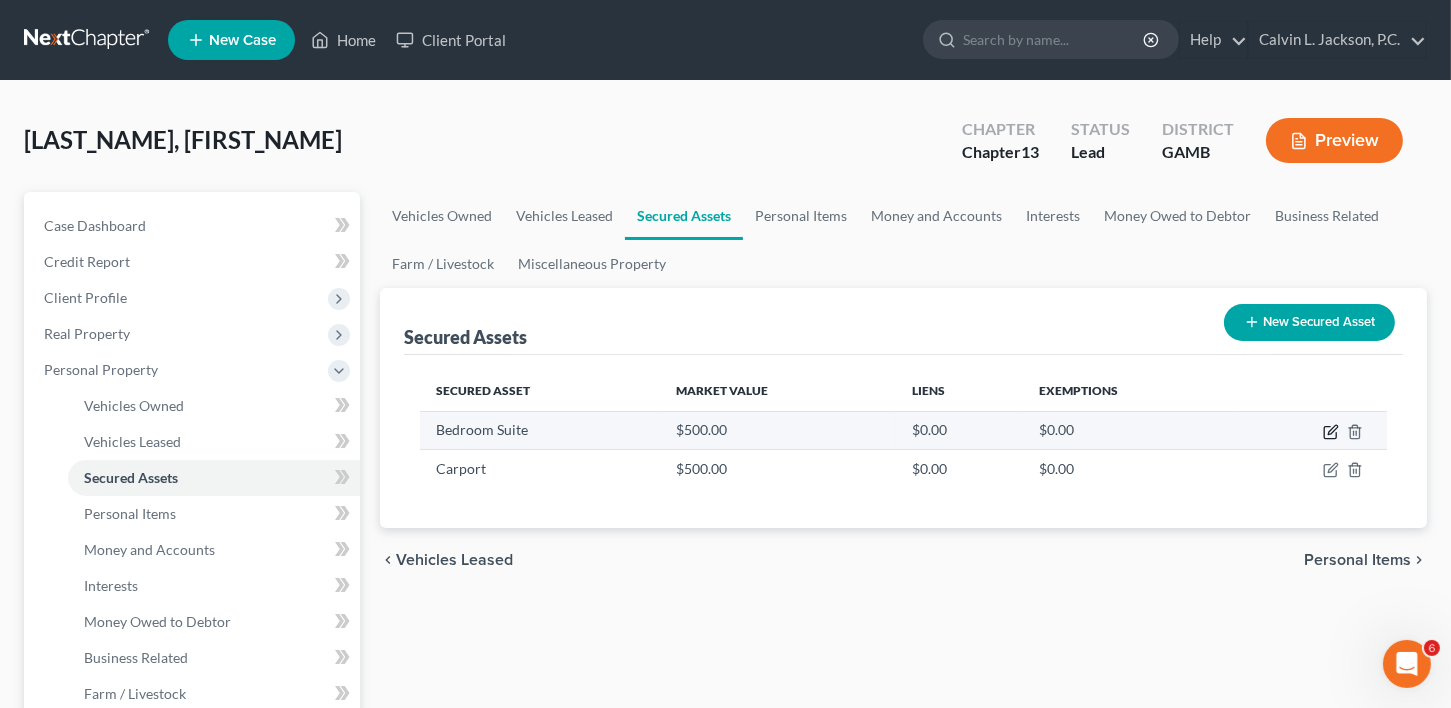 click 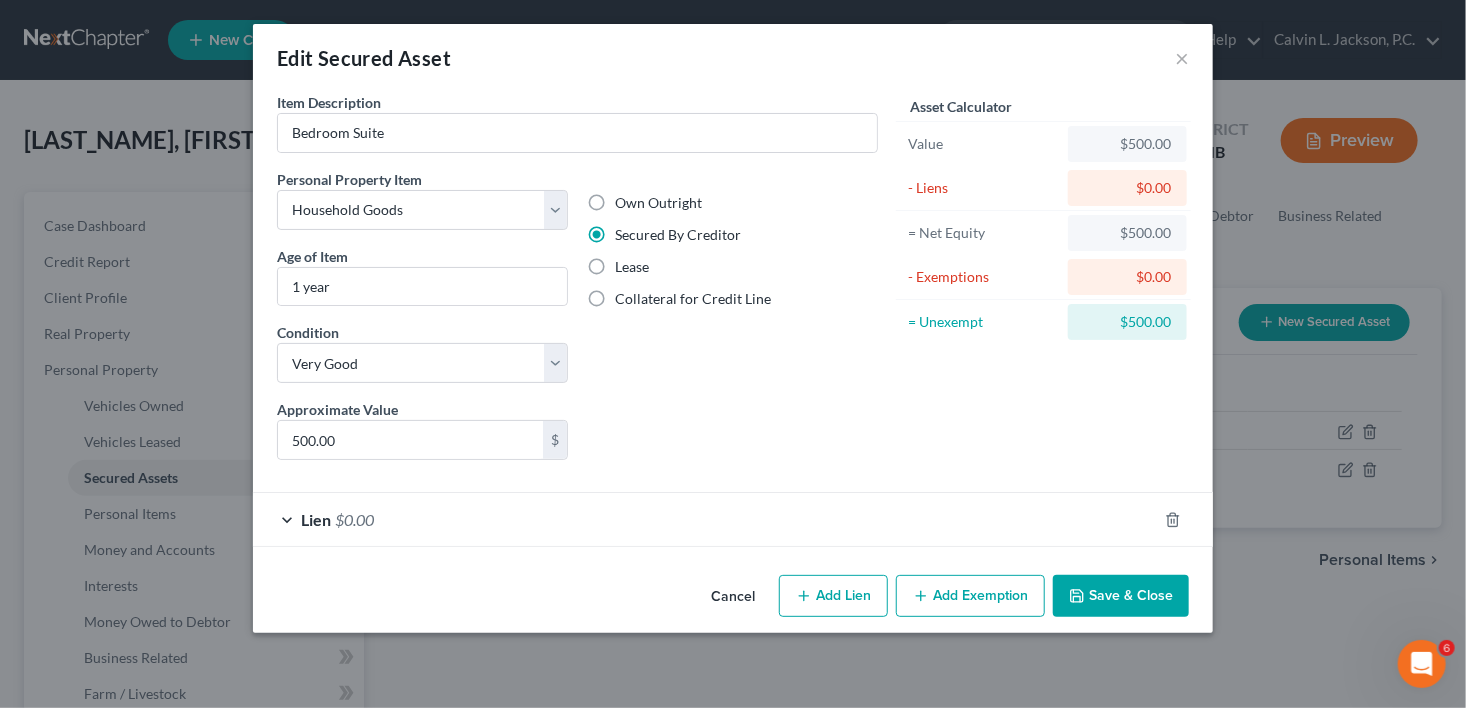 click on "$0.00" at bounding box center (354, 519) 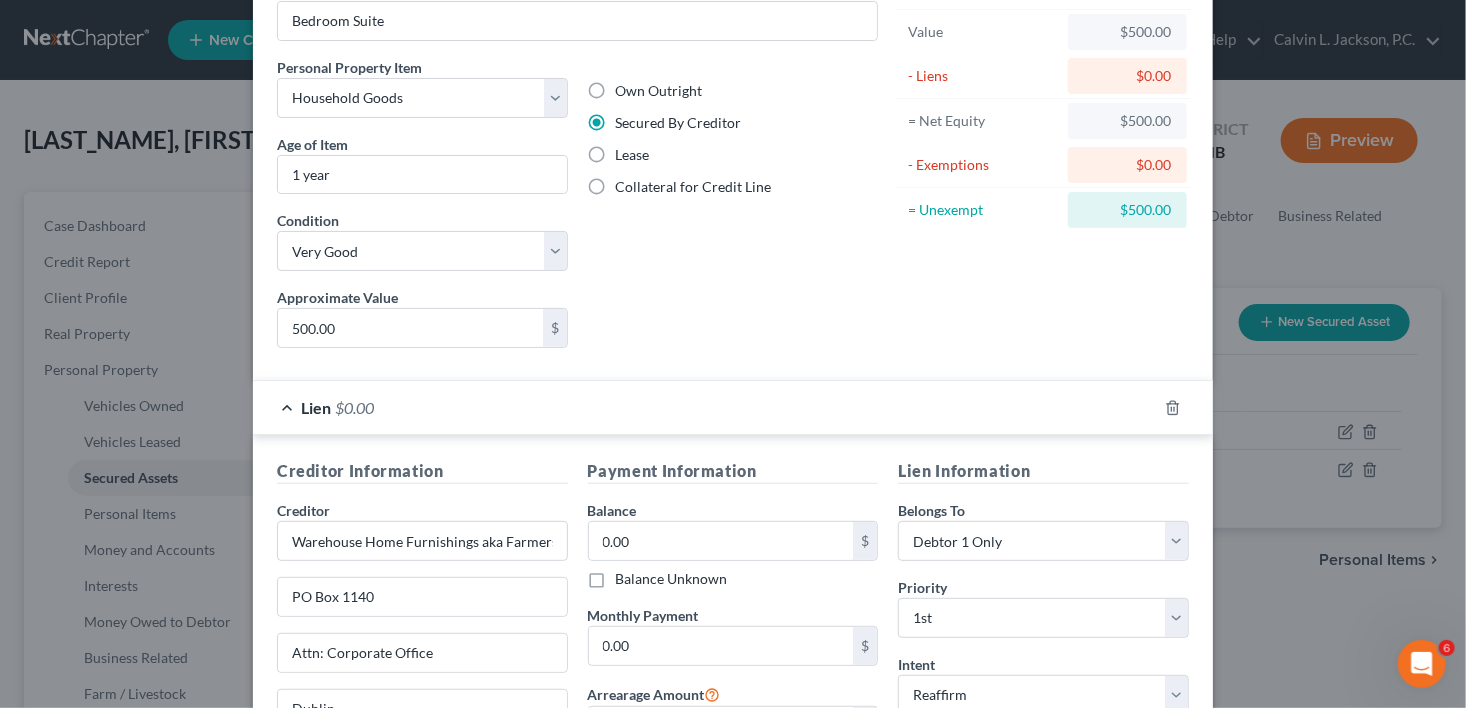 scroll, scrollTop: 228, scrollLeft: 0, axis: vertical 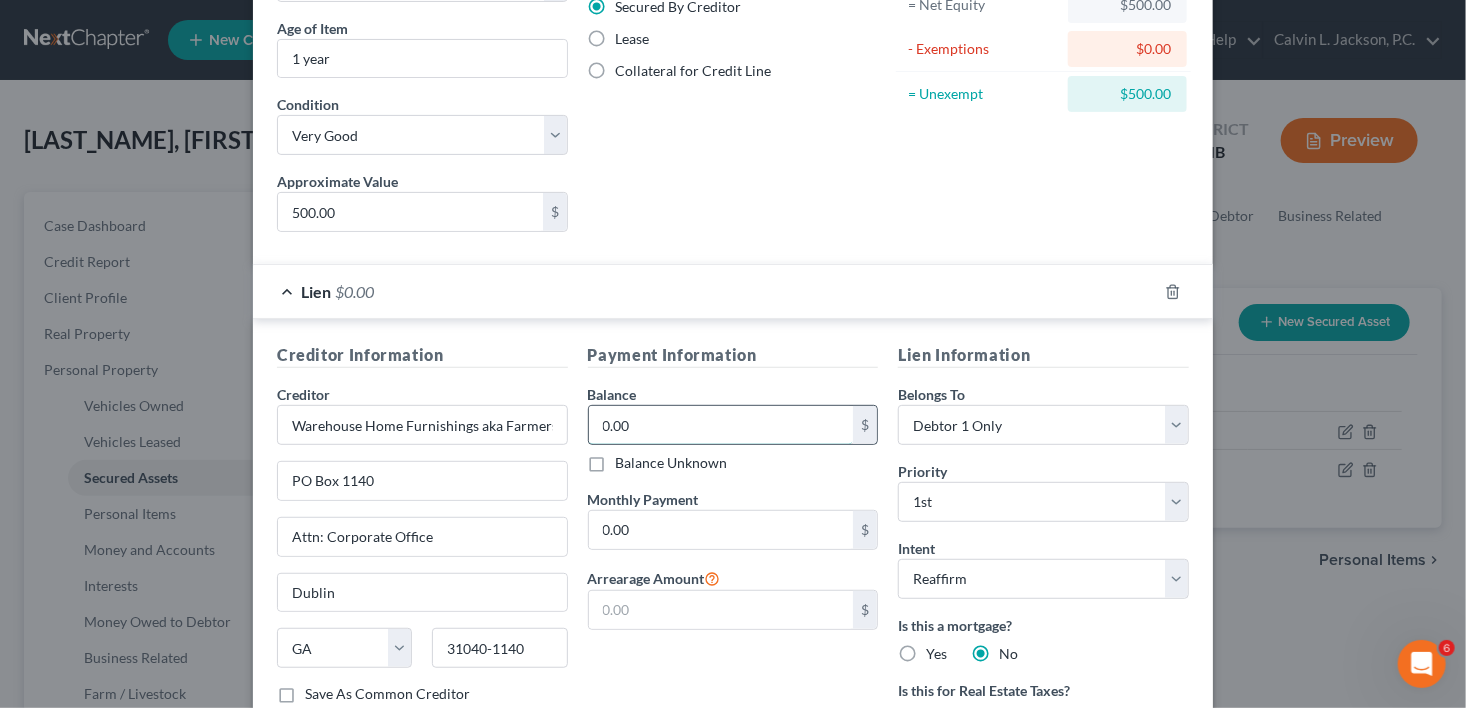 click on "0.00" at bounding box center [721, 425] 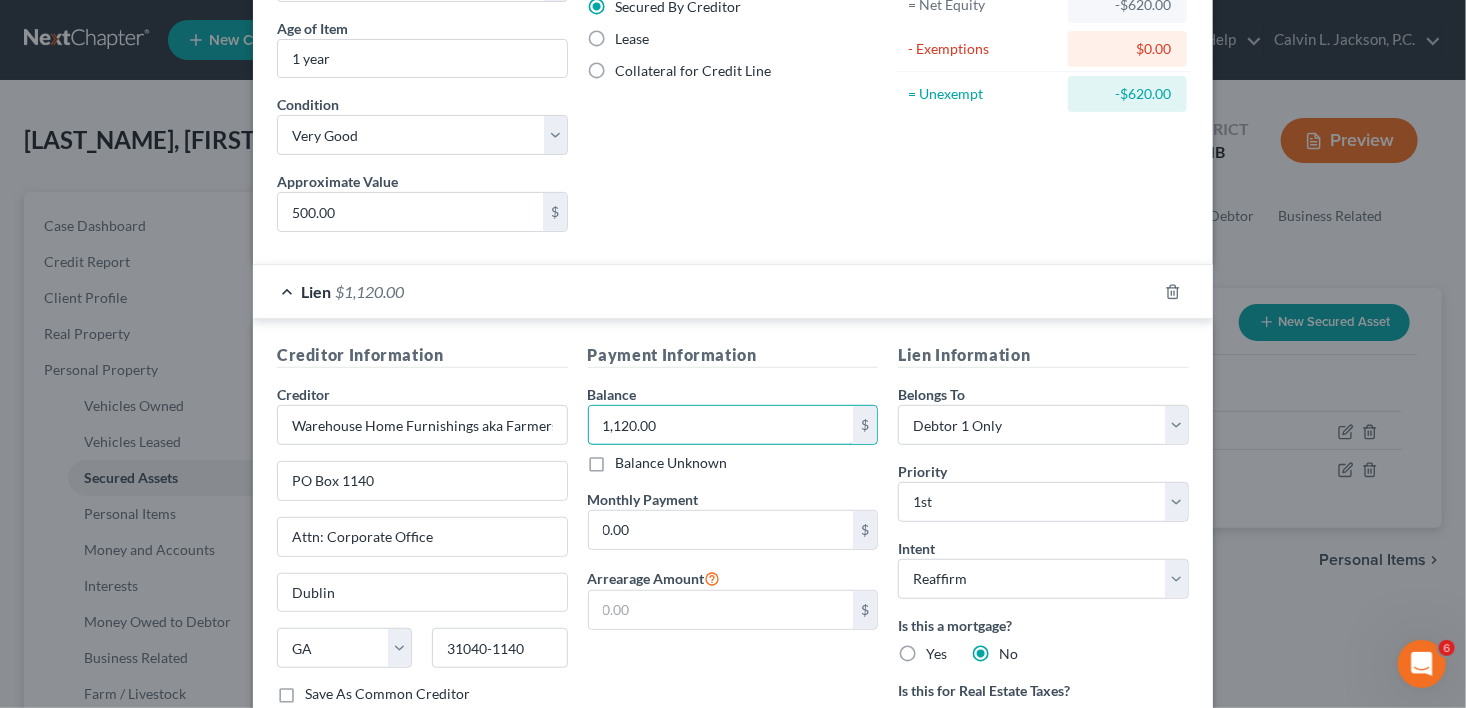 type on "1,120.00" 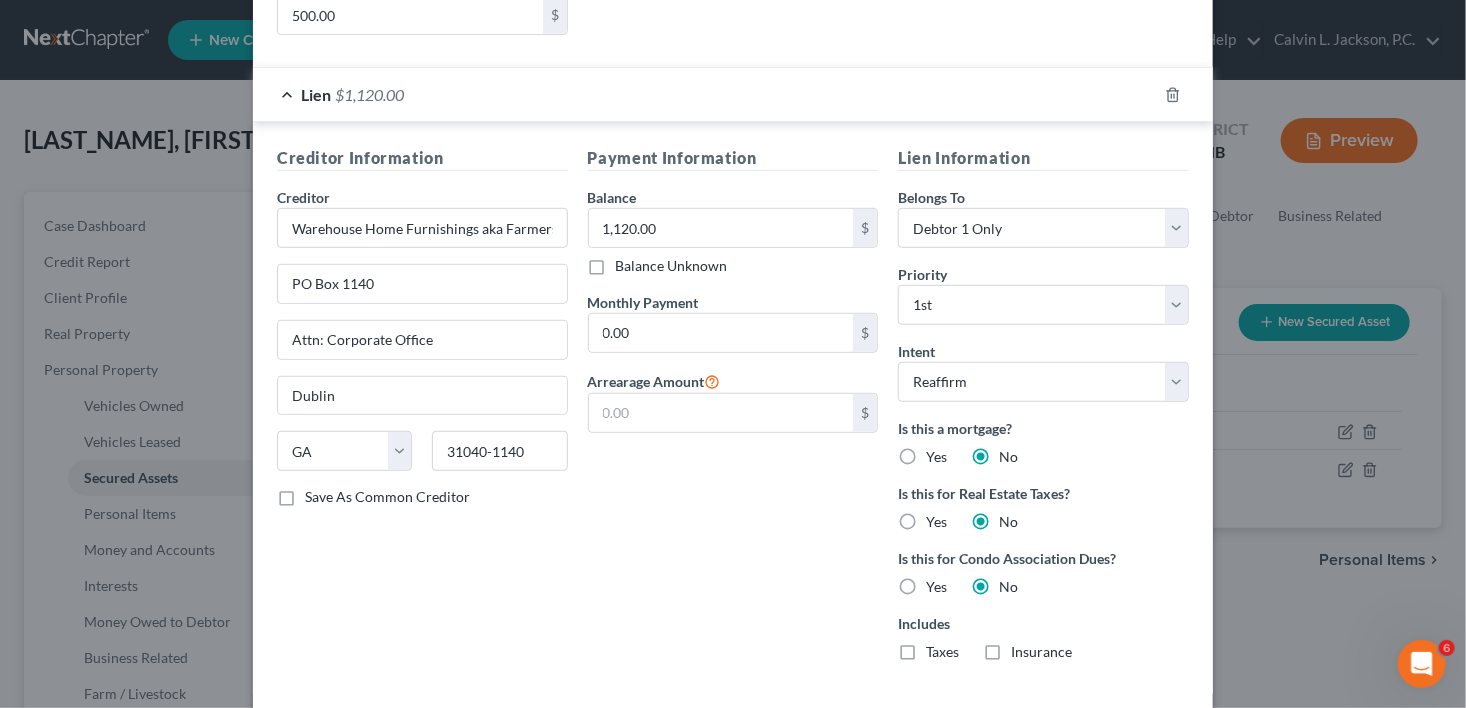 scroll, scrollTop: 516, scrollLeft: 0, axis: vertical 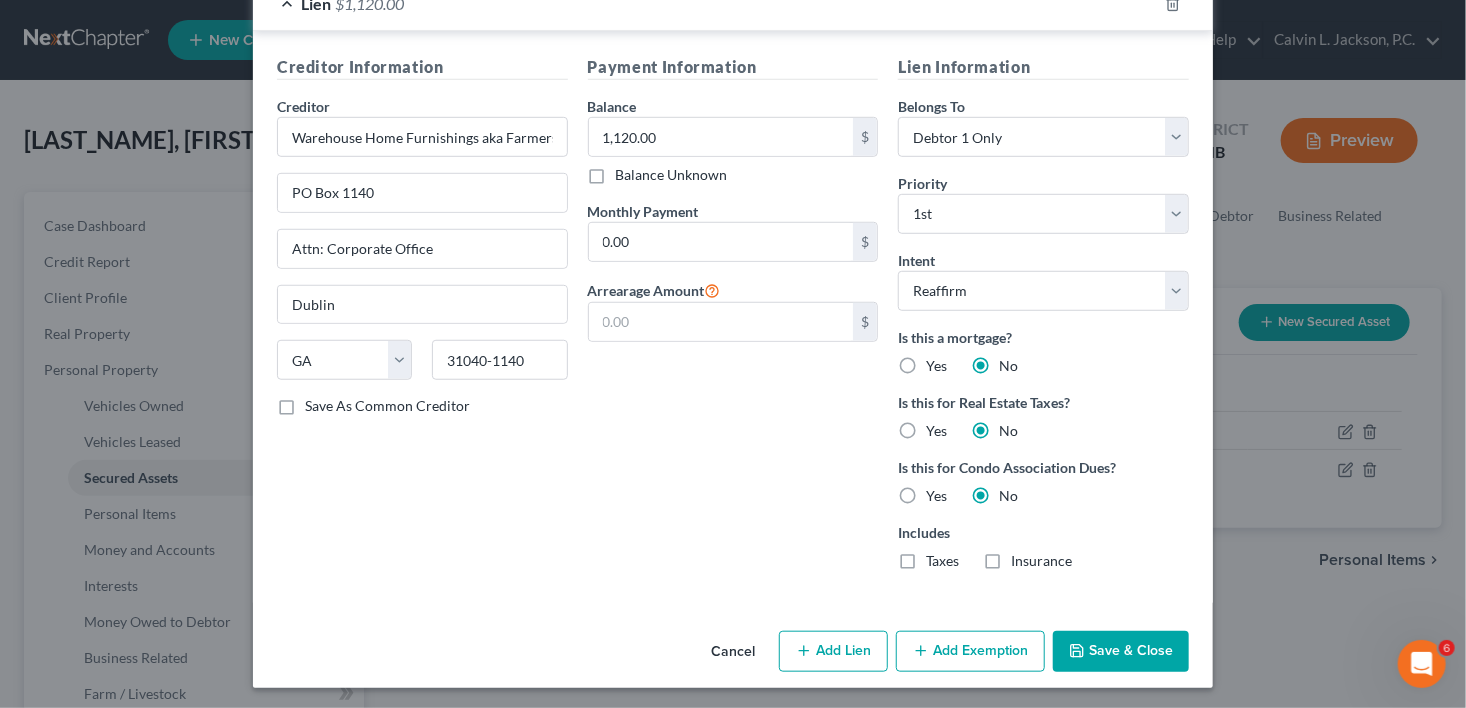 drag, startPoint x: 1464, startPoint y: 512, endPoint x: 28, endPoint y: 23, distance: 1516.9763 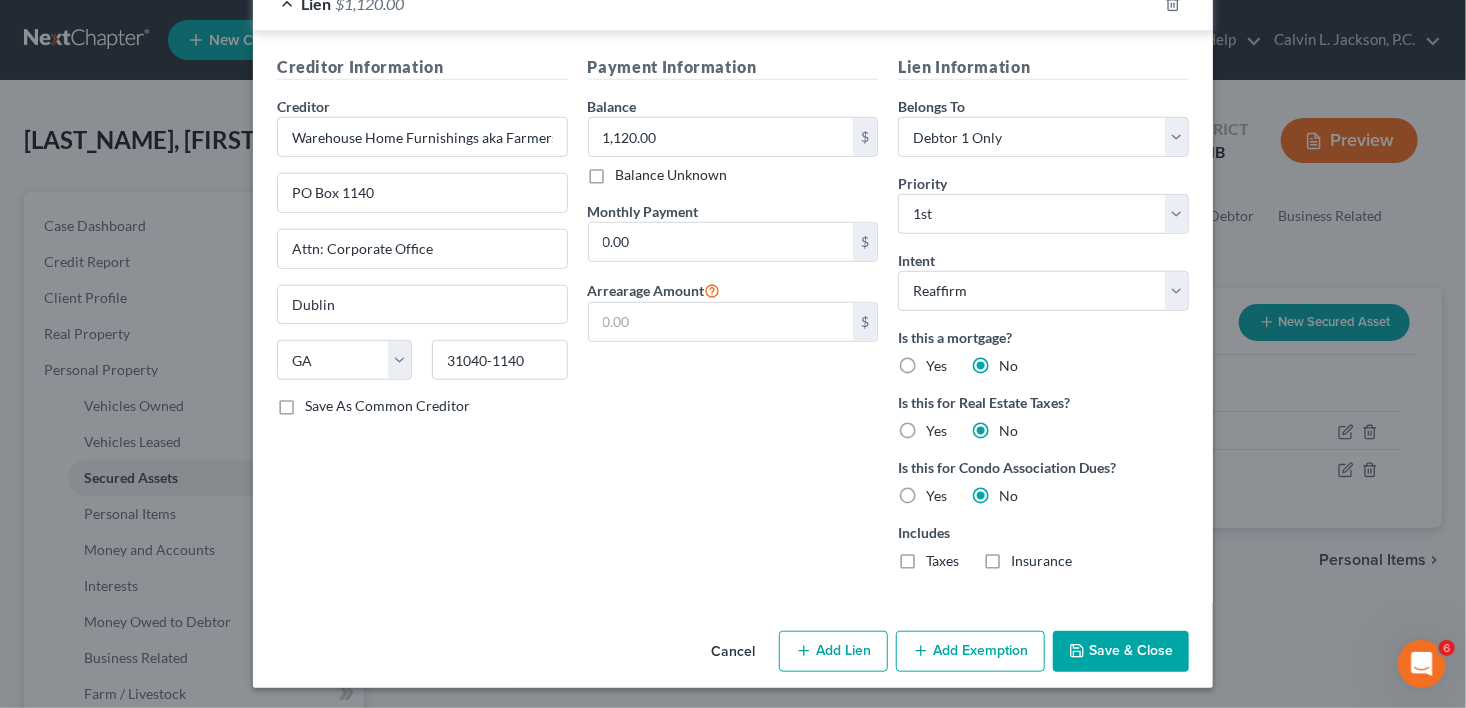 click on "Save & Close" at bounding box center (1121, 652) 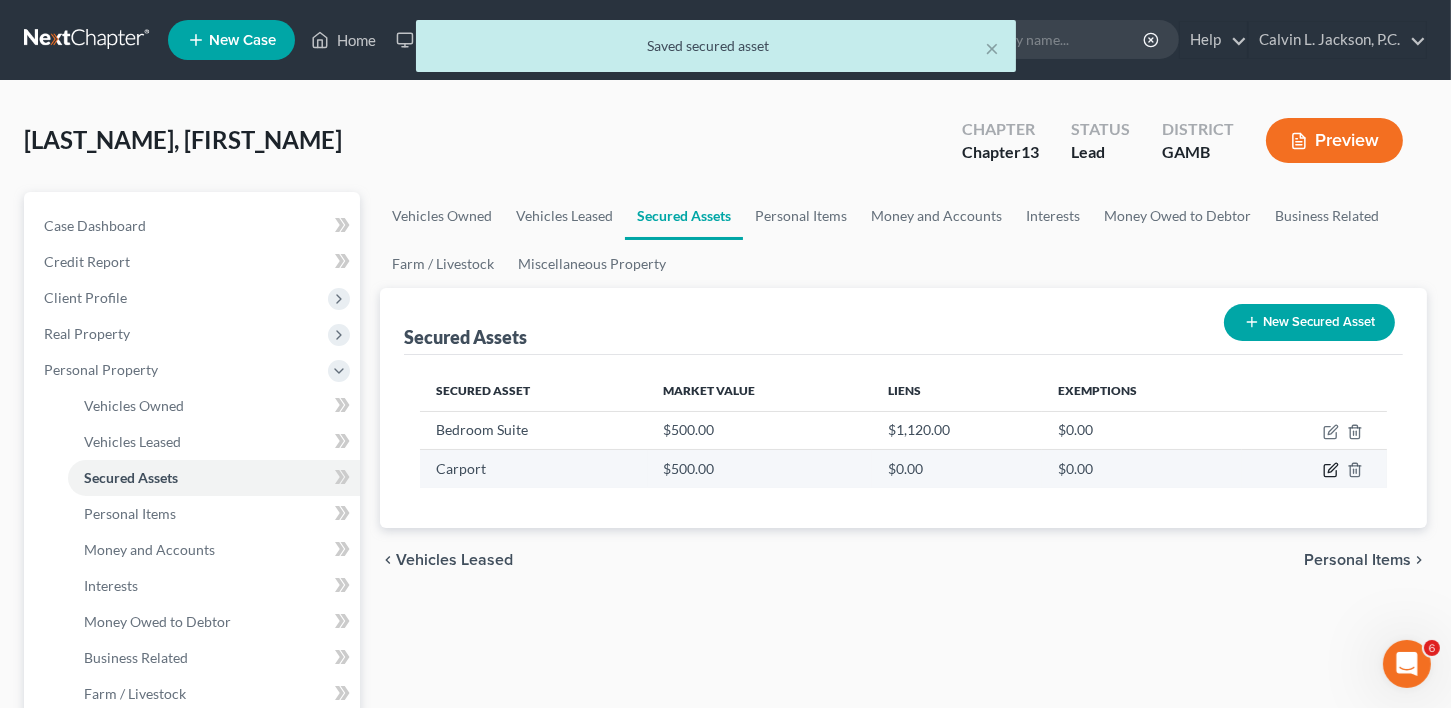click 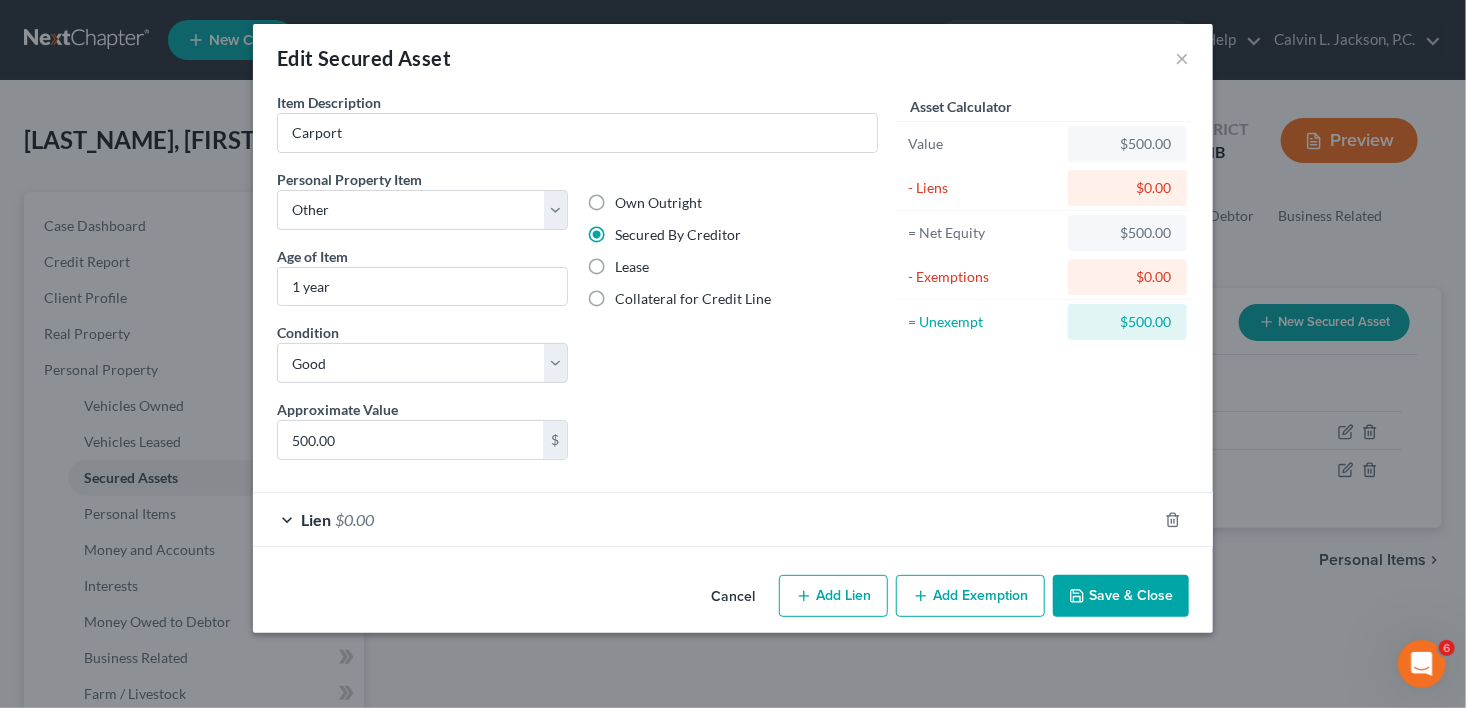 click on "$0.00" at bounding box center [354, 519] 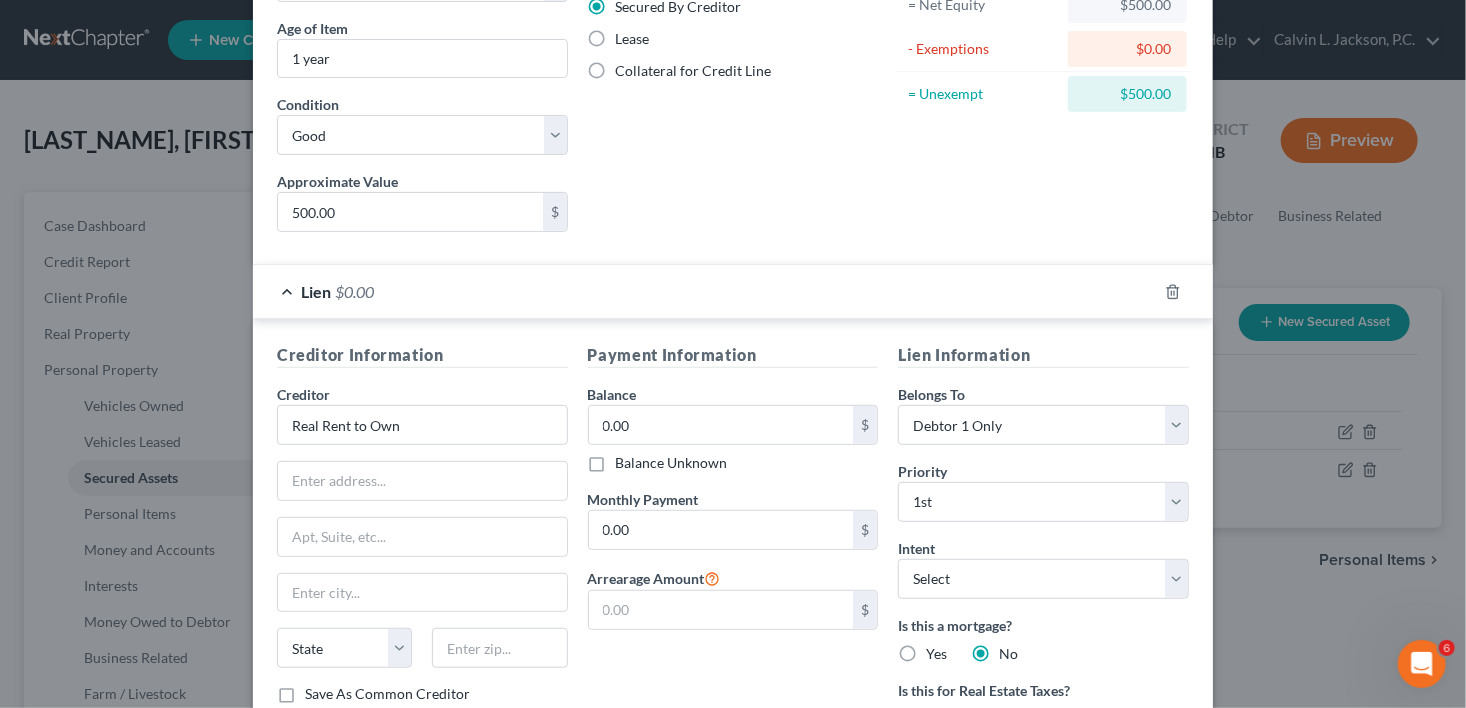 scroll, scrollTop: 386, scrollLeft: 0, axis: vertical 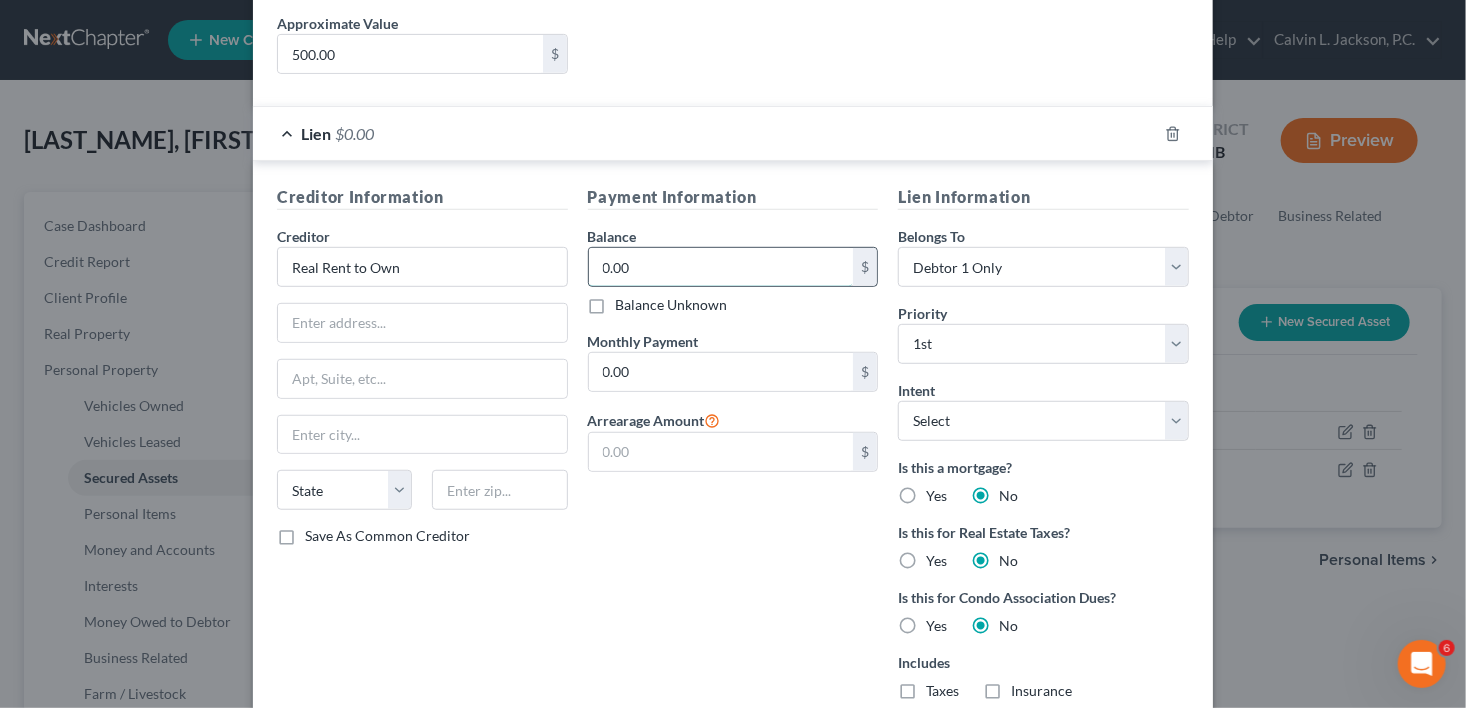 click on "0.00" at bounding box center [721, 267] 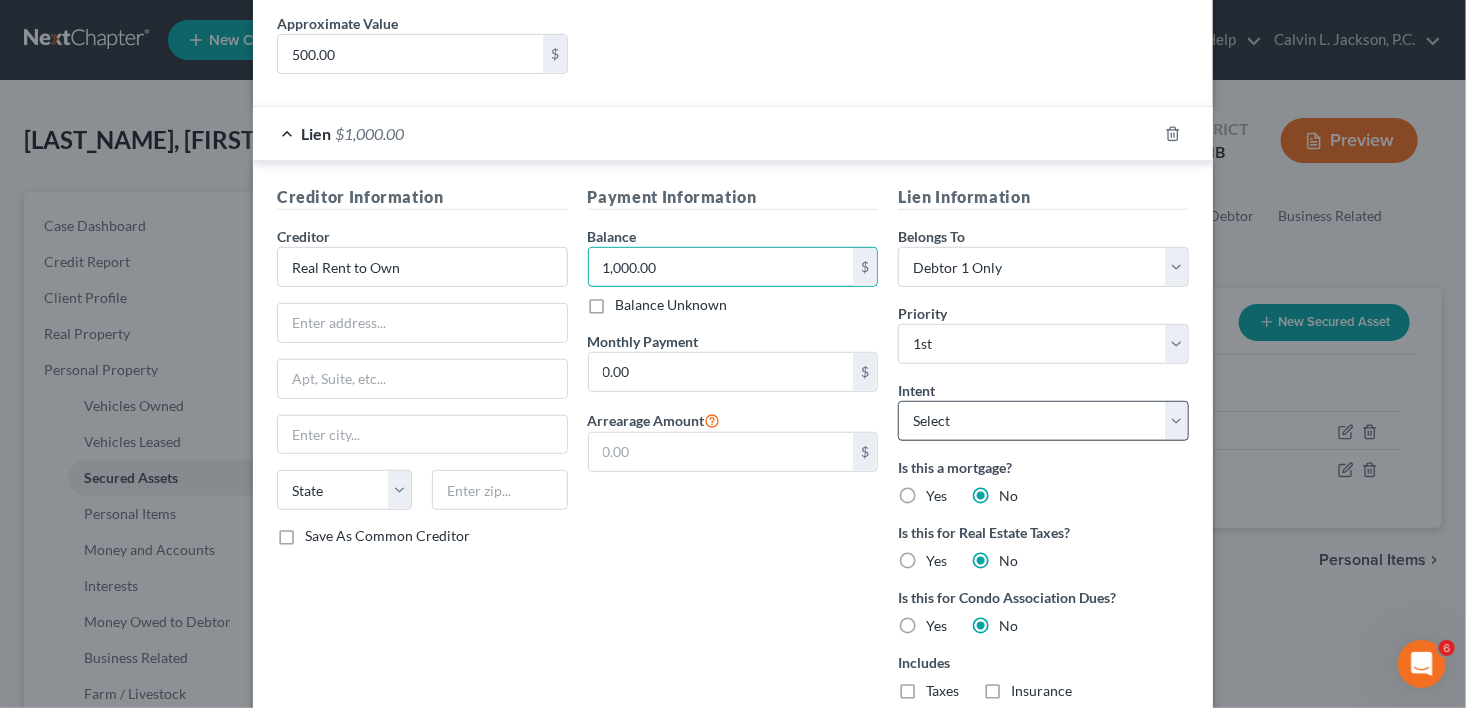 type on "1,000.00" 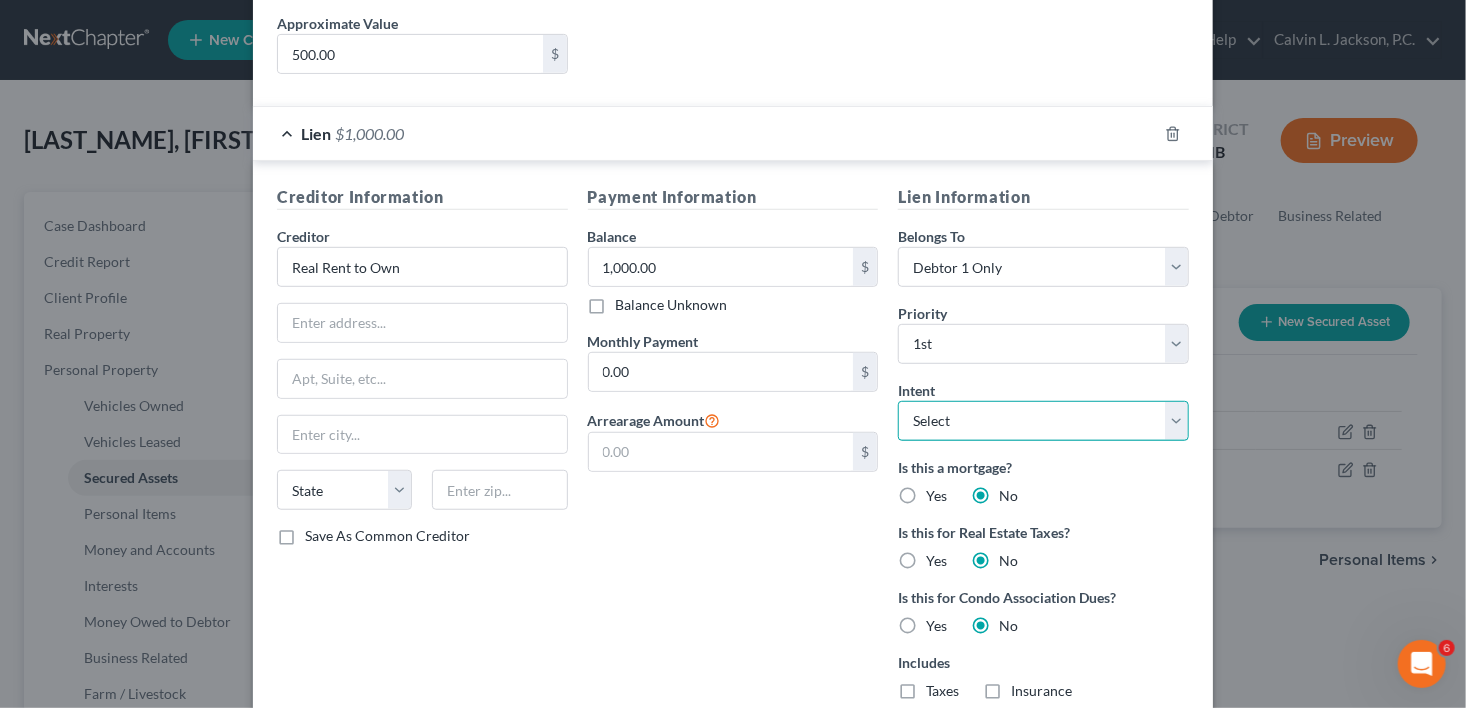 click on "Select Surrender Redeem Reaffirm Avoid Other" at bounding box center [1043, 421] 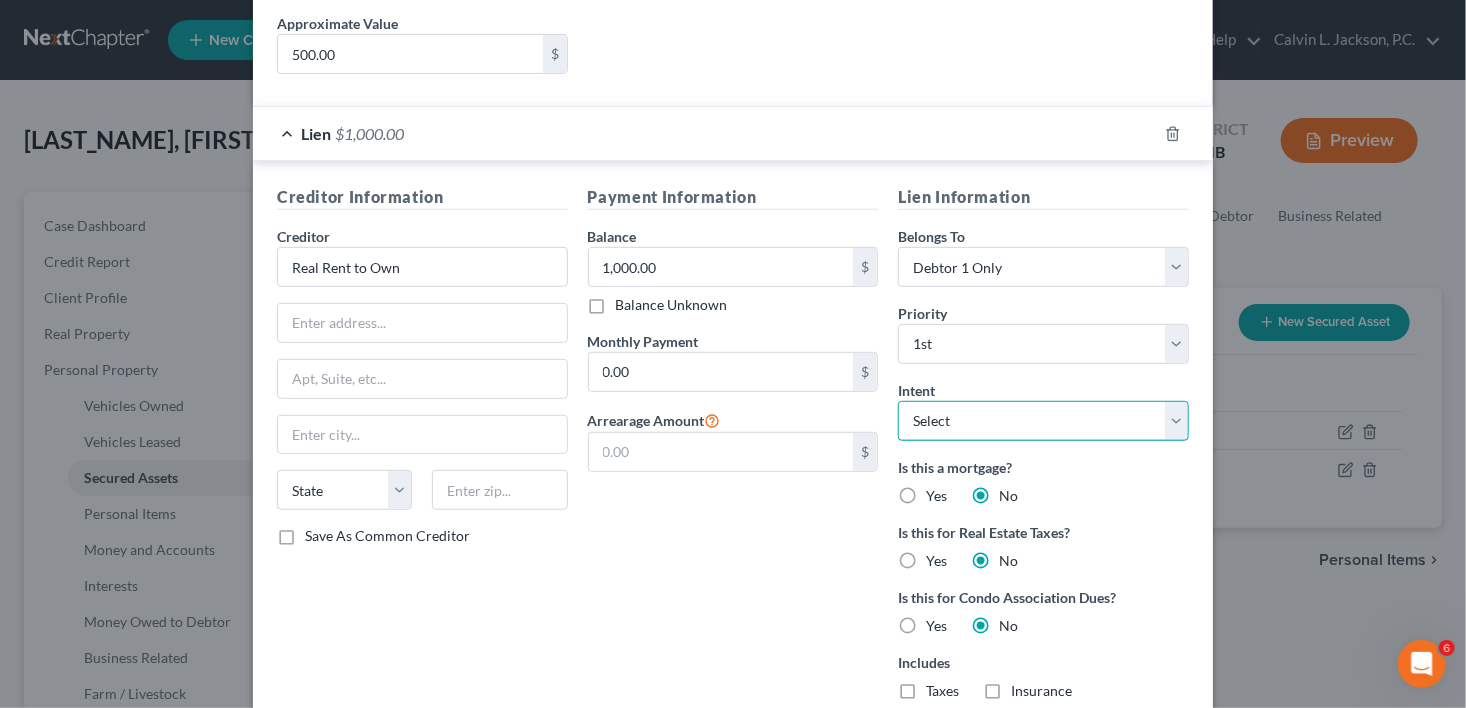 select on "2" 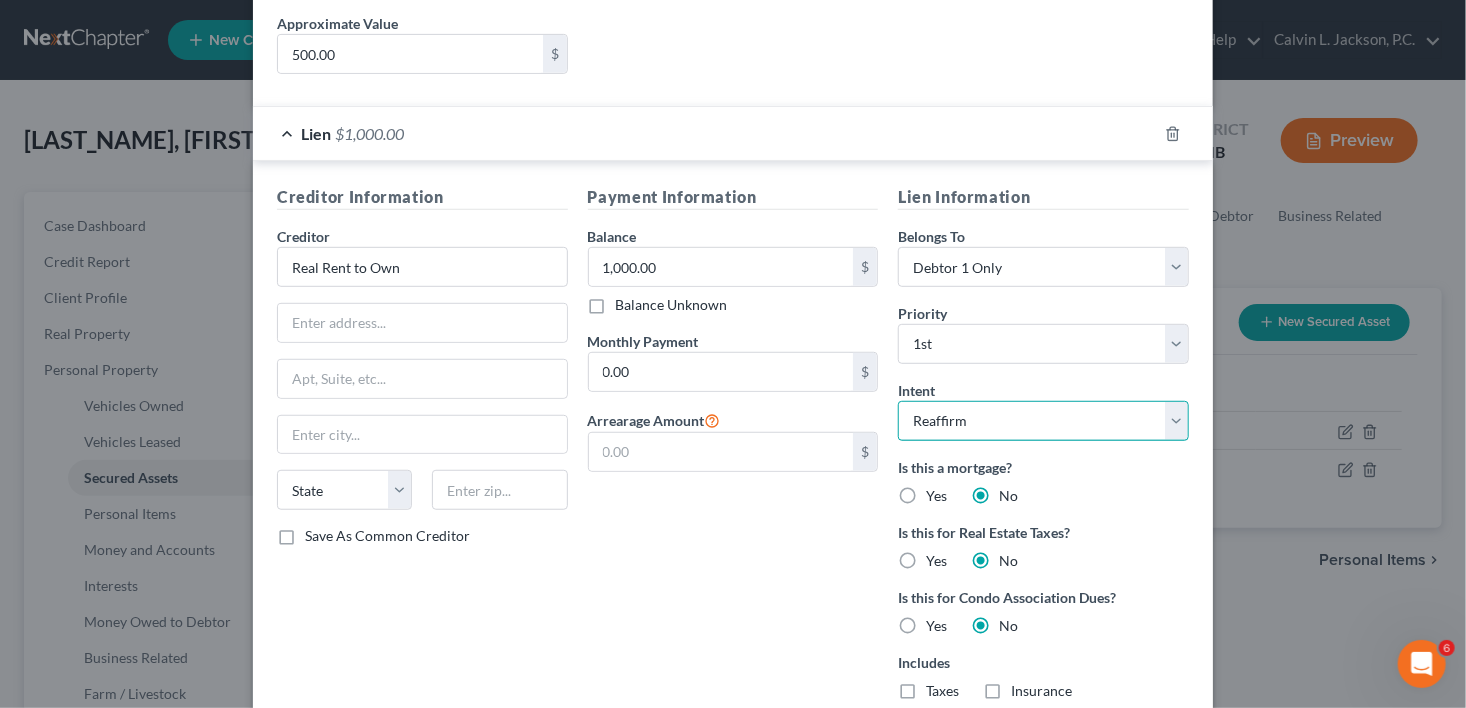 click on "Select Surrender Redeem Reaffirm Avoid Other" at bounding box center (1043, 421) 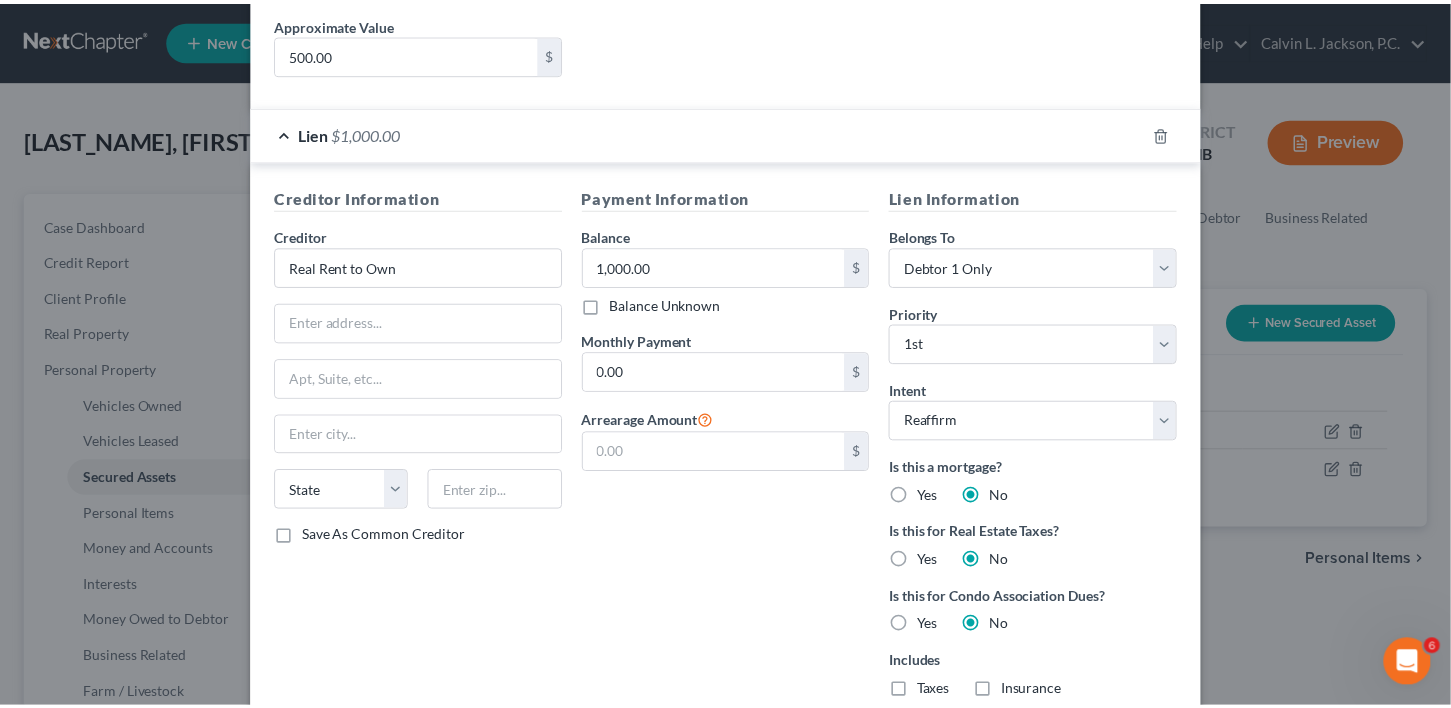 scroll, scrollTop: 516, scrollLeft: 0, axis: vertical 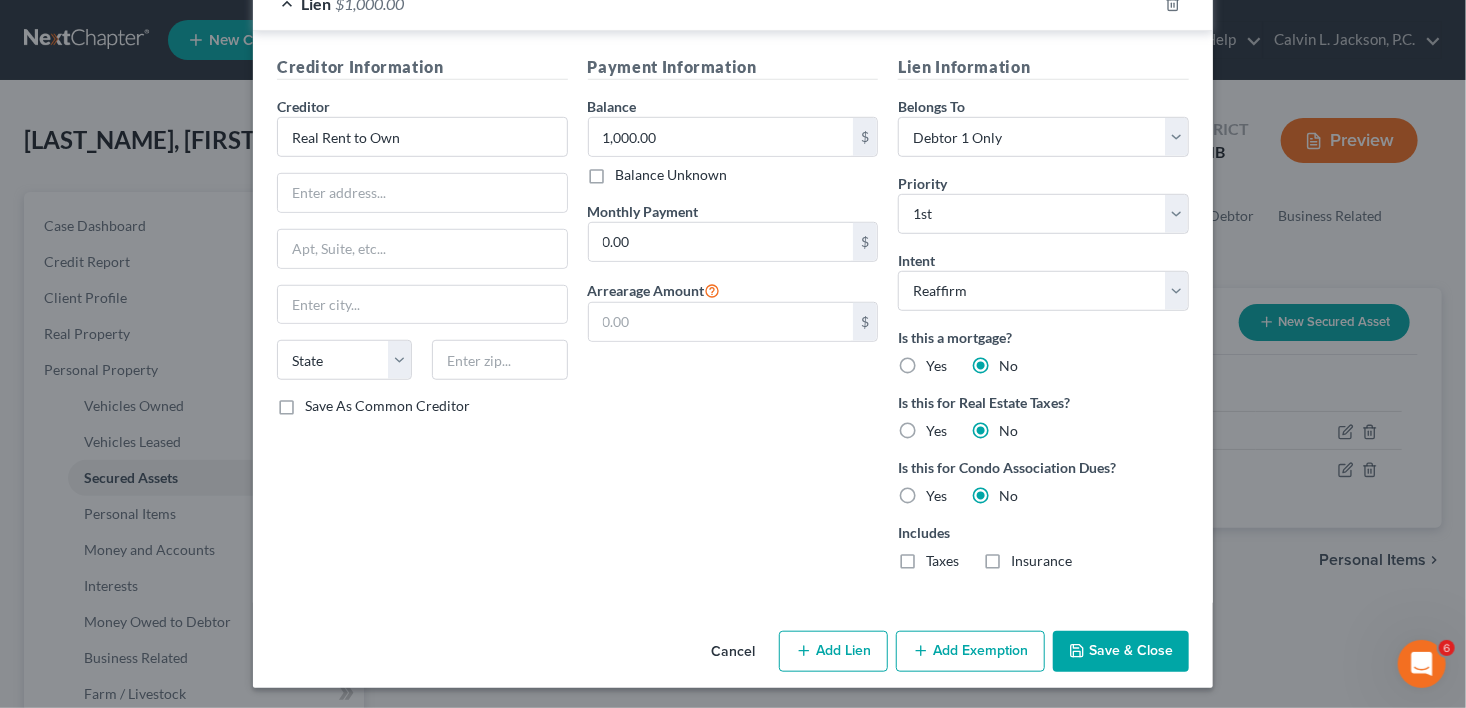 click on "Save & Close" at bounding box center [1121, 652] 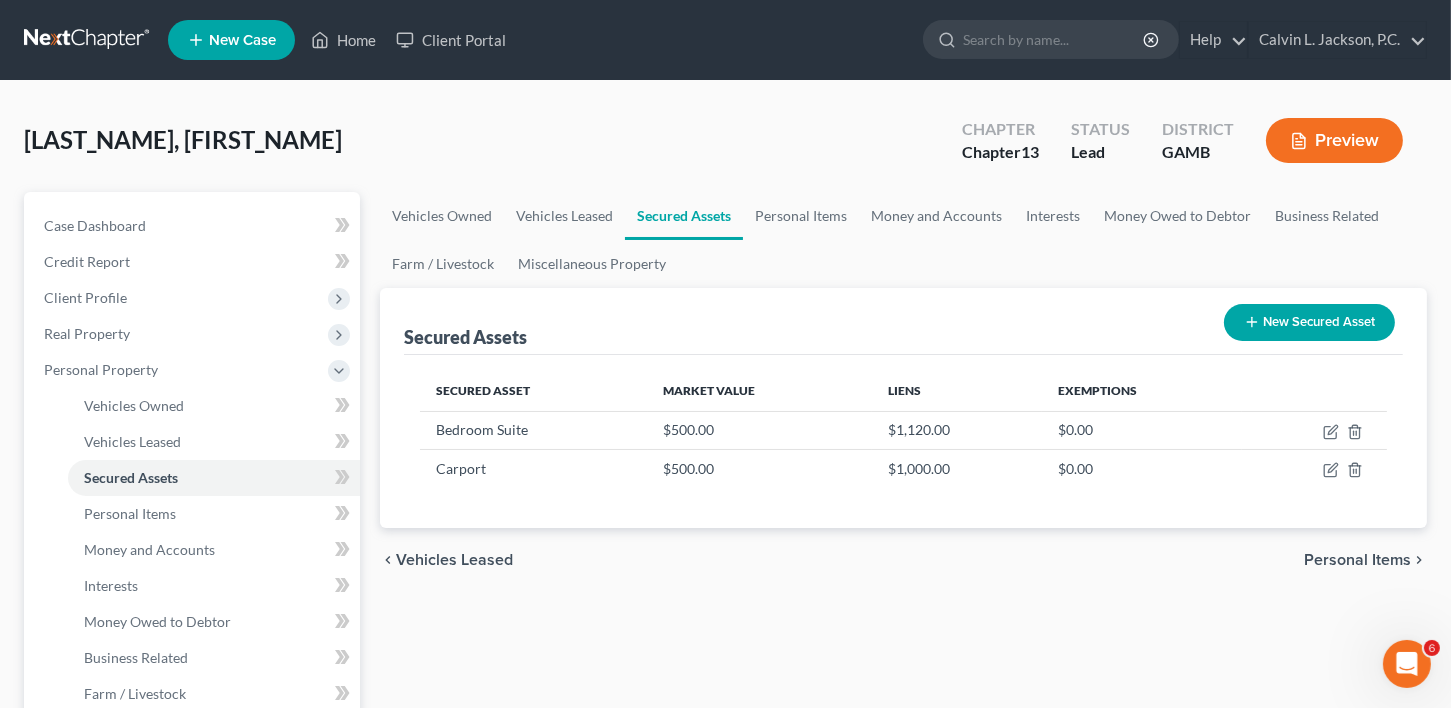 click on "Personal Items" at bounding box center [1357, 560] 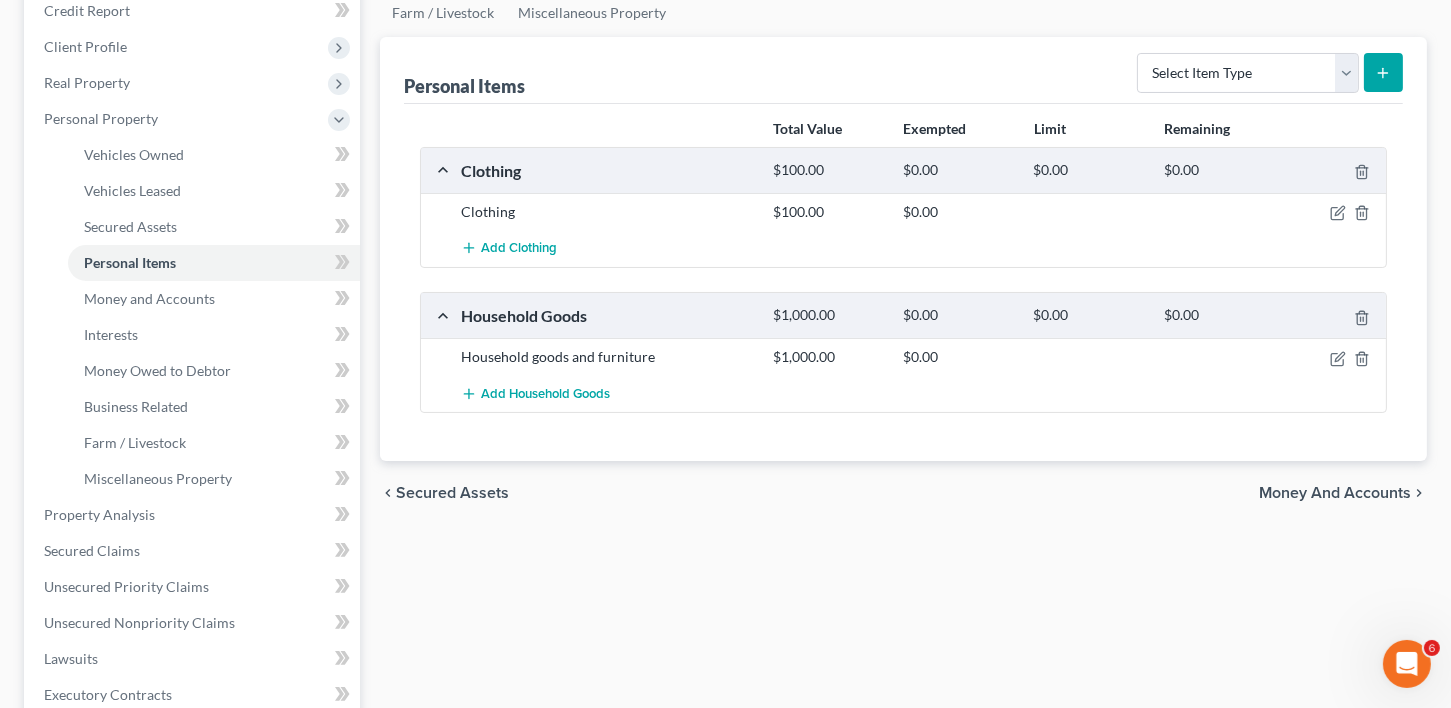 scroll, scrollTop: 254, scrollLeft: 0, axis: vertical 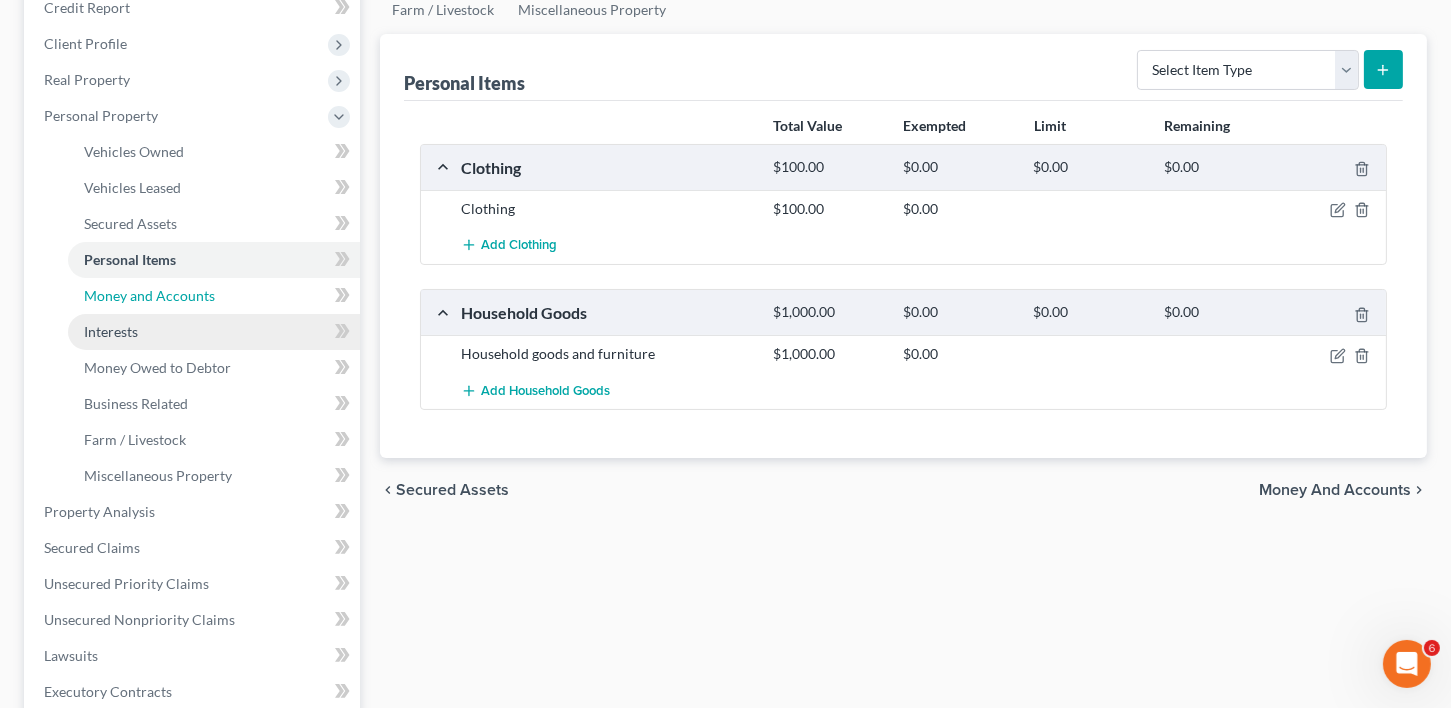 drag, startPoint x: 145, startPoint y: 292, endPoint x: 165, endPoint y: 313, distance: 29 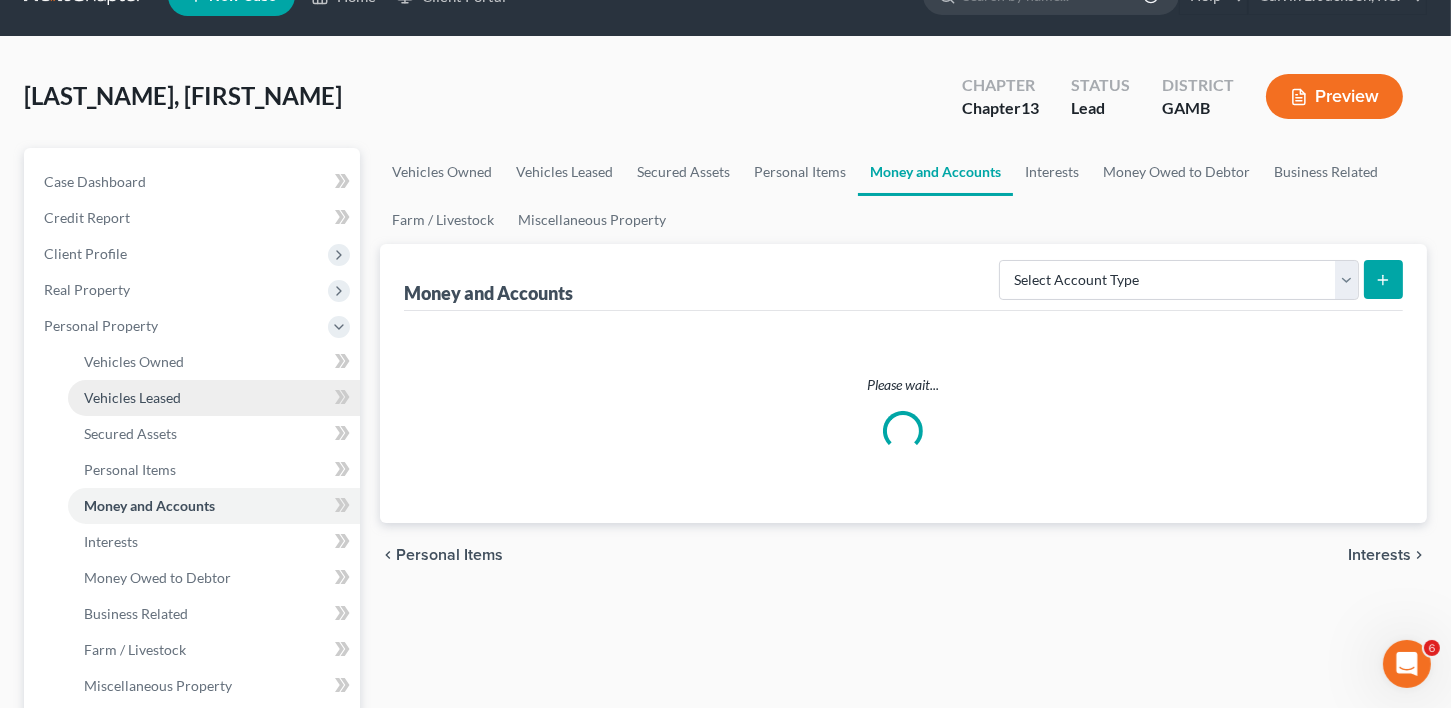 scroll, scrollTop: 0, scrollLeft: 0, axis: both 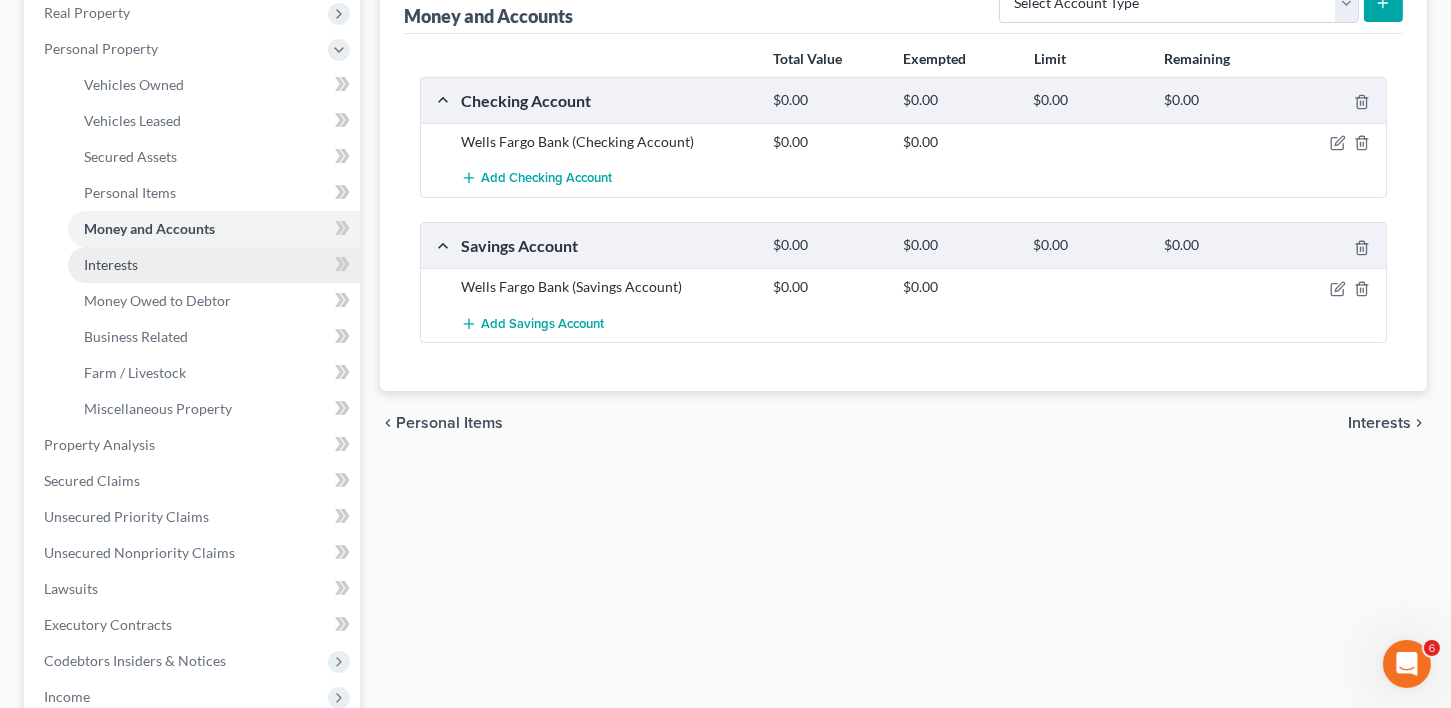 click on "Interests" at bounding box center [111, 264] 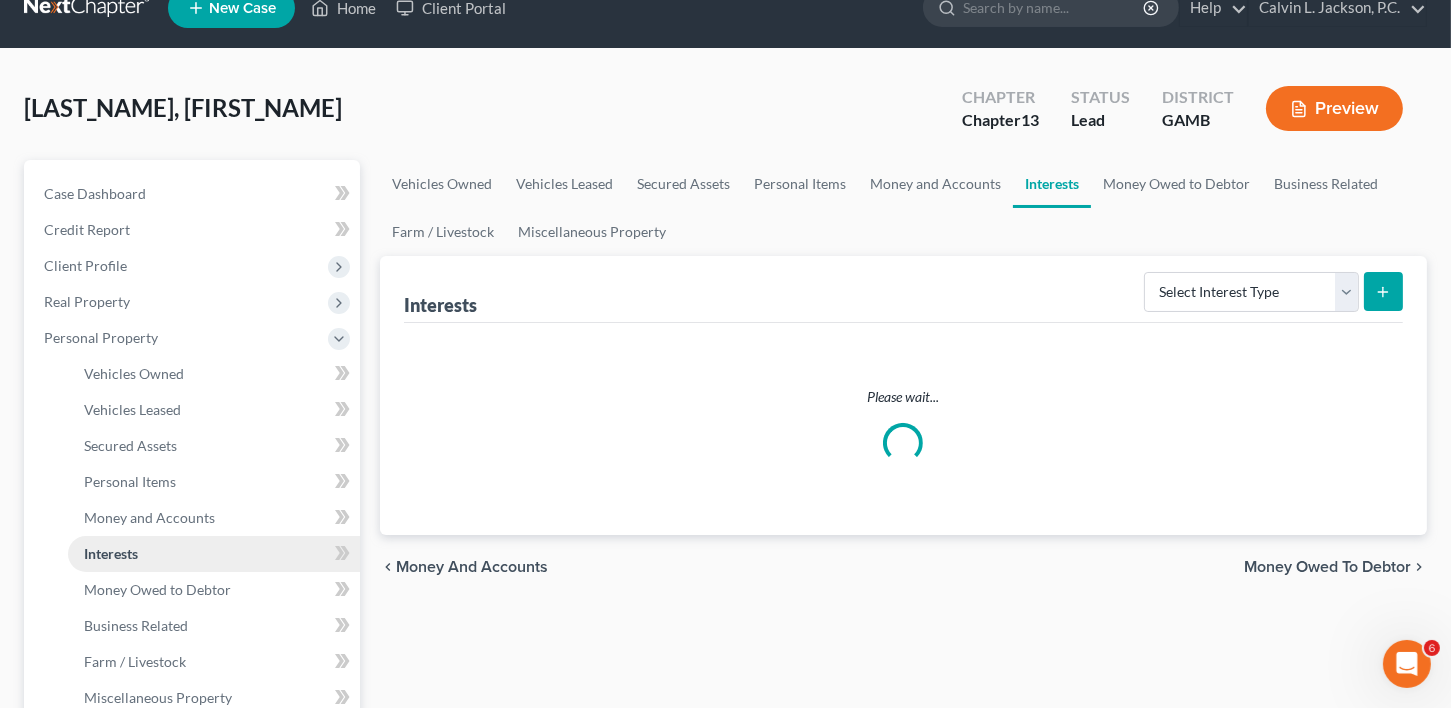 scroll, scrollTop: 0, scrollLeft: 0, axis: both 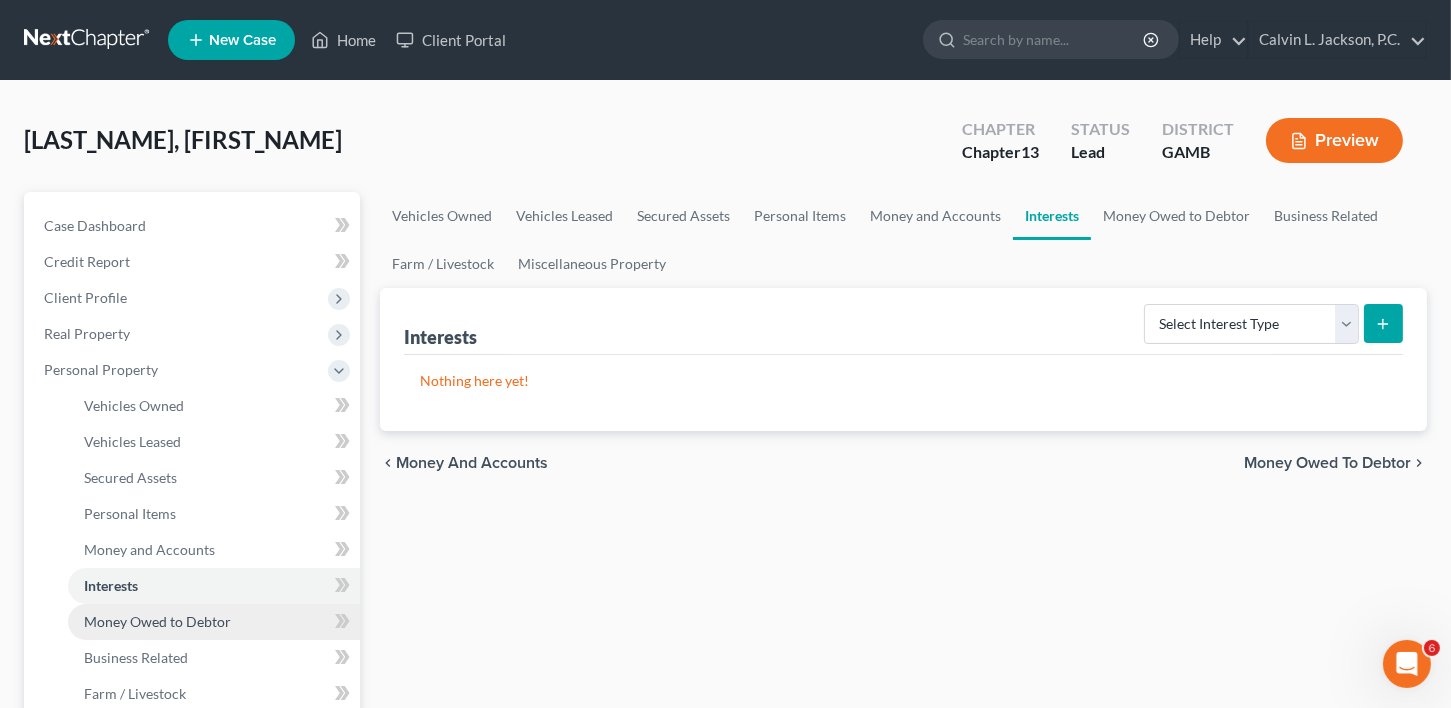 click on "Money Owed to Debtor" at bounding box center (157, 621) 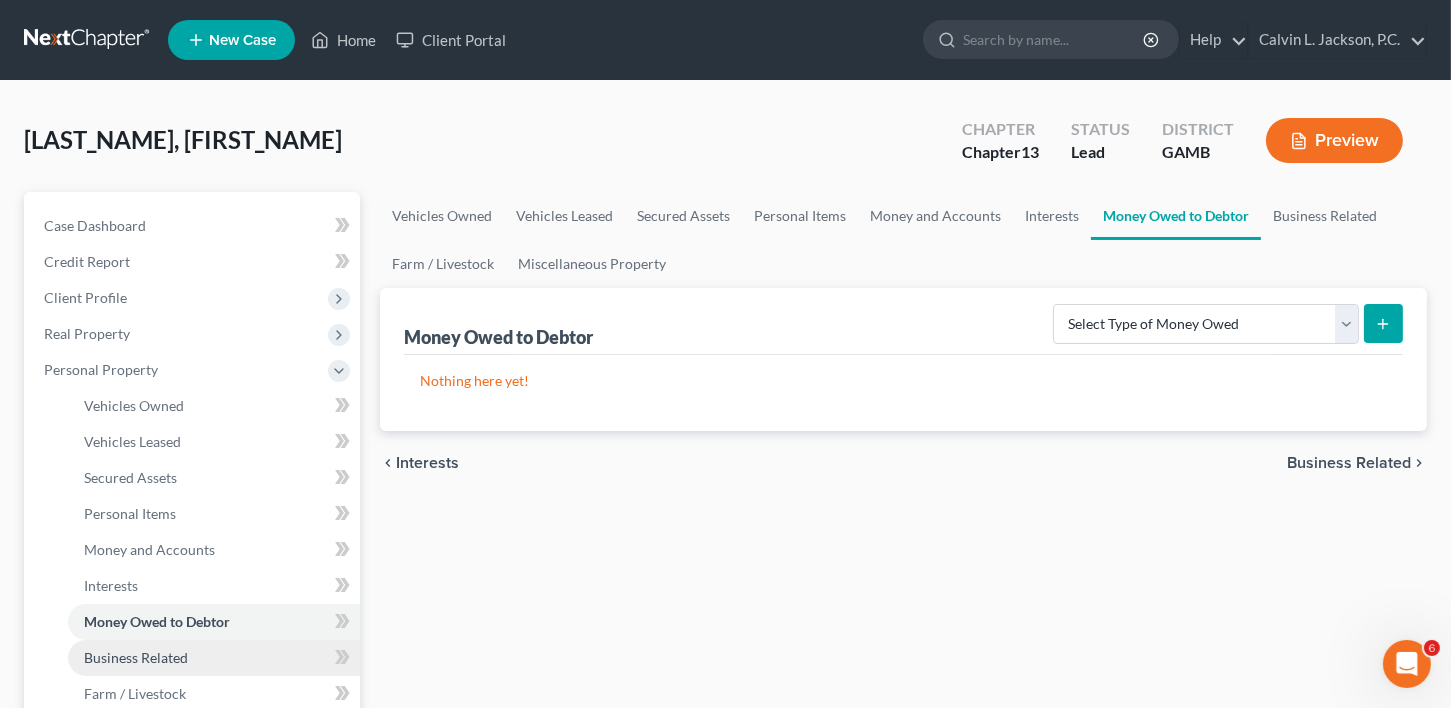 click on "Business Related" at bounding box center [136, 657] 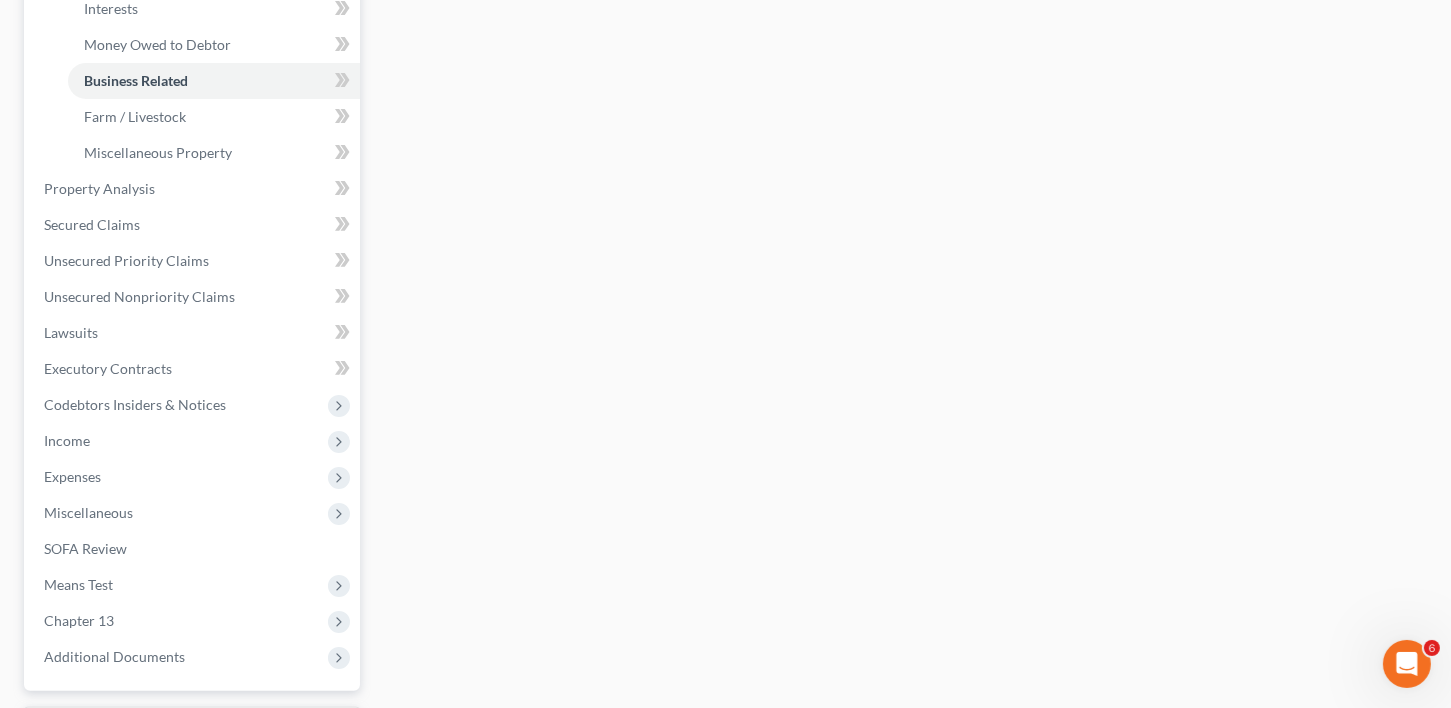 scroll, scrollTop: 583, scrollLeft: 0, axis: vertical 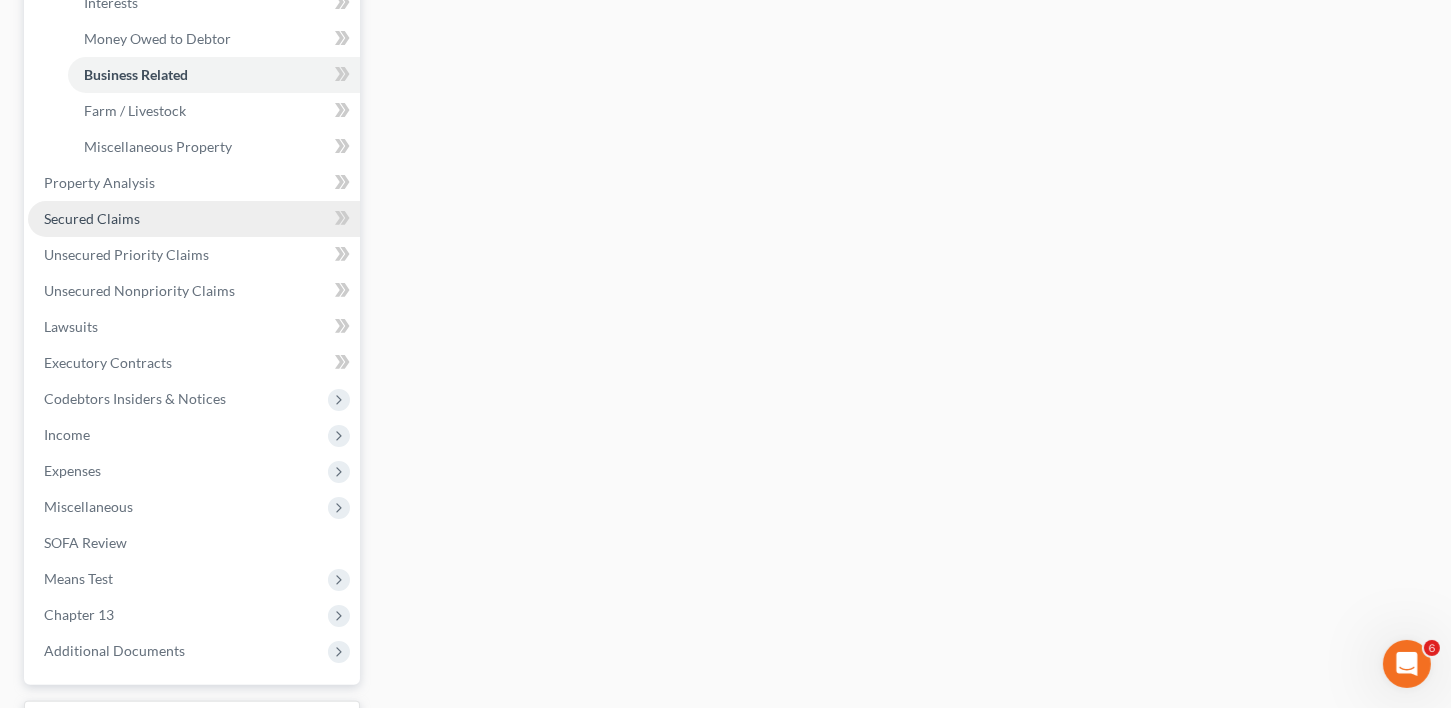 click on "Secured Claims" at bounding box center [92, 218] 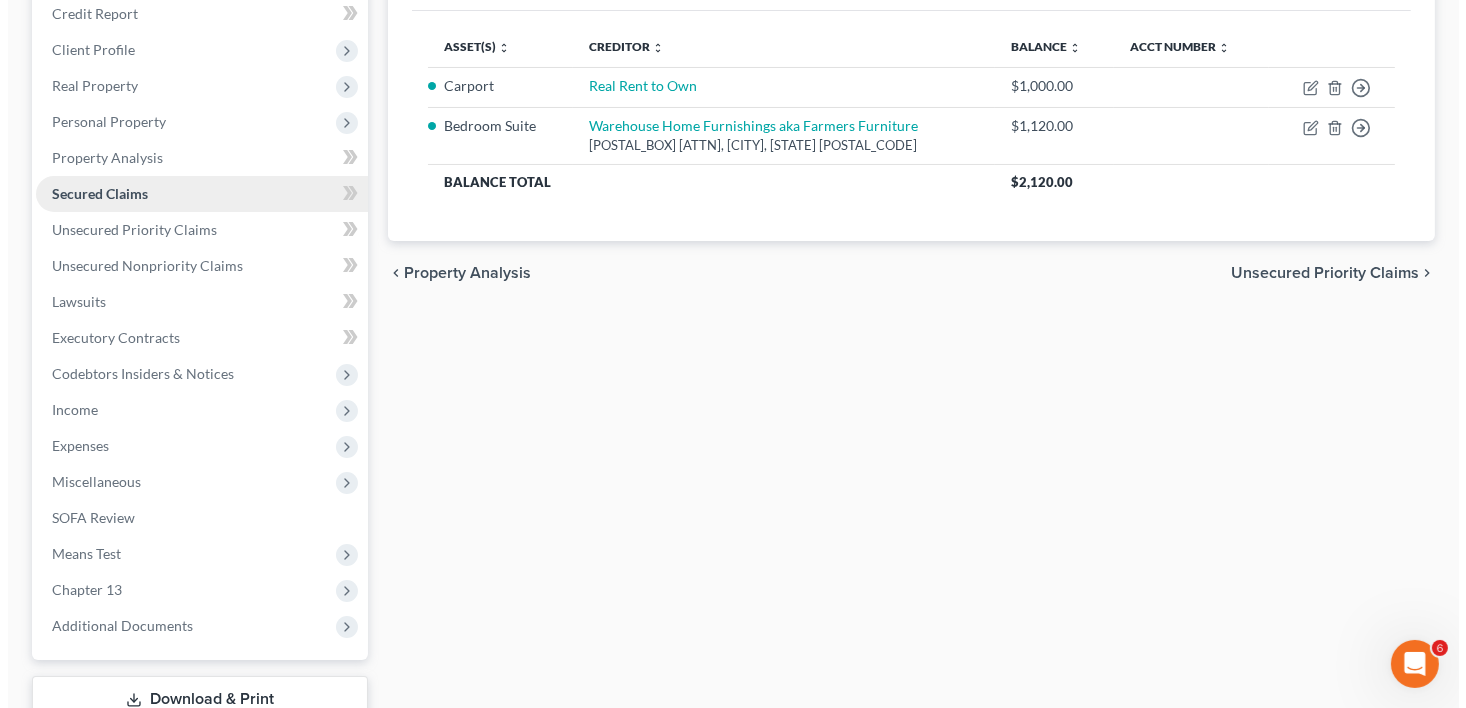 scroll, scrollTop: 0, scrollLeft: 0, axis: both 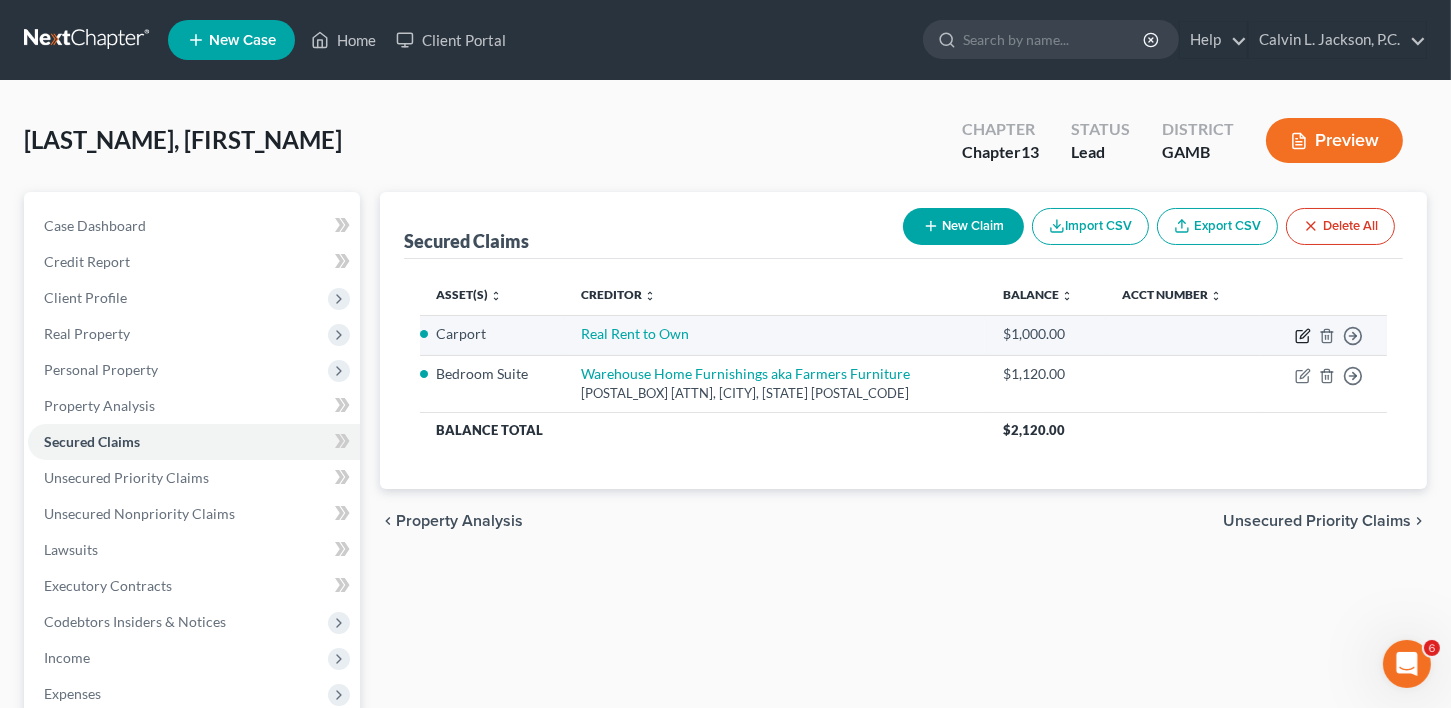 click 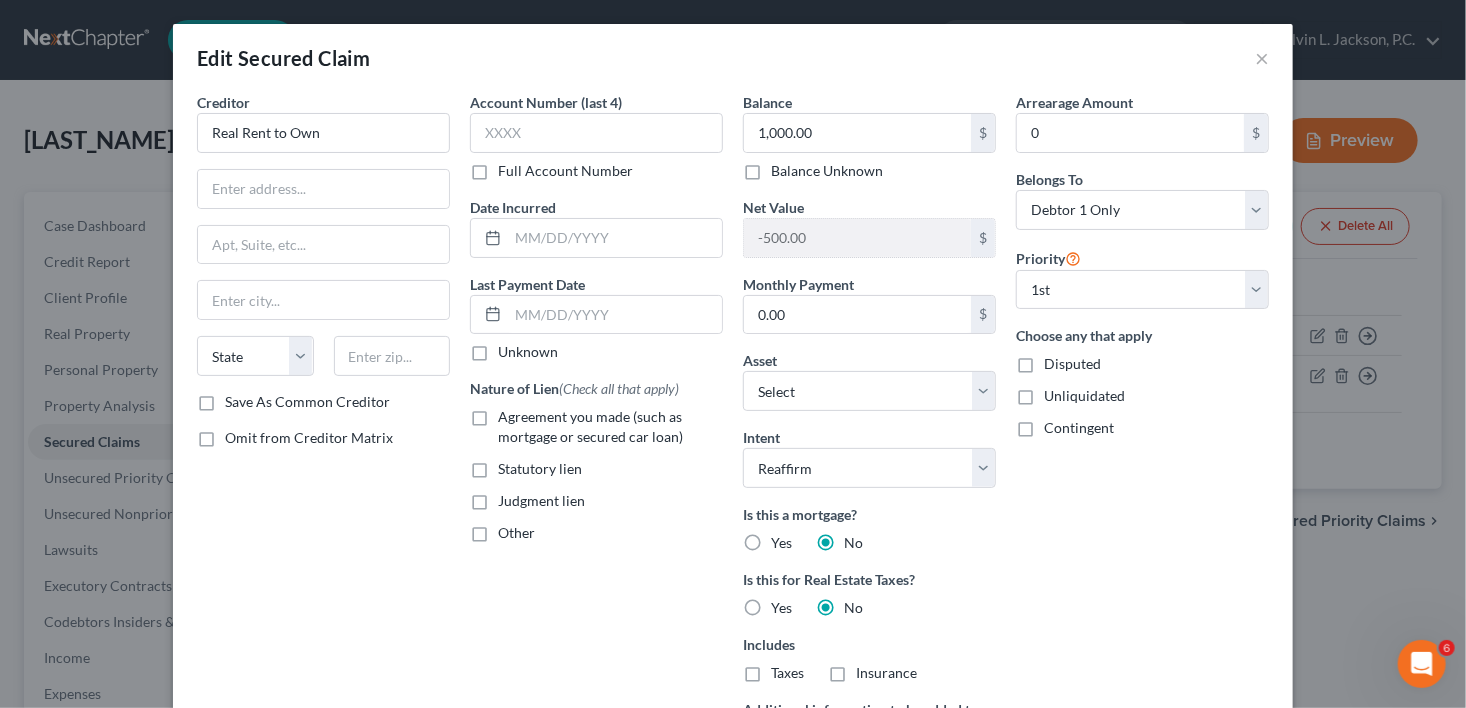 click on "Agreement you made (such as mortgage or secured car loan)" at bounding box center (610, 427) 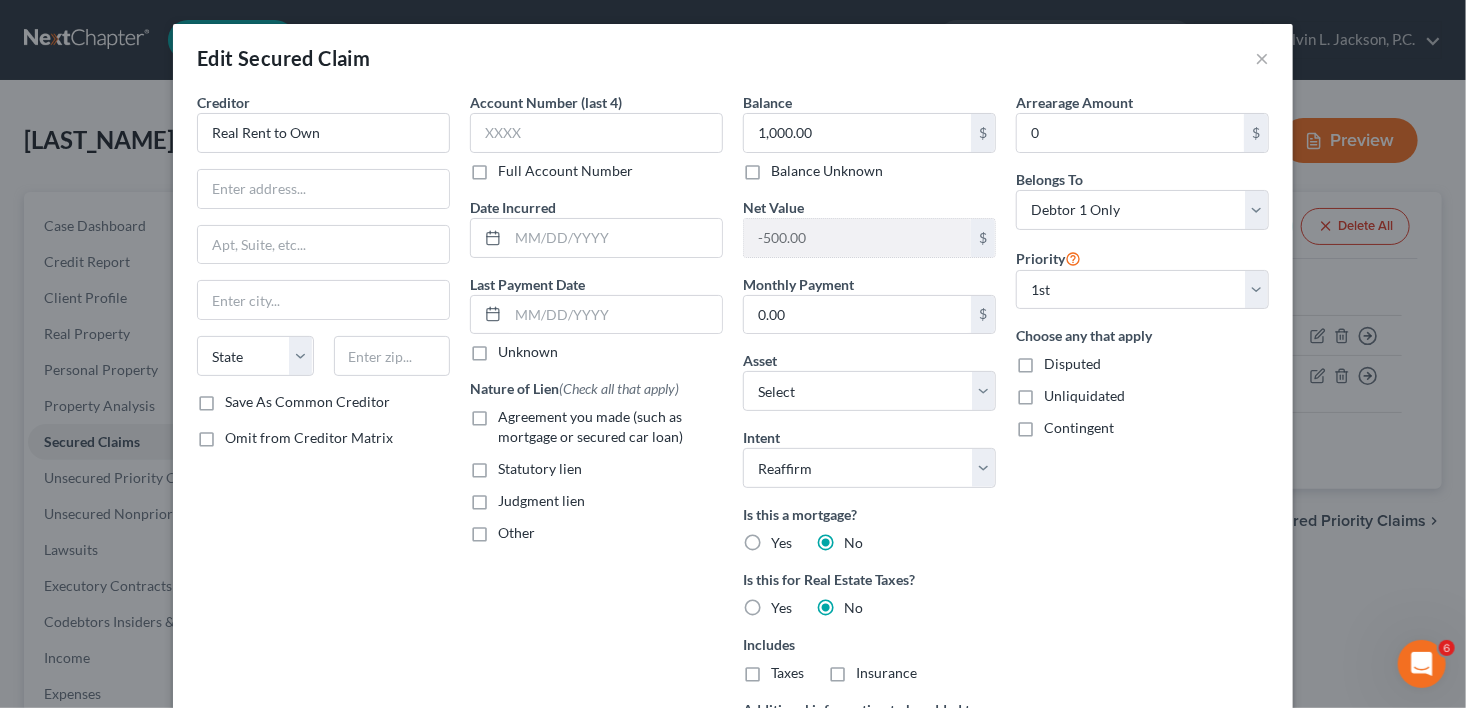 click on "Agreement you made (such as mortgage or secured car loan)" at bounding box center (512, 413) 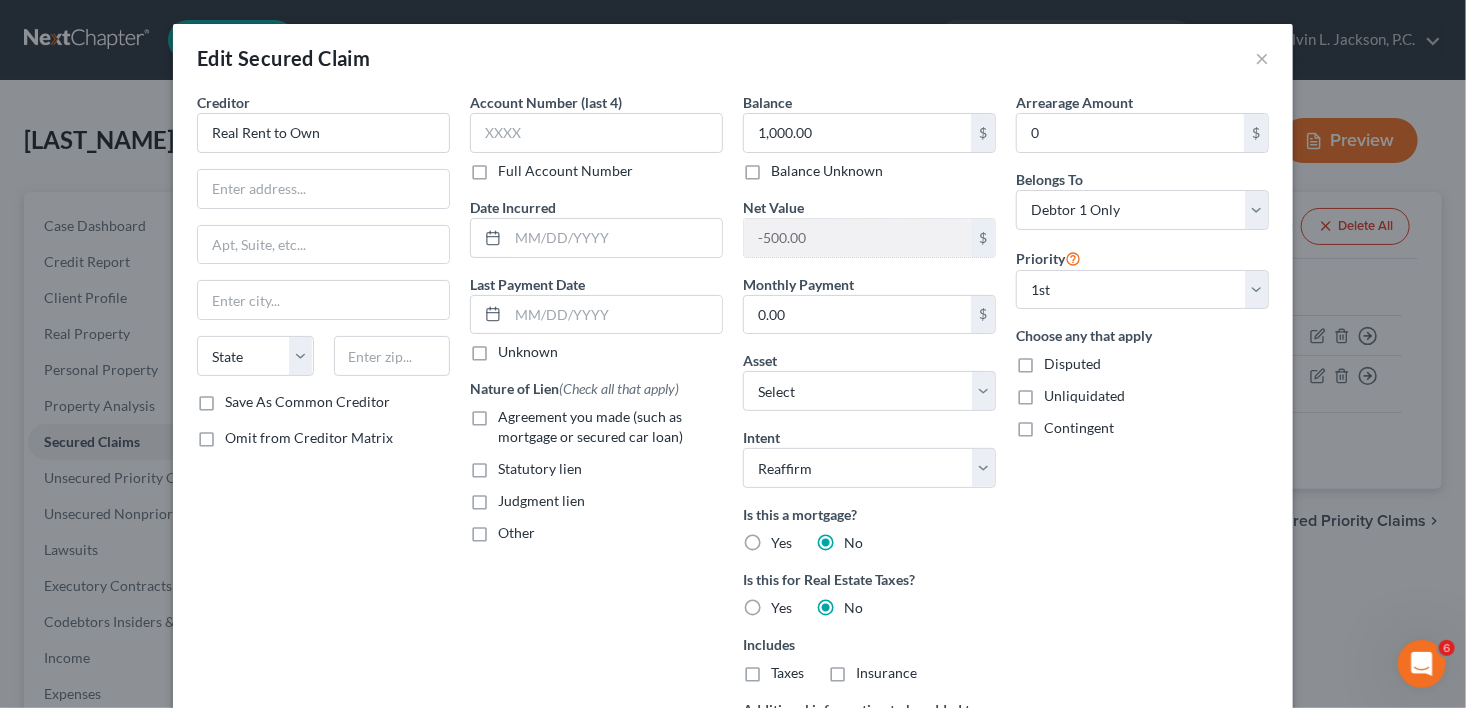 checkbox on "true" 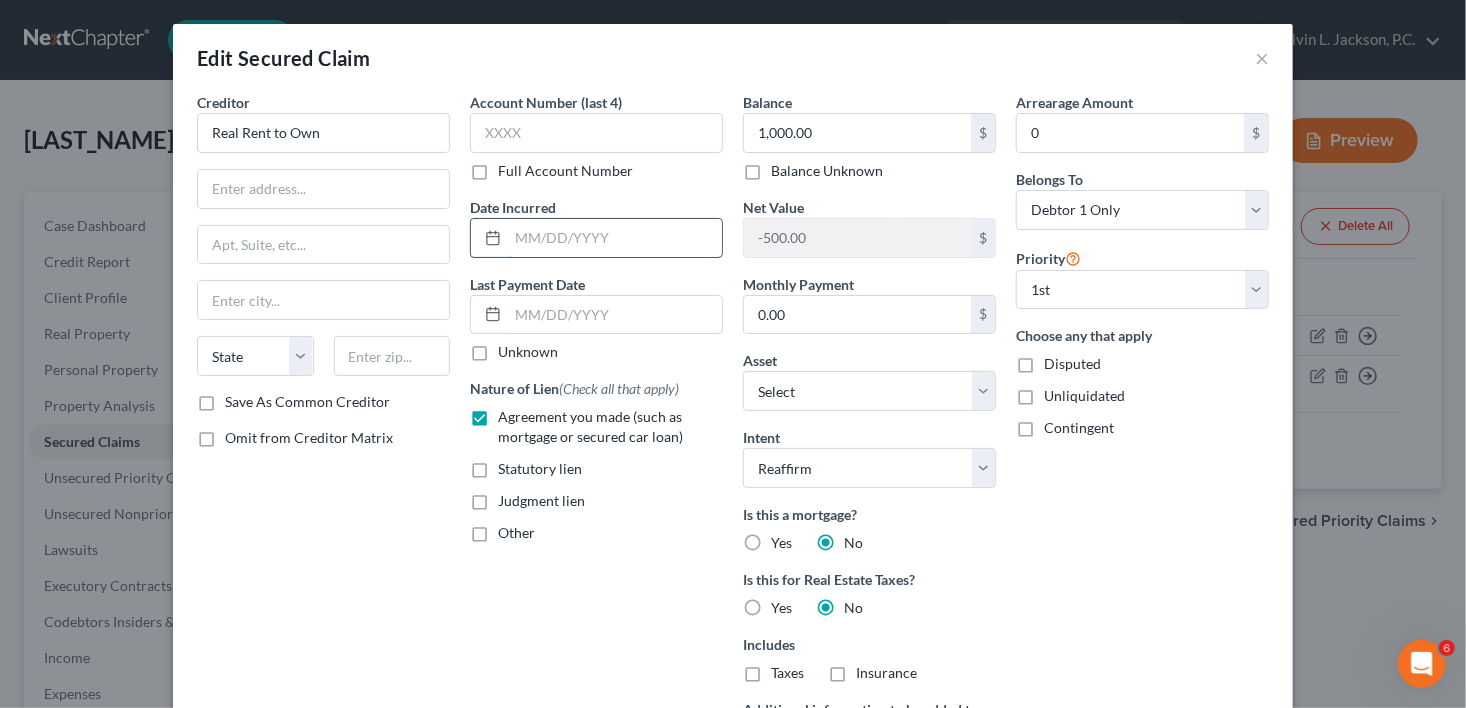 click at bounding box center (615, 238) 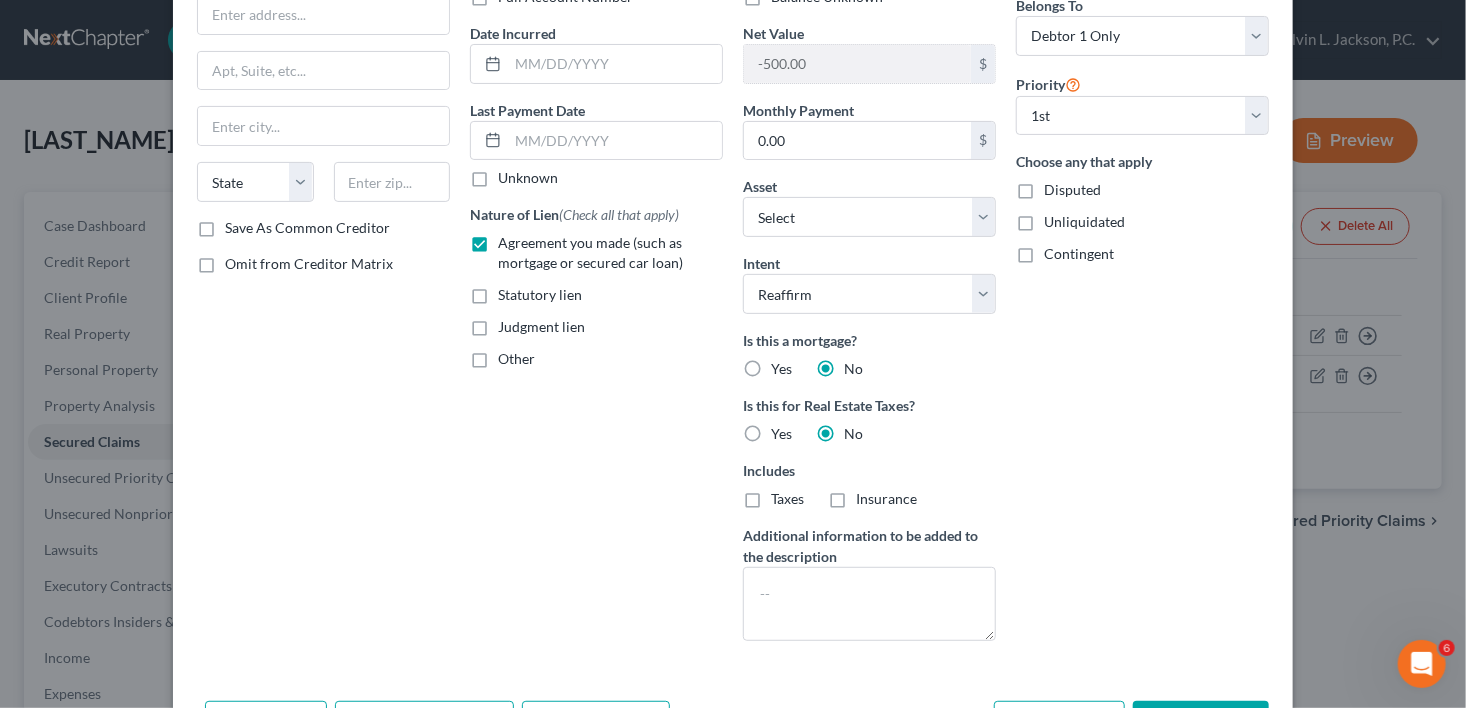 scroll, scrollTop: 303, scrollLeft: 0, axis: vertical 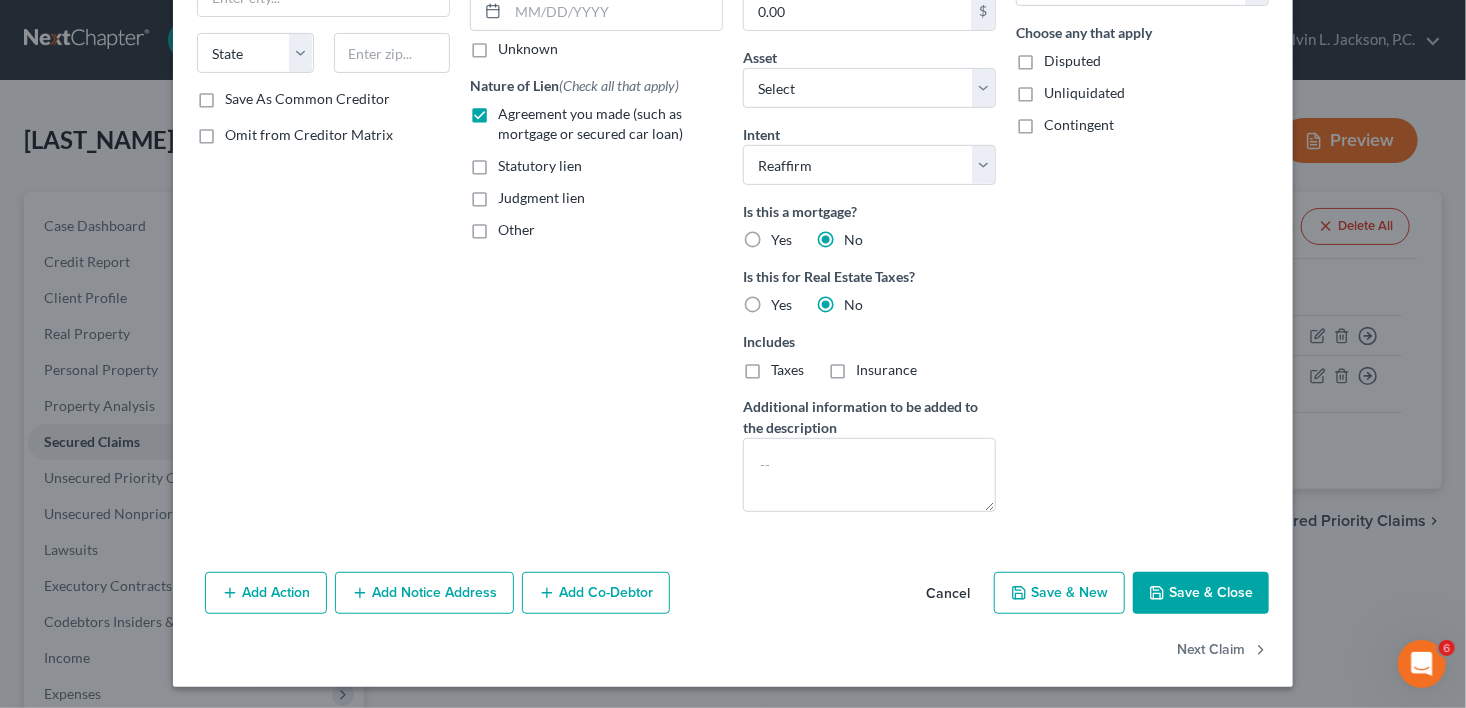 click on "Save & Close" at bounding box center (1201, 593) 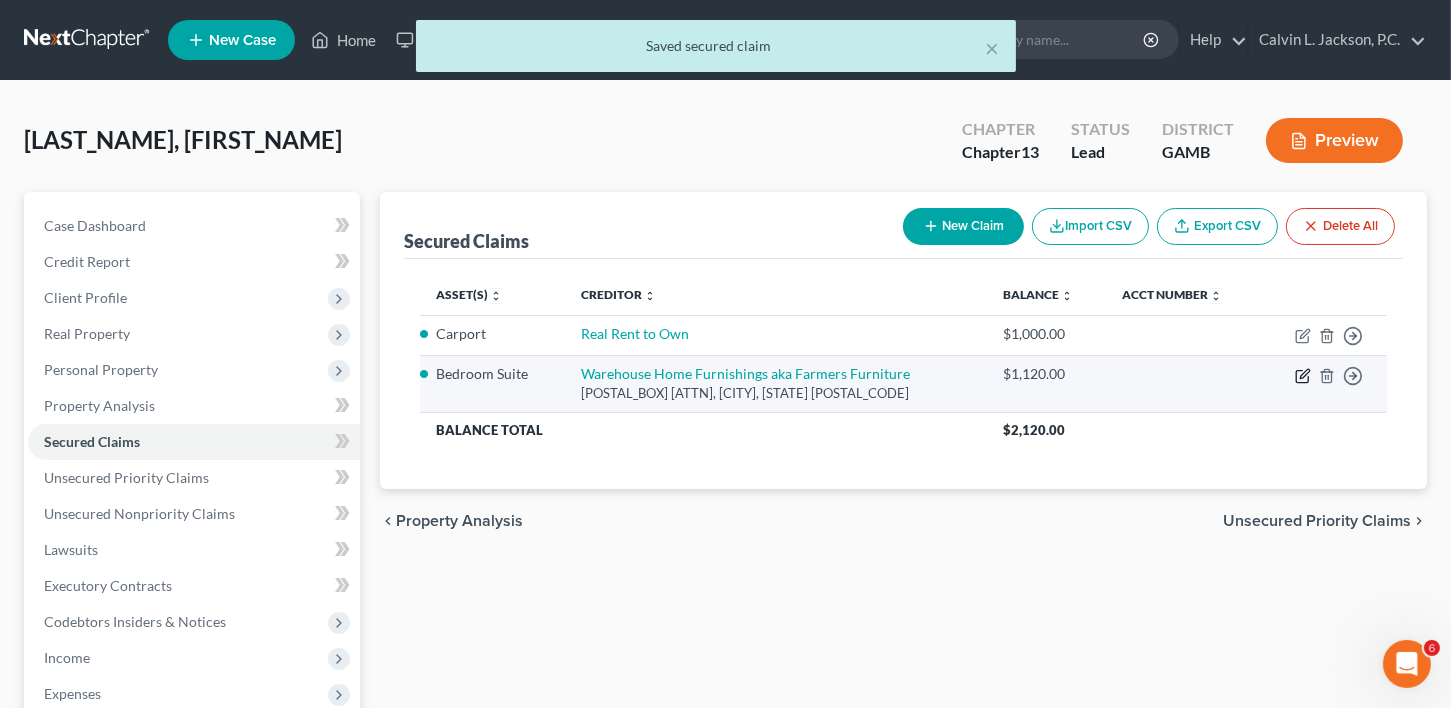 click 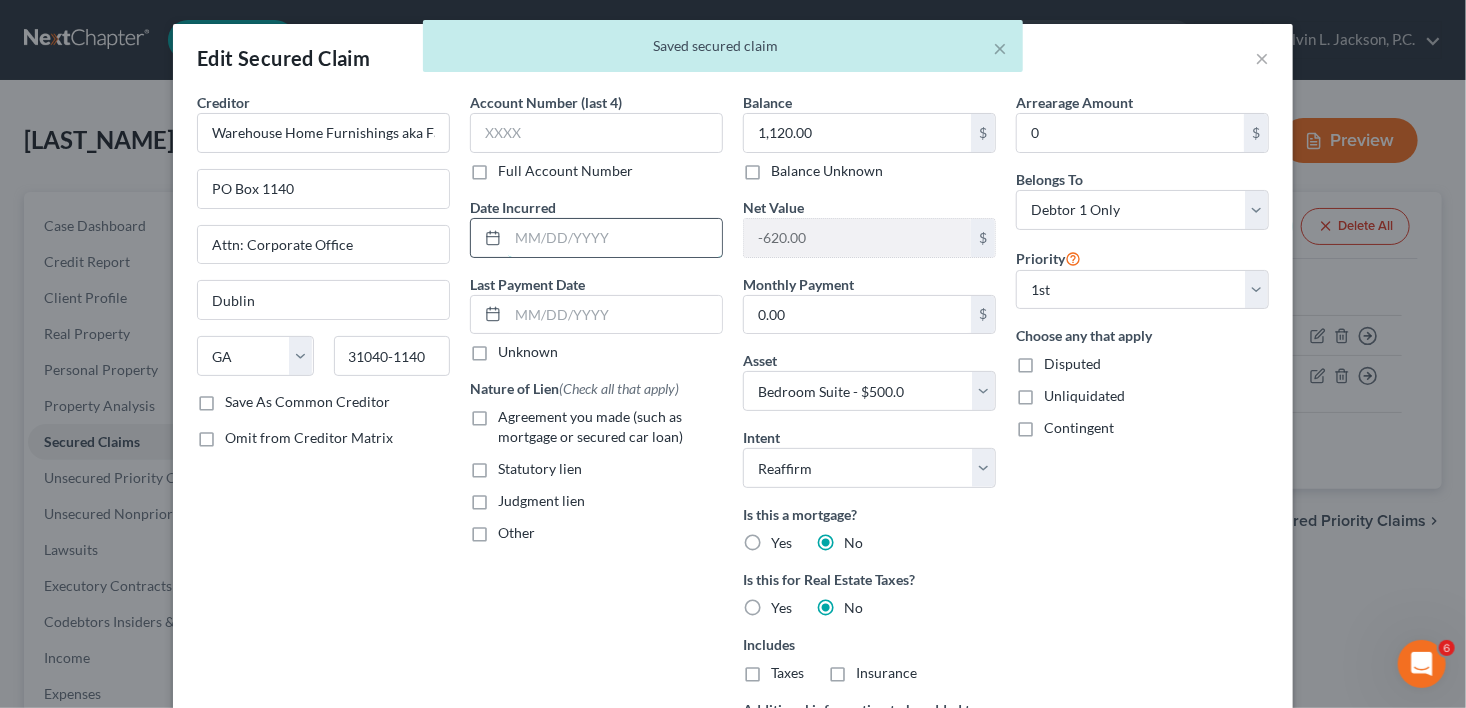 click at bounding box center (615, 238) 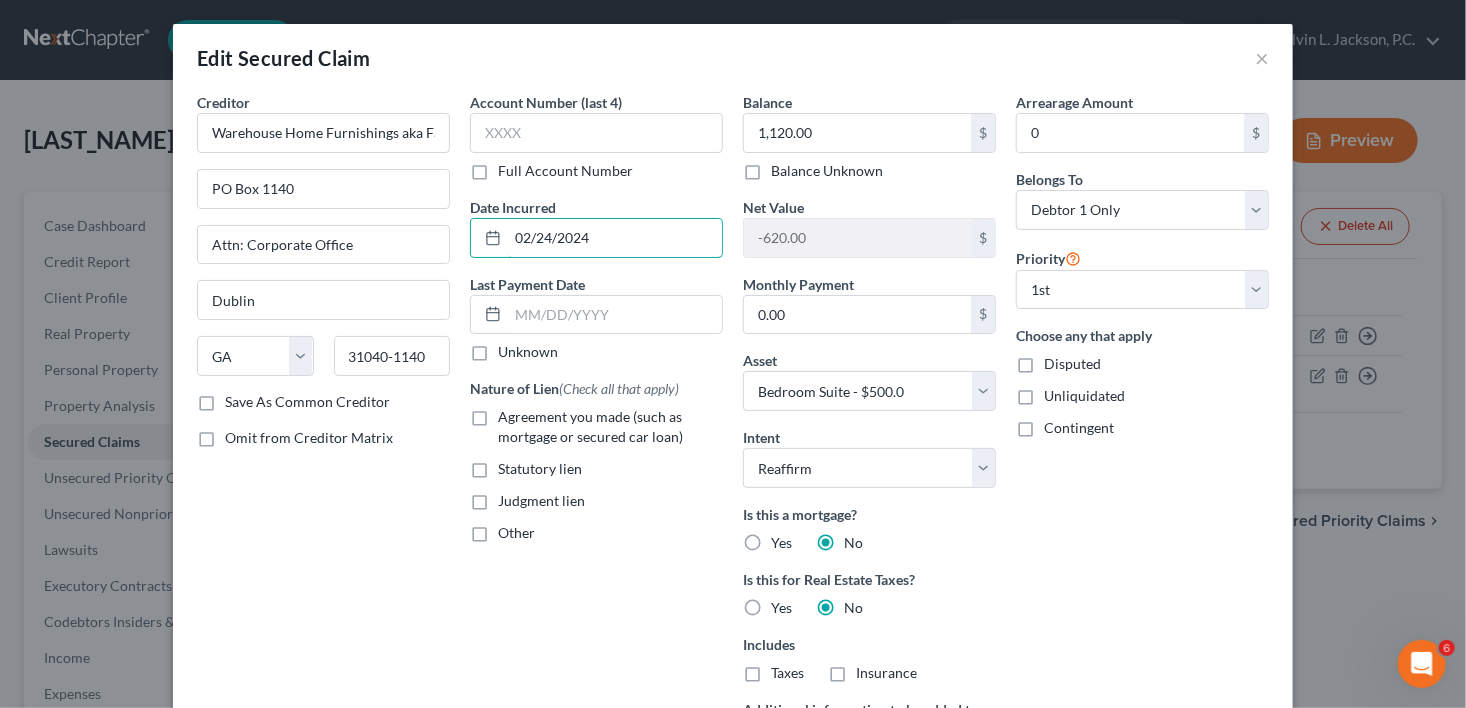 type on "02/24/2024" 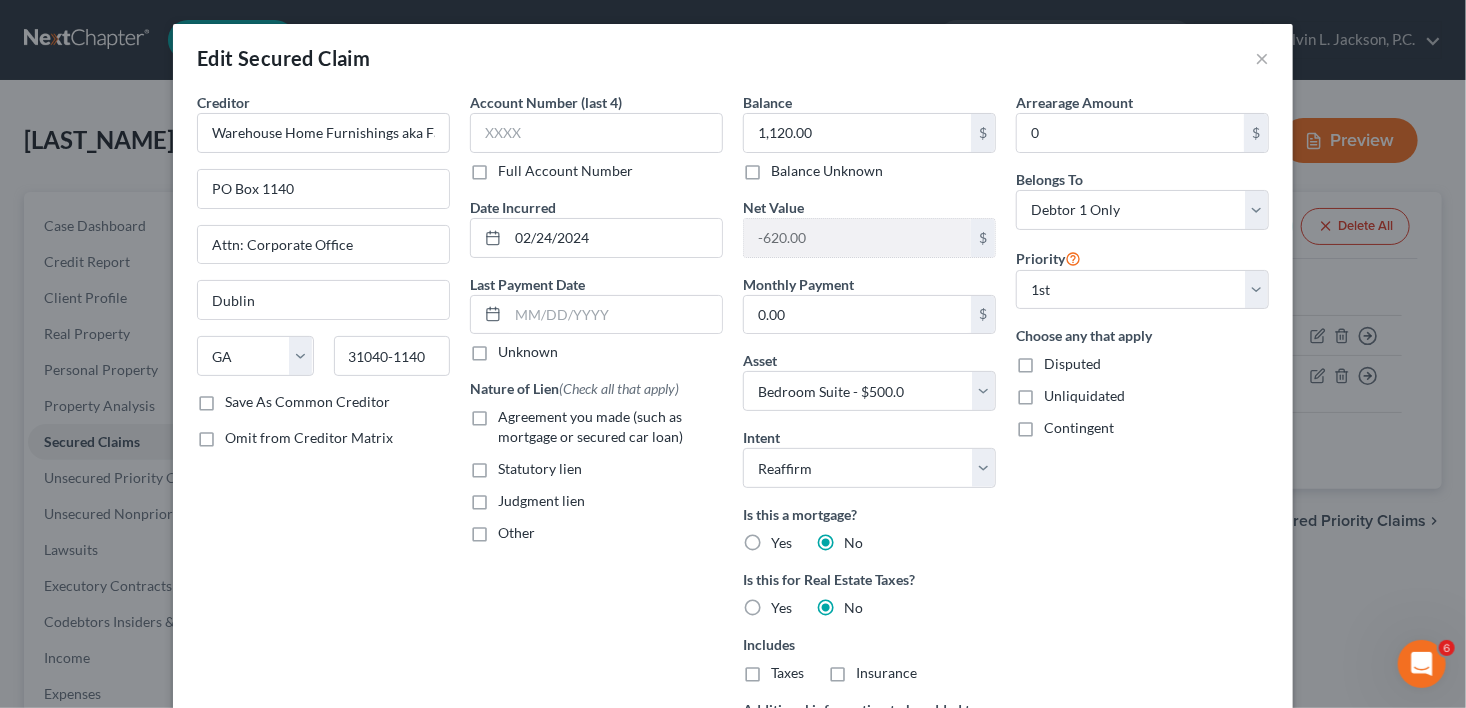 click on "Agreement you made (such as mortgage or secured car loan)" at bounding box center [610, 427] 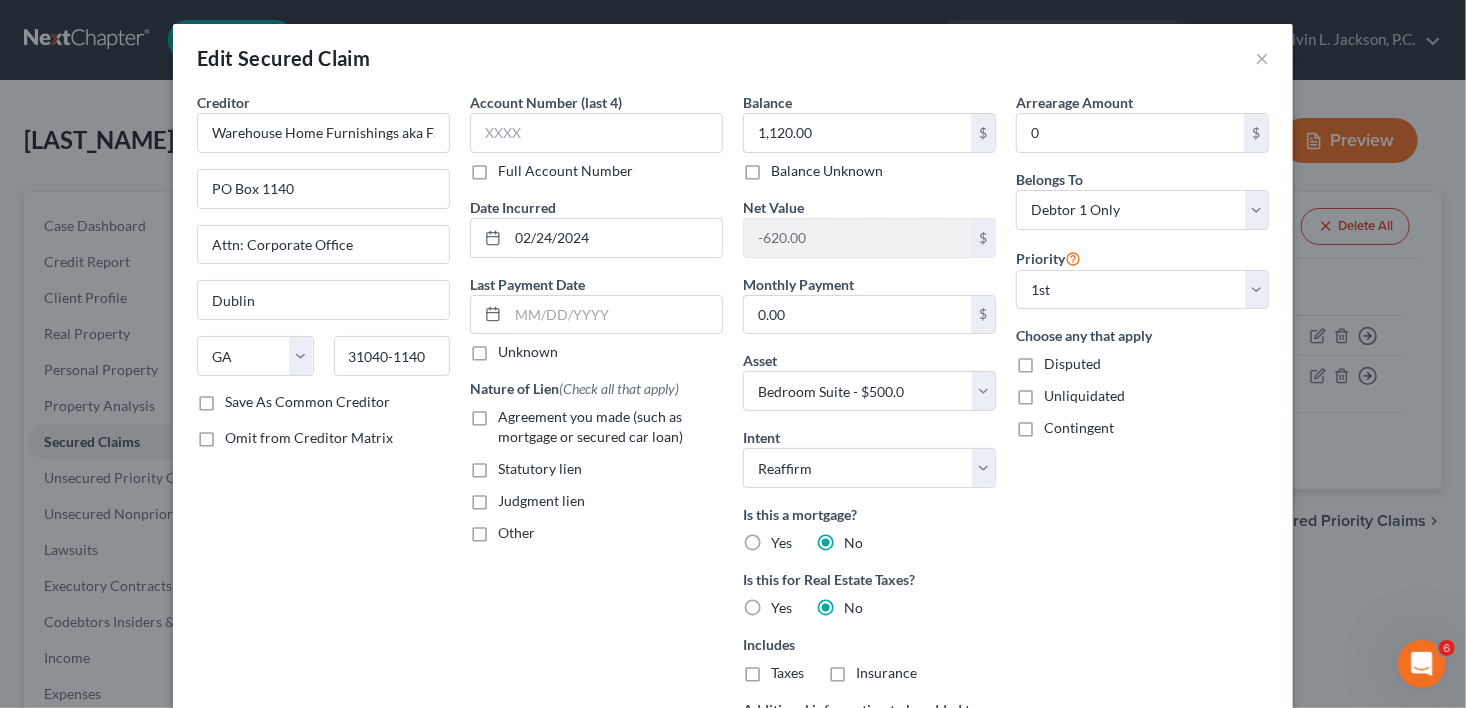 click on "Agreement you made (such as mortgage or secured car loan)" at bounding box center (512, 413) 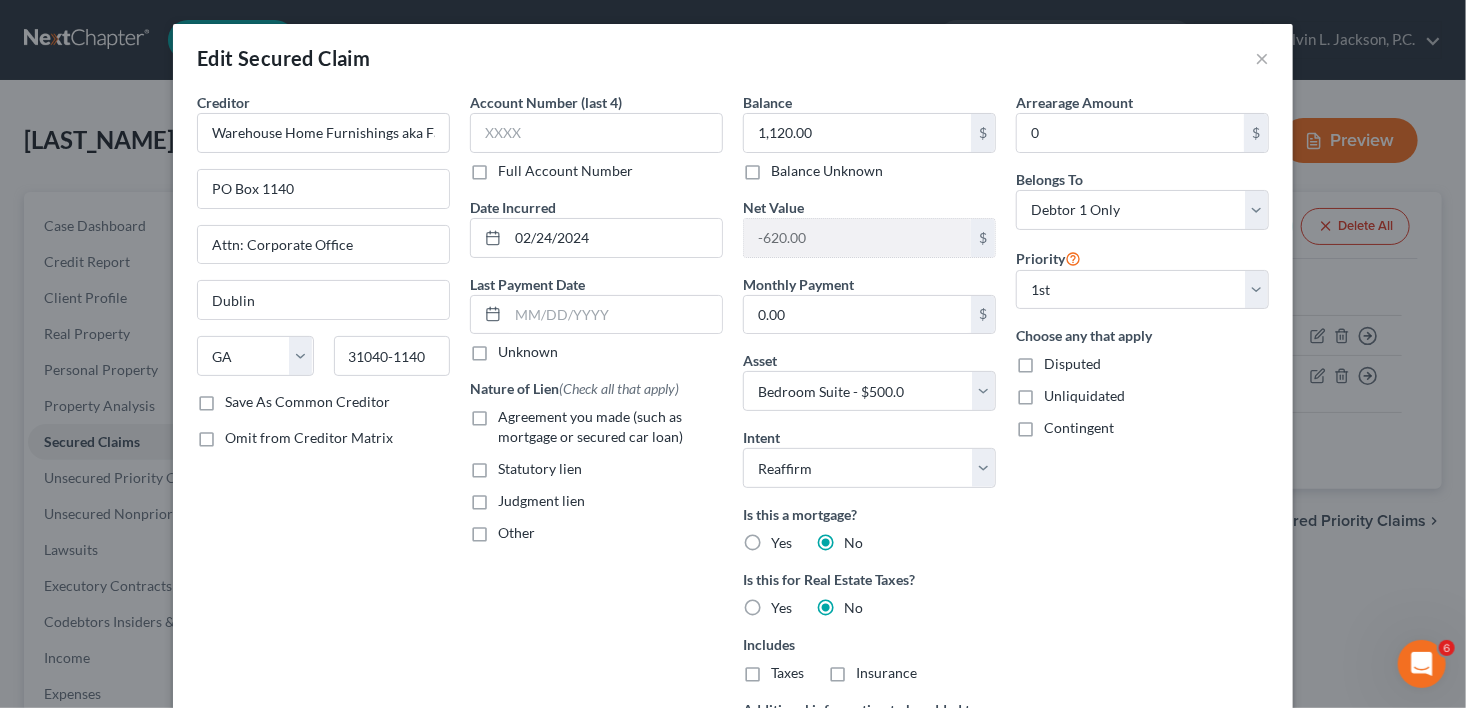 checkbox on "true" 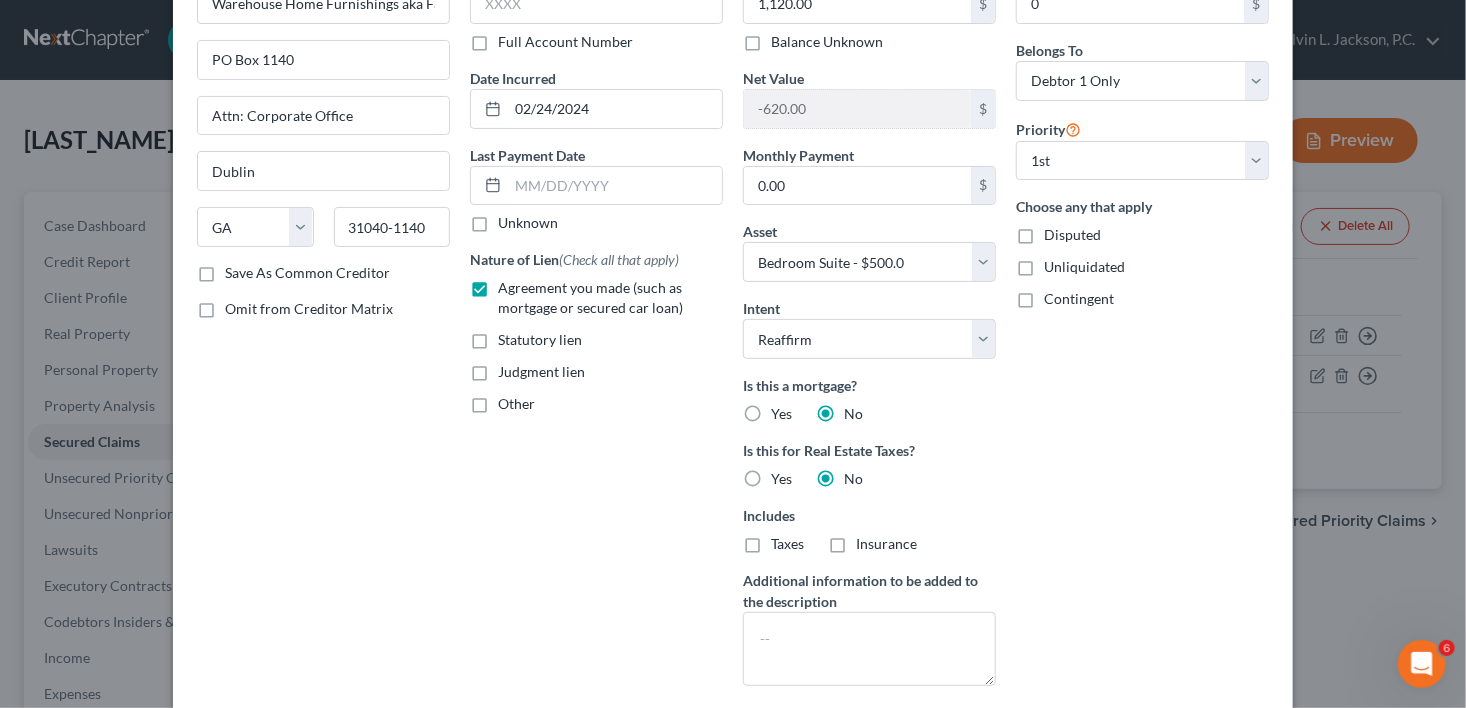 scroll, scrollTop: 303, scrollLeft: 0, axis: vertical 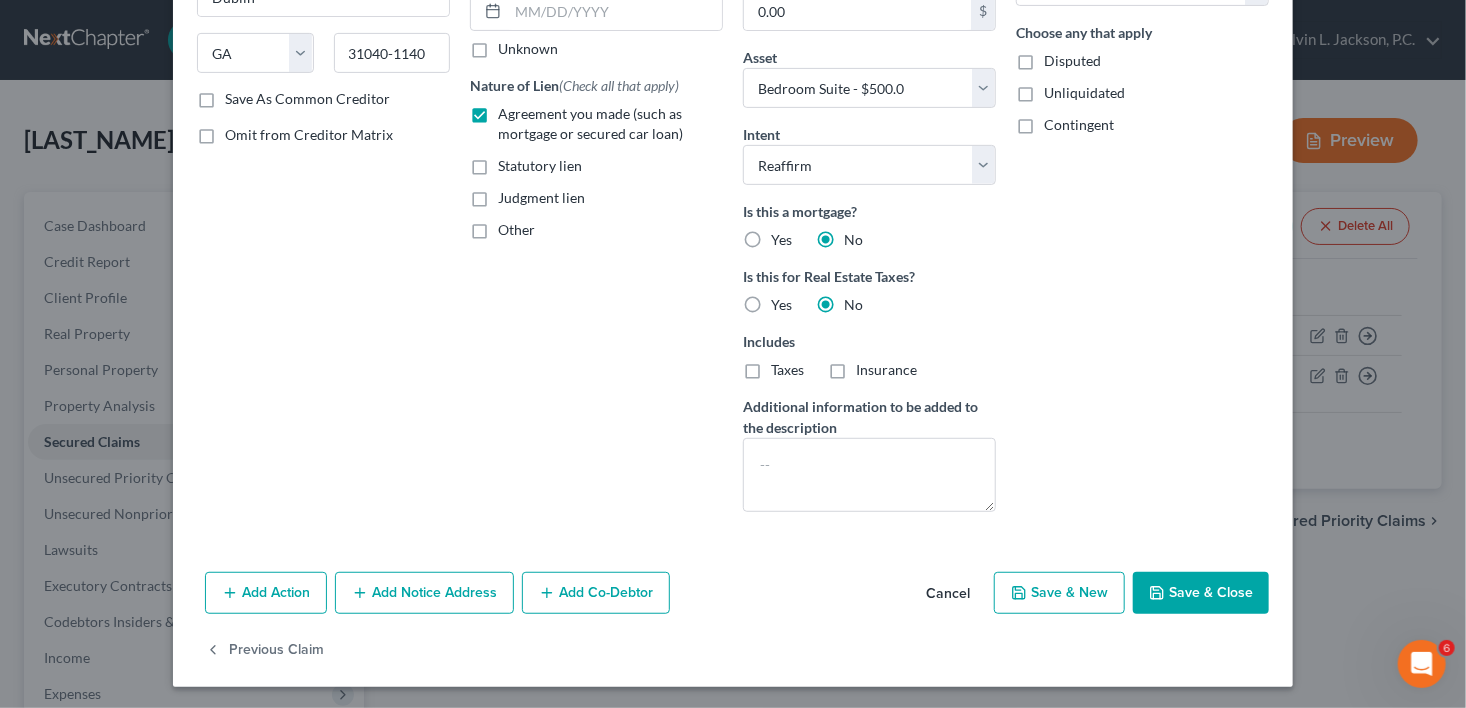drag, startPoint x: 1464, startPoint y: 354, endPoint x: 0, endPoint y: 29, distance: 1499.6403 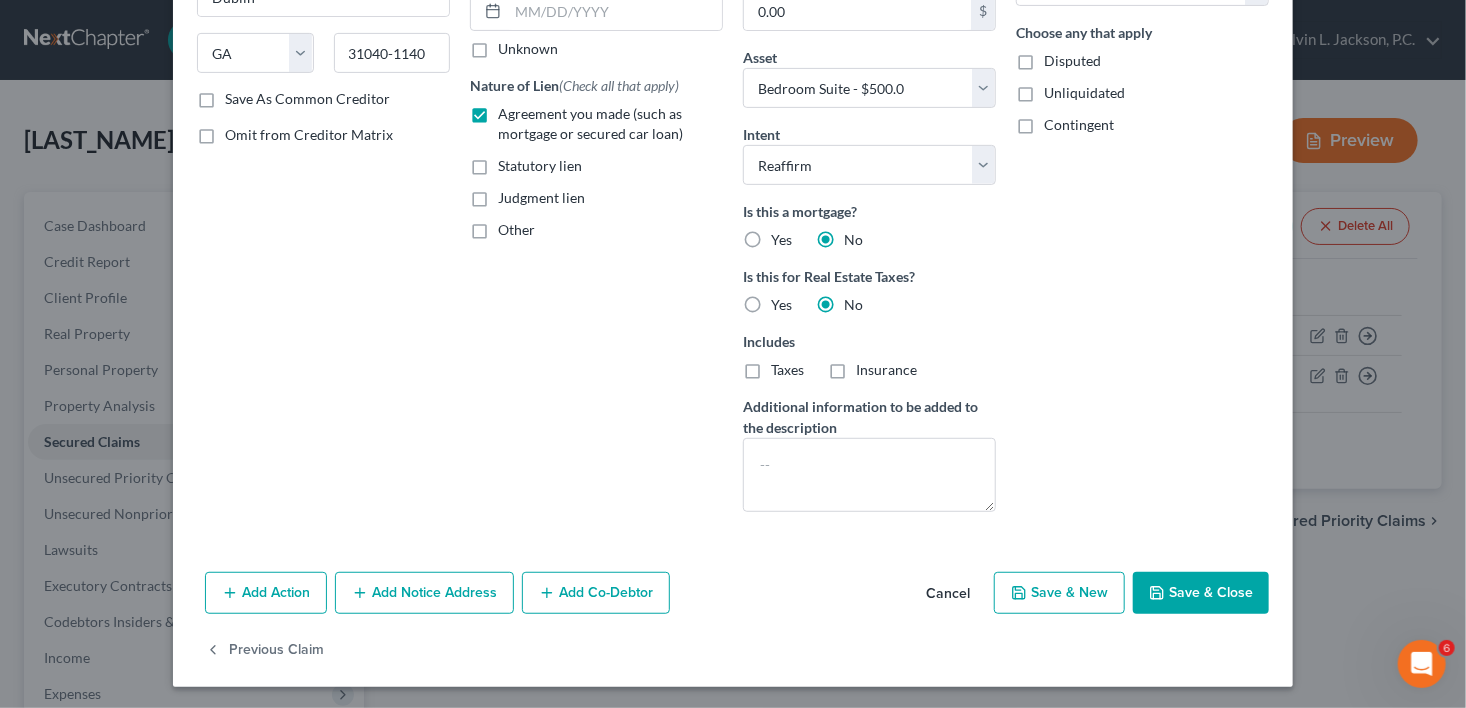 click on "Save & Close" at bounding box center (1201, 593) 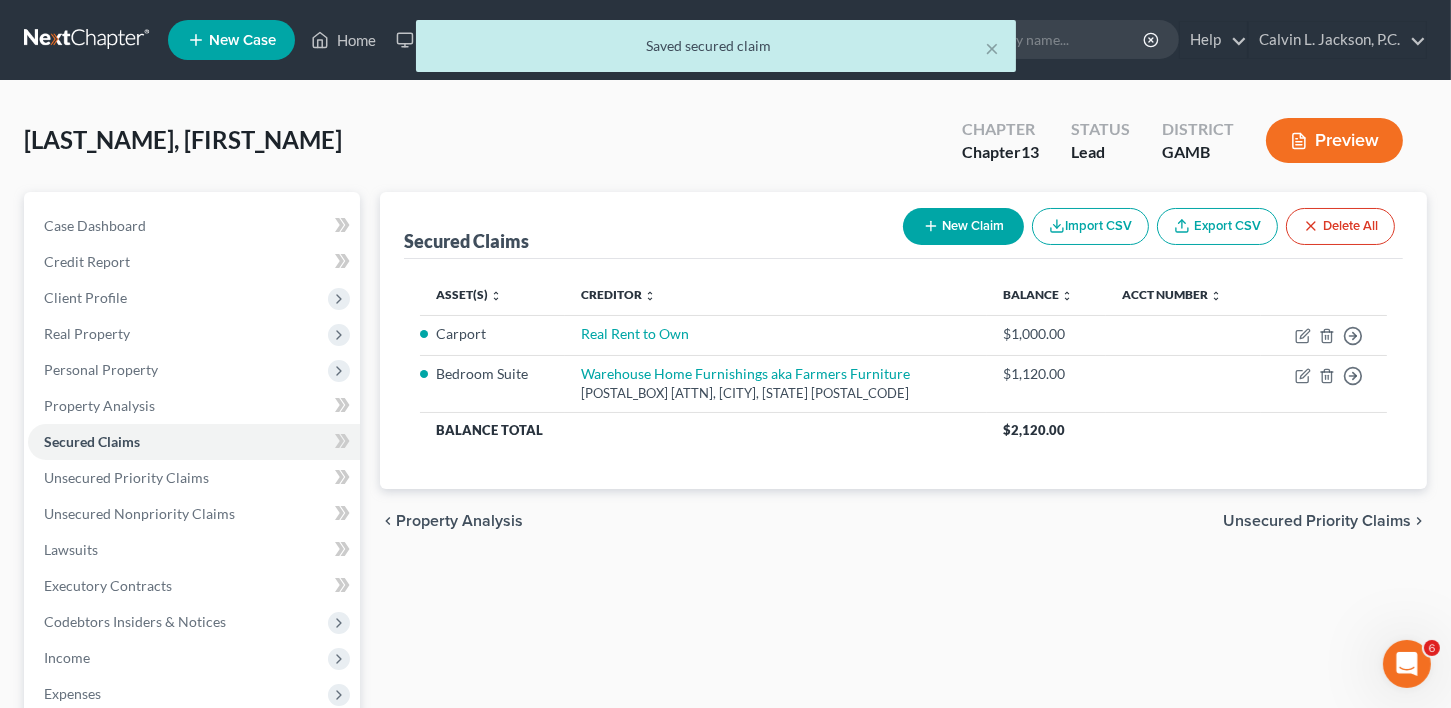 click on "Unsecured Priority Claims" at bounding box center (1317, 521) 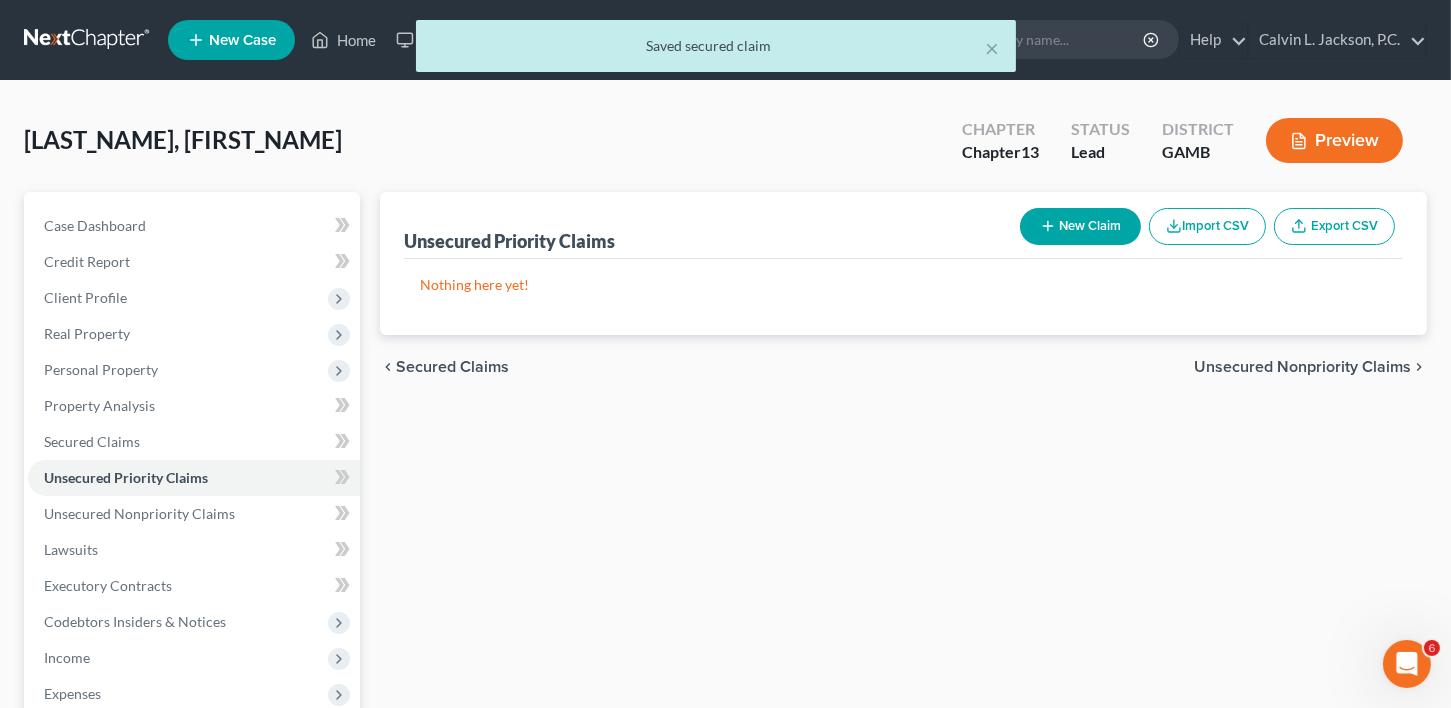 click on "Unsecured Nonpriority Claims" at bounding box center (1302, 367) 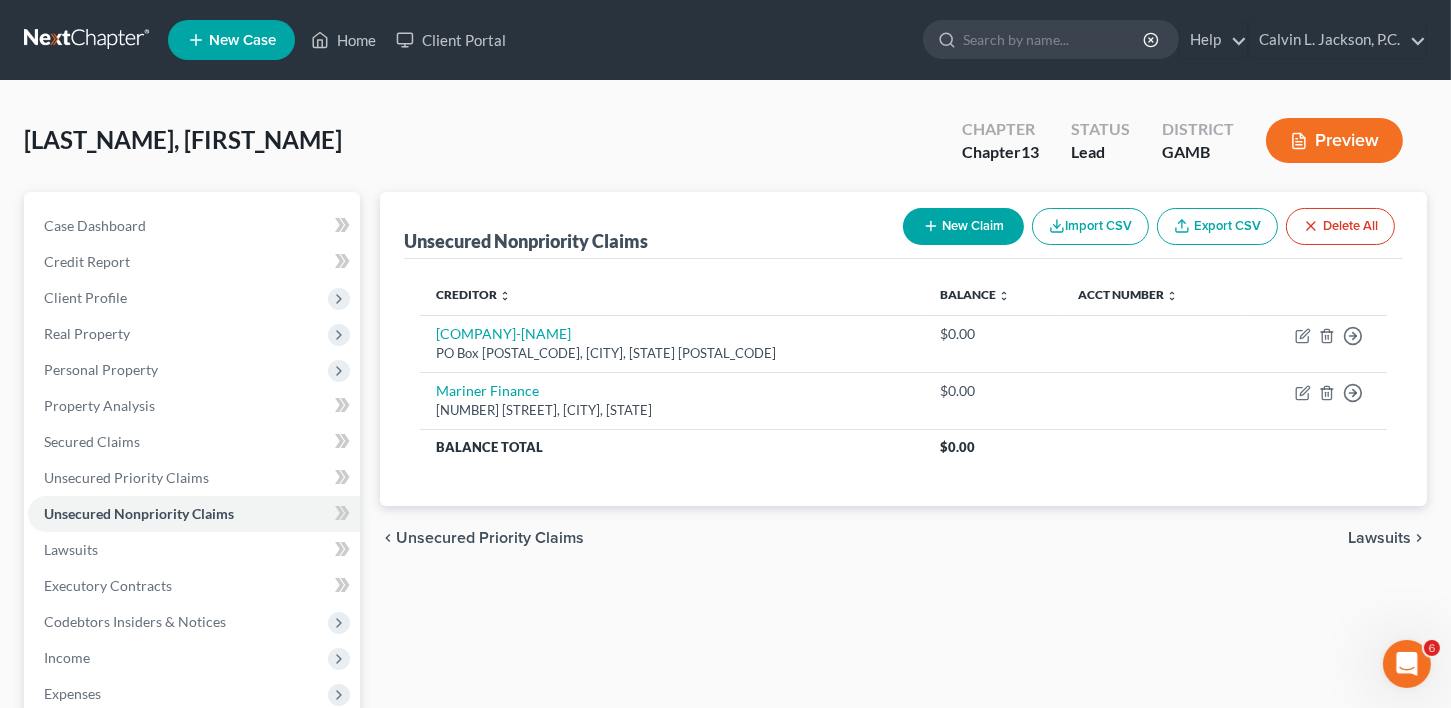 click on "New Claim" at bounding box center (963, 226) 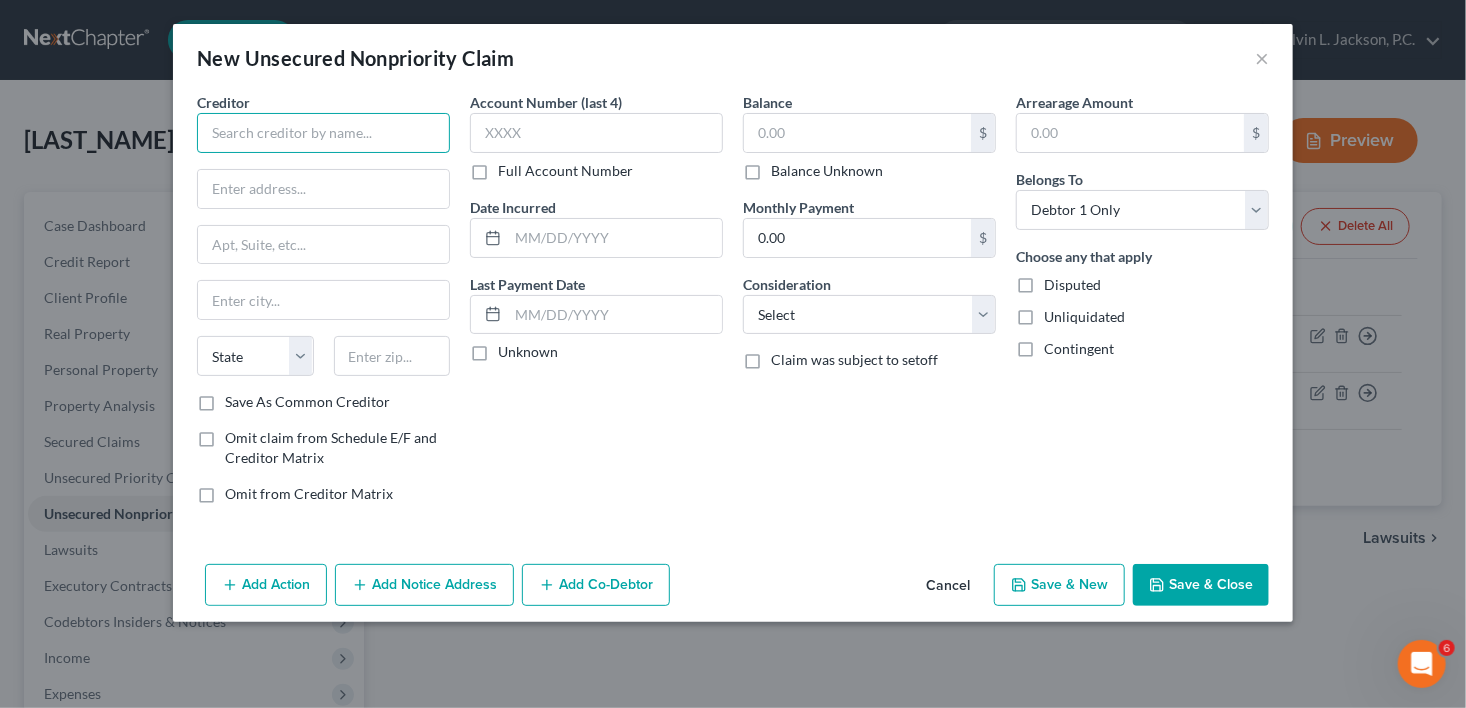 drag, startPoint x: 268, startPoint y: 134, endPoint x: 271, endPoint y: 113, distance: 21.213203 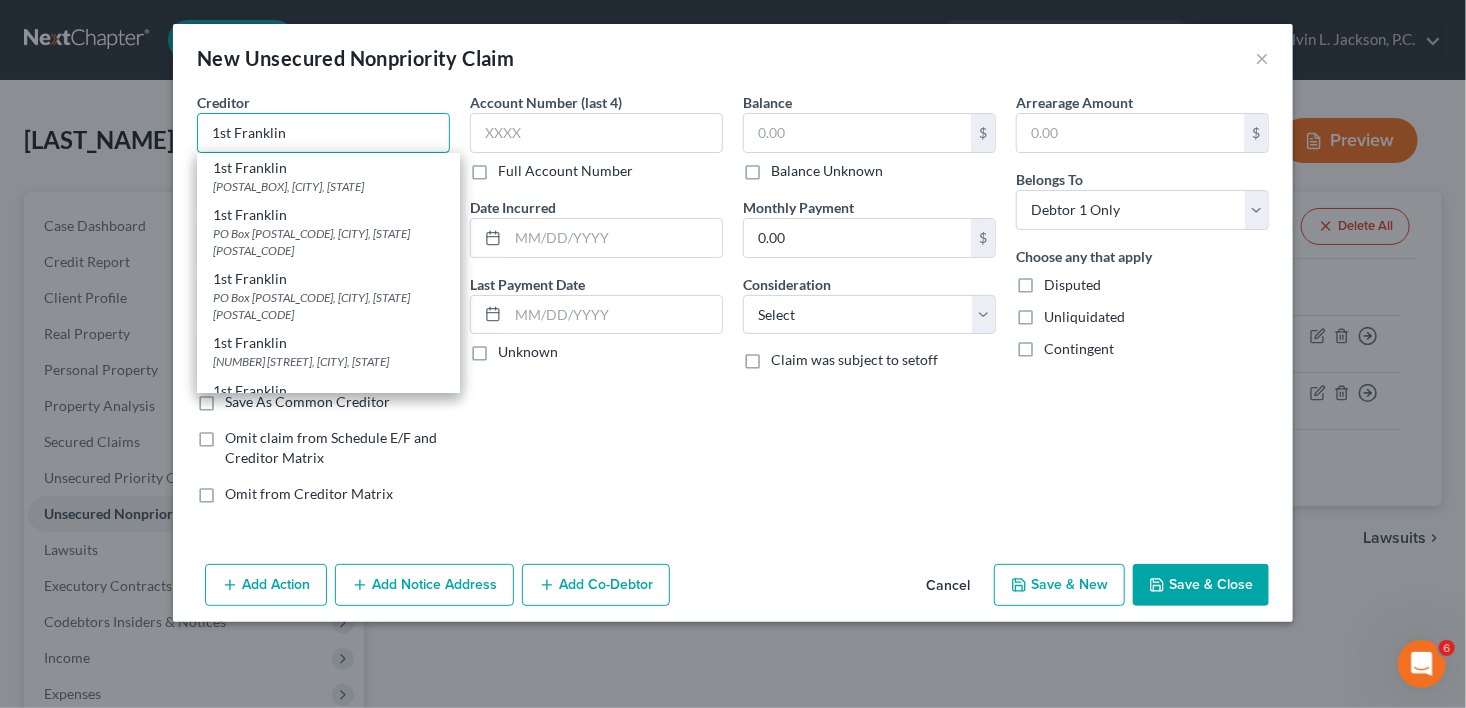 type on "1st Franklin" 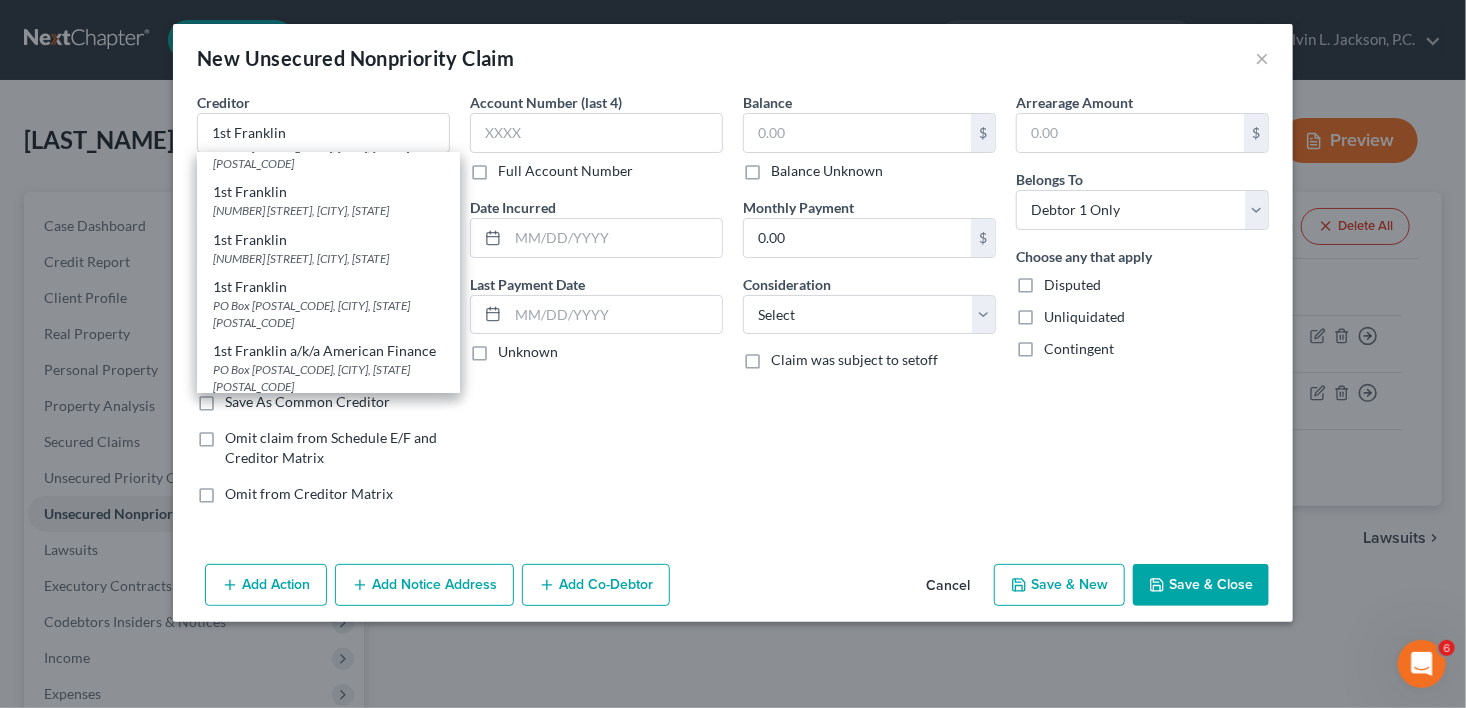 scroll, scrollTop: 172, scrollLeft: 0, axis: vertical 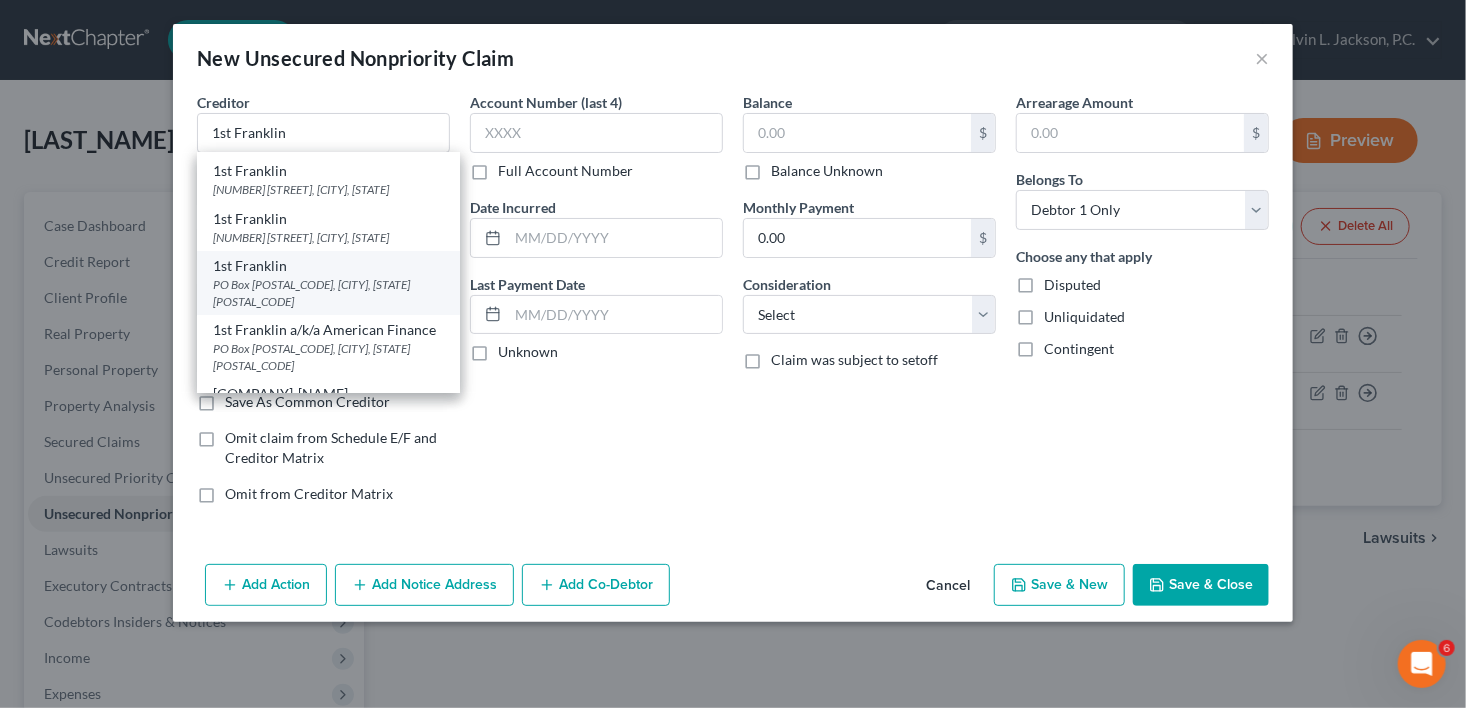 click on "1st Franklin" at bounding box center (328, 266) 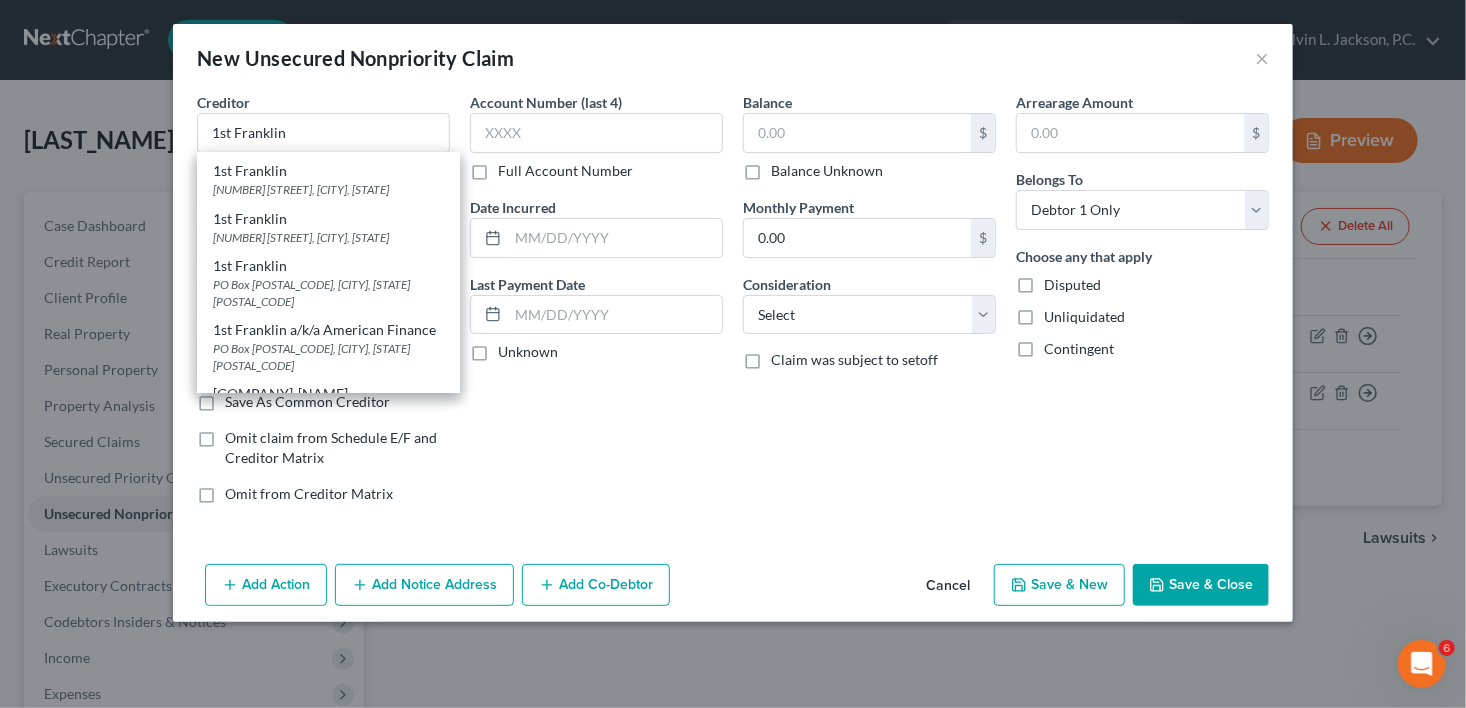 type on "PO Box 1887" 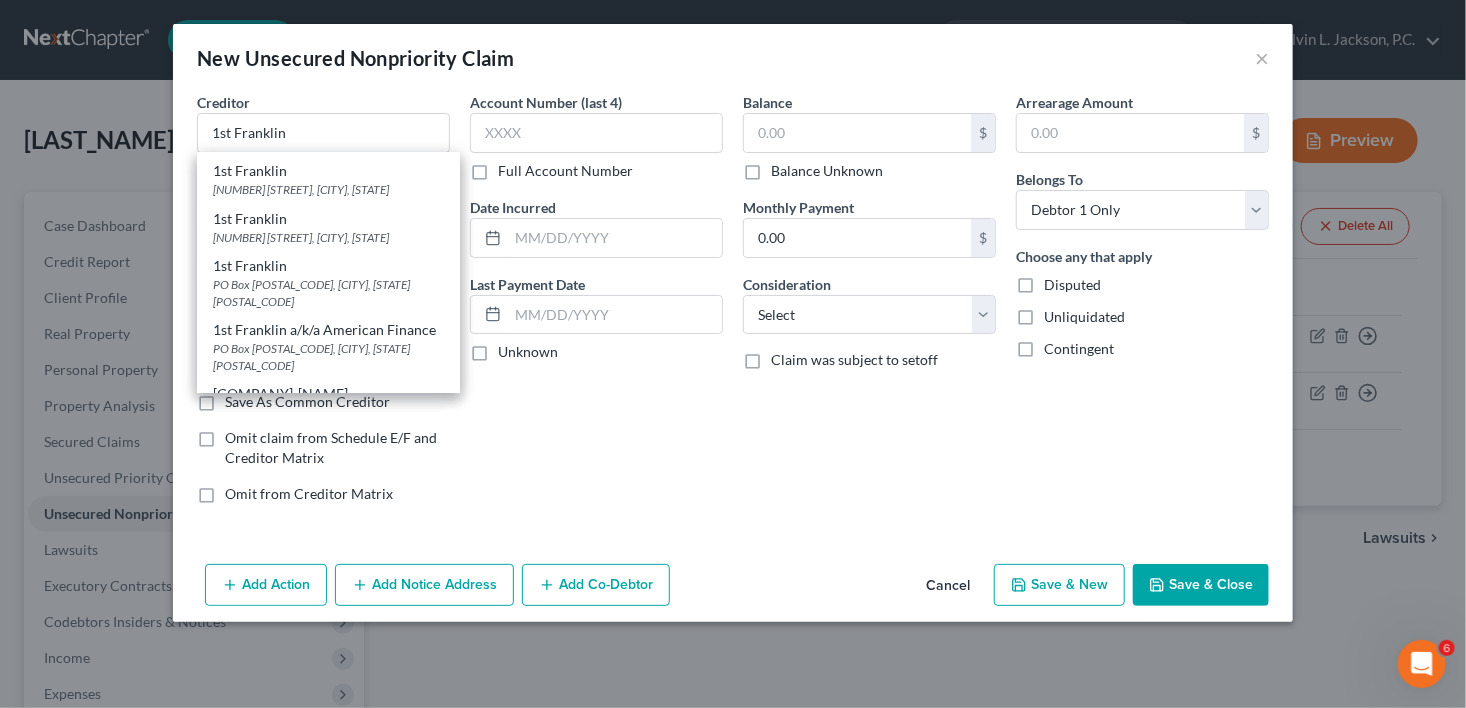 scroll, scrollTop: 0, scrollLeft: 0, axis: both 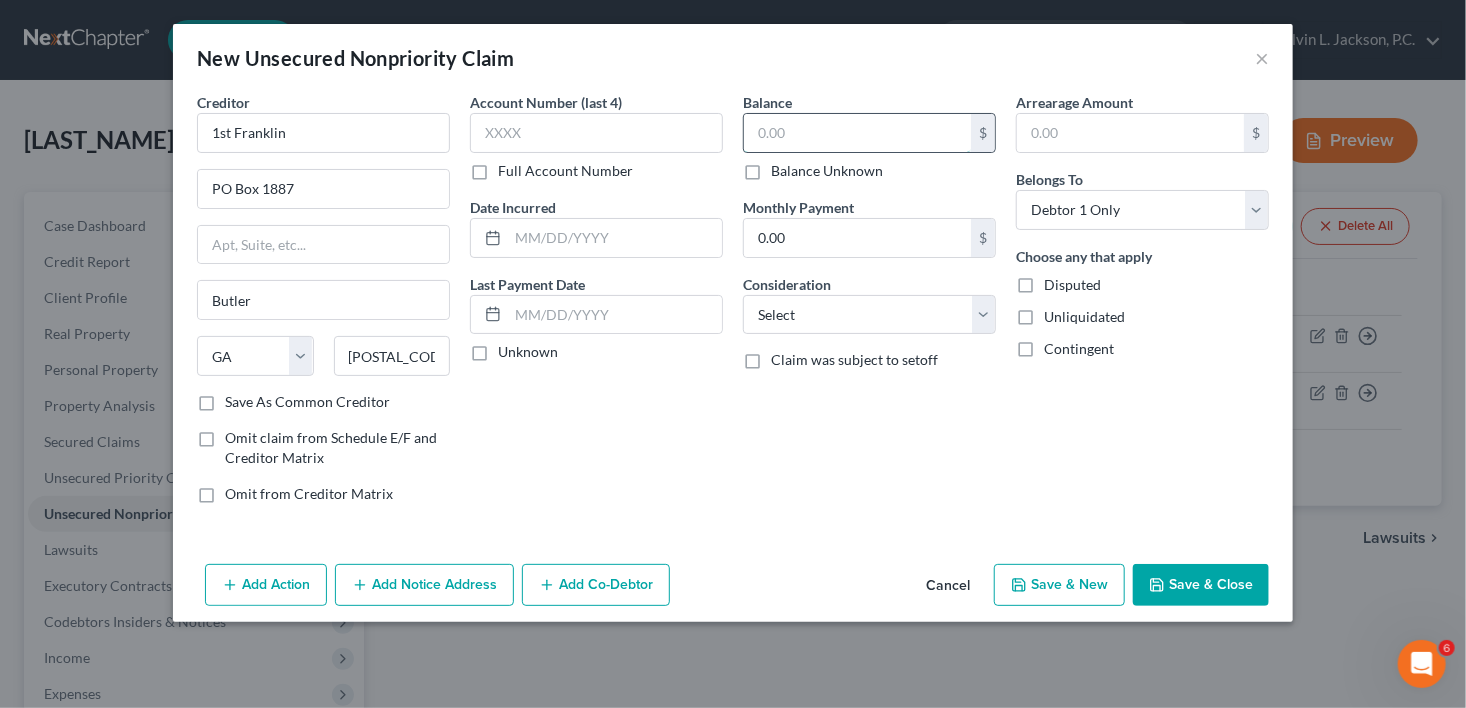 click at bounding box center [857, 133] 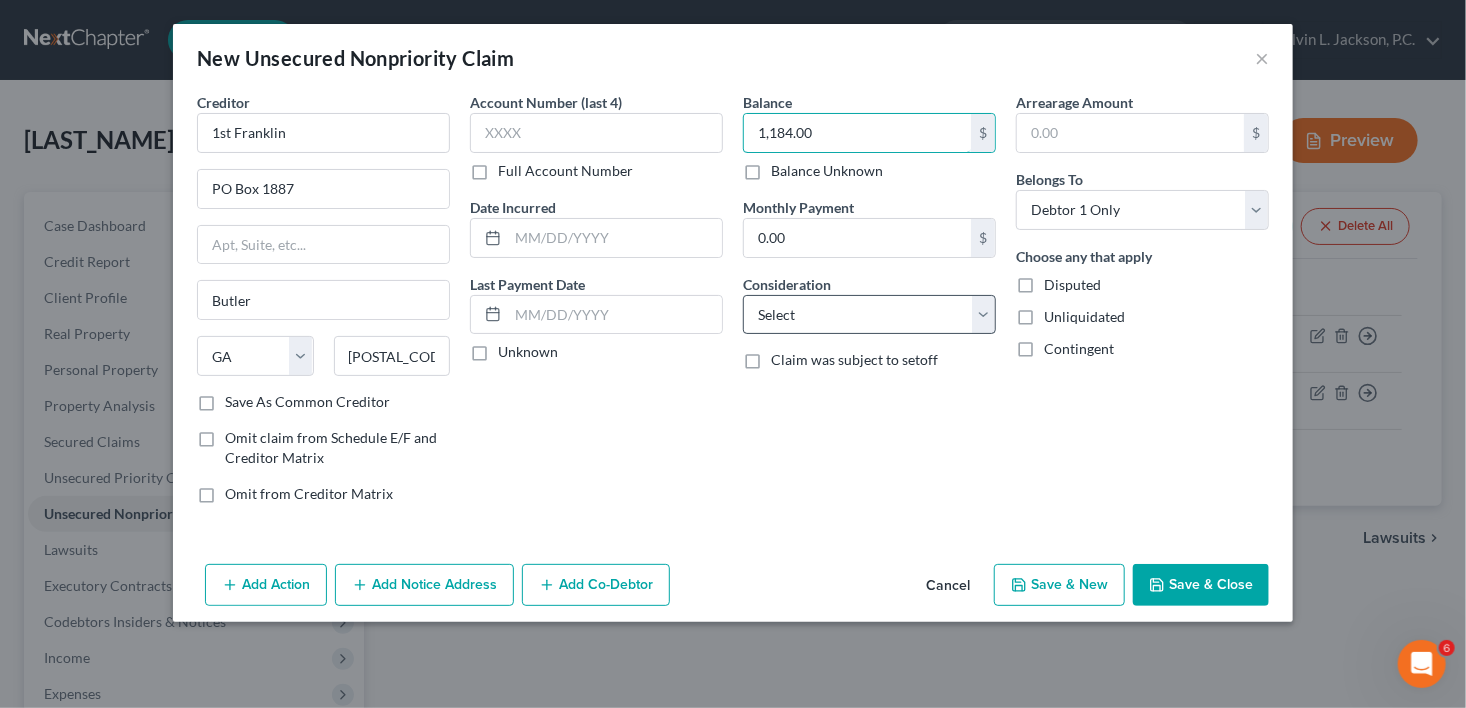 type on "1,184.00" 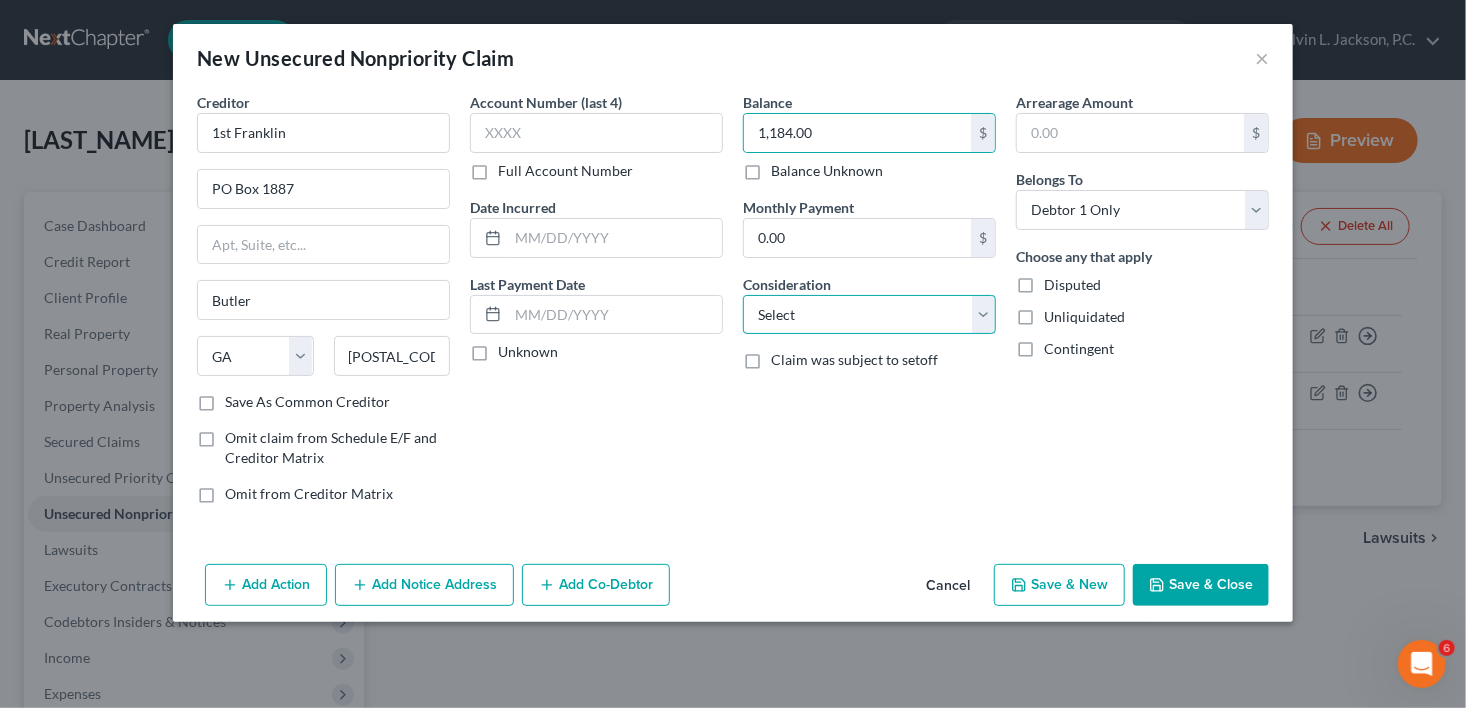 click on "Select Cable / Satellite Services Collection Agency Credit Card Debt Debt Counseling / Attorneys Deficiency Balance Domestic Support Obligations Home / Car Repairs Income Taxes Judgment Liens Medical Services Monies Loaned / Advanced Mortgage Obligation From Divorce Or Separation Obligation To Pensions Other Overdrawn Bank Account Promised To Help Pay Creditors Student Loans Suppliers And Vendors Telephone / Internet Services Utility Services" at bounding box center (869, 315) 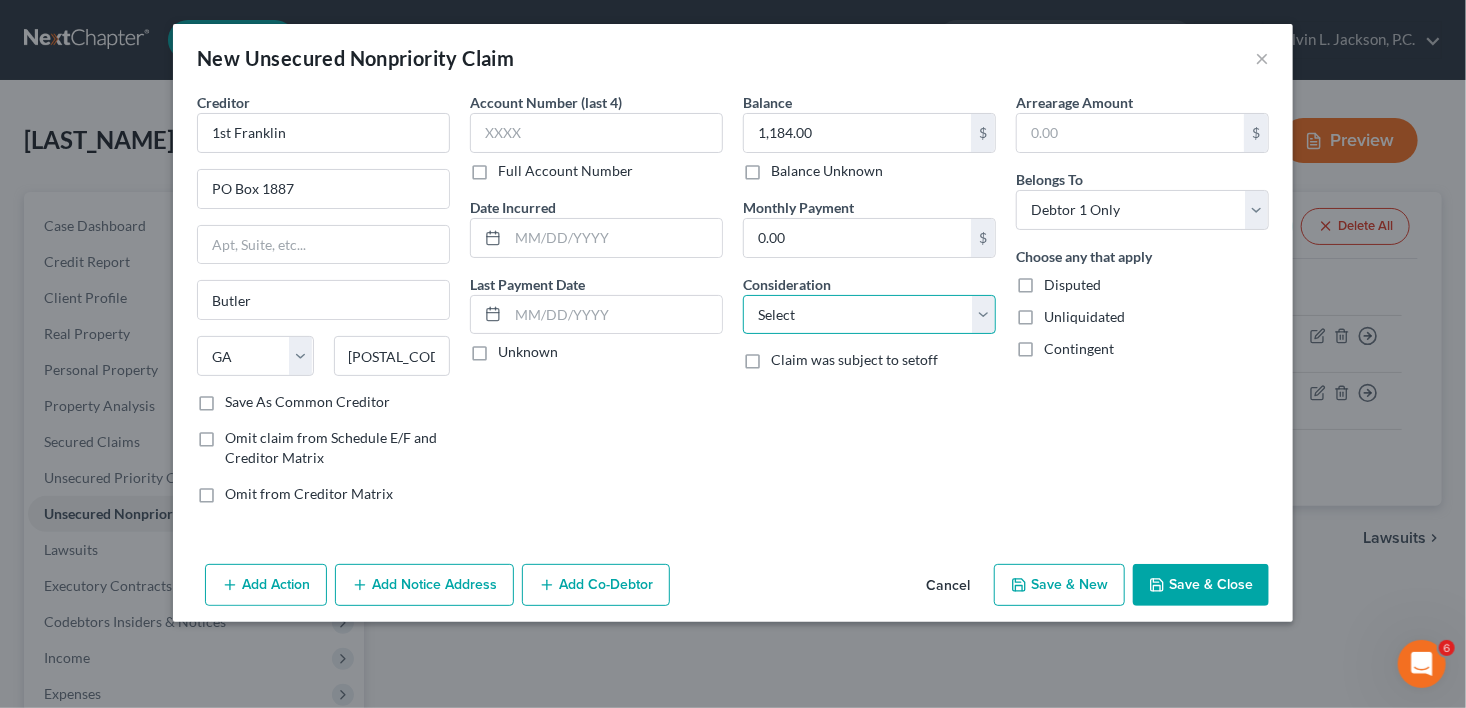 select on "10" 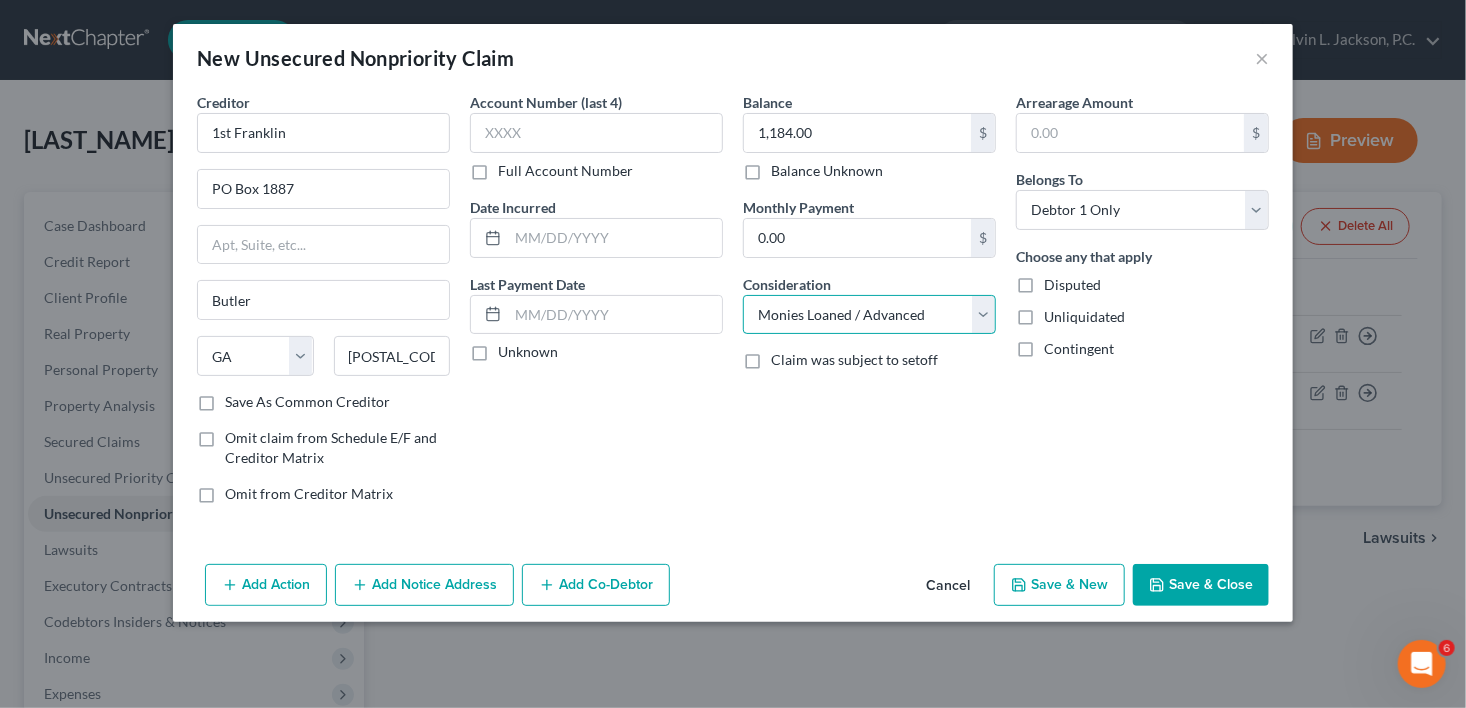 click on "Select Cable / Satellite Services Collection Agency Credit Card Debt Debt Counseling / Attorneys Deficiency Balance Domestic Support Obligations Home / Car Repairs Income Taxes Judgment Liens Medical Services Monies Loaned / Advanced Mortgage Obligation From Divorce Or Separation Obligation To Pensions Other Overdrawn Bank Account Promised To Help Pay Creditors Student Loans Suppliers And Vendors Telephone / Internet Services Utility Services" at bounding box center [869, 315] 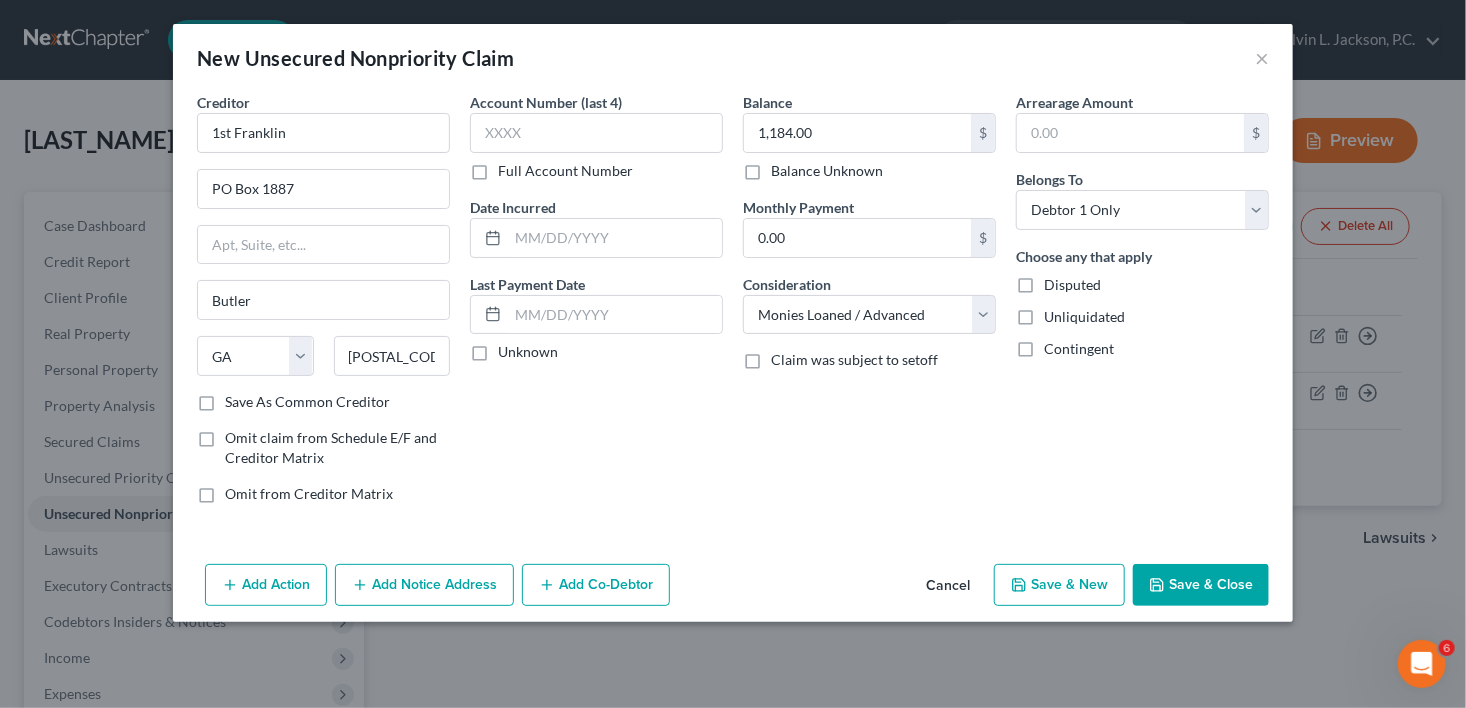 click on "Save & New" at bounding box center (1059, 585) 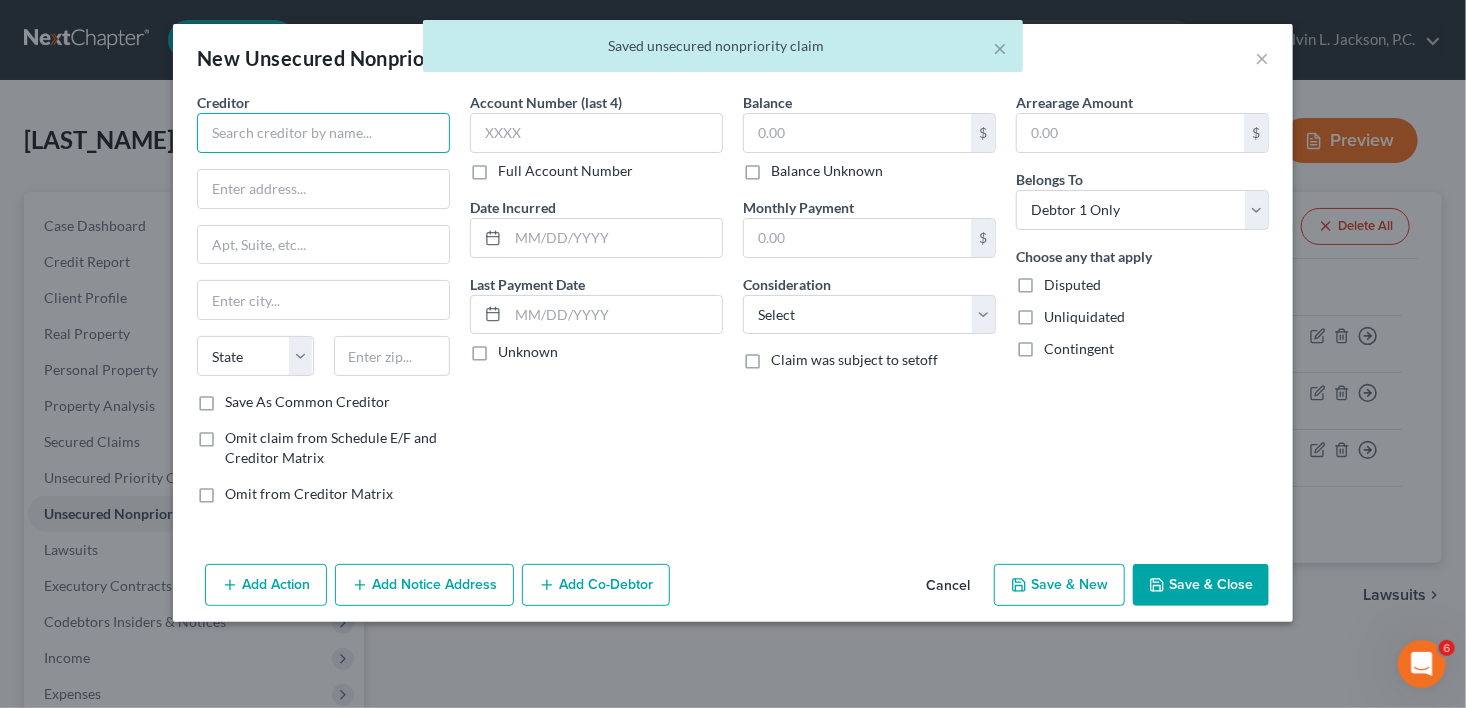 click at bounding box center (323, 133) 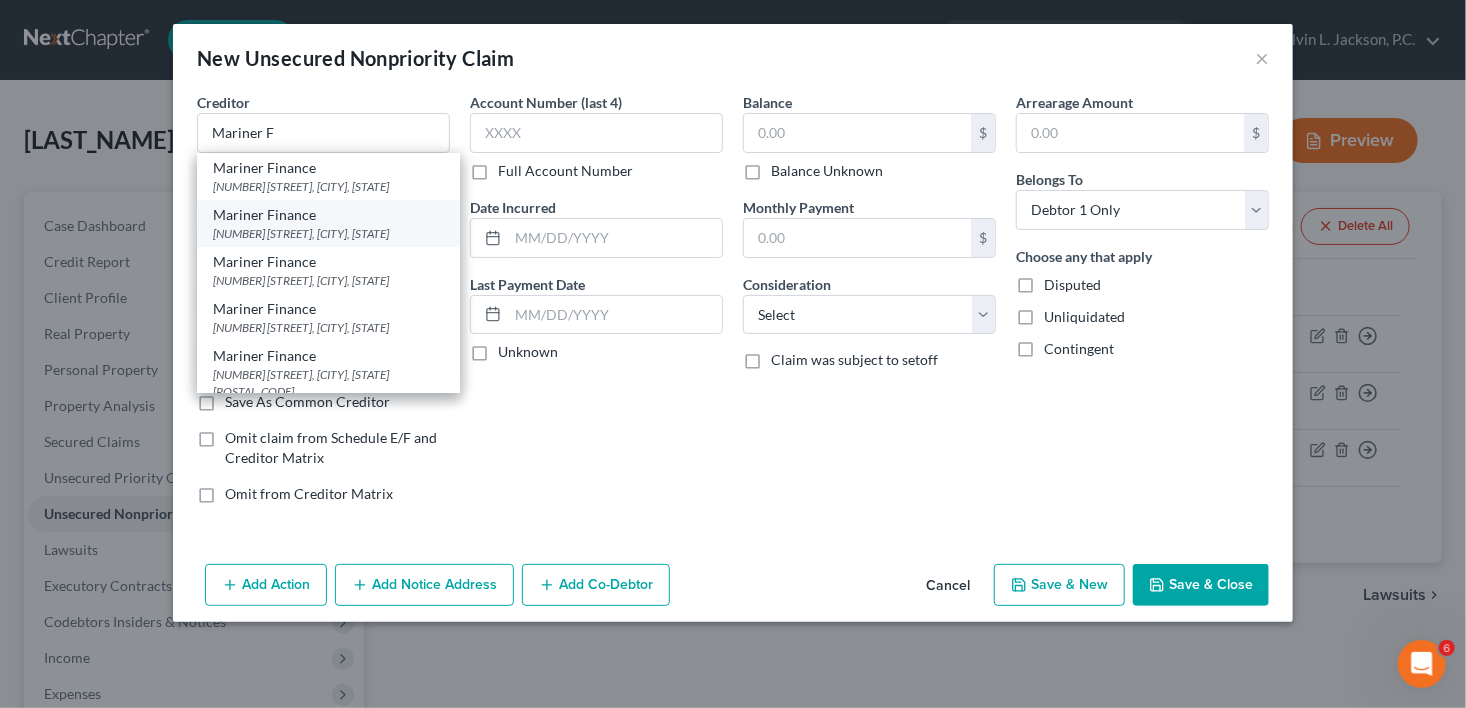 click on "[NUMBER] [STREET], [CITY], [STATE]" at bounding box center [328, 233] 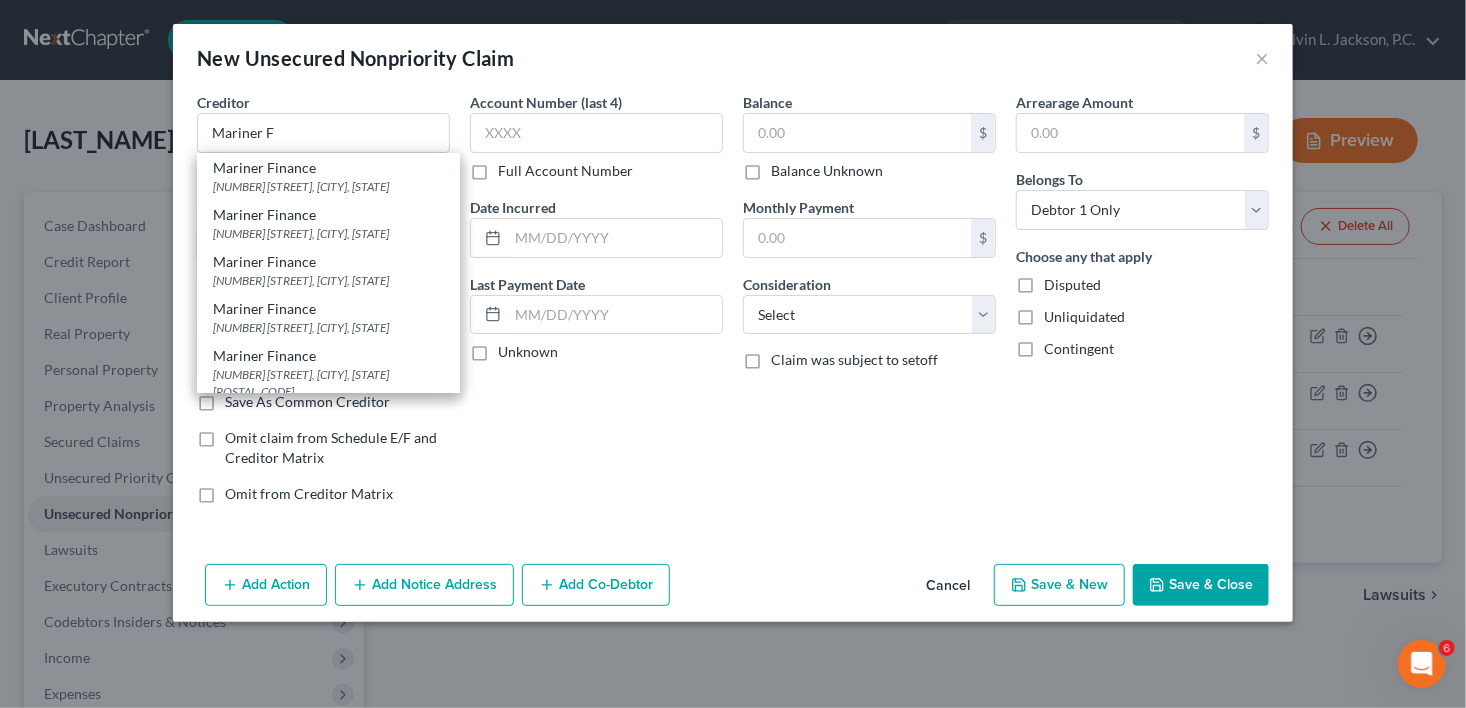 type on "Mariner Finance" 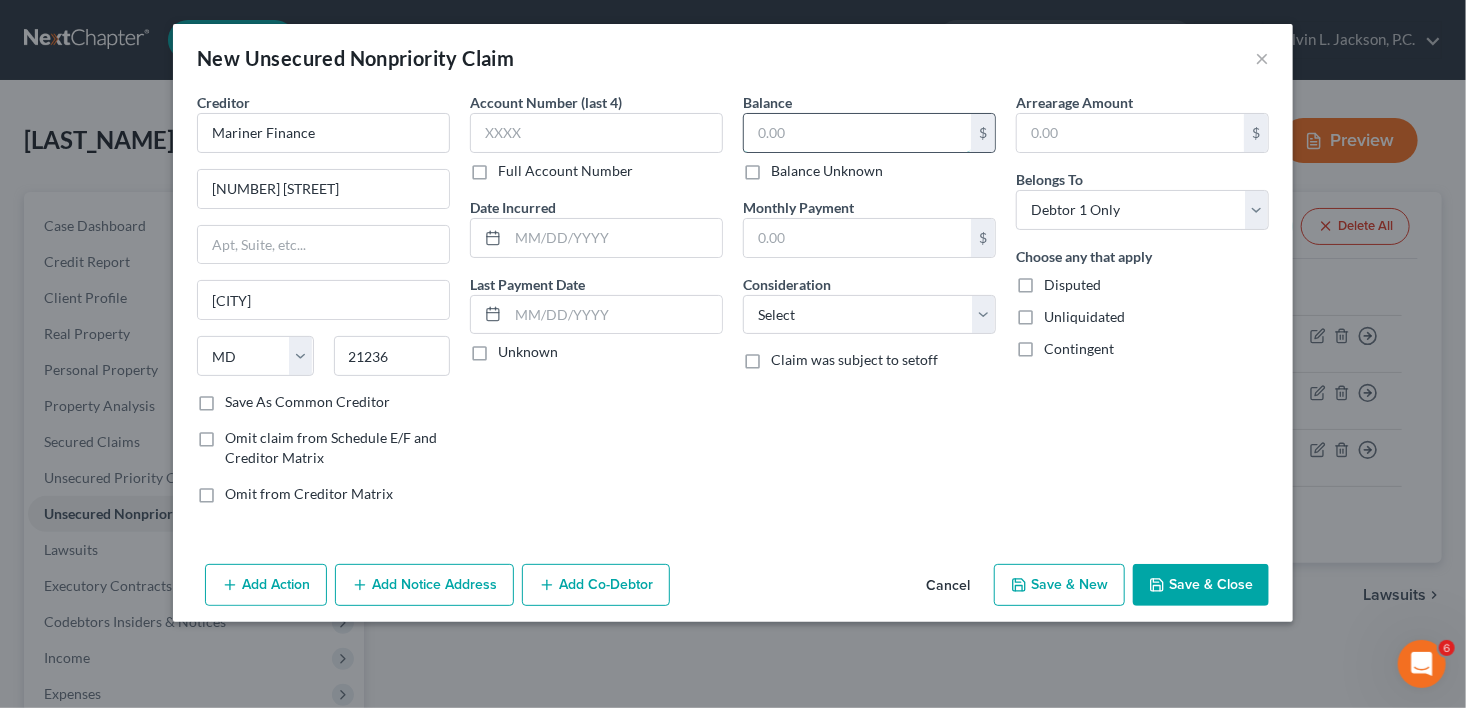 click at bounding box center (857, 133) 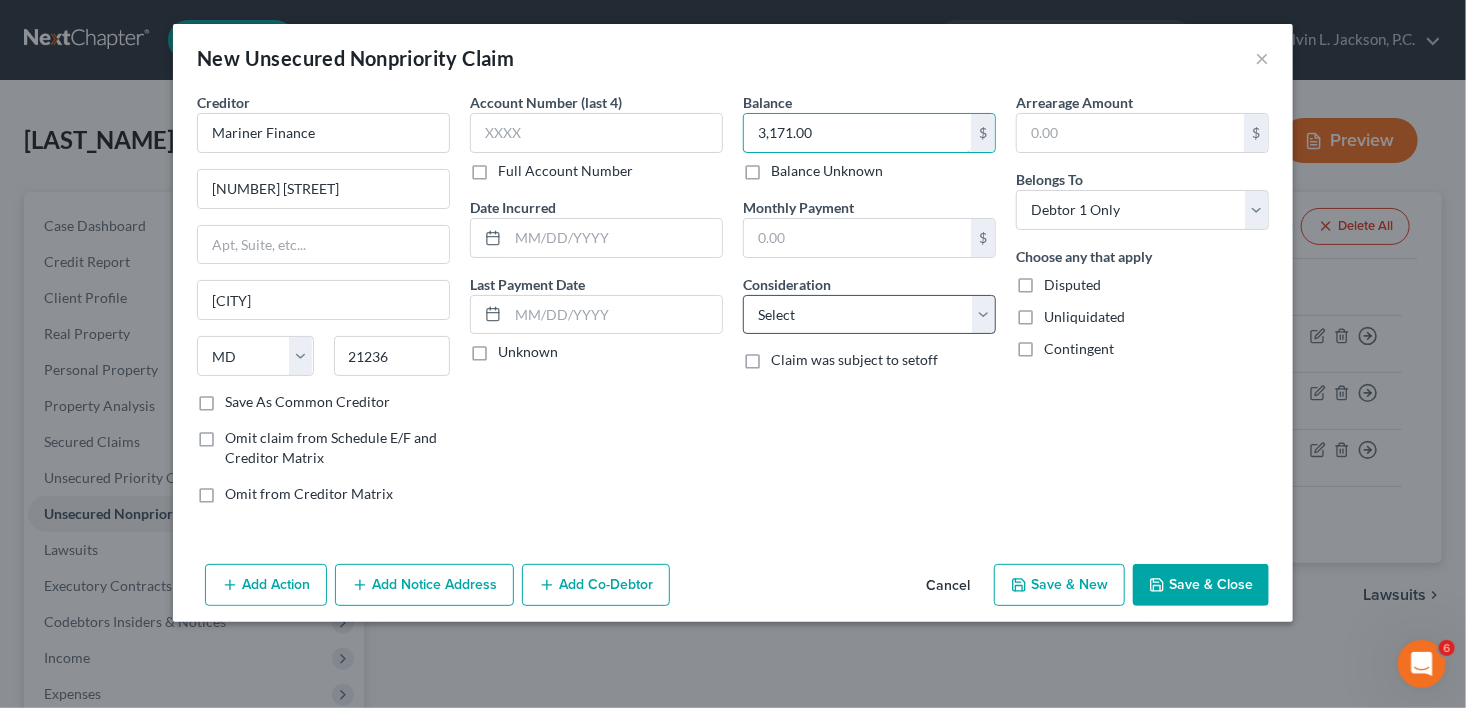 type on "3,171.00" 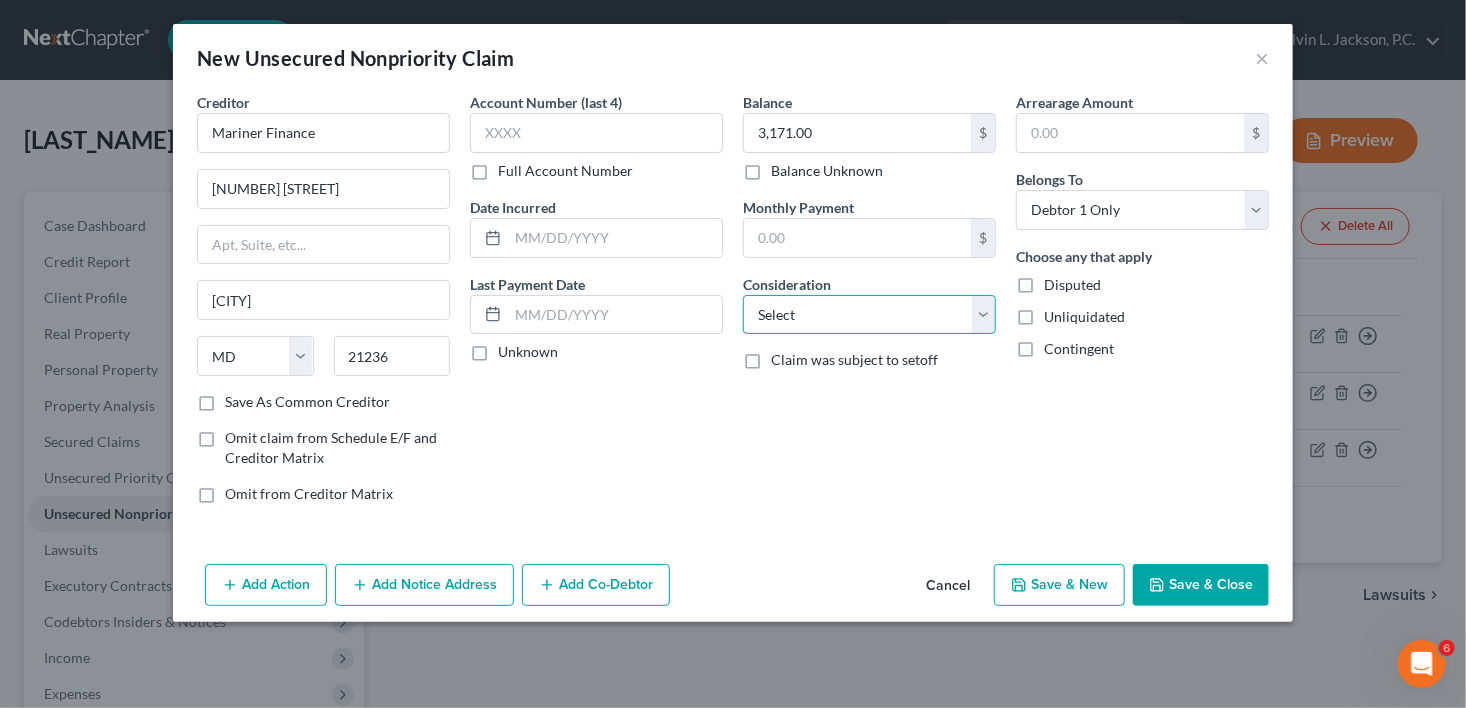 click on "Select Cable / Satellite Services Collection Agency Credit Card Debt Debt Counseling / Attorneys Deficiency Balance Domestic Support Obligations Home / Car Repairs Income Taxes Judgment Liens Medical Services Monies Loaned / Advanced Mortgage Obligation From Divorce Or Separation Obligation To Pensions Other Overdrawn Bank Account Promised To Help Pay Creditors Student Loans Suppliers And Vendors Telephone / Internet Services Utility Services" at bounding box center (869, 315) 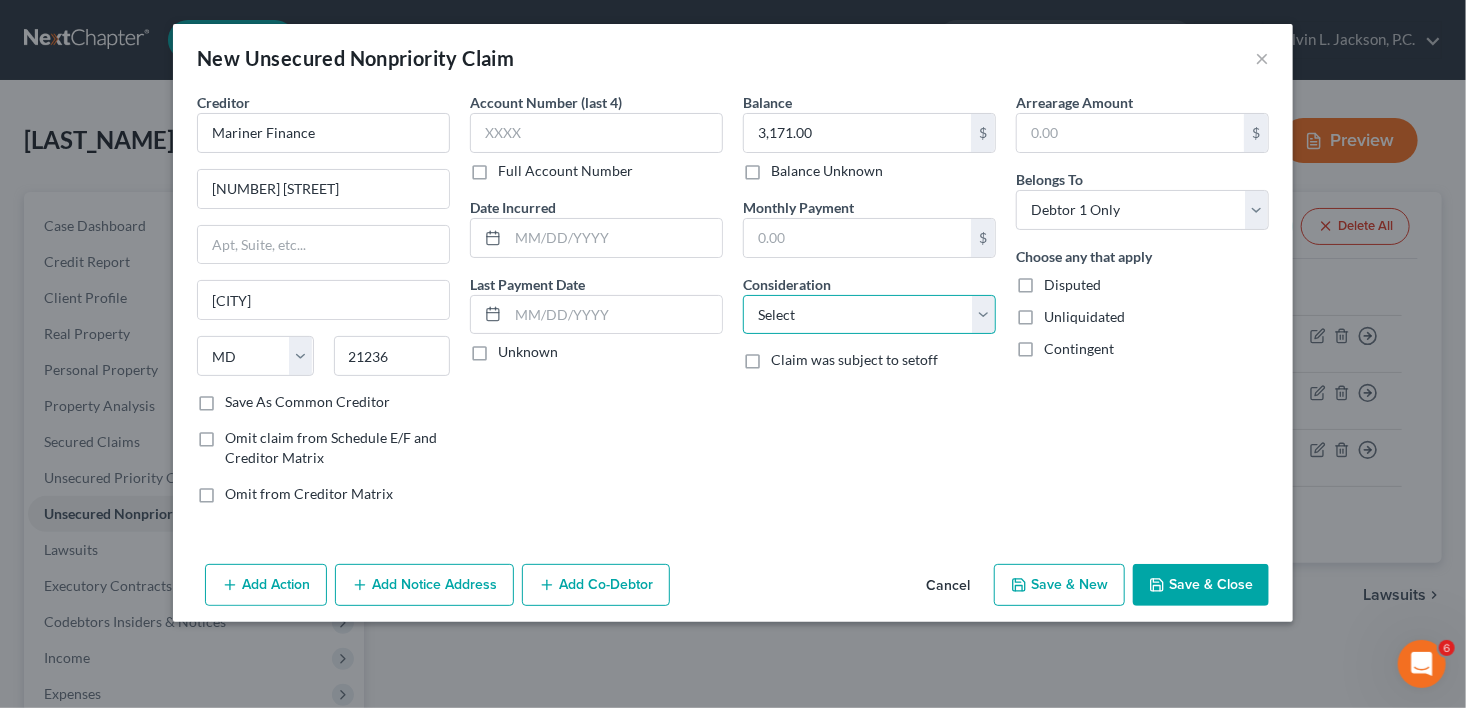 select on "10" 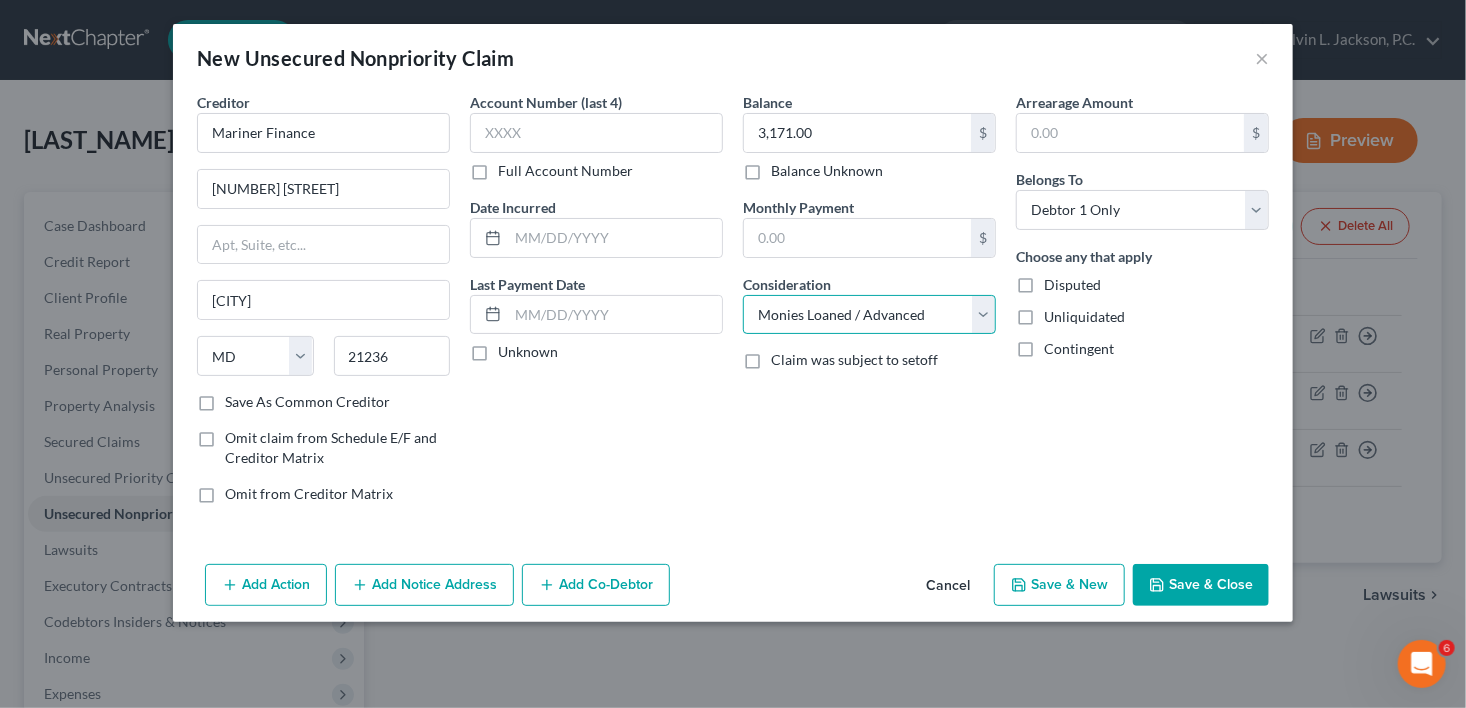 click on "Select Cable / Satellite Services Collection Agency Credit Card Debt Debt Counseling / Attorneys Deficiency Balance Domestic Support Obligations Home / Car Repairs Income Taxes Judgment Liens Medical Services Monies Loaned / Advanced Mortgage Obligation From Divorce Or Separation Obligation To Pensions Other Overdrawn Bank Account Promised To Help Pay Creditors Student Loans Suppliers And Vendors Telephone / Internet Services Utility Services" at bounding box center [869, 315] 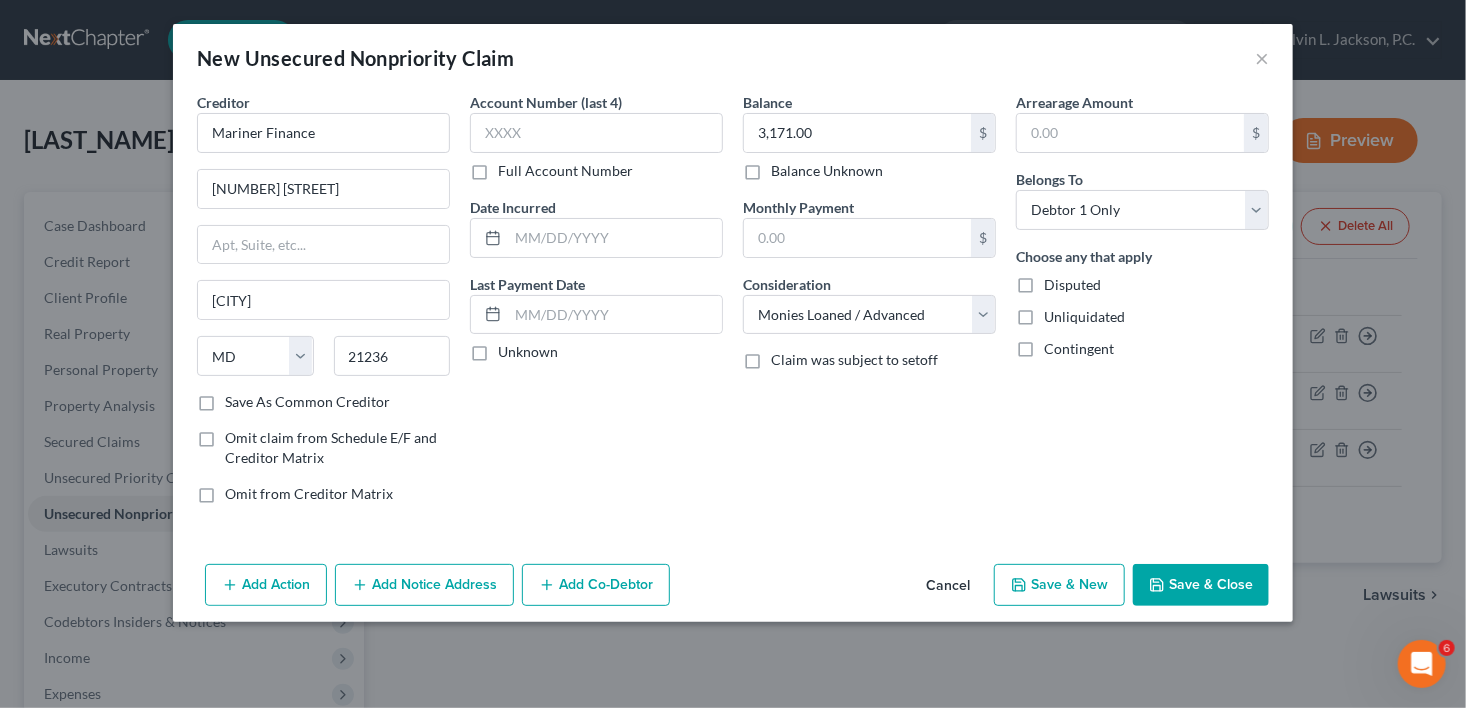 click on "Save & New" at bounding box center [1059, 585] 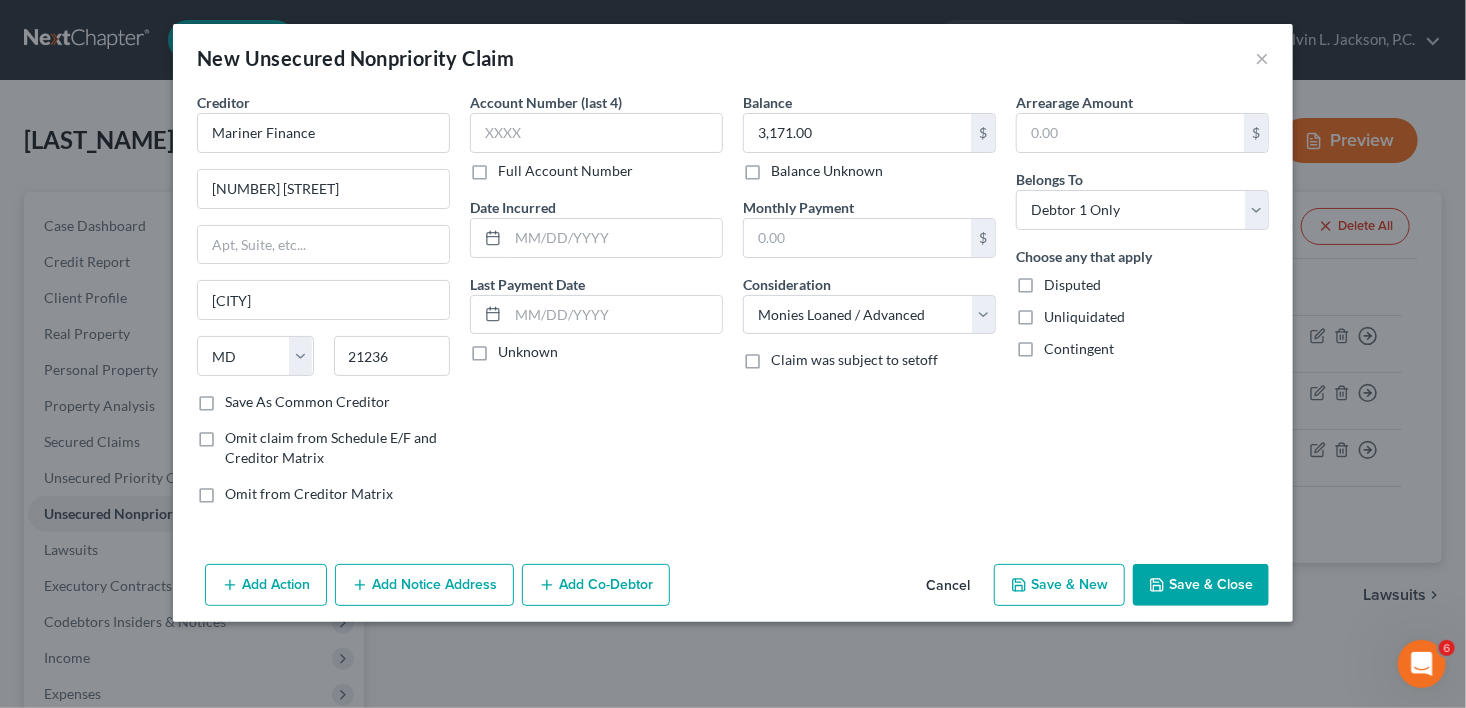 select on "0" 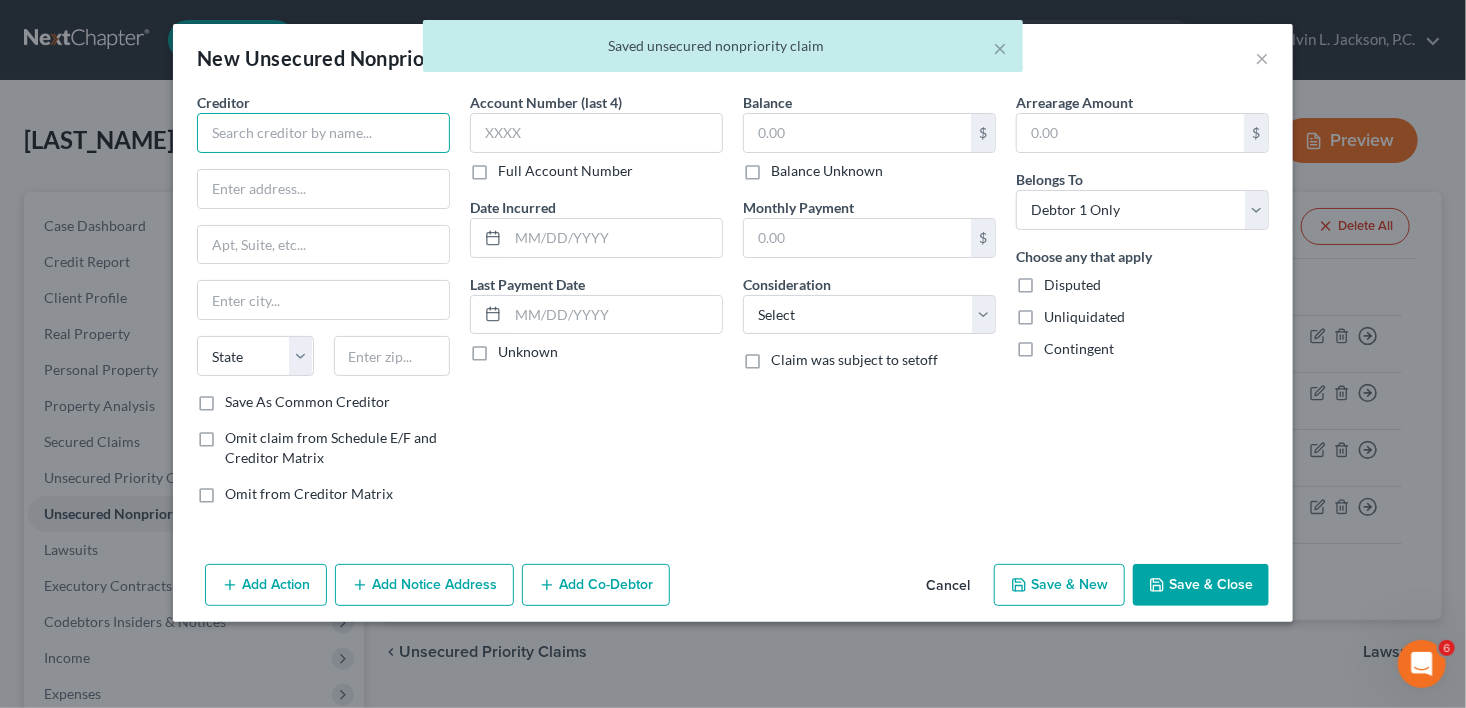 click at bounding box center (323, 133) 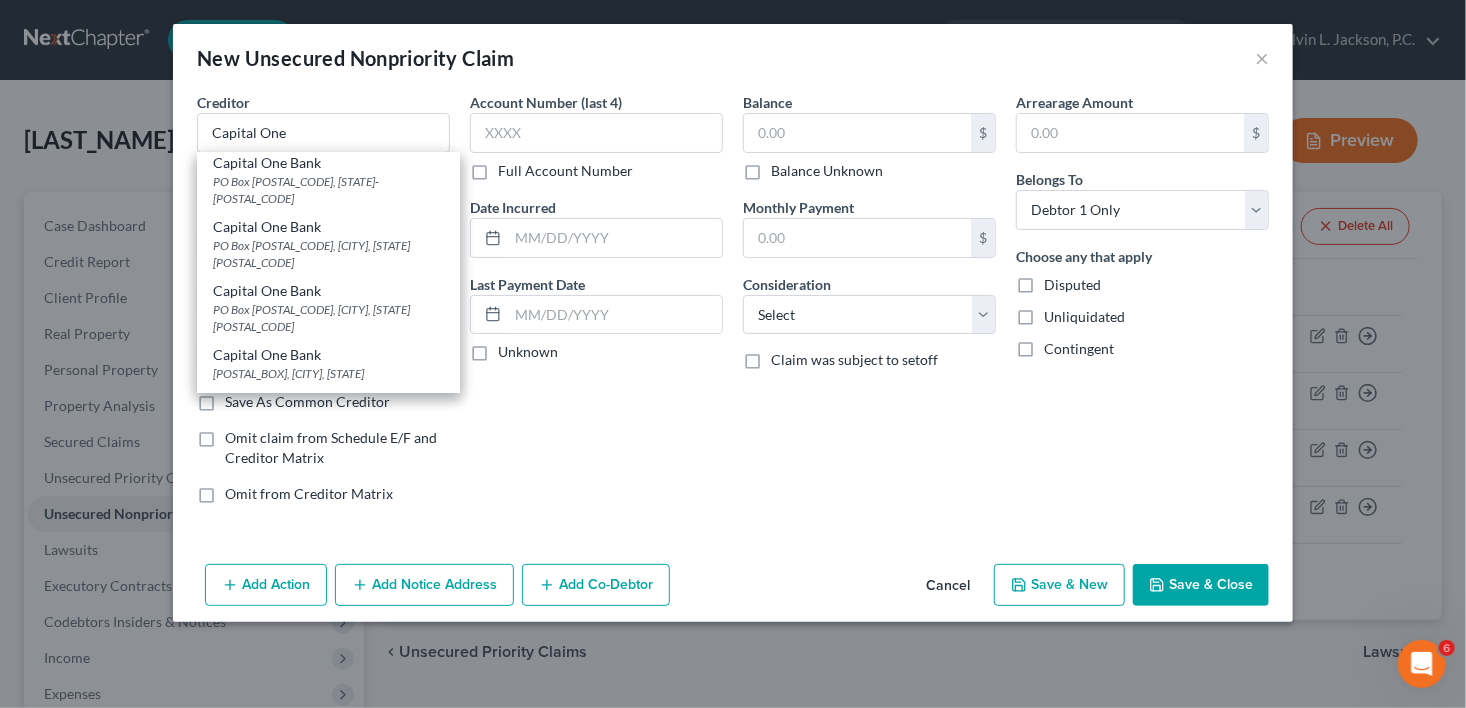 scroll, scrollTop: 563, scrollLeft: 0, axis: vertical 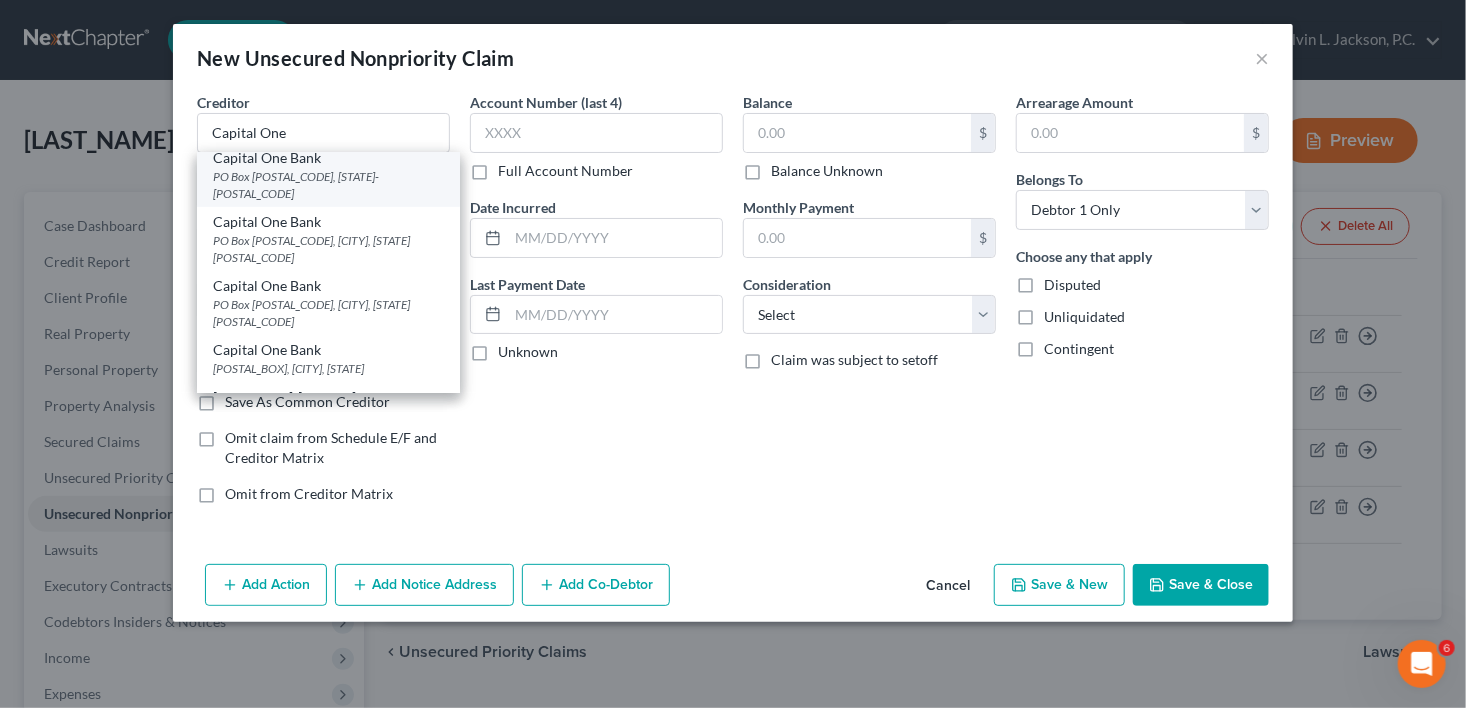 click on "PO Box [POSTAL_CODE], [STATE]-[POSTAL_CODE]" at bounding box center (328, 185) 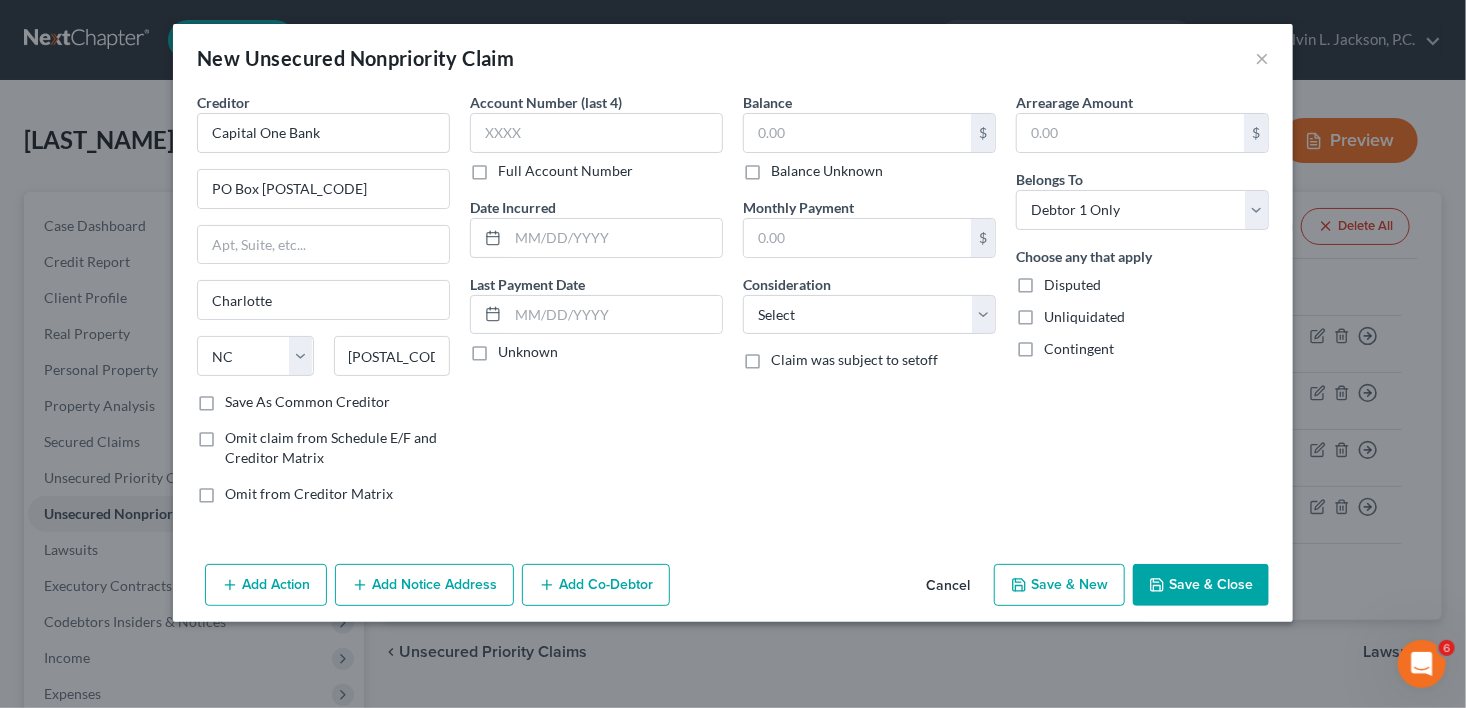scroll, scrollTop: 0, scrollLeft: 0, axis: both 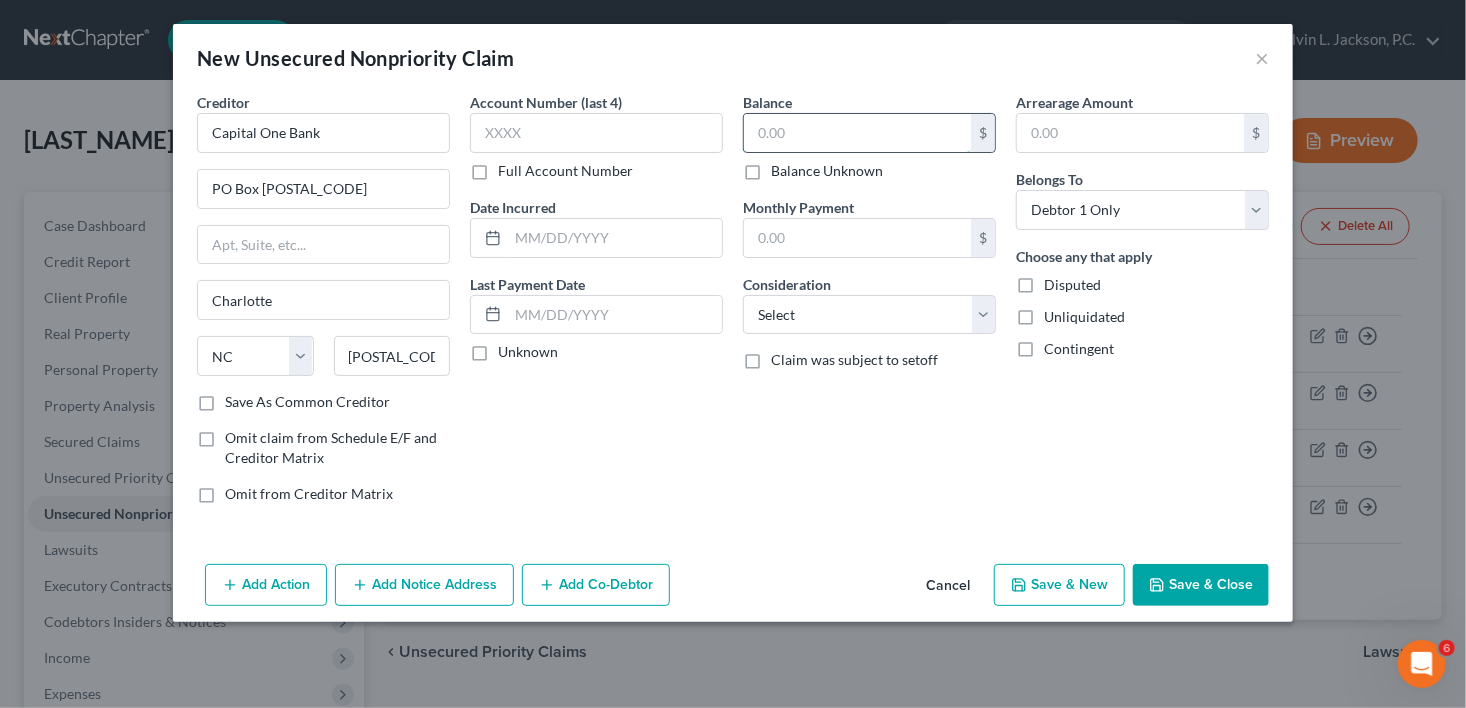 click at bounding box center [857, 133] 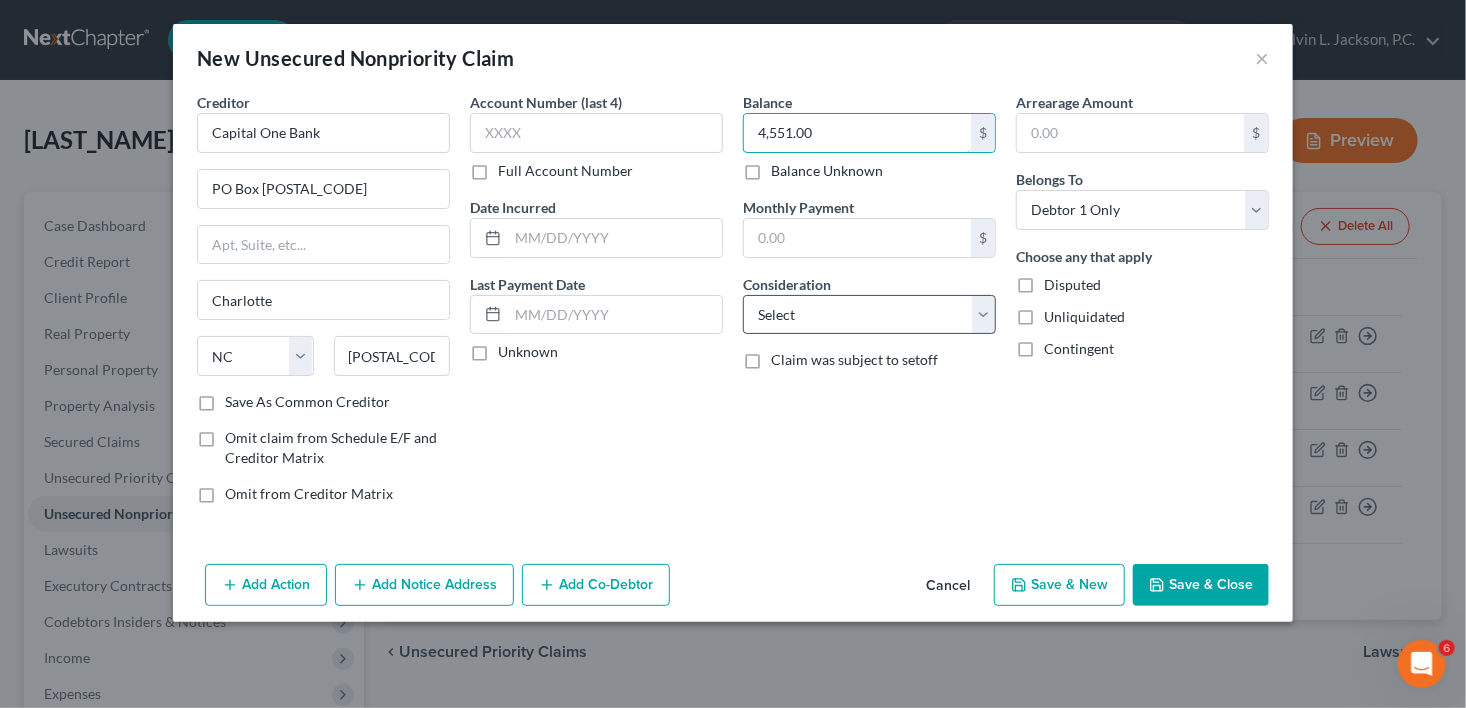 type on "4,551.00" 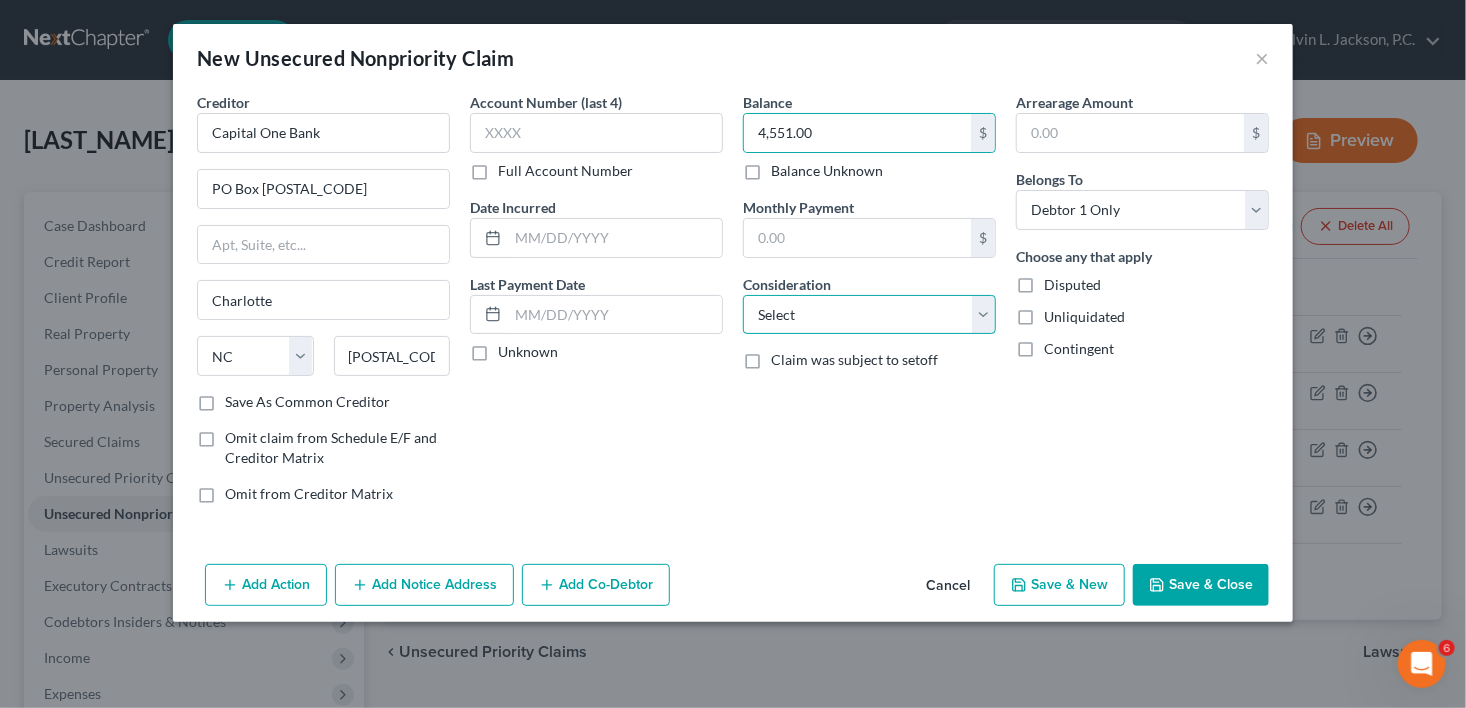 click on "Select Cable / Satellite Services Collection Agency Credit Card Debt Debt Counseling / Attorneys Deficiency Balance Domestic Support Obligations Home / Car Repairs Income Taxes Judgment Liens Medical Services Monies Loaned / Advanced Mortgage Obligation From Divorce Or Separation Obligation To Pensions Other Overdrawn Bank Account Promised To Help Pay Creditors Student Loans Suppliers And Vendors Telephone / Internet Services Utility Services" at bounding box center (869, 315) 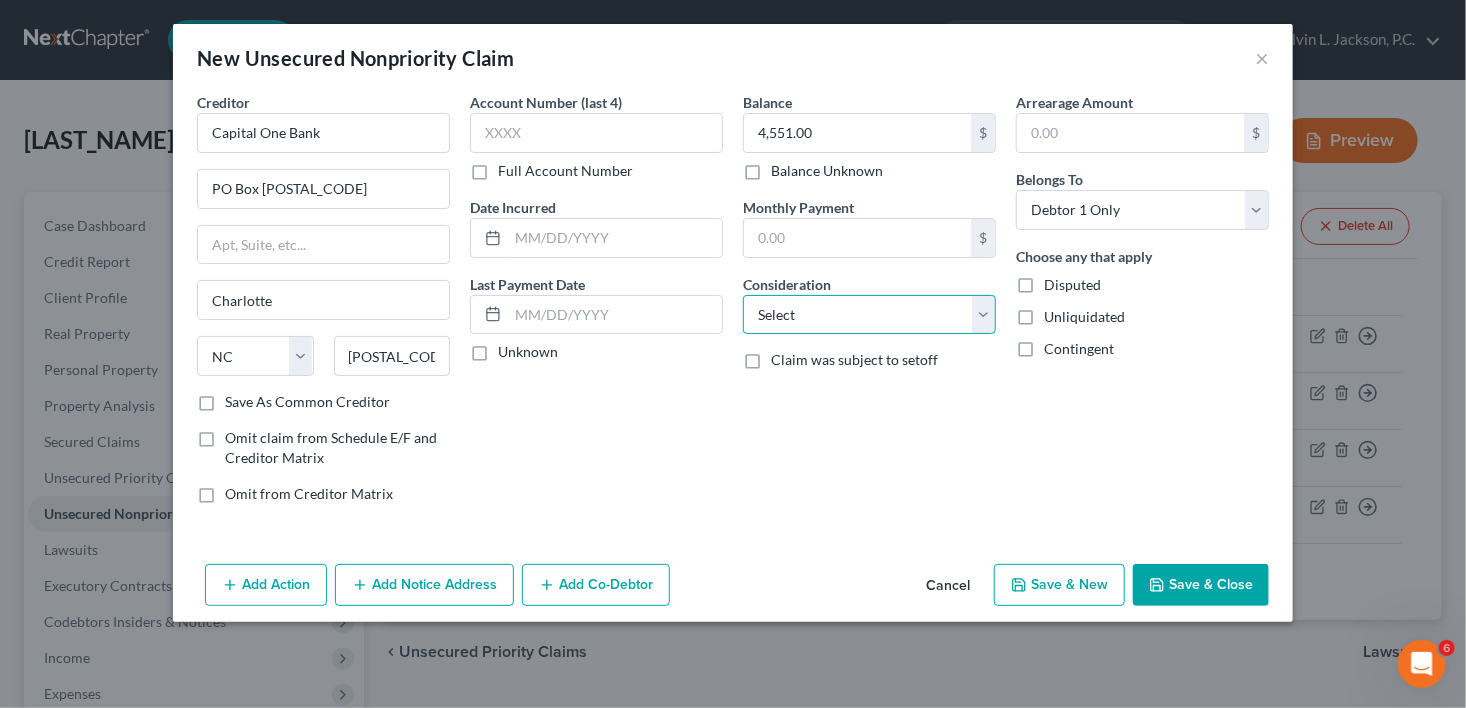 select on "2" 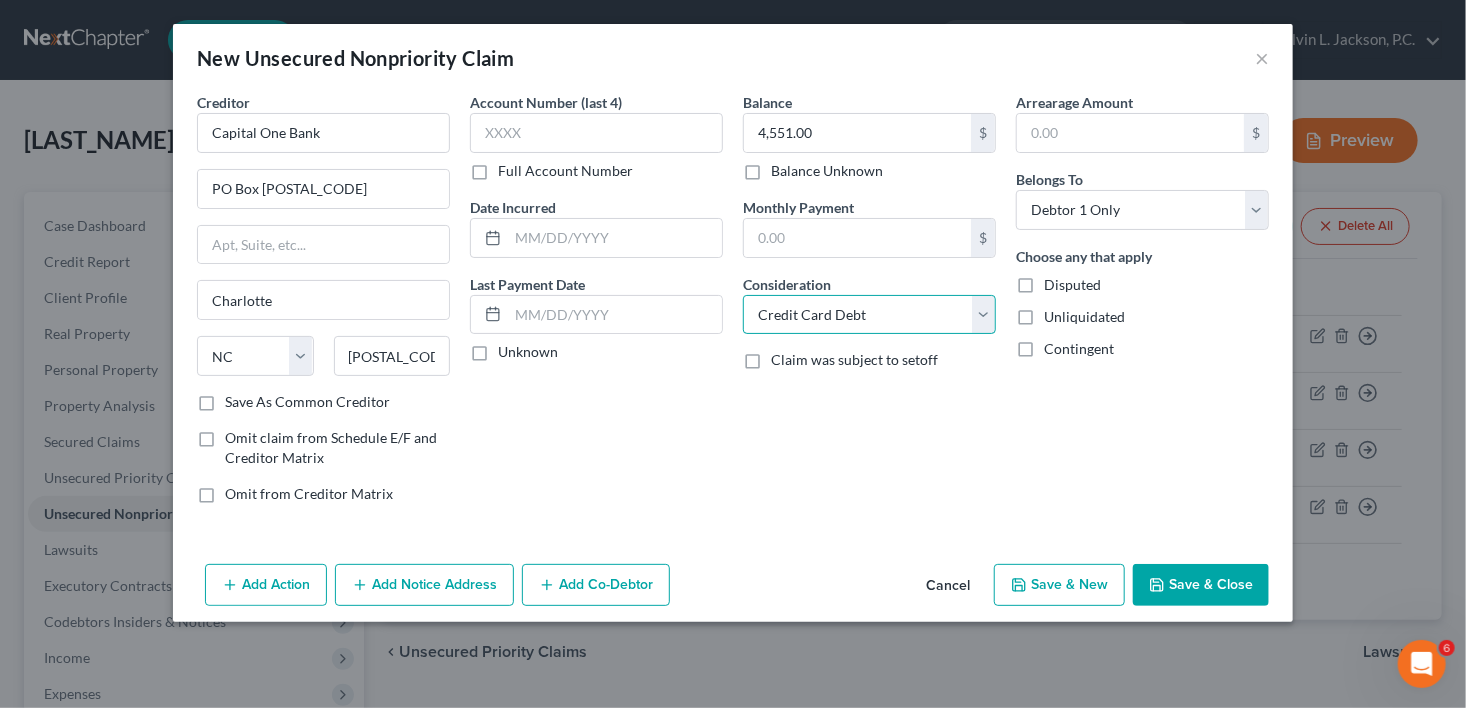 click on "Select Cable / Satellite Services Collection Agency Credit Card Debt Debt Counseling / Attorneys Deficiency Balance Domestic Support Obligations Home / Car Repairs Income Taxes Judgment Liens Medical Services Monies Loaned / Advanced Mortgage Obligation From Divorce Or Separation Obligation To Pensions Other Overdrawn Bank Account Promised To Help Pay Creditors Student Loans Suppliers And Vendors Telephone / Internet Services Utility Services" at bounding box center (869, 315) 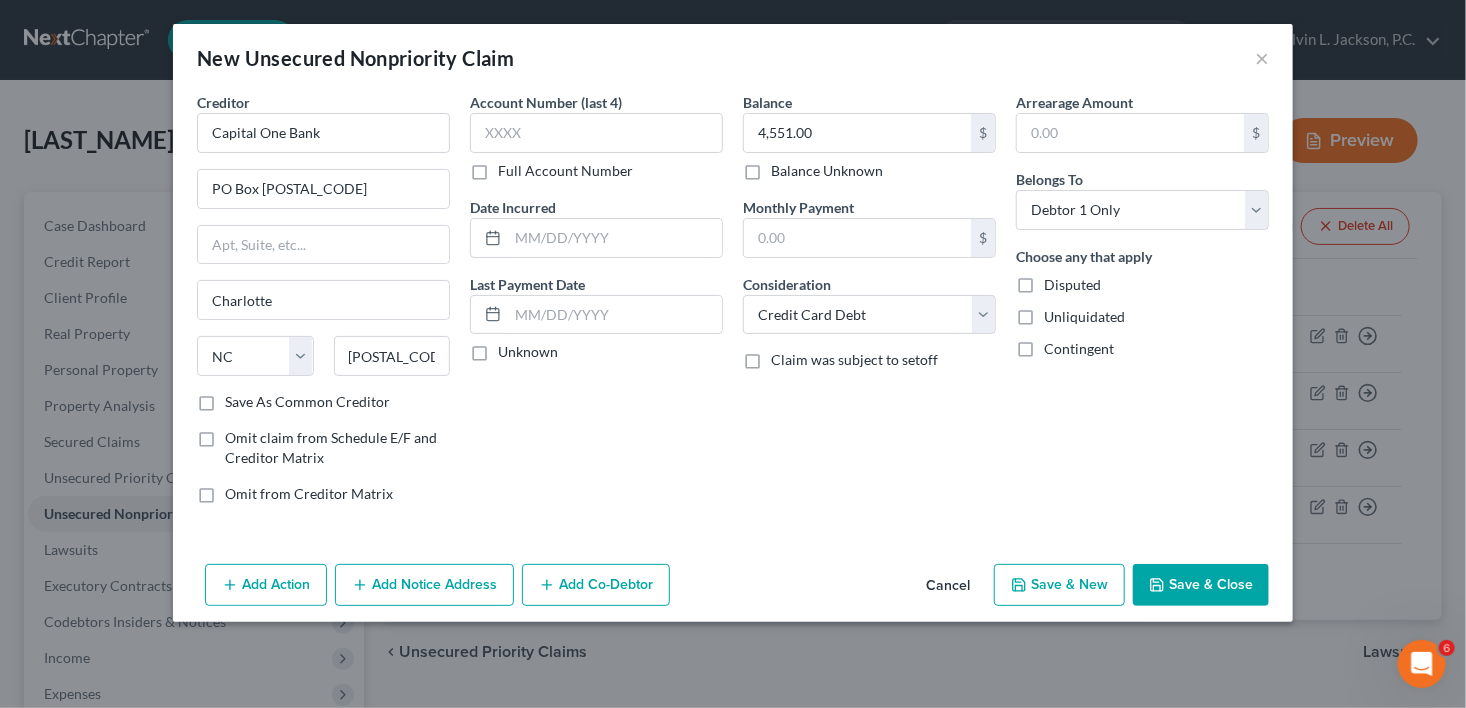 click on "Save & New" at bounding box center (1059, 585) 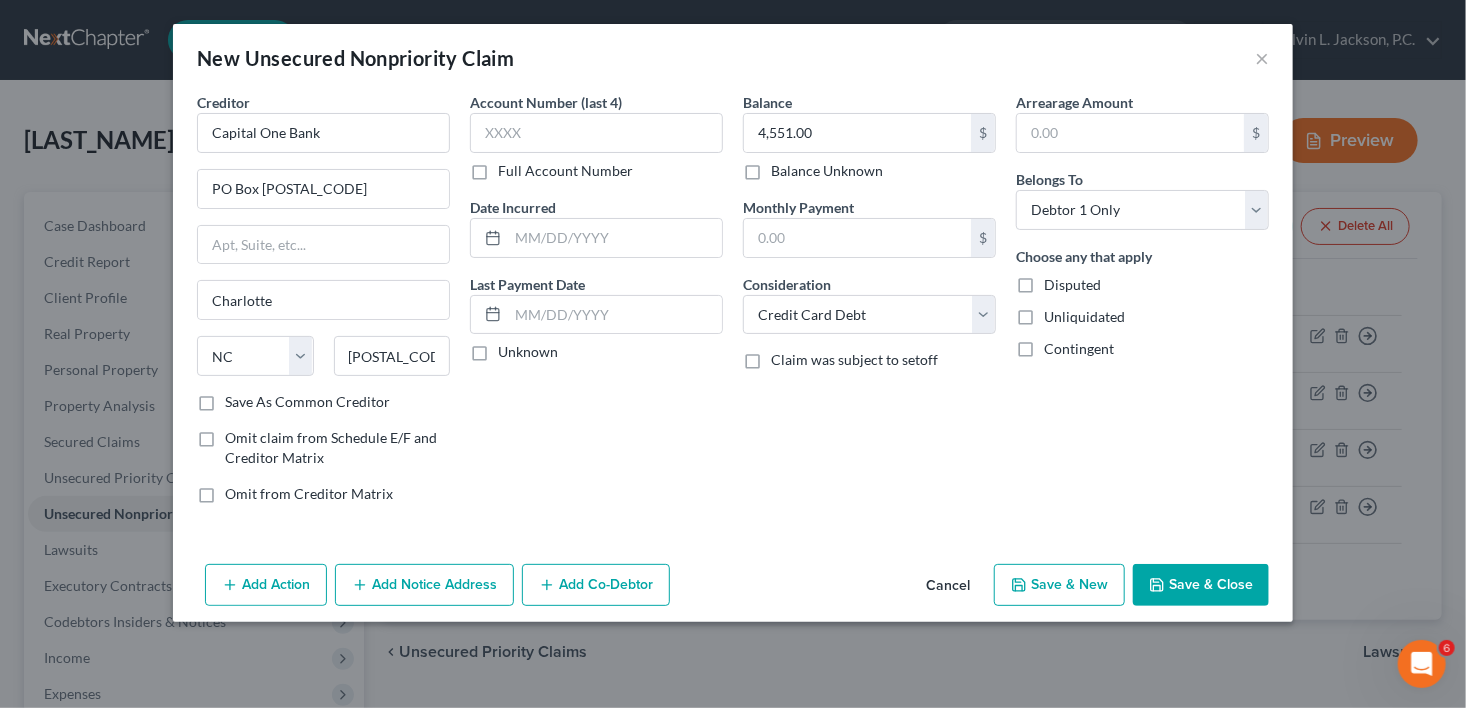 select on "0" 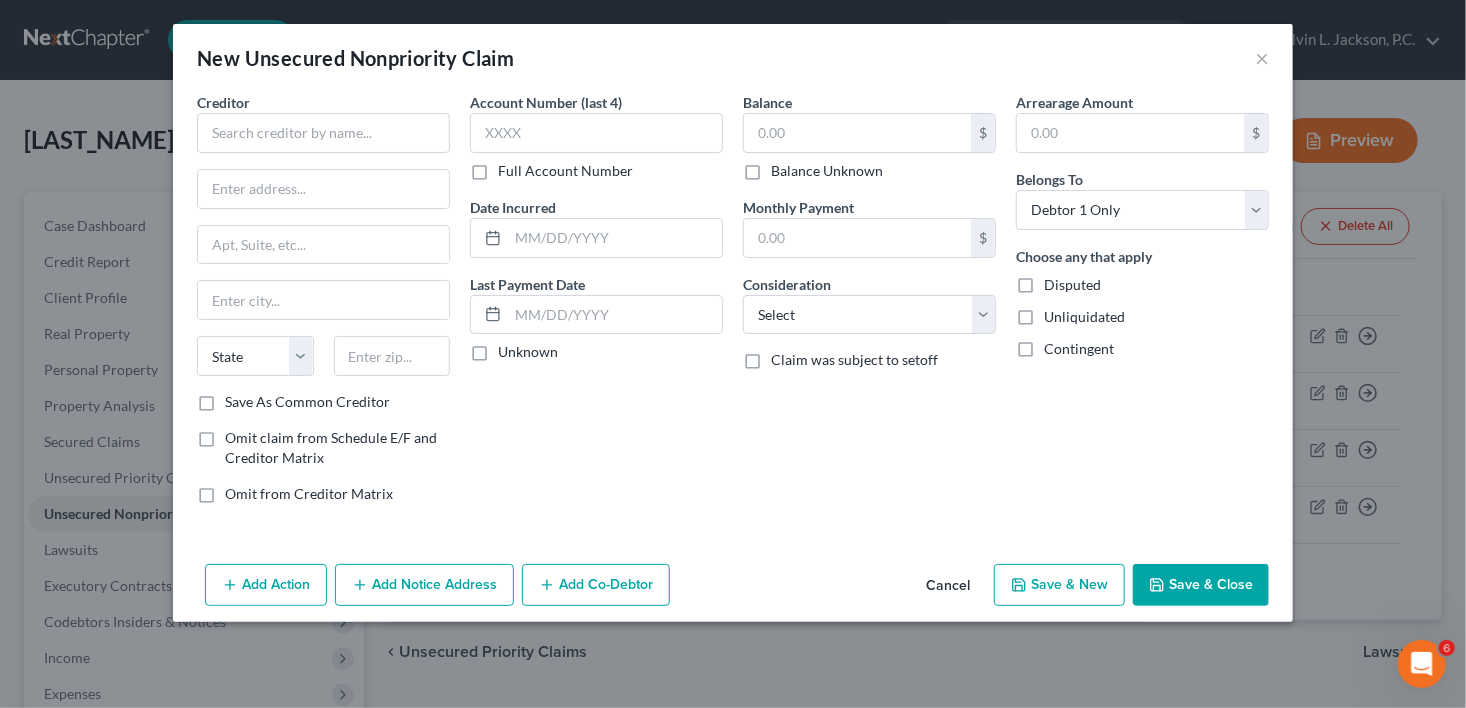 type on "0.00" 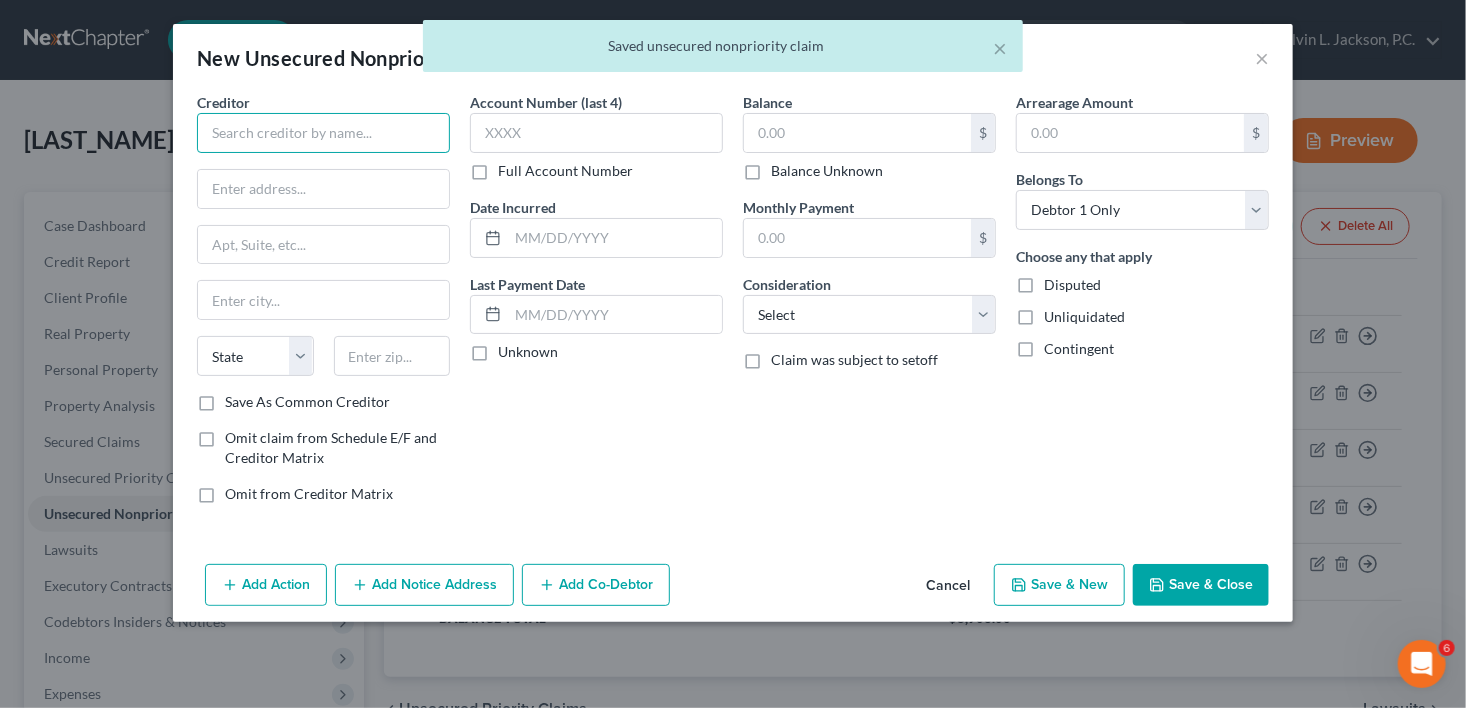 click at bounding box center [323, 133] 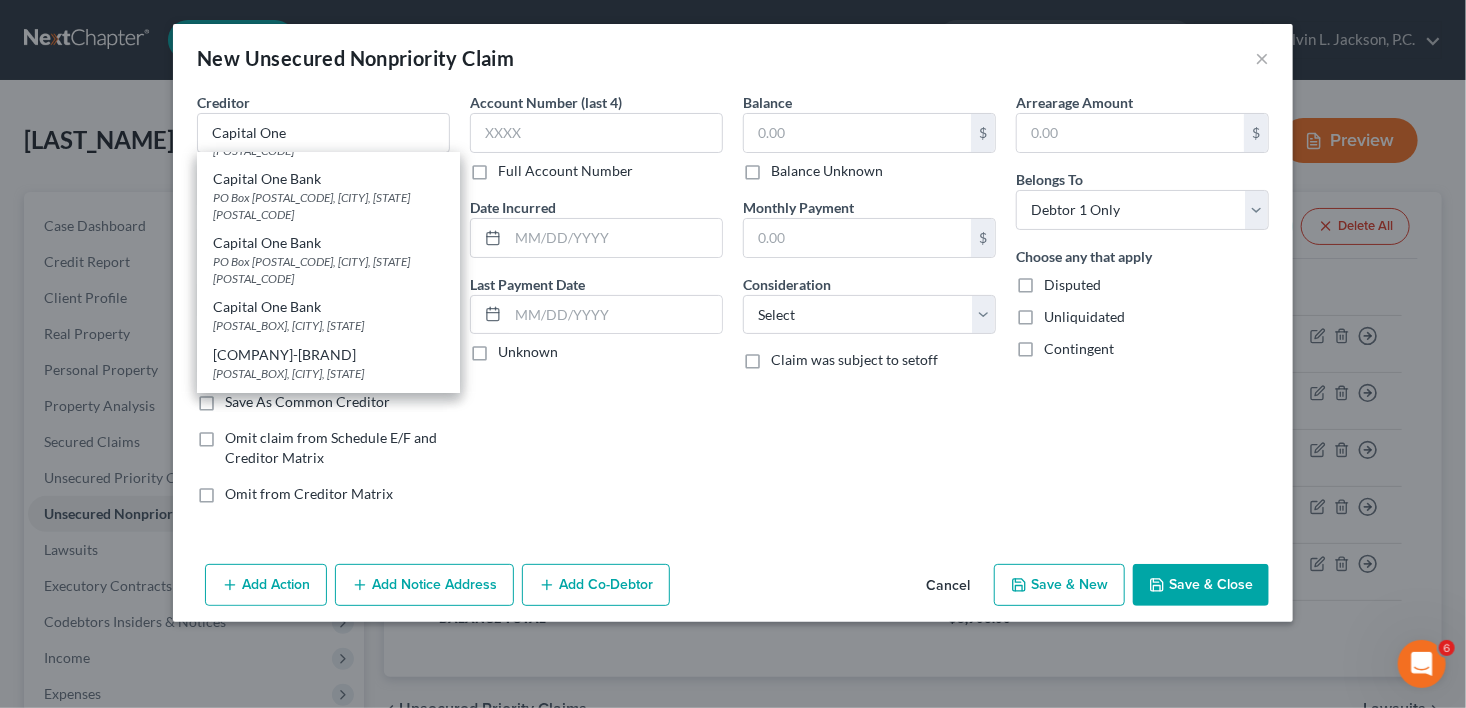 scroll, scrollTop: 611, scrollLeft: 0, axis: vertical 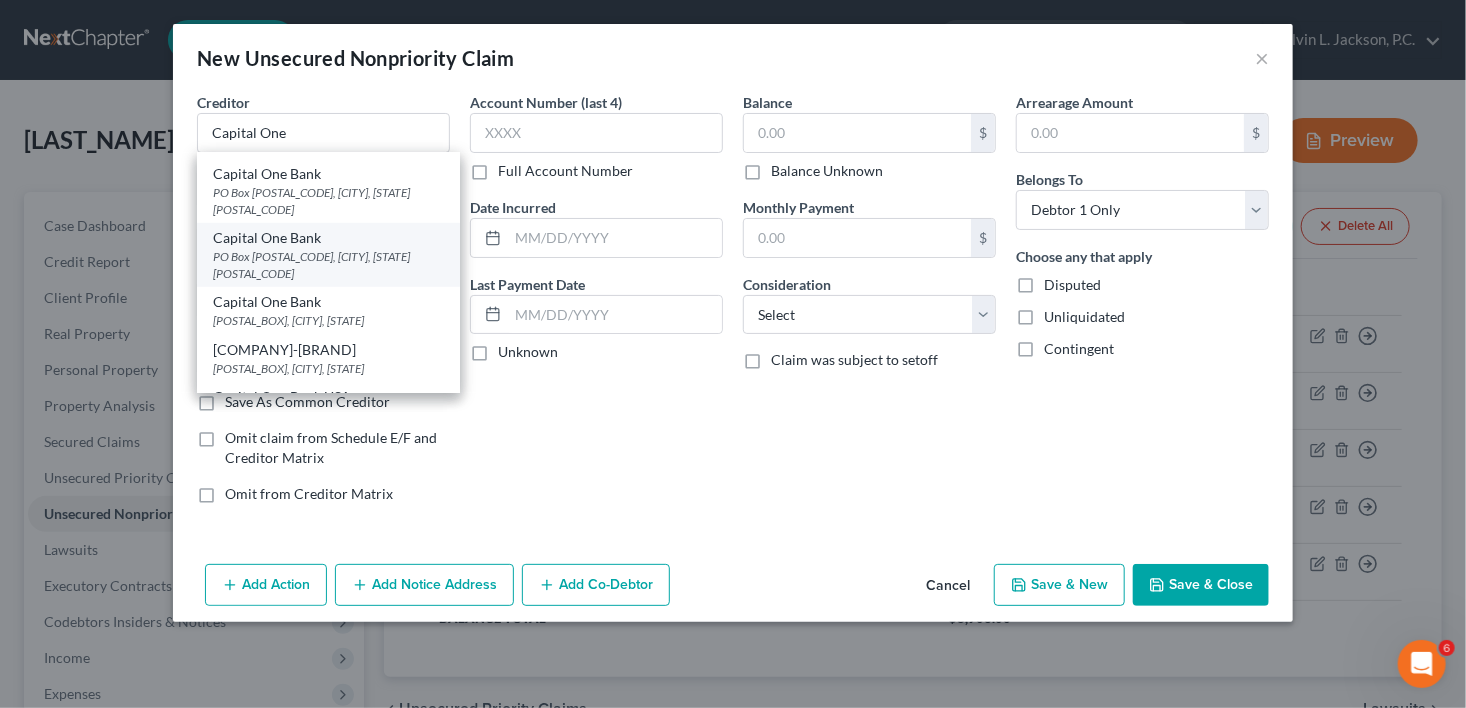 click on "Capital One Bank" at bounding box center (328, 238) 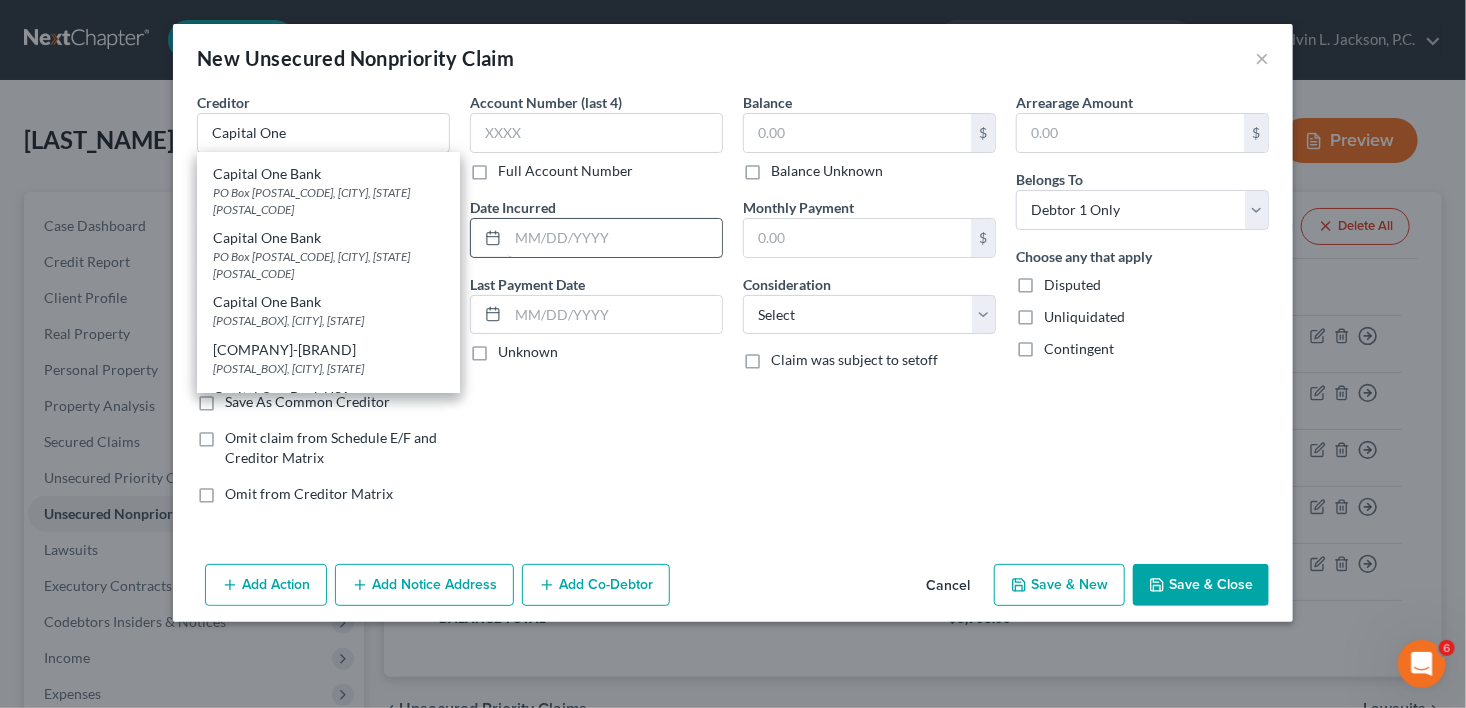type on "Capital One Bank" 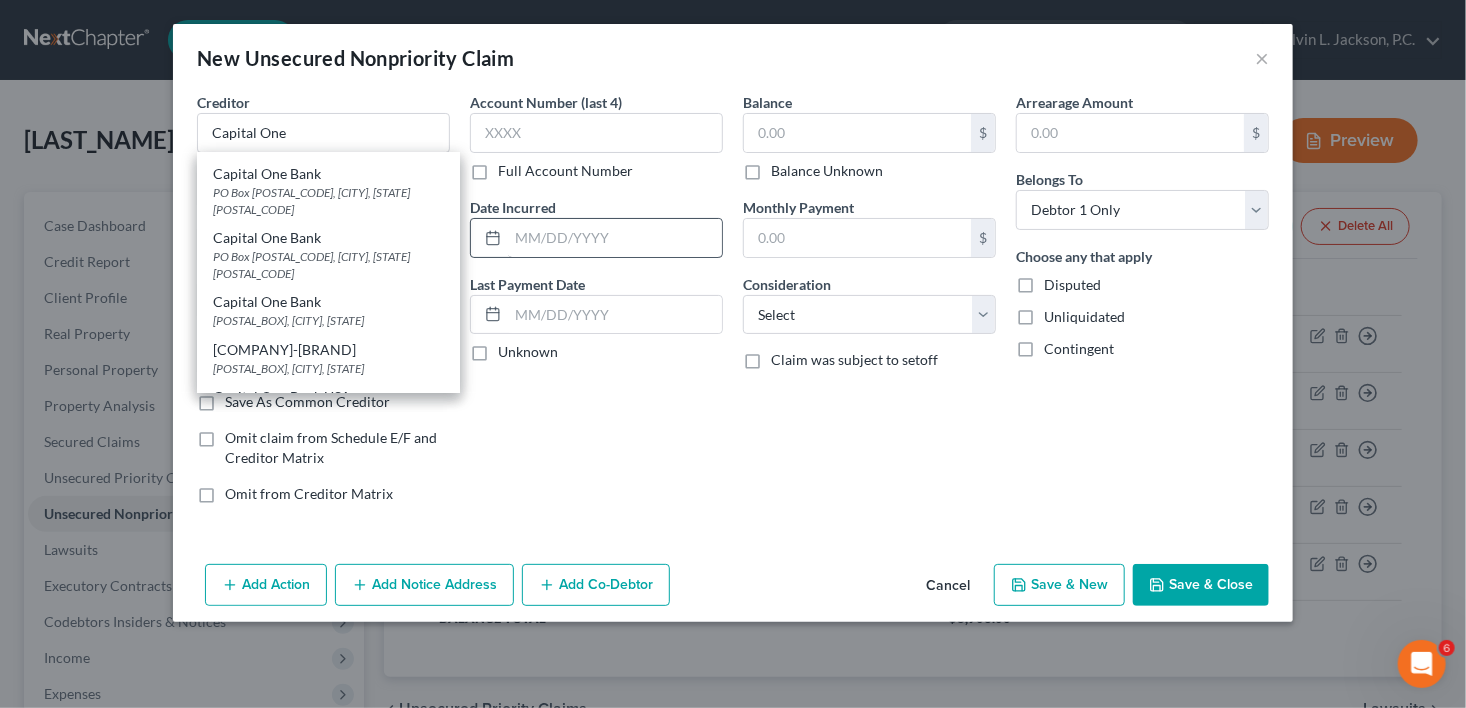 type on "PO Box [POSTAL_CODE]" 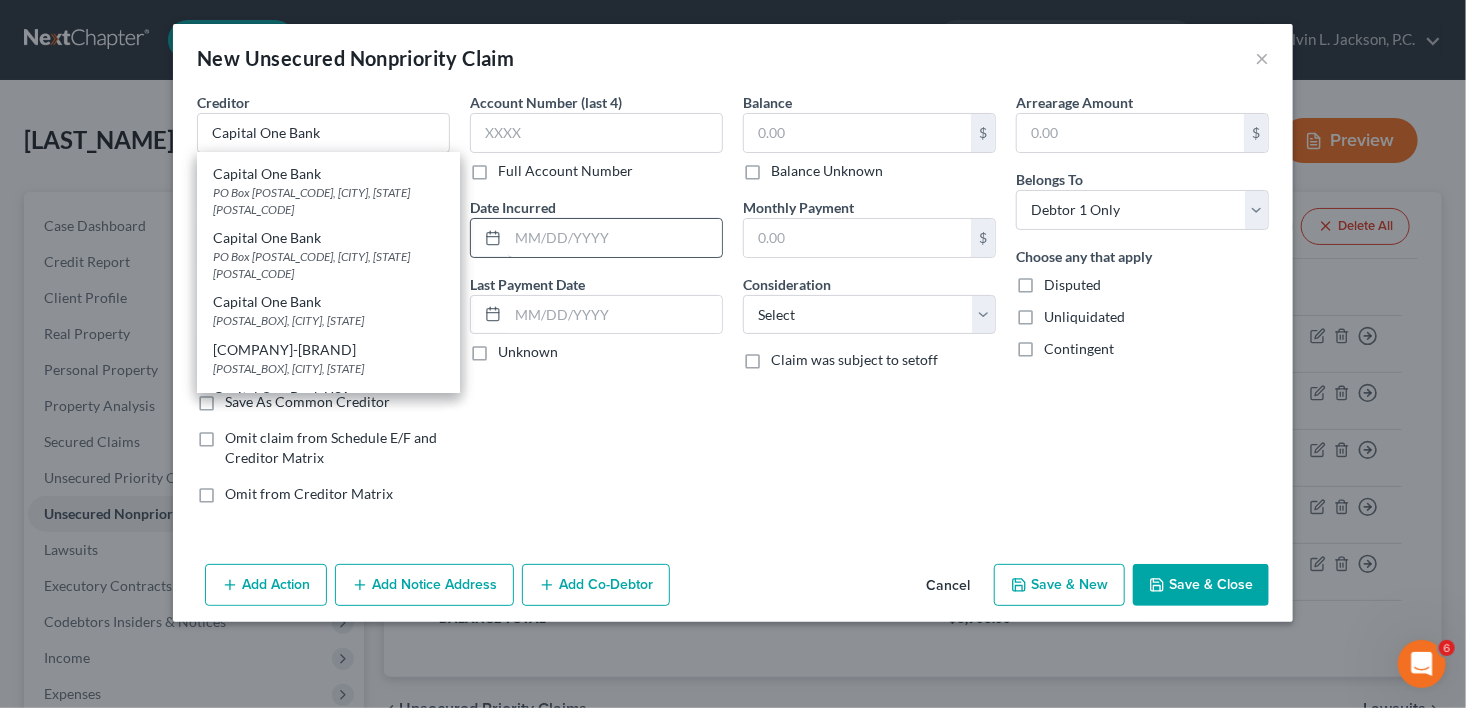 scroll, scrollTop: 0, scrollLeft: 0, axis: both 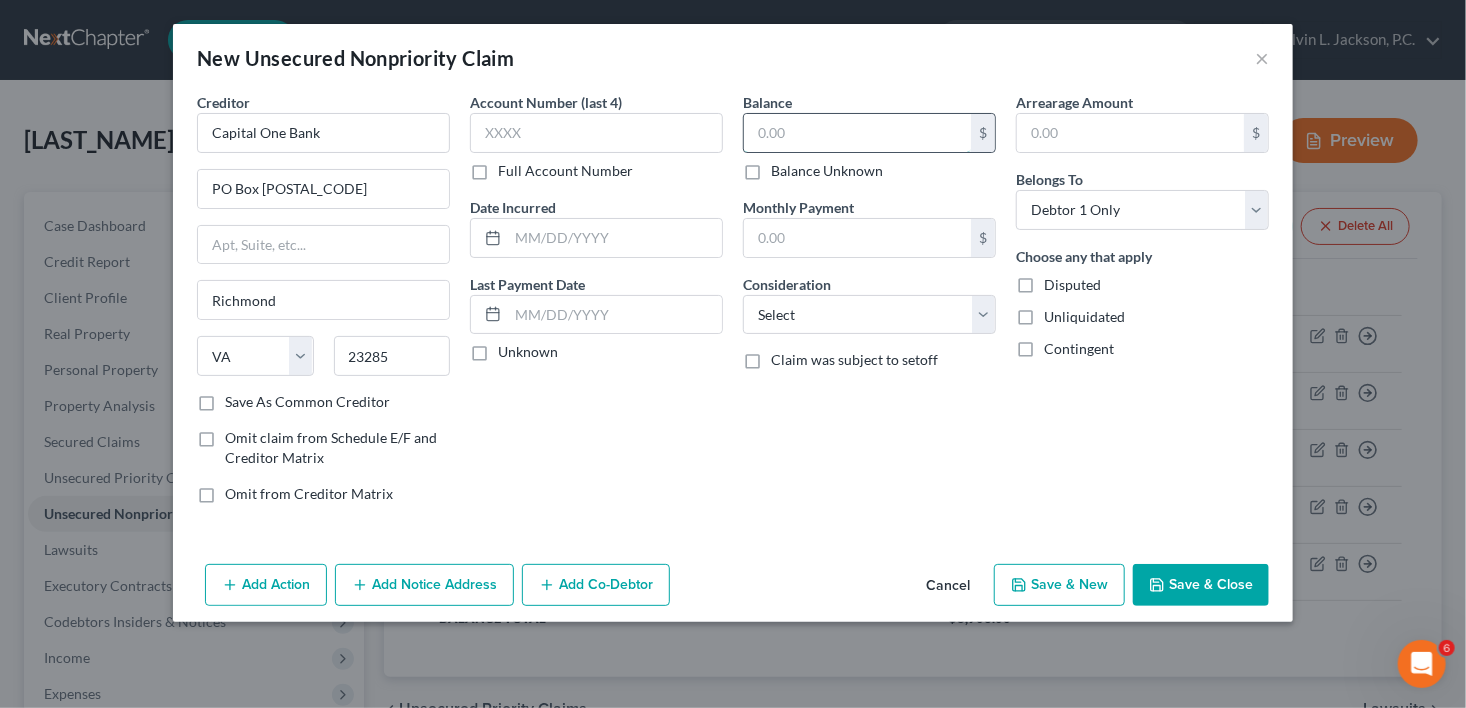 click at bounding box center [857, 133] 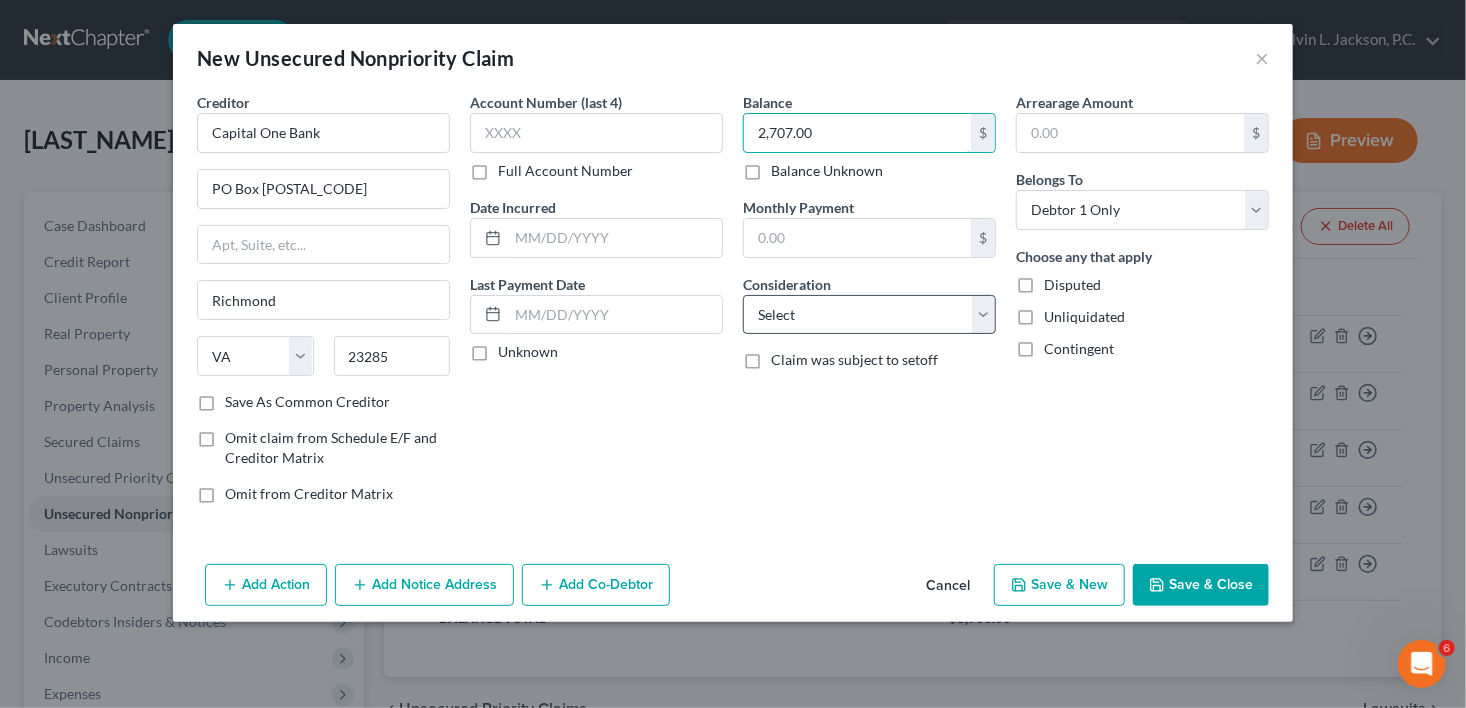 type on "2,707.00" 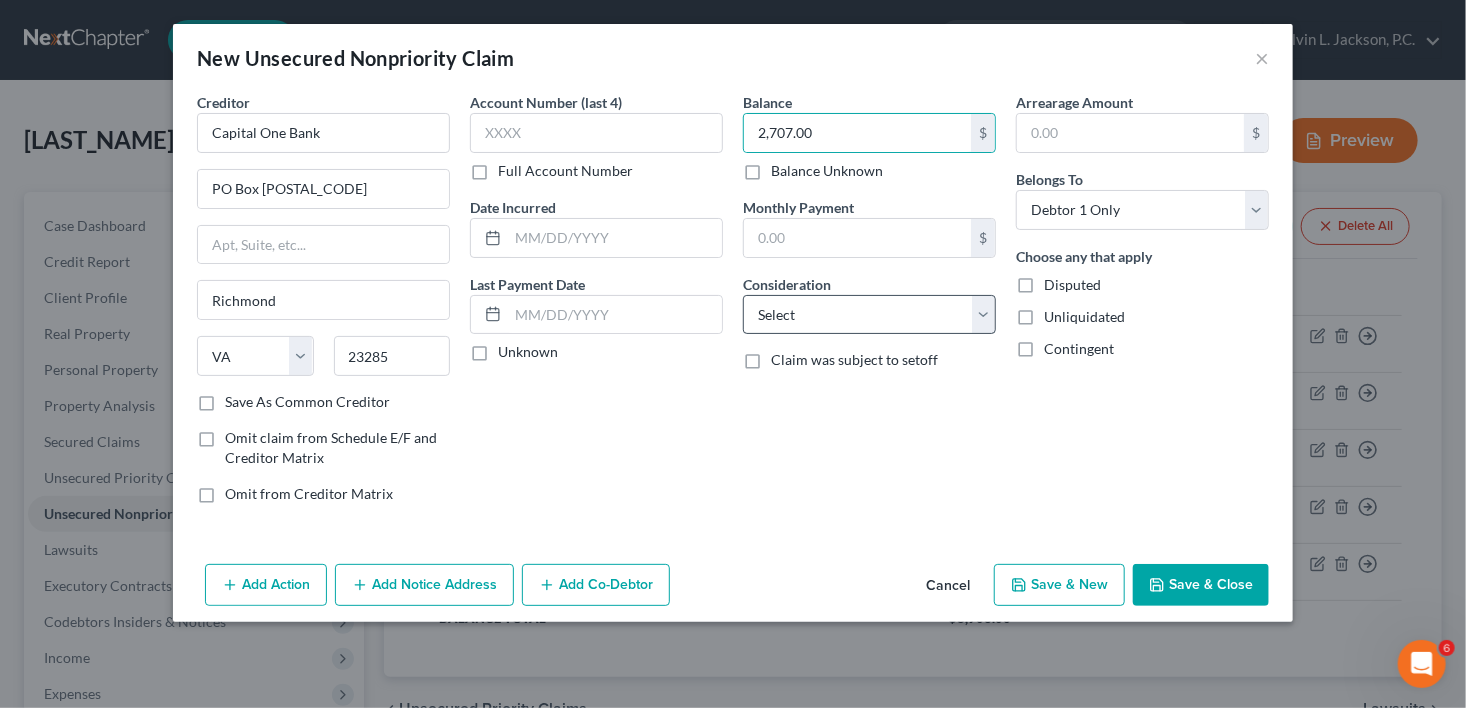 click on "Balance
2,707.00 $
Balance Unknown
Balance Undetermined
2,707.00 $
Balance Unknown
Monthly Payment $ Consideration Select Cable / Satellite Services Collection Agency Credit Card Debt Debt Counseling / Attorneys Deficiency Balance Domestic Support Obligations Home / Car Repairs Income Taxes Judgment Liens Medical Services Monies Loaned / Advanced Mortgage Obligation From Divorce Or Separation Obligation To Pensions Other Overdrawn Bank Account Promised To Help Pay Creditors Student Loans Suppliers And Vendors Telephone / Internet Services Utility Services Claim was subject to setoff" at bounding box center (869, 306) 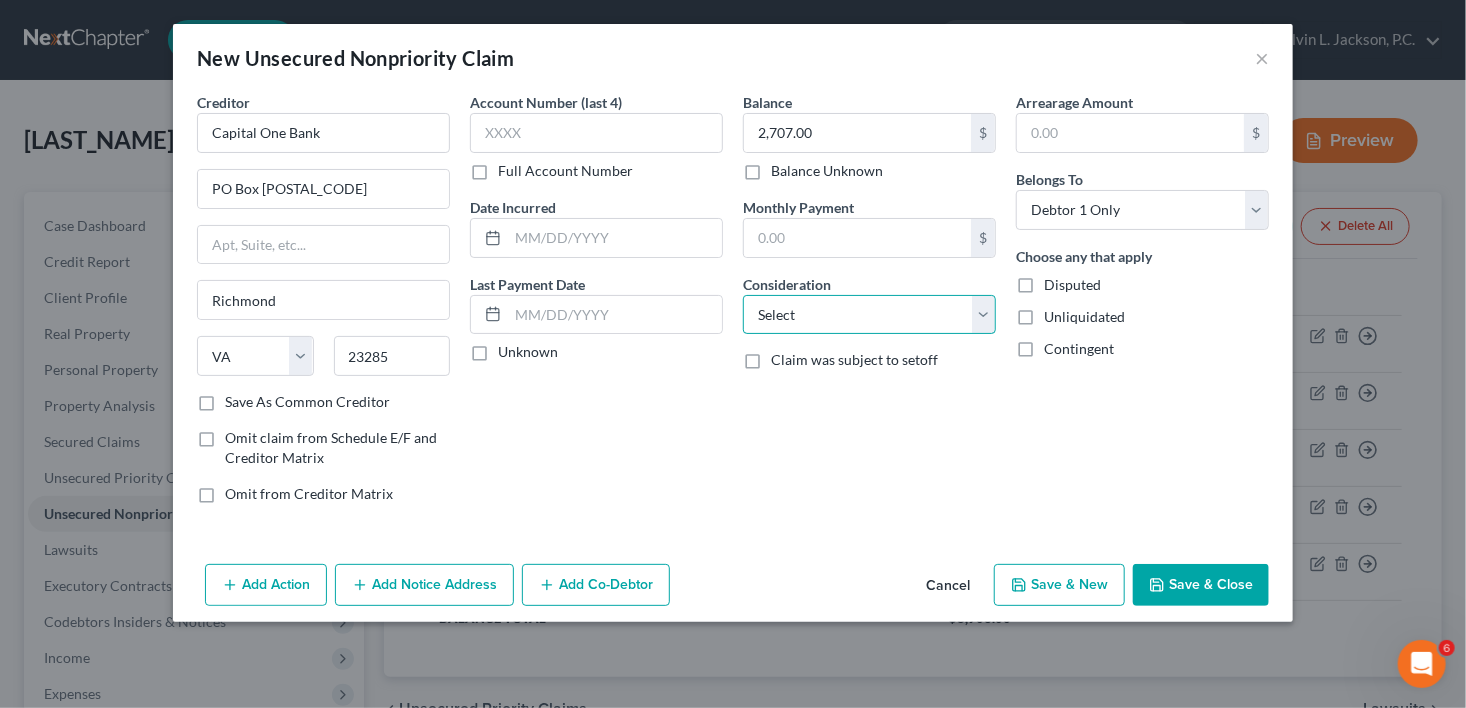 click on "Select Cable / Satellite Services Collection Agency Credit Card Debt Debt Counseling / Attorneys Deficiency Balance Domestic Support Obligations Home / Car Repairs Income Taxes Judgment Liens Medical Services Monies Loaned / Advanced Mortgage Obligation From Divorce Or Separation Obligation To Pensions Other Overdrawn Bank Account Promised To Help Pay Creditors Student Loans Suppliers And Vendors Telephone / Internet Services Utility Services" at bounding box center [869, 315] 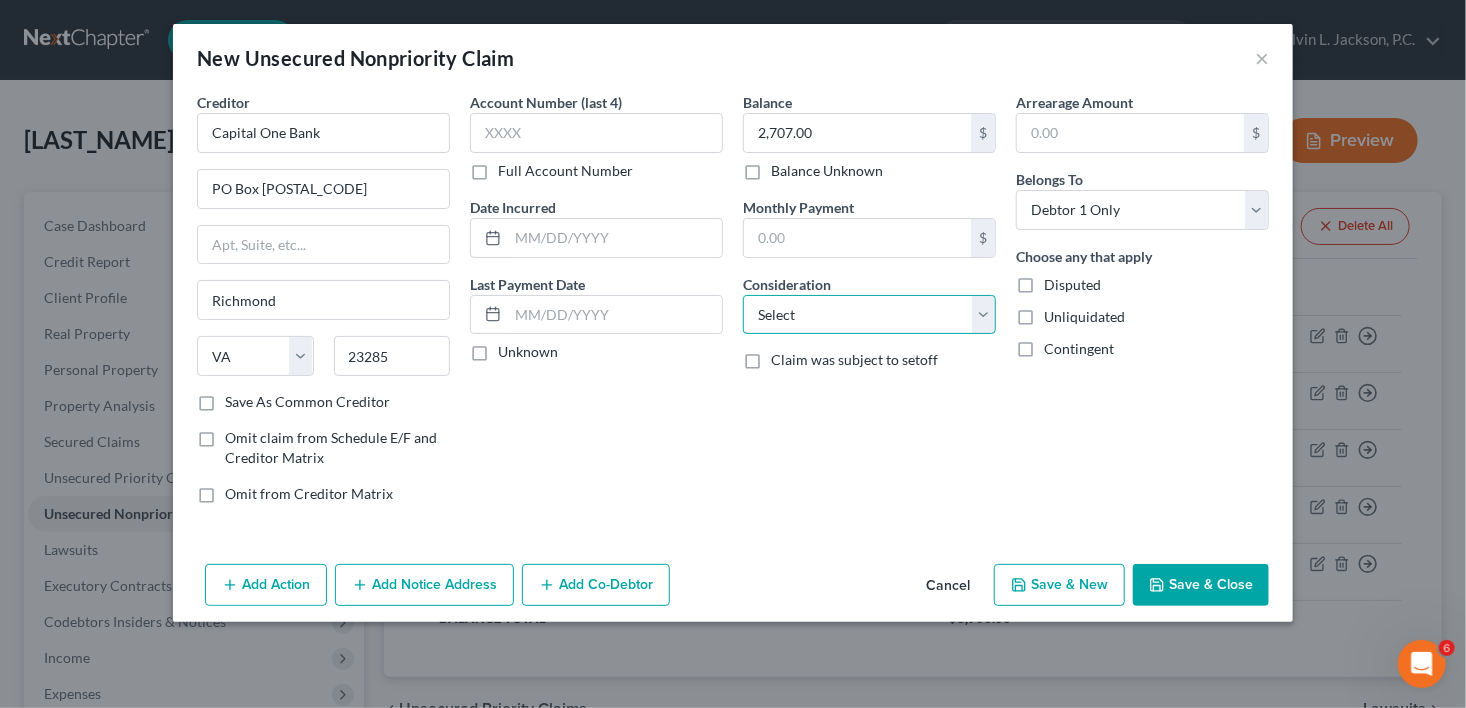 select on "2" 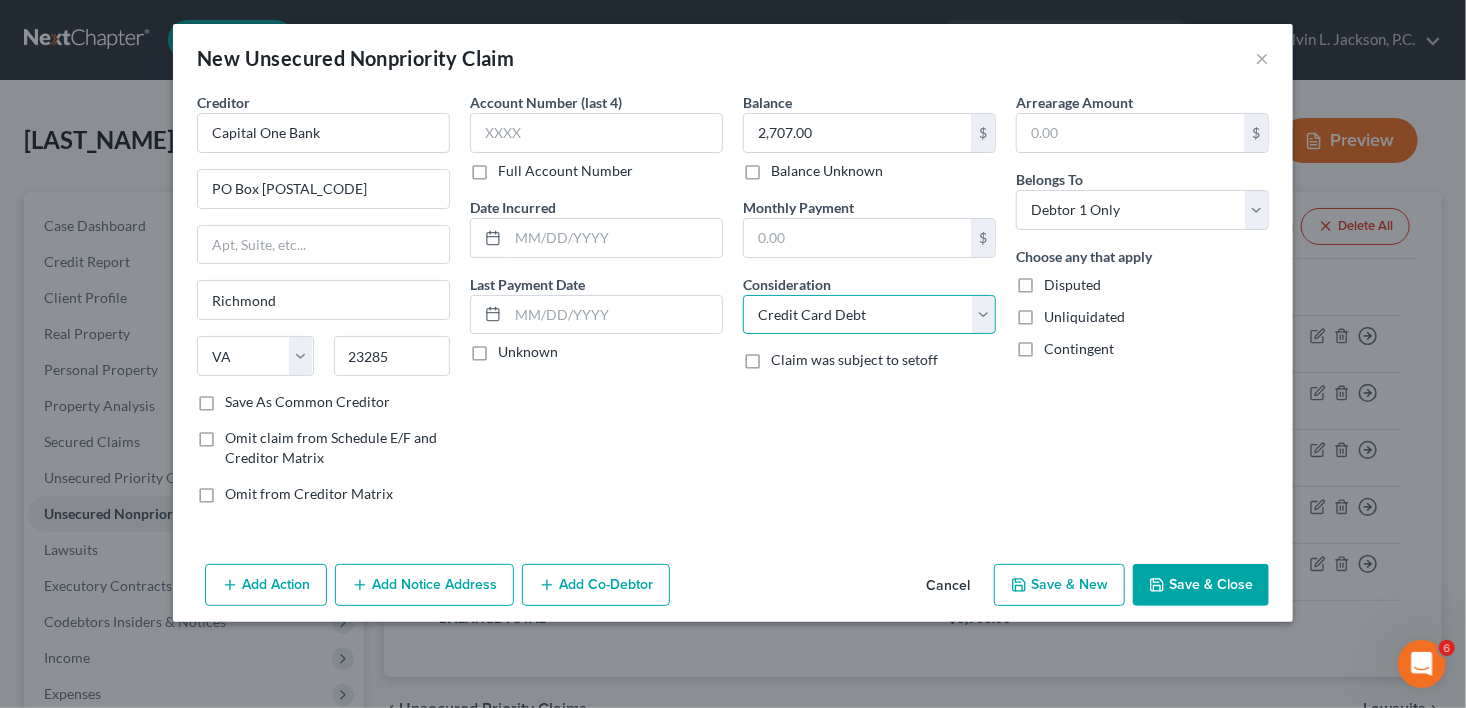 click on "Select Cable / Satellite Services Collection Agency Credit Card Debt Debt Counseling / Attorneys Deficiency Balance Domestic Support Obligations Home / Car Repairs Income Taxes Judgment Liens Medical Services Monies Loaned / Advanced Mortgage Obligation From Divorce Or Separation Obligation To Pensions Other Overdrawn Bank Account Promised To Help Pay Creditors Student Loans Suppliers And Vendors Telephone / Internet Services Utility Services" at bounding box center [869, 315] 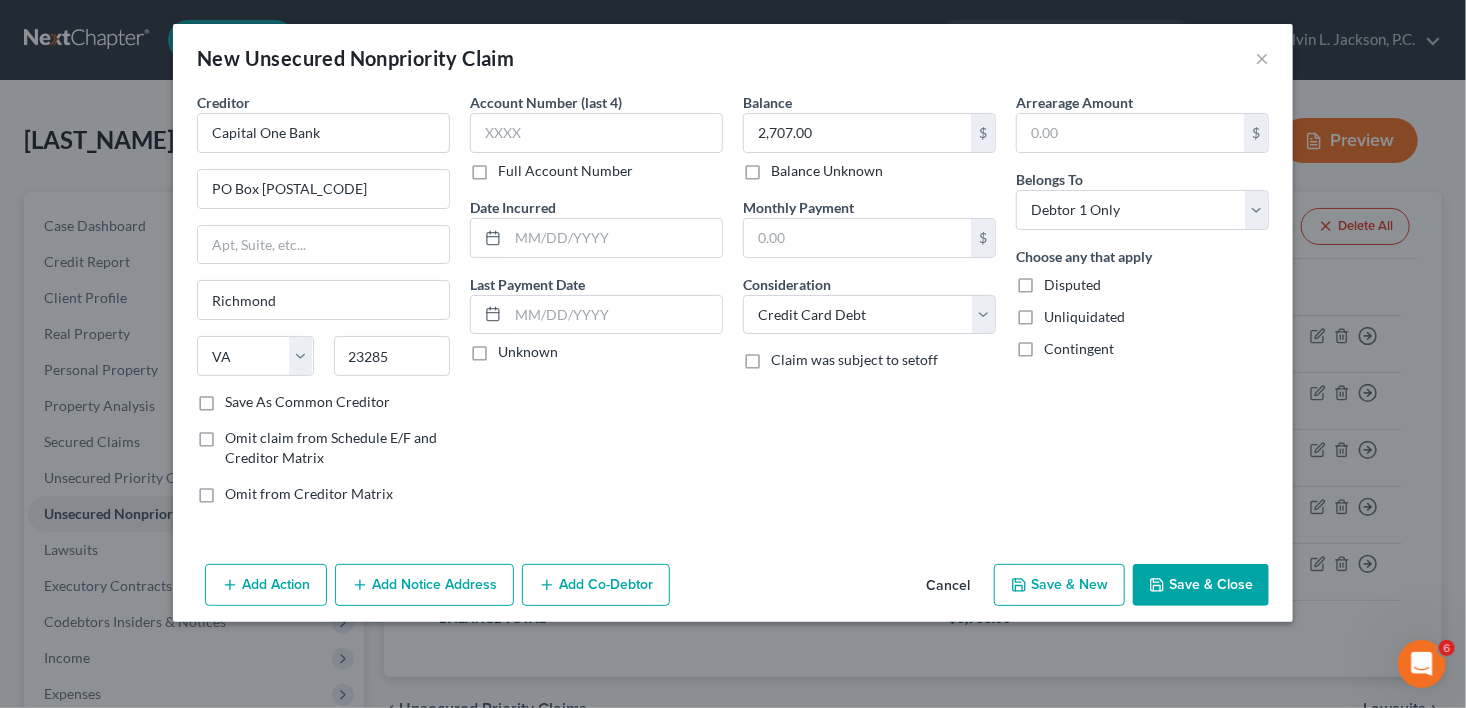 click on "Save & New" at bounding box center [1059, 585] 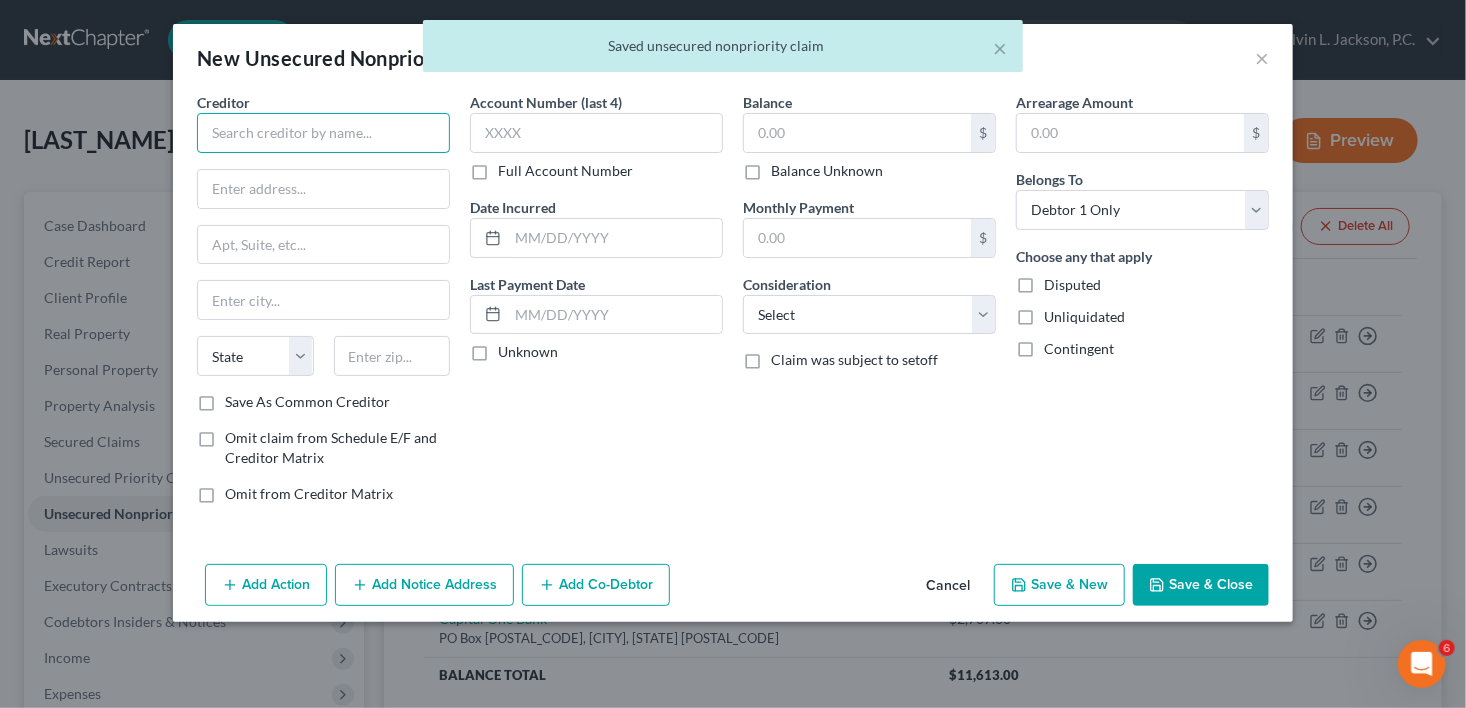 click at bounding box center (323, 133) 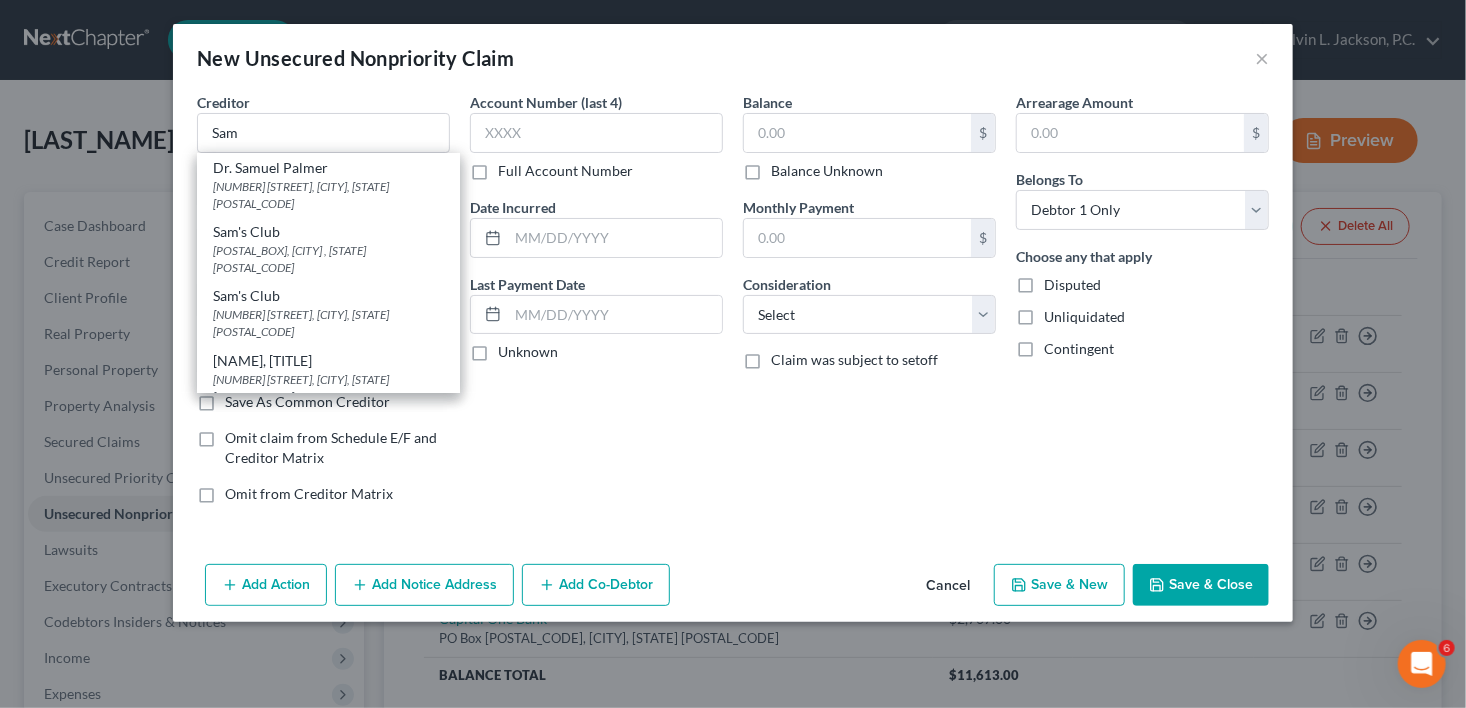 click on "Account Number (last 4)
Full Account Number
Date Incurred         Last Payment Date         Unknown" at bounding box center (596, 306) 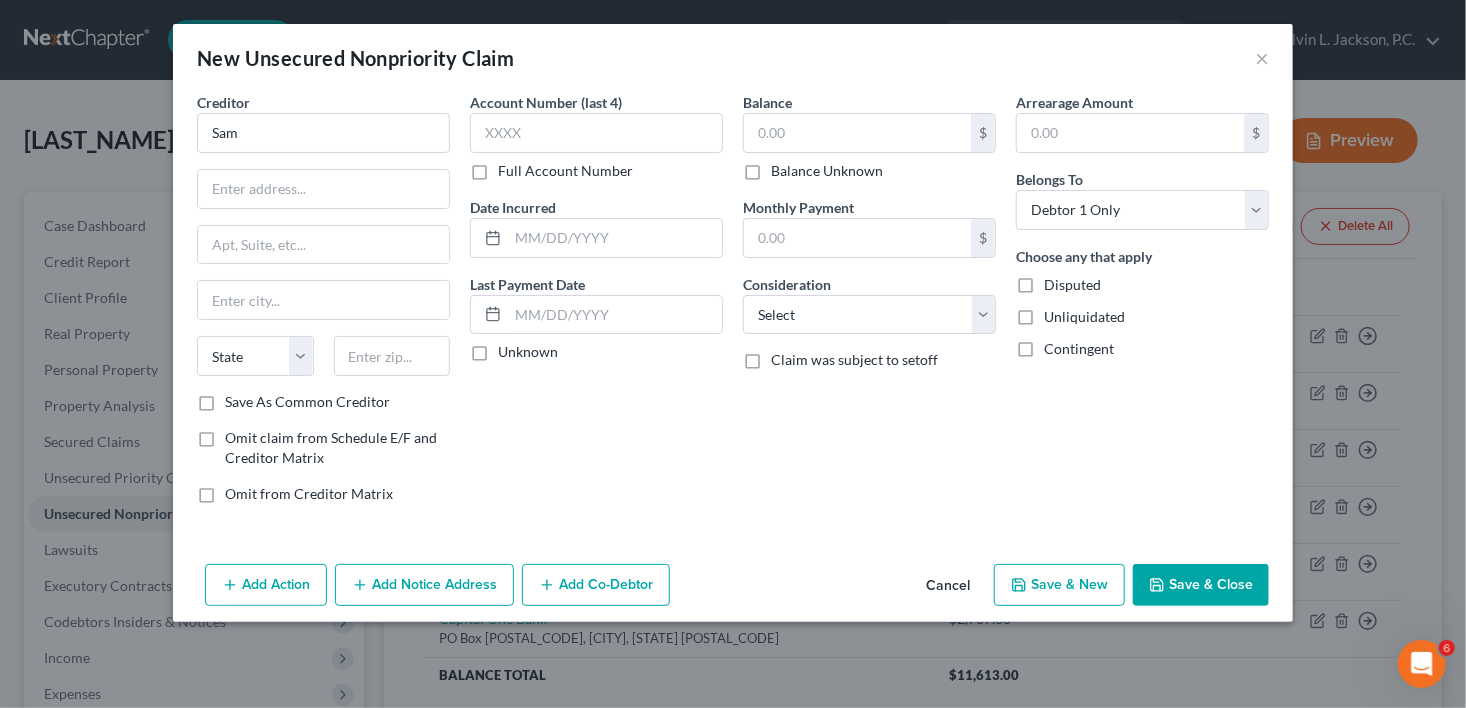 click on "Creditor" at bounding box center (223, 102) 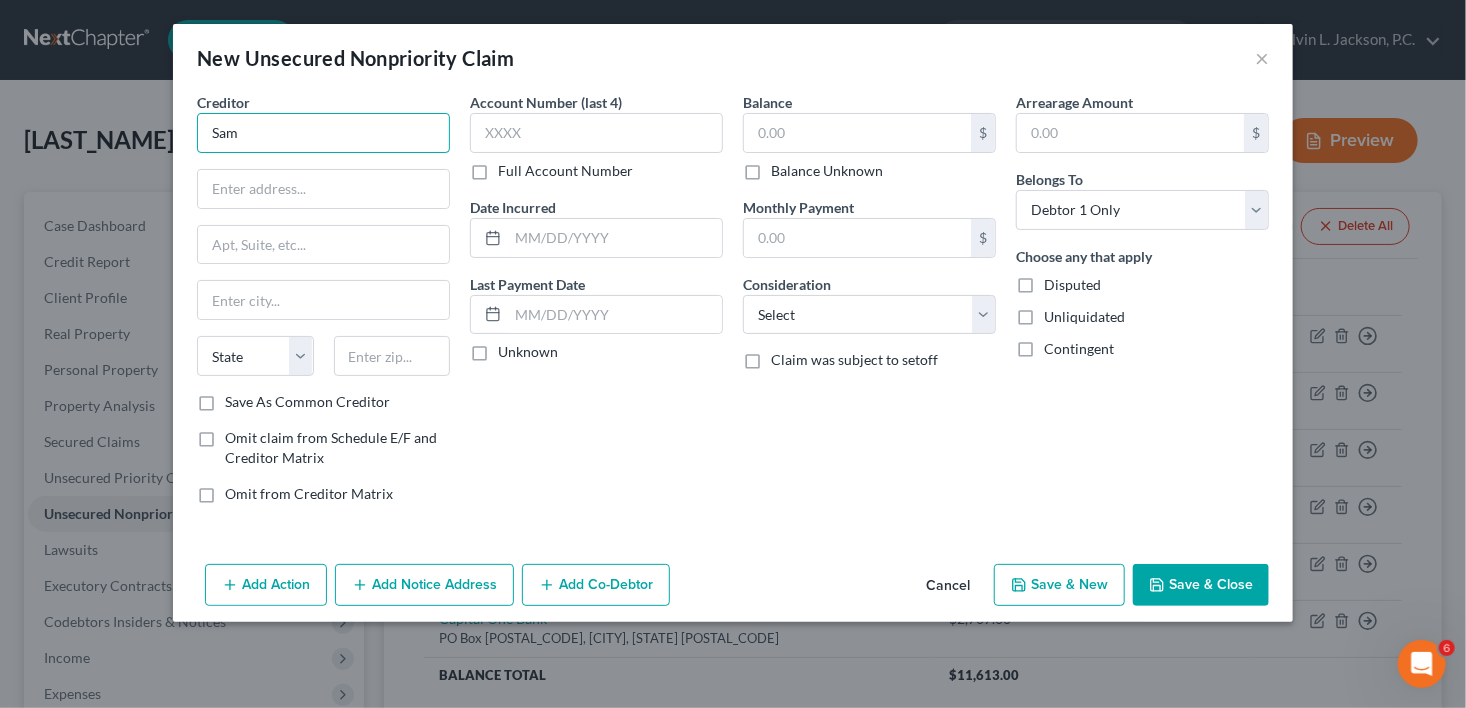 click on "Sam" at bounding box center (323, 133) 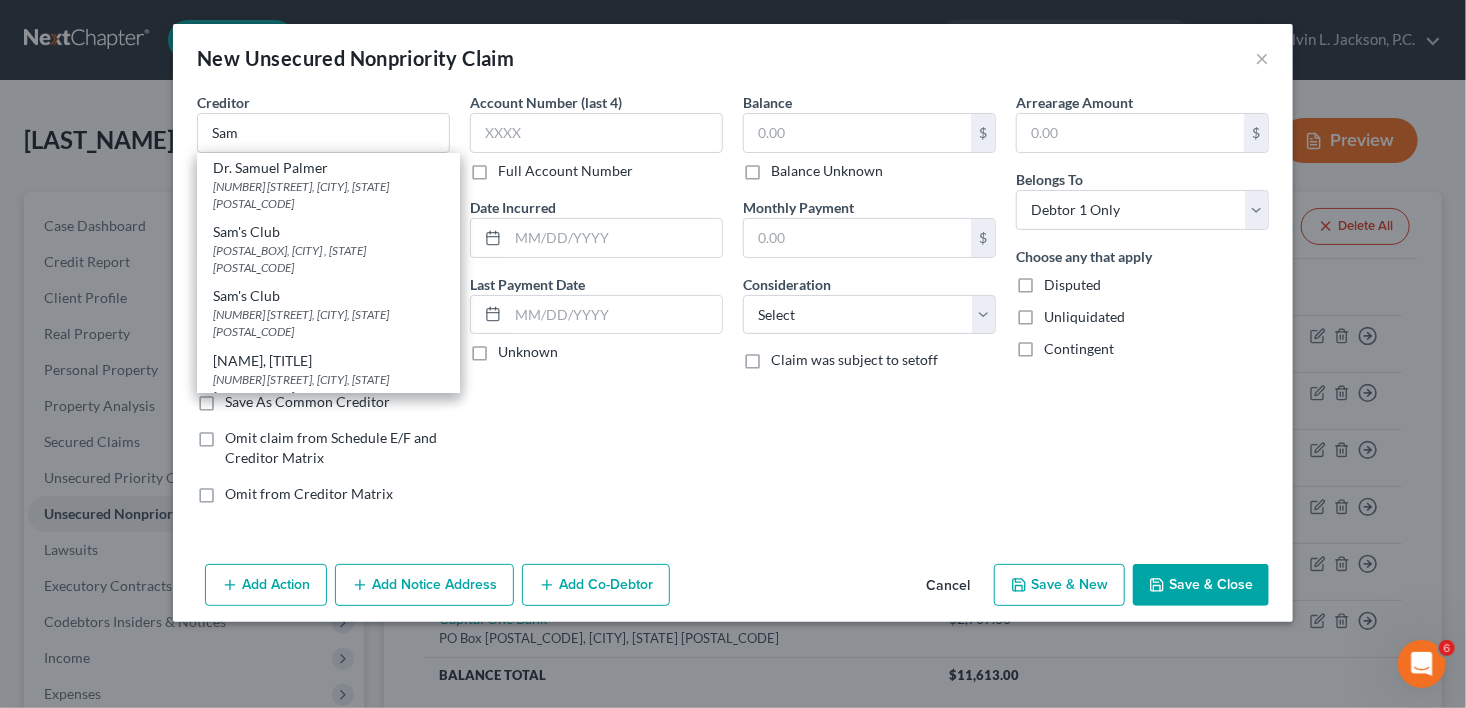 click on "Syncb/Sams Club" at bounding box center [328, 425] 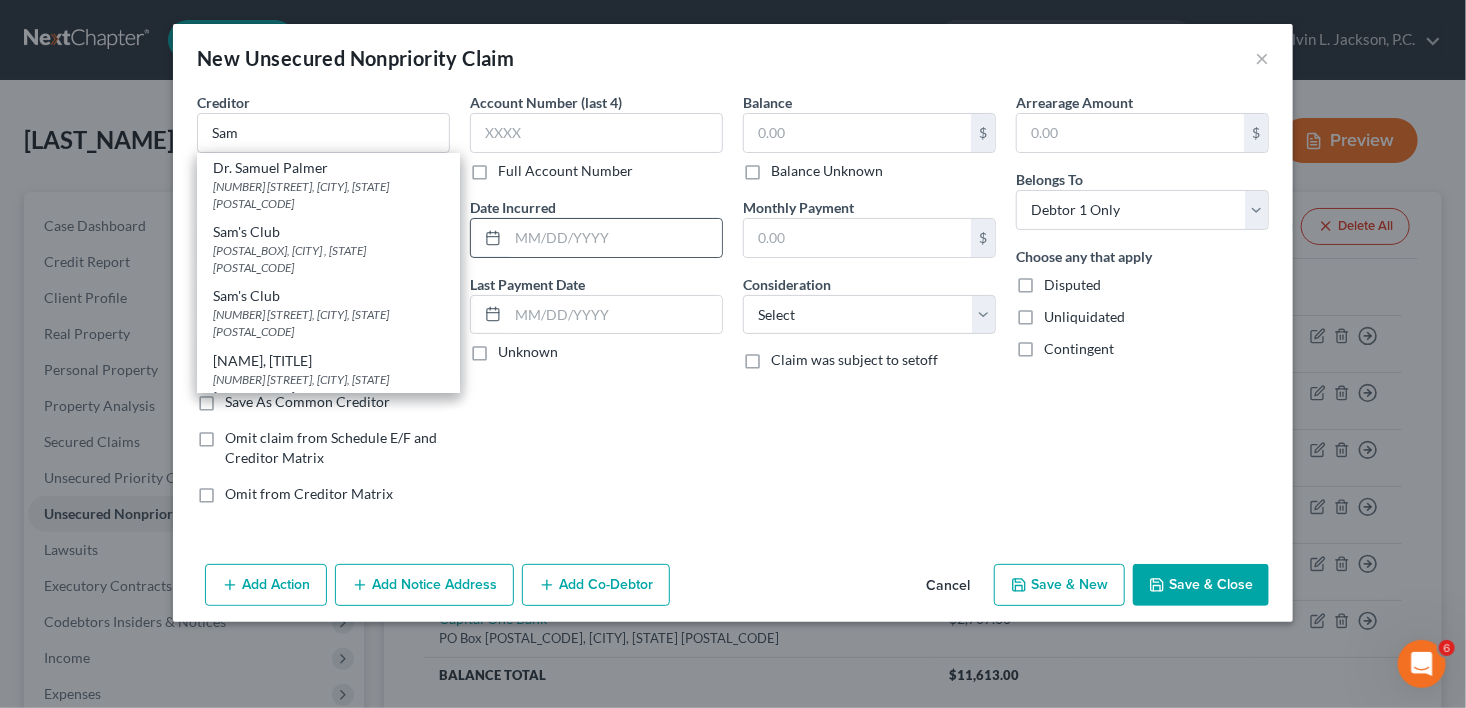 type on "Syncb/Sams Club" 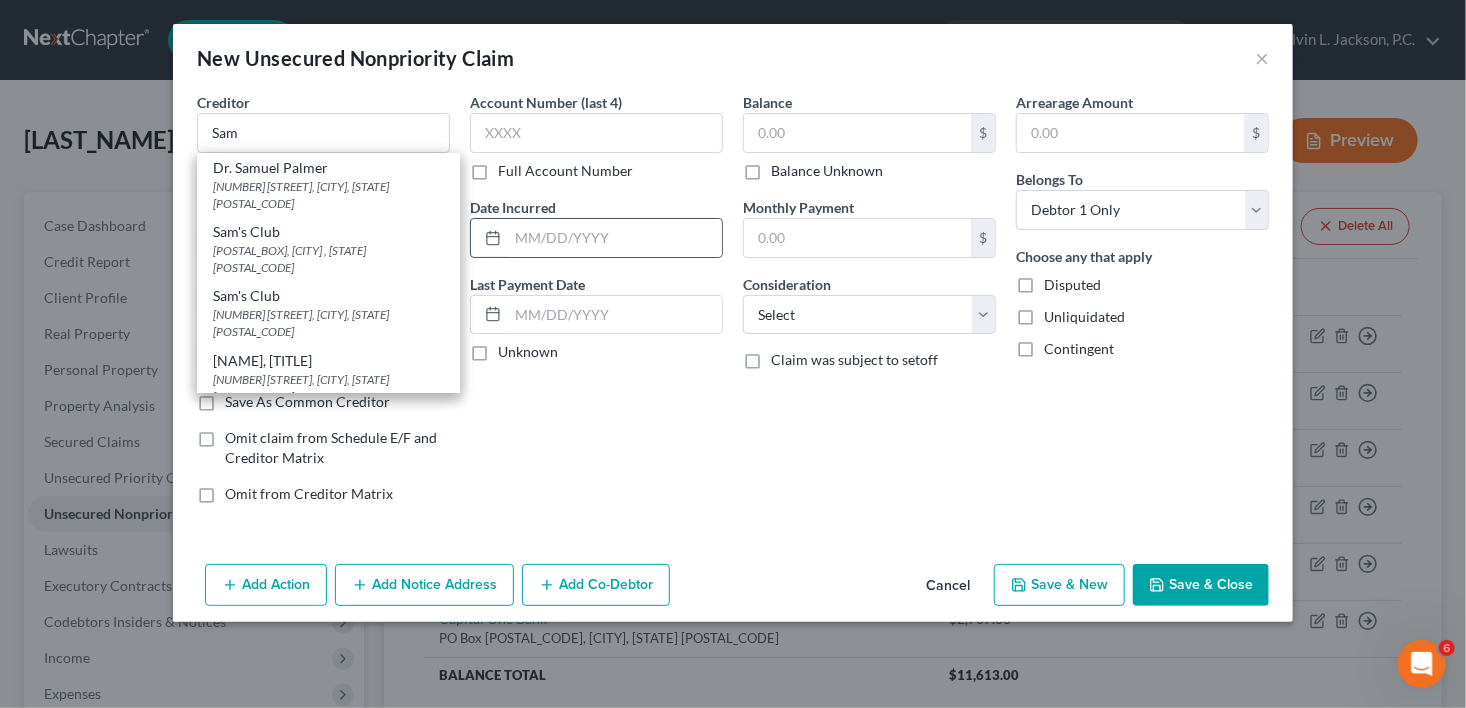 type on "PO Box 965005" 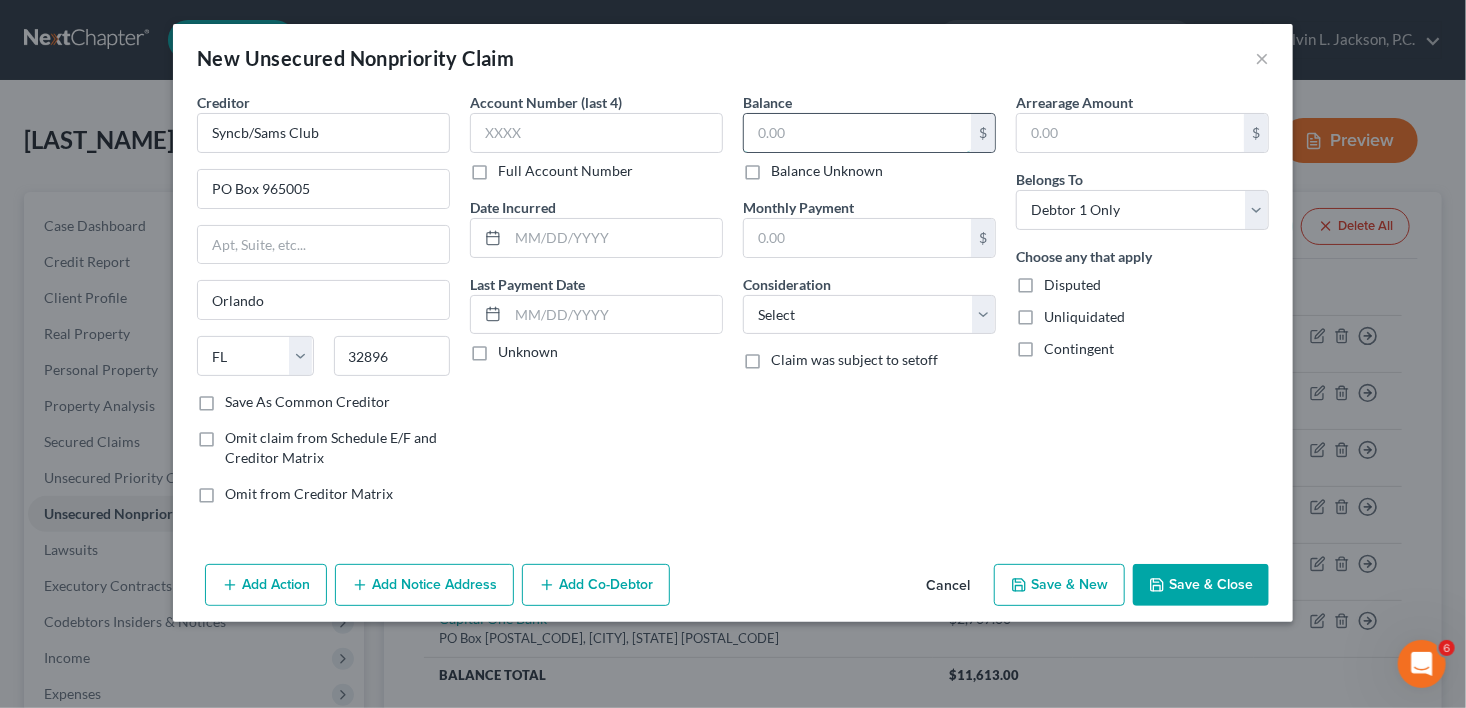click at bounding box center [857, 133] 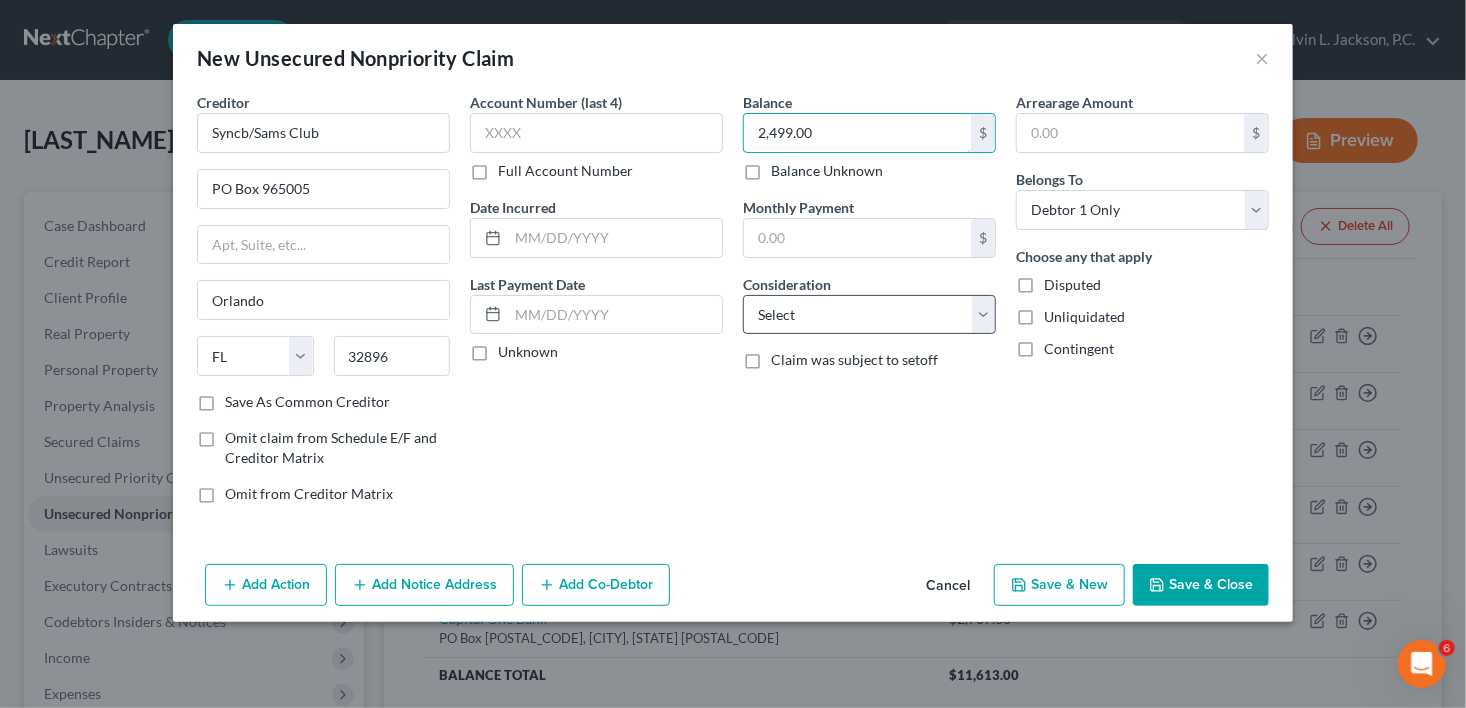 type on "2,499.00" 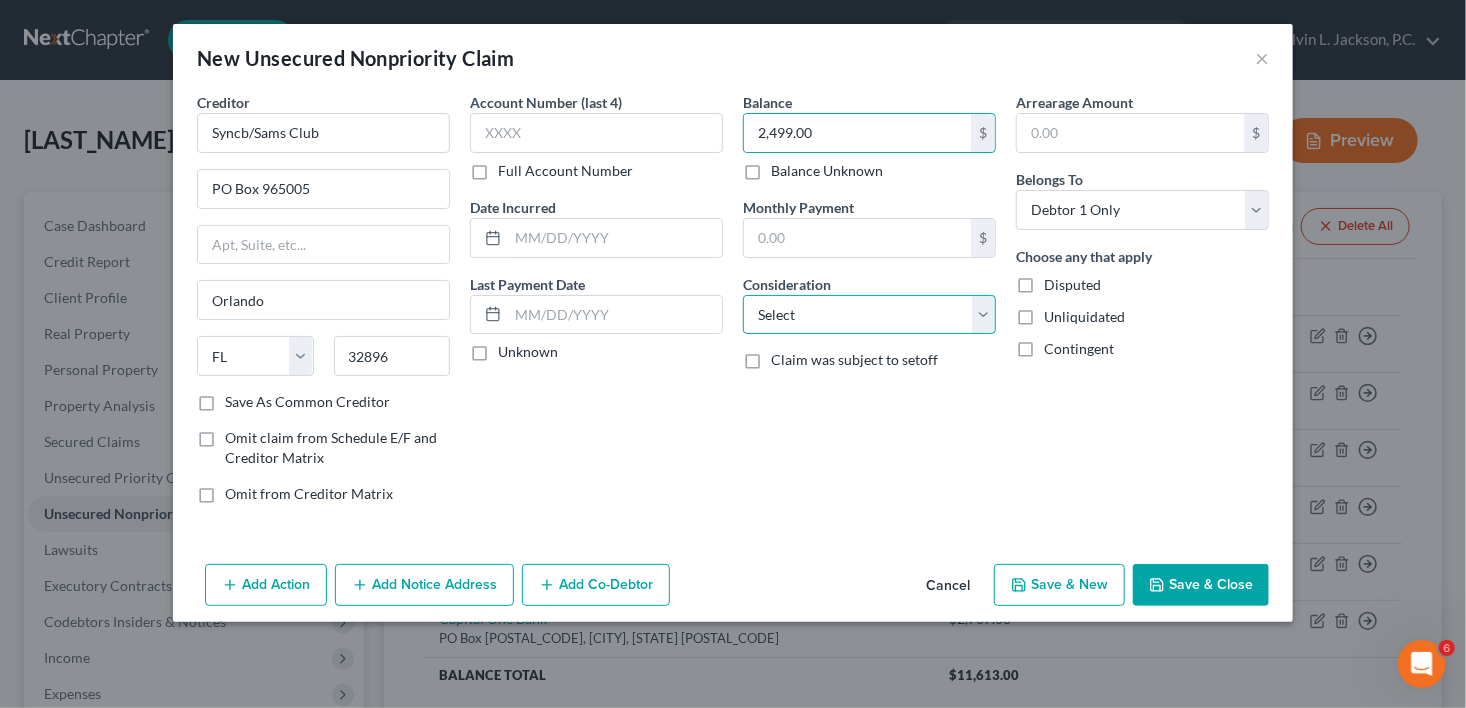 click on "Select Cable / Satellite Services Collection Agency Credit Card Debt Debt Counseling / Attorneys Deficiency Balance Domestic Support Obligations Home / Car Repairs Income Taxes Judgment Liens Medical Services Monies Loaned / Advanced Mortgage Obligation From Divorce Or Separation Obligation To Pensions Other Overdrawn Bank Account Promised To Help Pay Creditors Student Loans Suppliers And Vendors Telephone / Internet Services Utility Services" at bounding box center (869, 315) 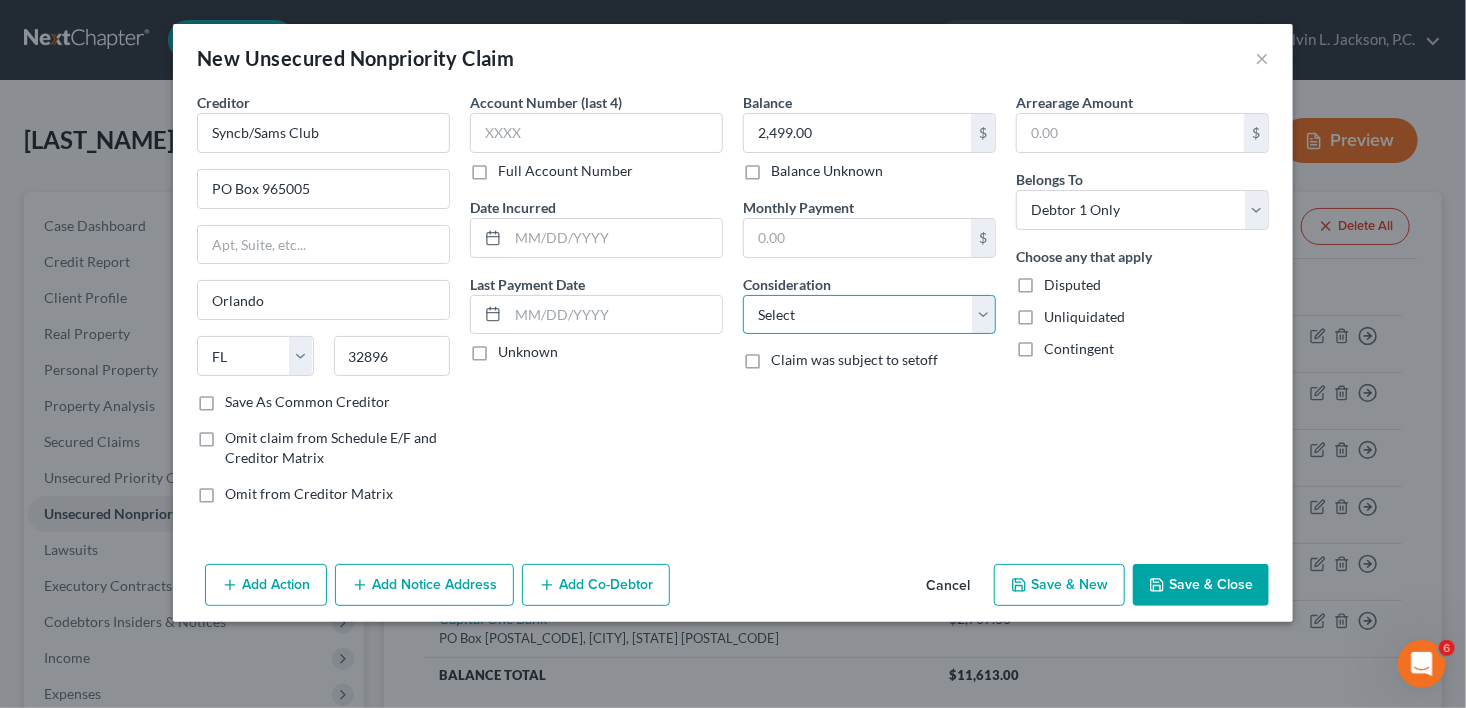 select on "2" 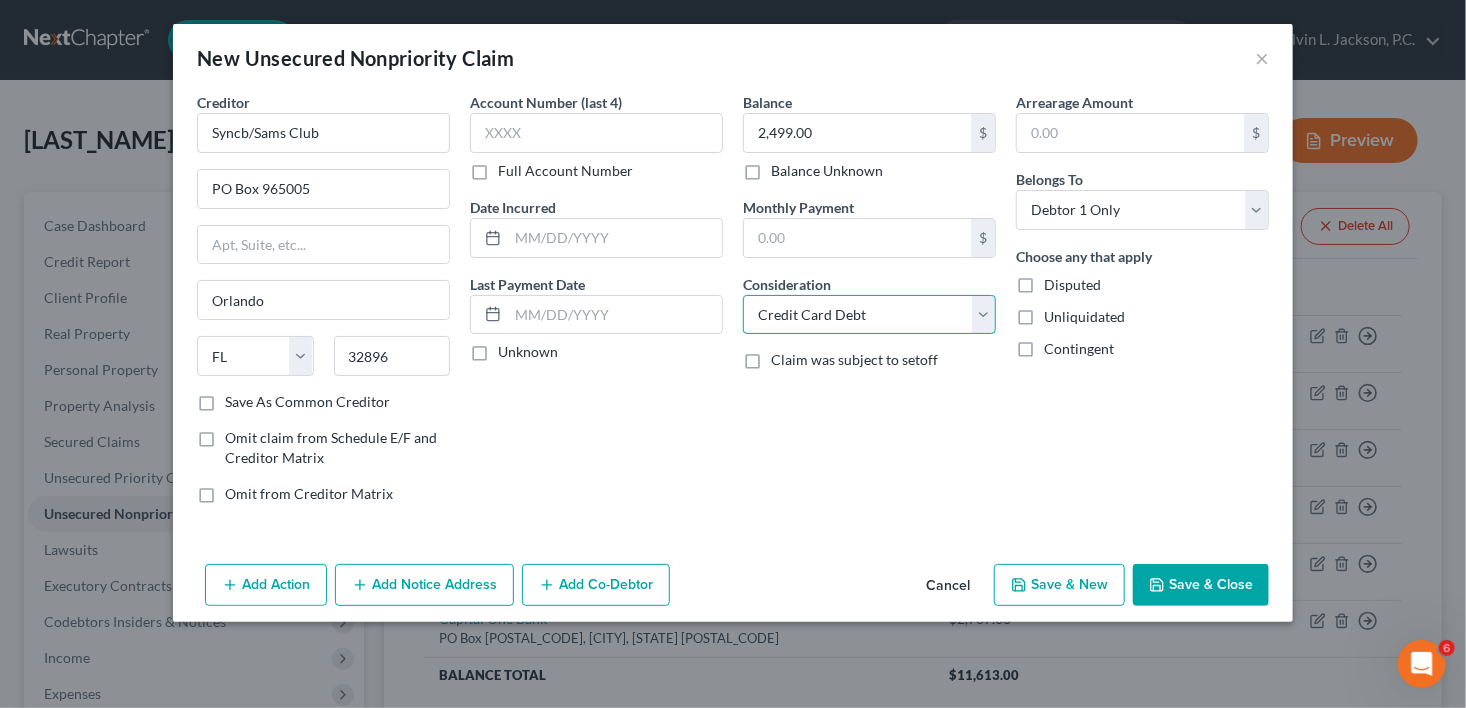 click on "Select Cable / Satellite Services Collection Agency Credit Card Debt Debt Counseling / Attorneys Deficiency Balance Domestic Support Obligations Home / Car Repairs Income Taxes Judgment Liens Medical Services Monies Loaned / Advanced Mortgage Obligation From Divorce Or Separation Obligation To Pensions Other Overdrawn Bank Account Promised To Help Pay Creditors Student Loans Suppliers And Vendors Telephone / Internet Services Utility Services" at bounding box center [869, 315] 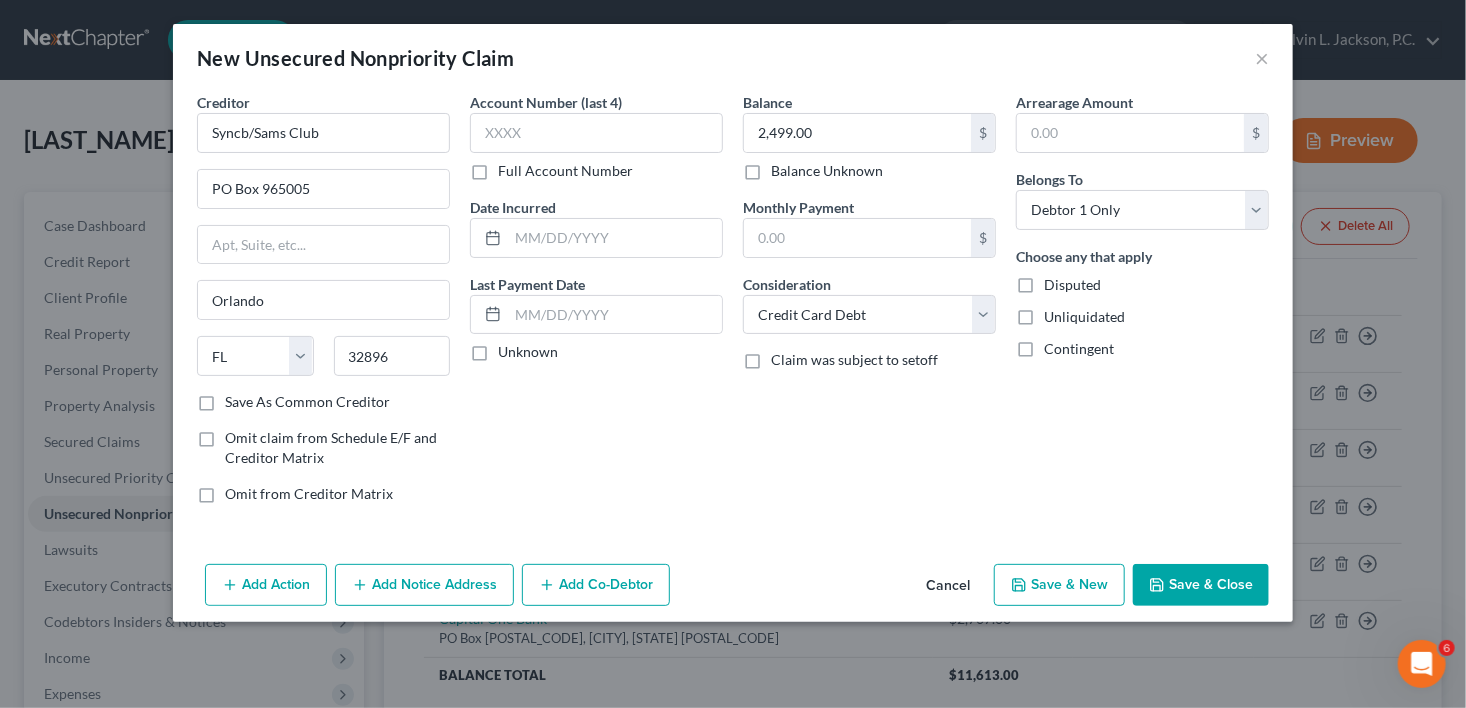 click on "Save & New" at bounding box center (1059, 585) 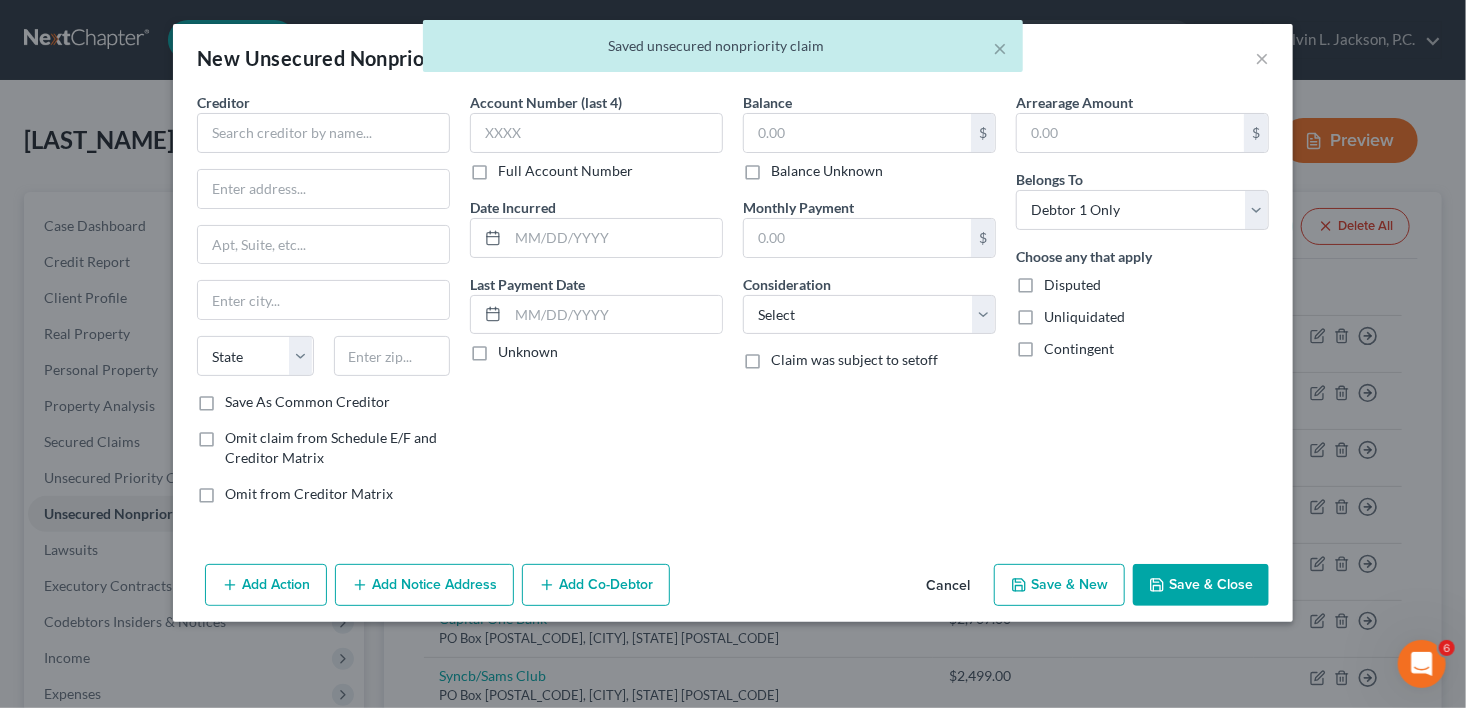 type on "0.00" 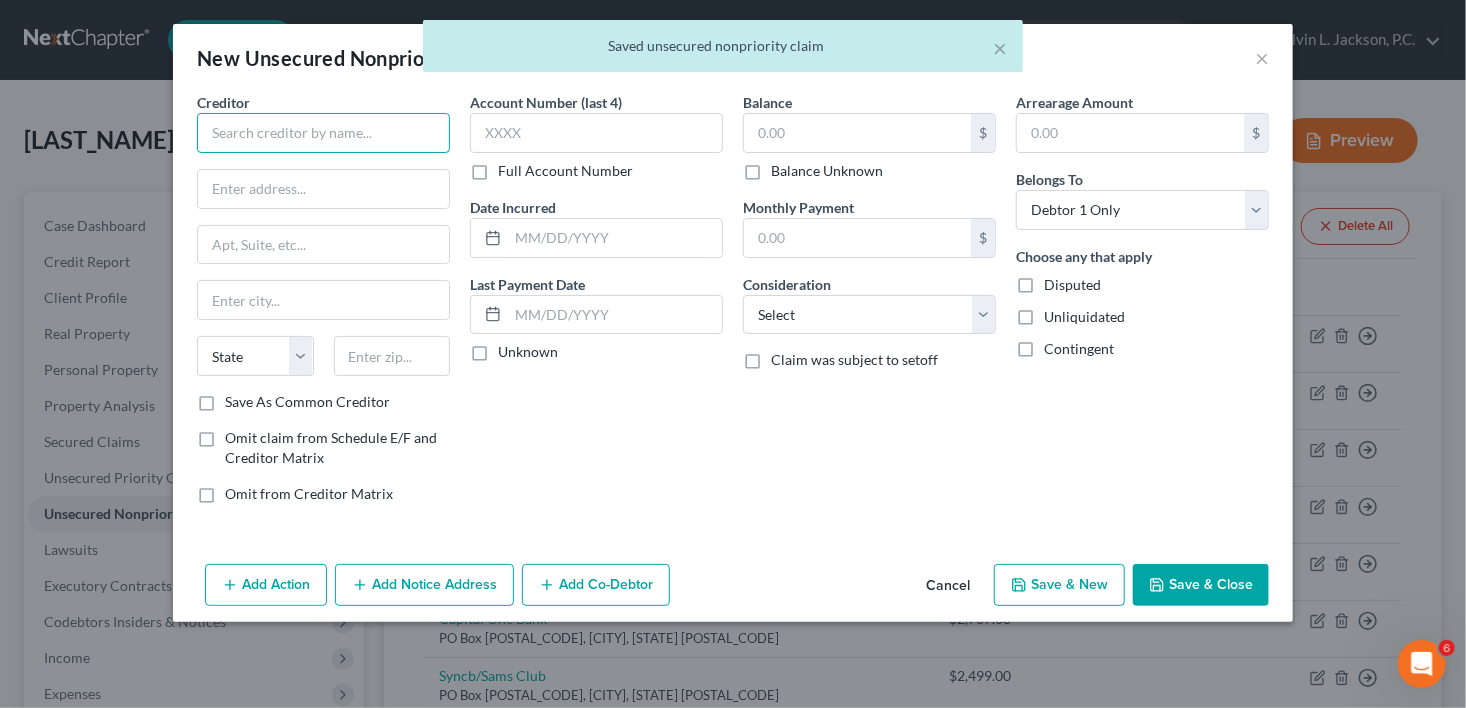click at bounding box center [323, 133] 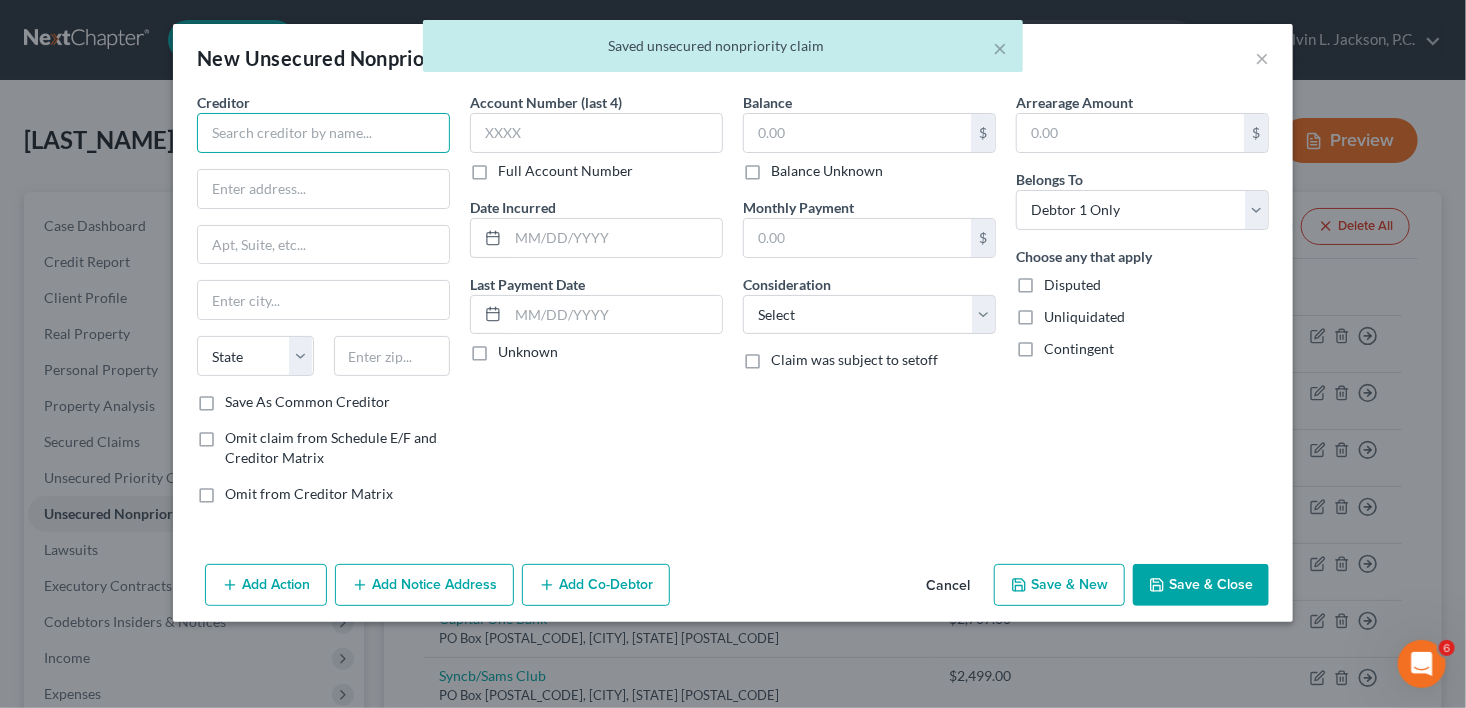type on "J" 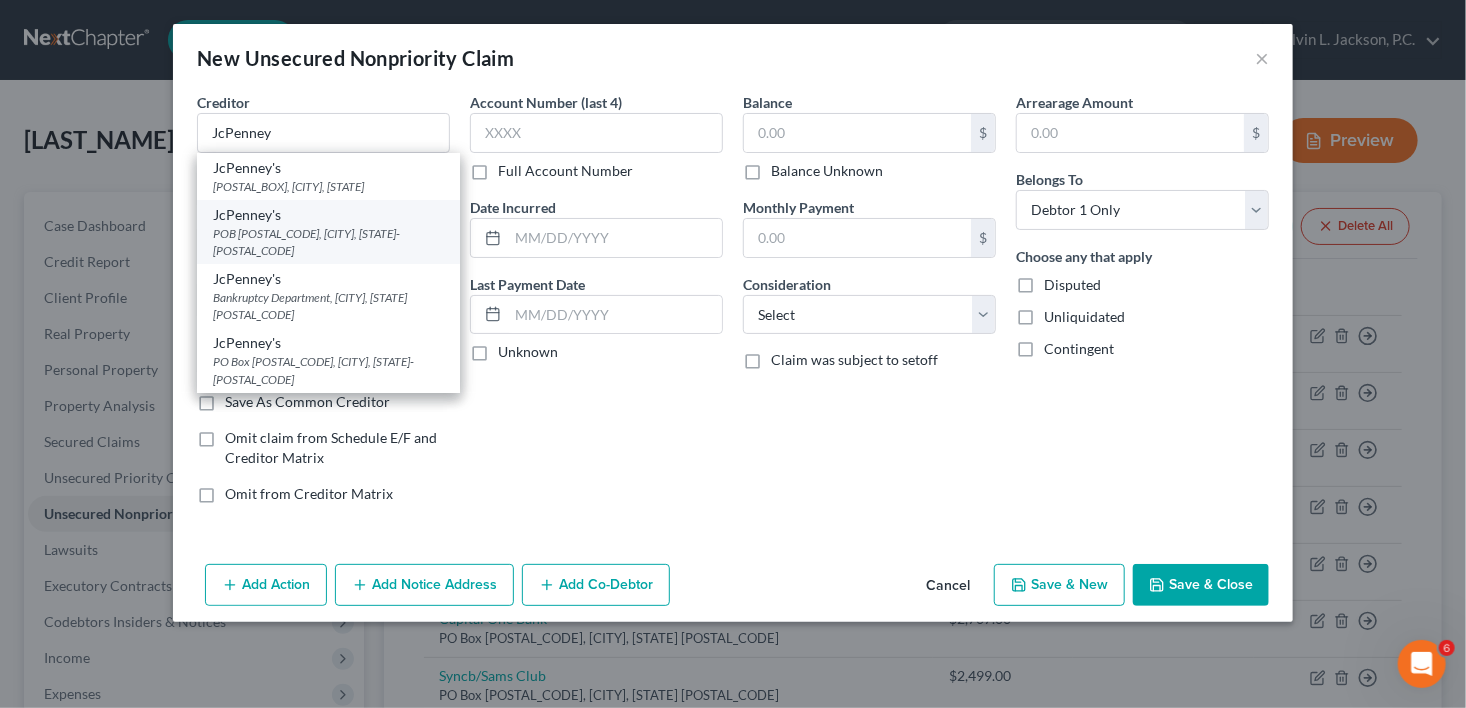 click on "POB [POSTAL_CODE], [CITY], [STATE]-[POSTAL_CODE]" at bounding box center [328, 242] 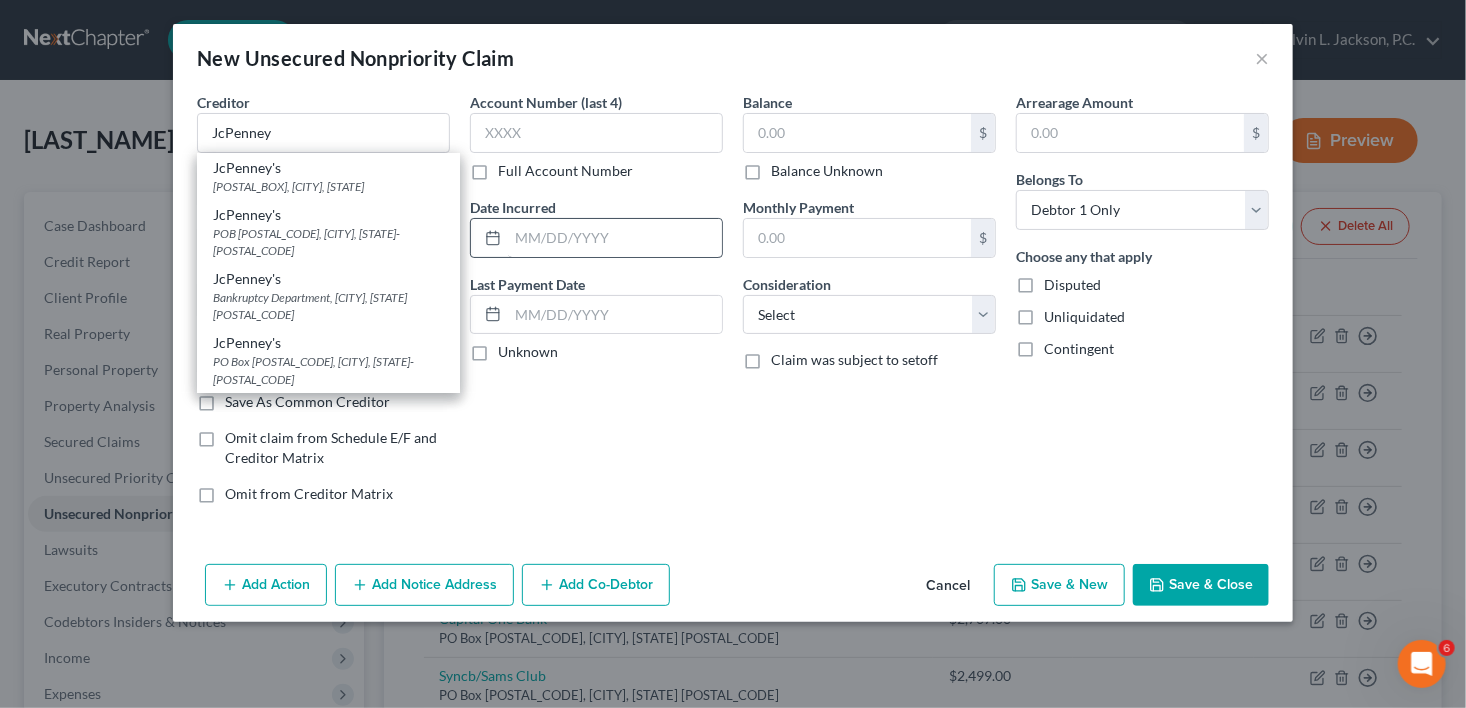 type on "JcPenney's" 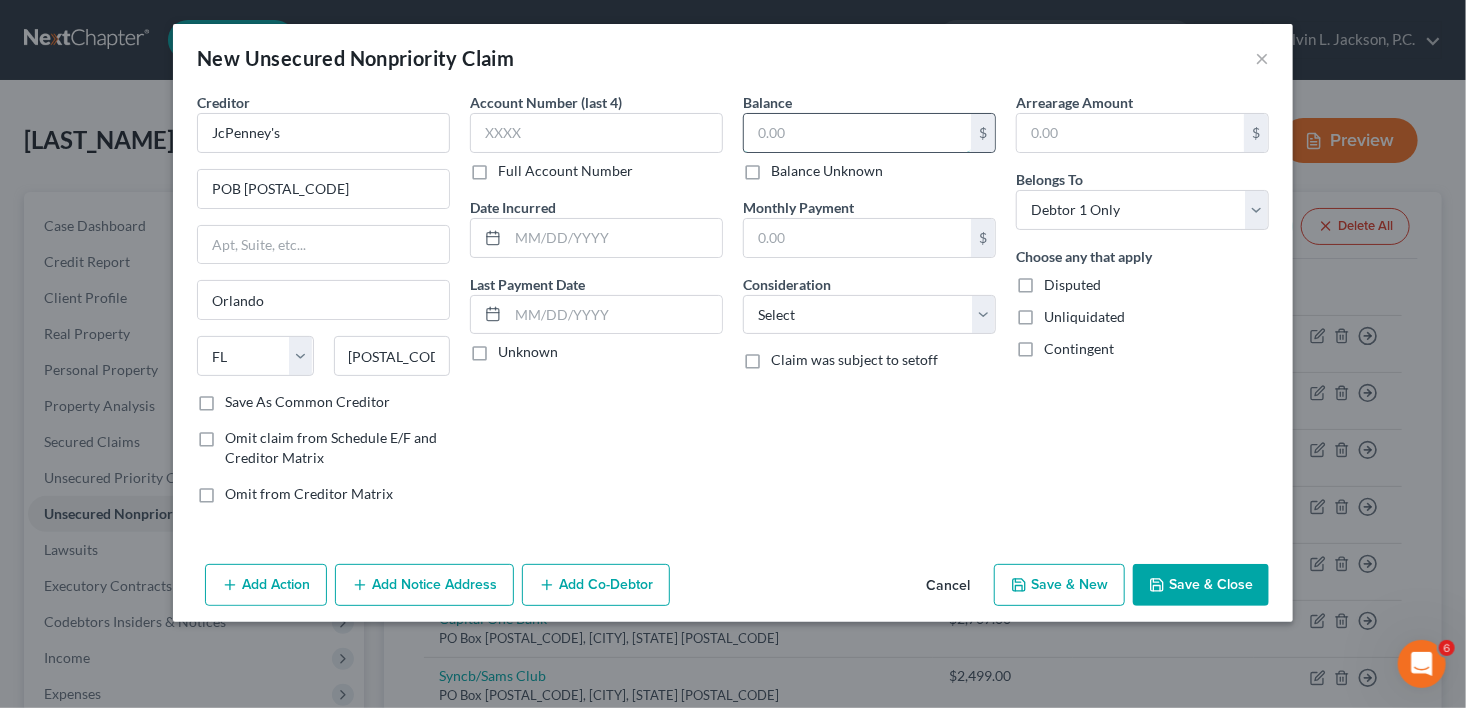 click at bounding box center [857, 133] 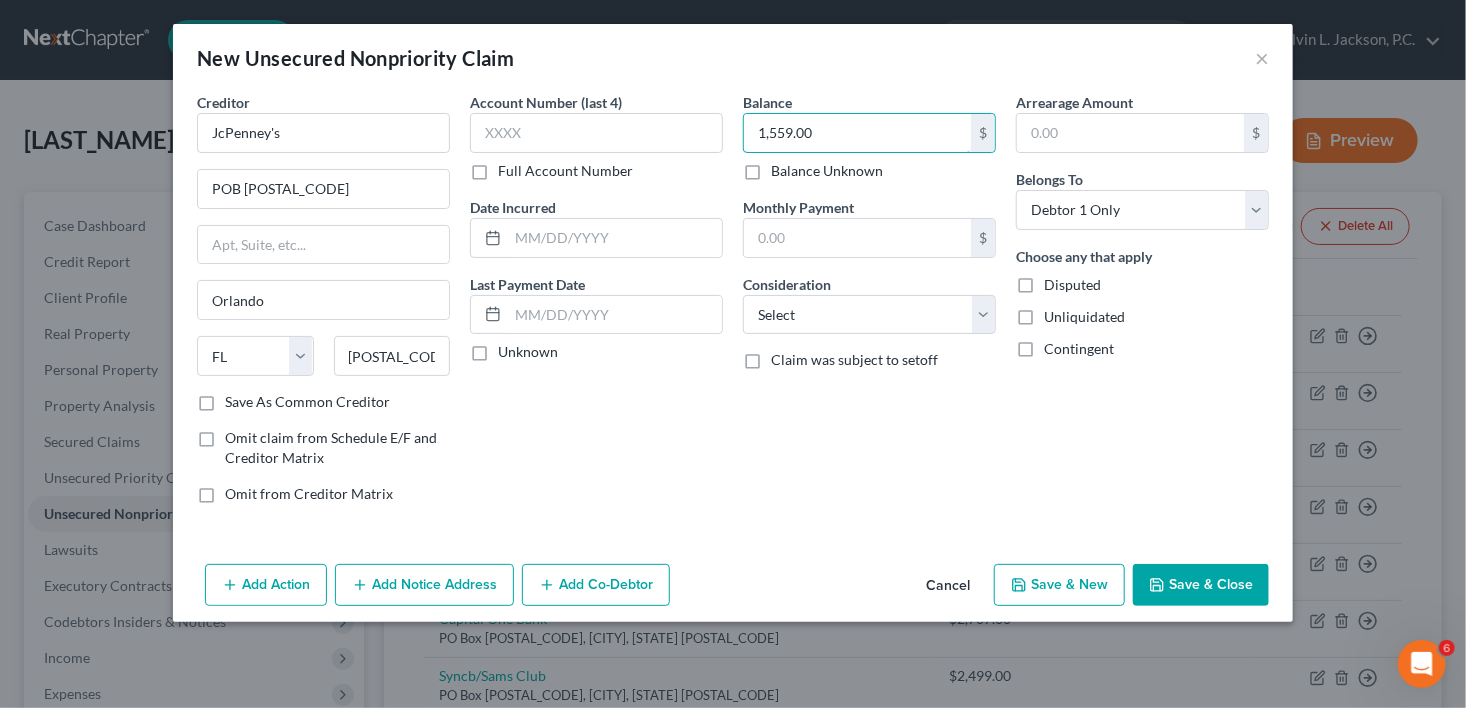 type on "1,559.00" 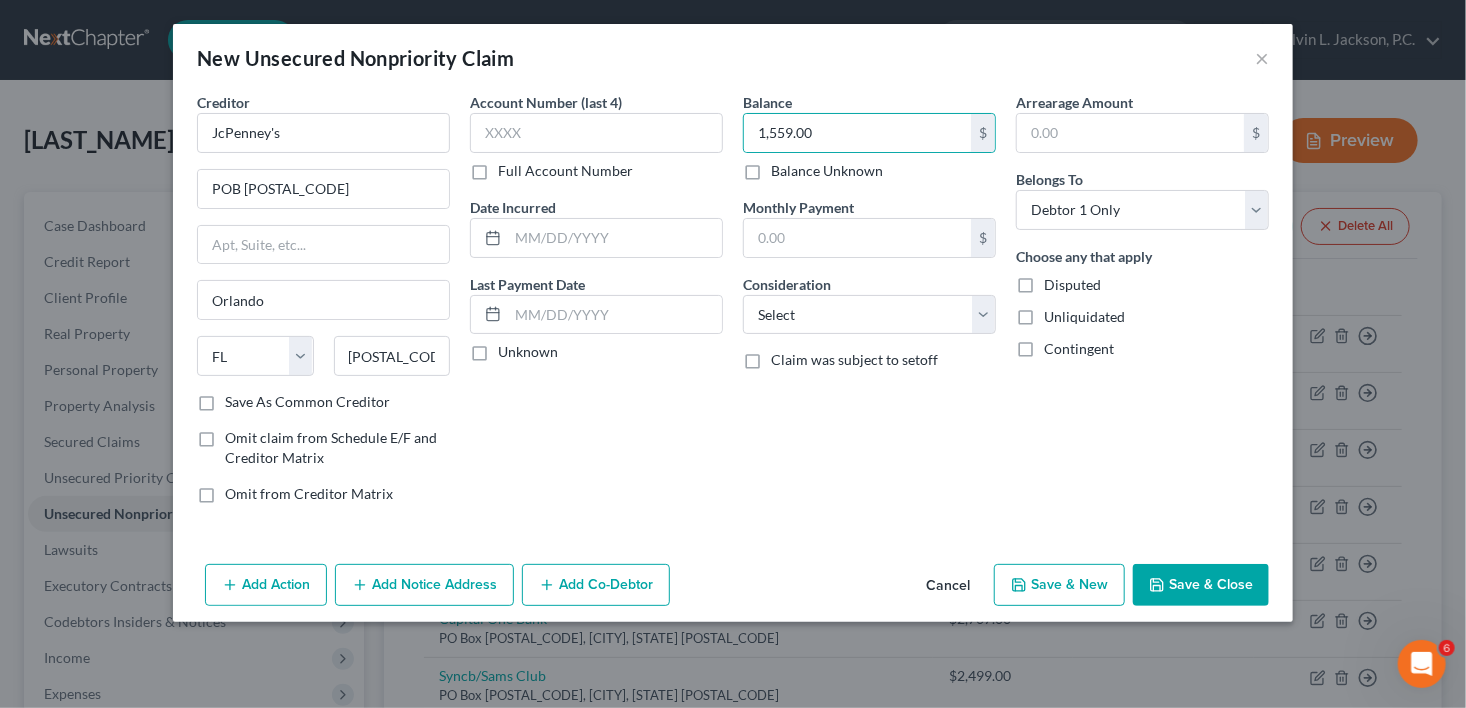 click on "Consideration" at bounding box center [787, 284] 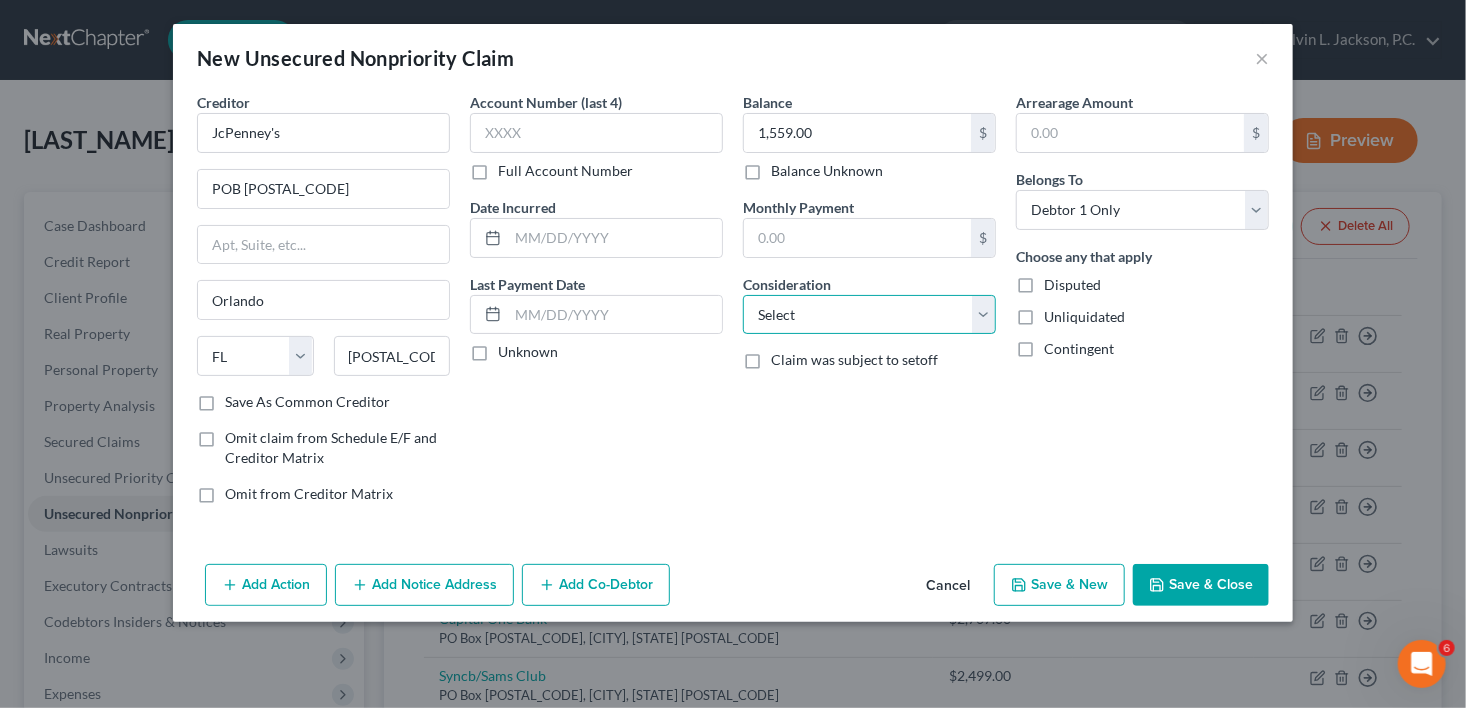 click on "Select Cable / Satellite Services Collection Agency Credit Card Debt Debt Counseling / Attorneys Deficiency Balance Domestic Support Obligations Home / Car Repairs Income Taxes Judgment Liens Medical Services Monies Loaned / Advanced Mortgage Obligation From Divorce Or Separation Obligation To Pensions Other Overdrawn Bank Account Promised To Help Pay Creditors Student Loans Suppliers And Vendors Telephone / Internet Services Utility Services" at bounding box center [869, 315] 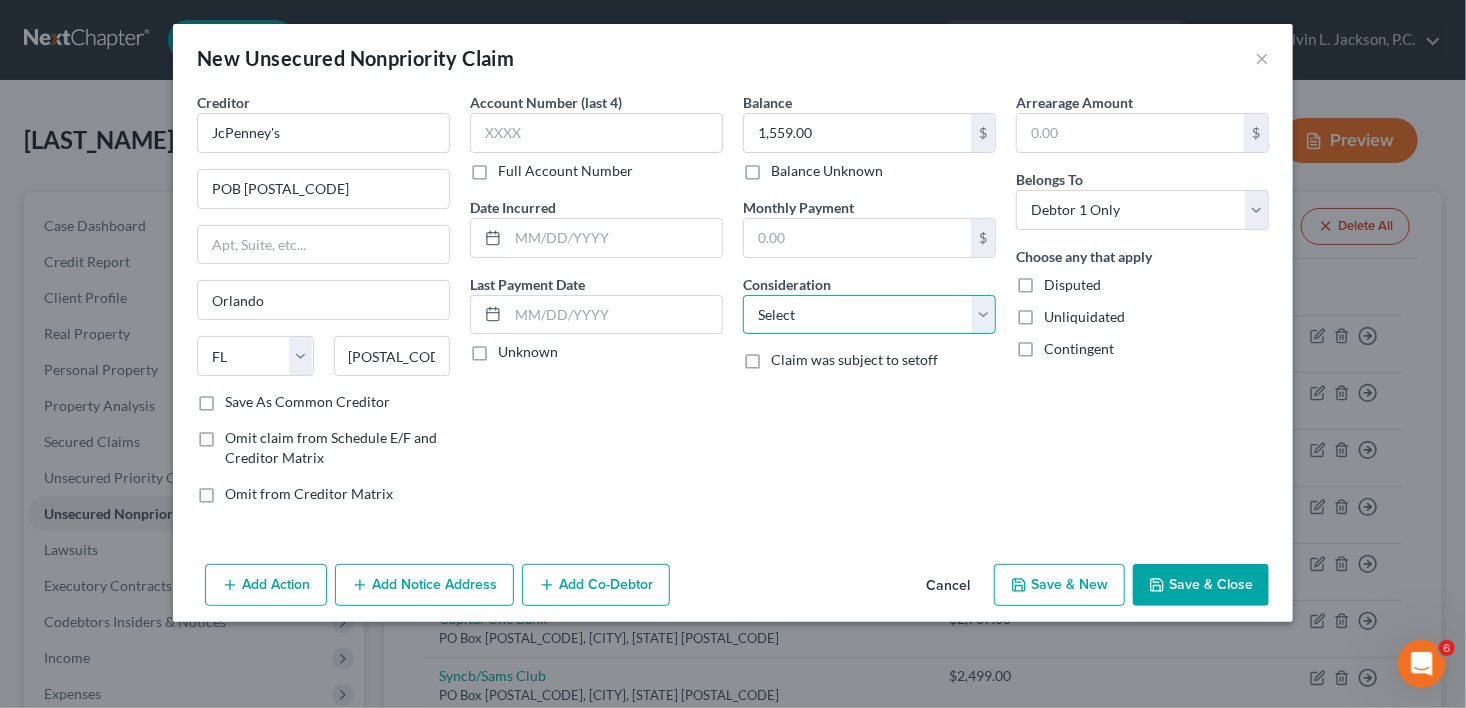 select on "2" 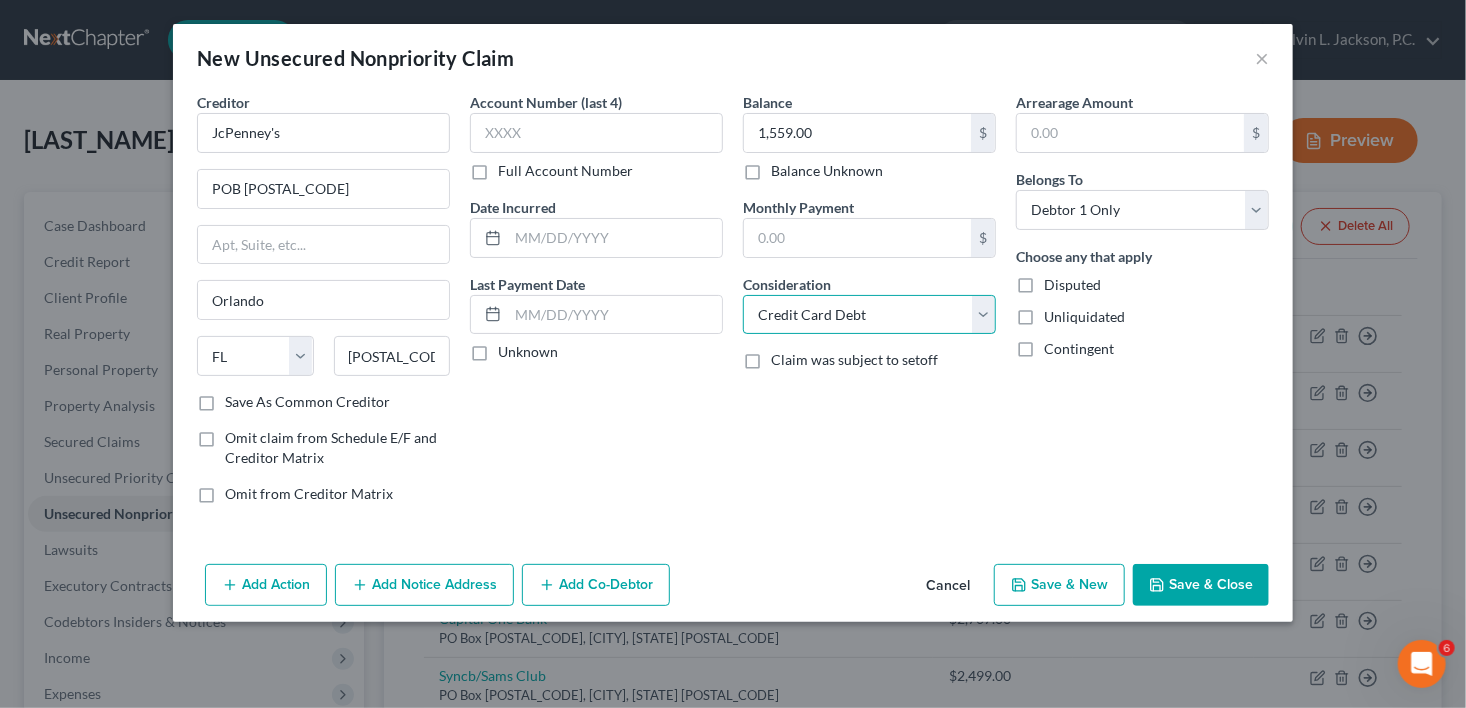 click on "Select Cable / Satellite Services Collection Agency Credit Card Debt Debt Counseling / Attorneys Deficiency Balance Domestic Support Obligations Home / Car Repairs Income Taxes Judgment Liens Medical Services Monies Loaned / Advanced Mortgage Obligation From Divorce Or Separation Obligation To Pensions Other Overdrawn Bank Account Promised To Help Pay Creditors Student Loans Suppliers And Vendors Telephone / Internet Services Utility Services" at bounding box center (869, 315) 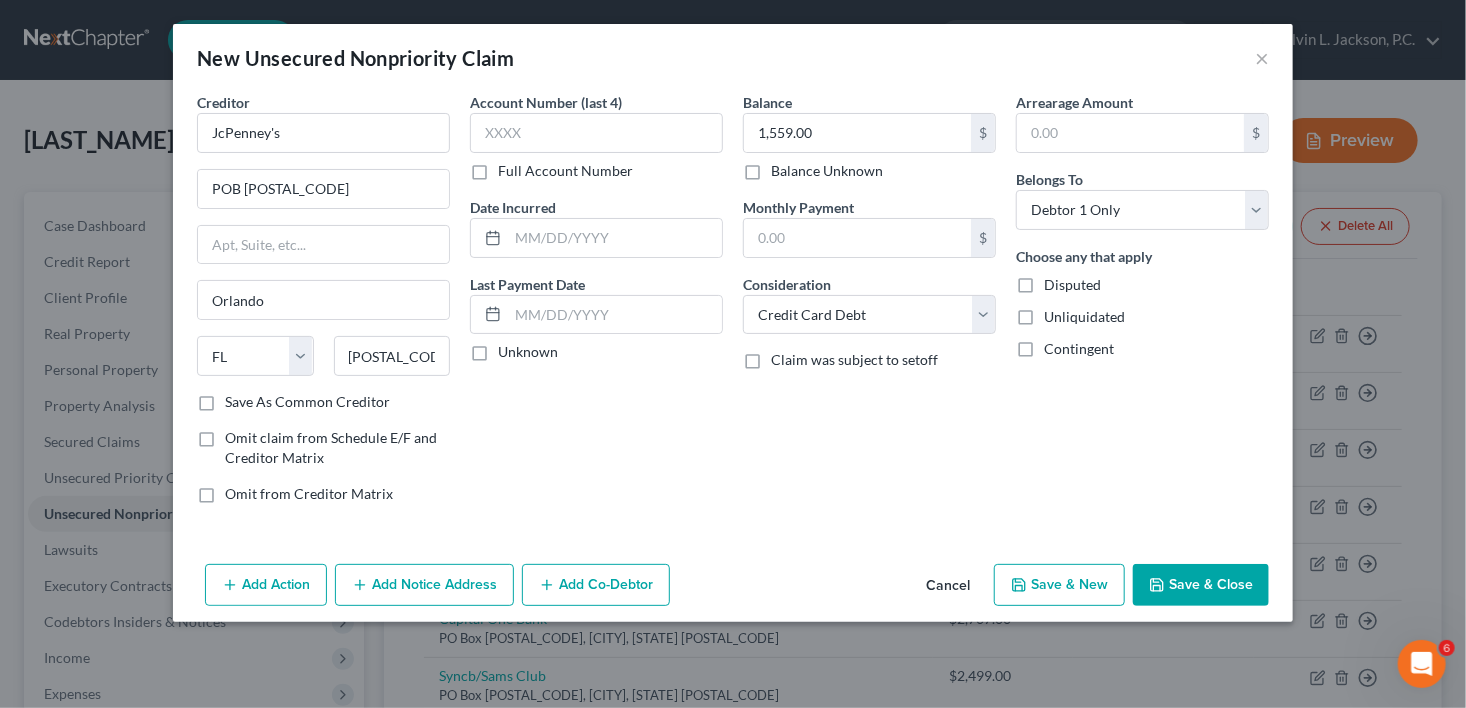 click on "Save & New" at bounding box center [1059, 585] 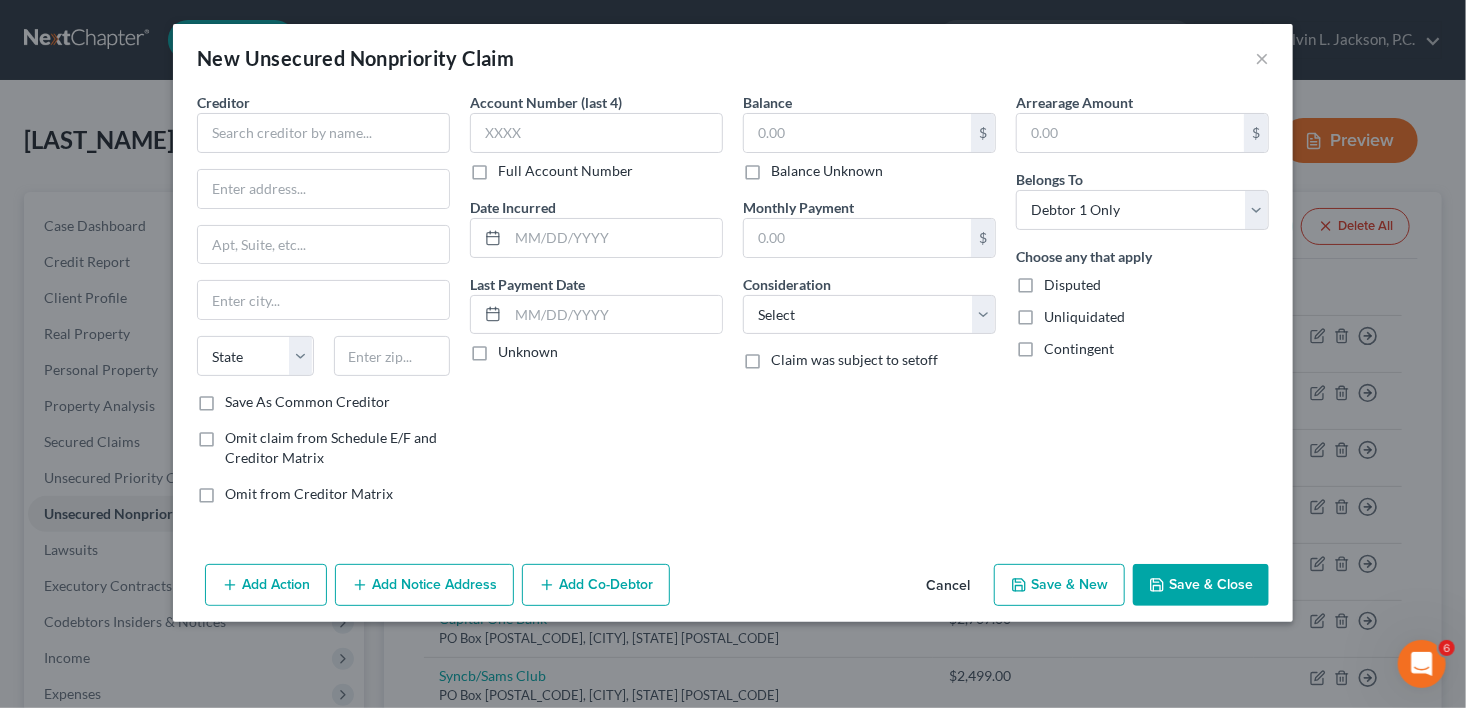 type on "0.00" 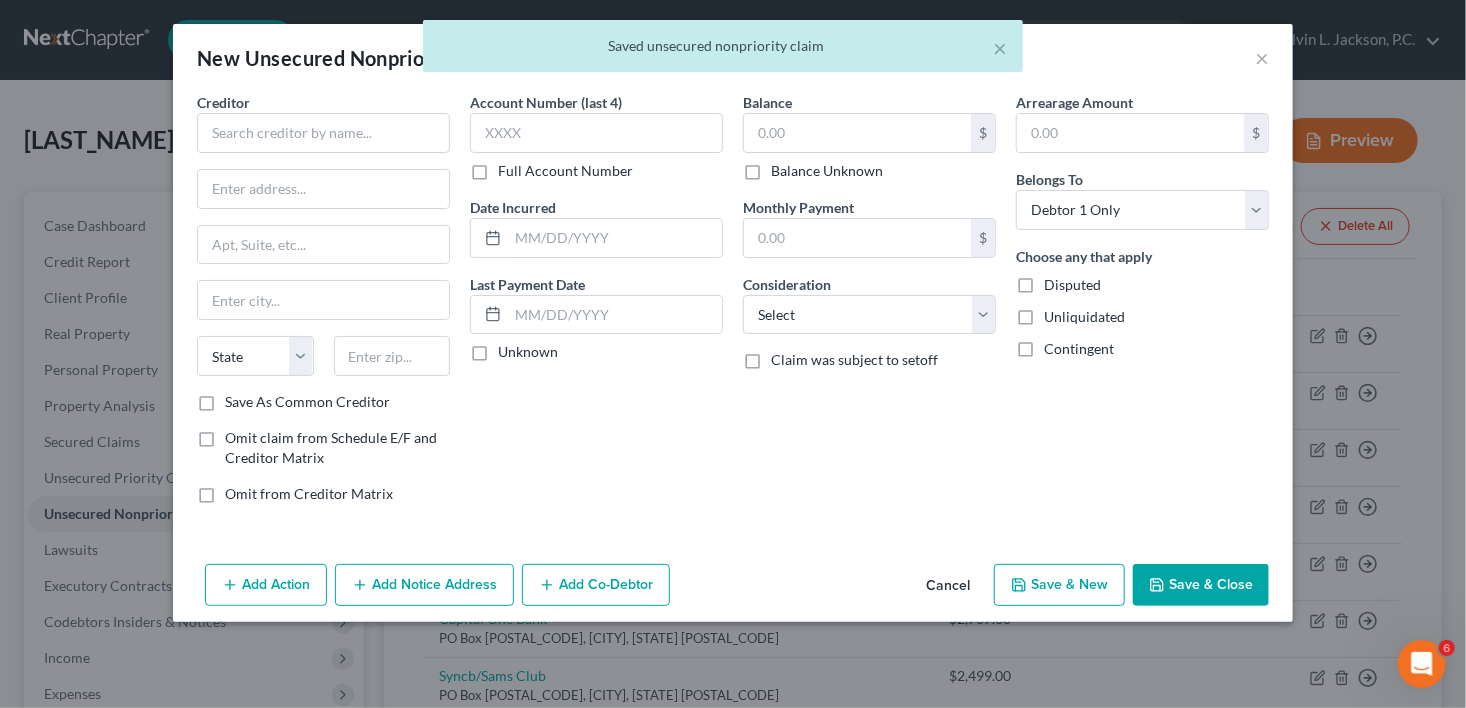 click on "Creditor *                         State AL AK AR AZ CA CO CT DE DC FL GA GU HI ID IL IN IA KS KY LA ME MD MA MI MN MS MO MT NC ND NE NV NH NJ NM NY OH OK OR PA PR RI SC SD TN TX UT VI VA VT WA WV WI WY" at bounding box center [323, 242] 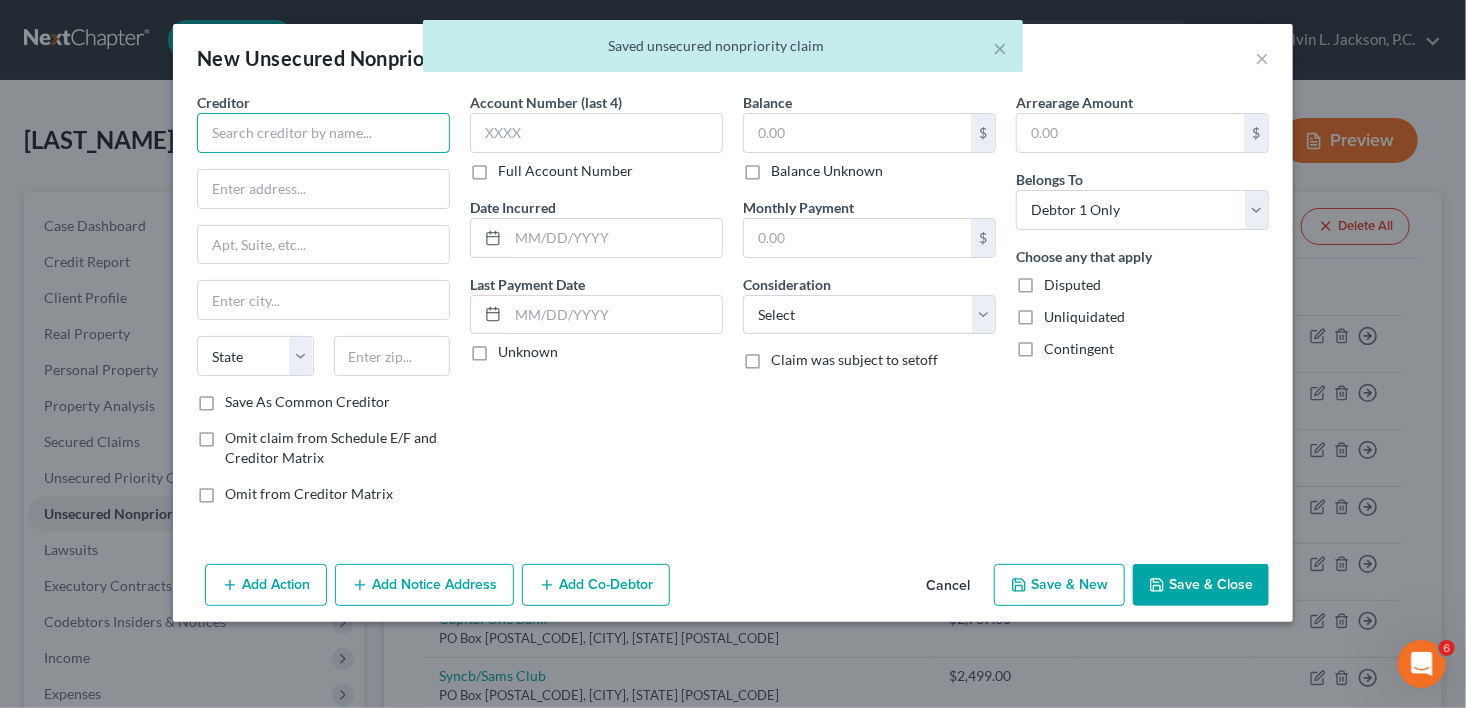 click at bounding box center [323, 133] 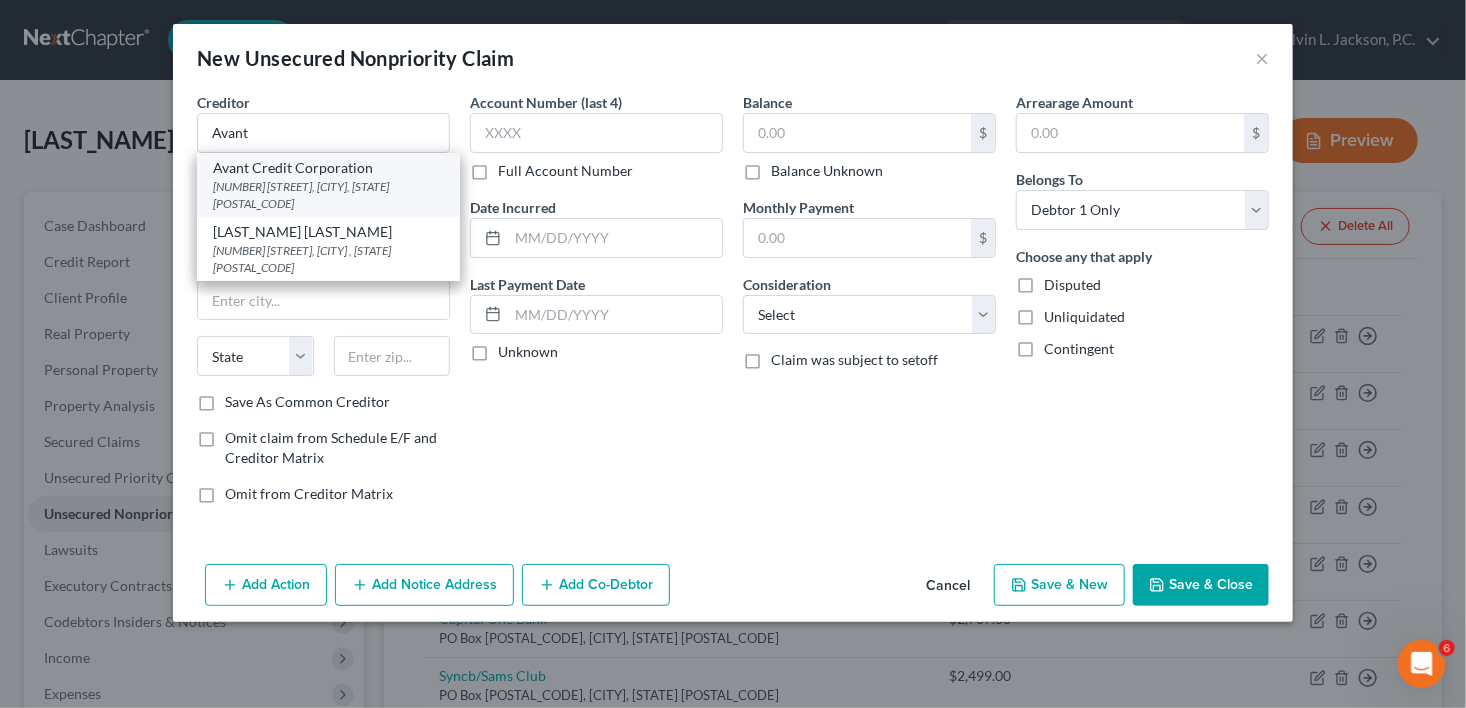 click on "[NUMBER] [STREET], [CITY], [STATE] [POSTAL_CODE]" at bounding box center (328, 195) 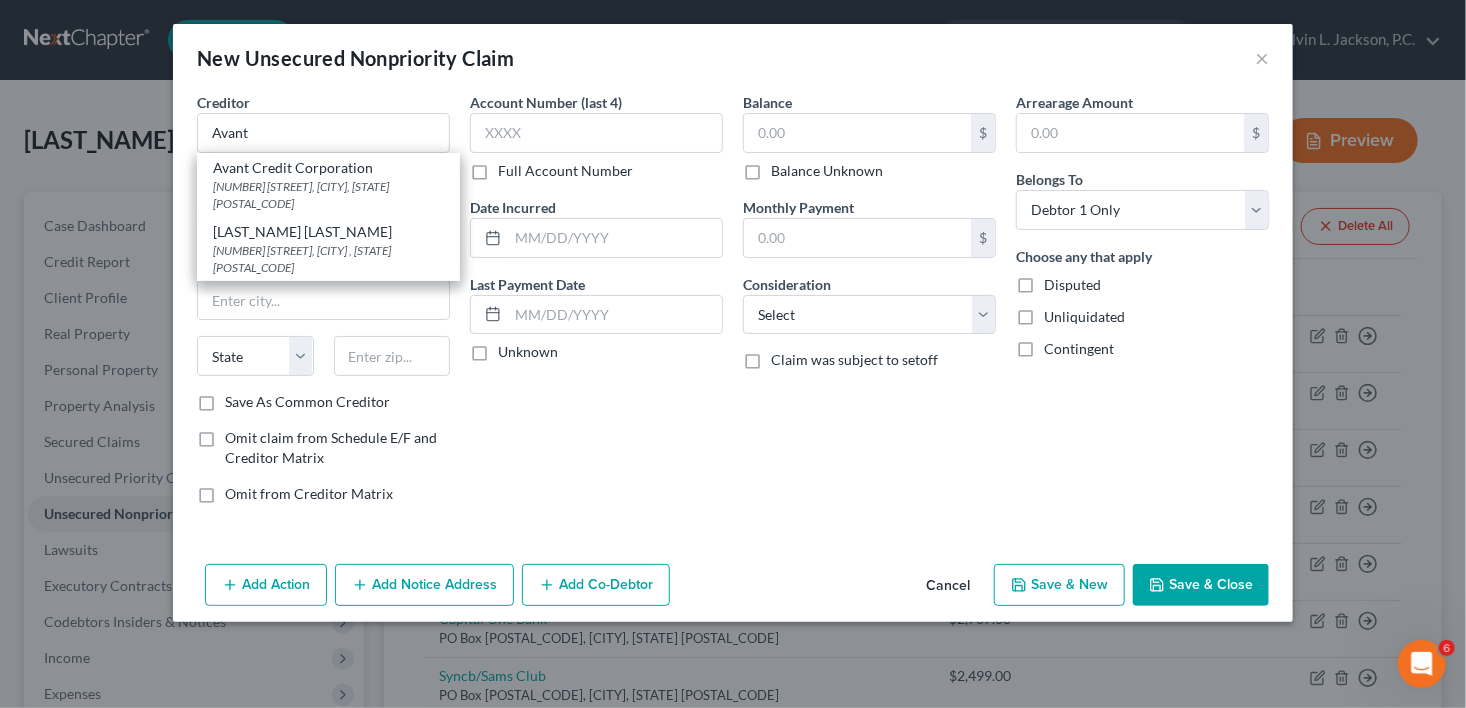 type on "Avant Credit Corporation" 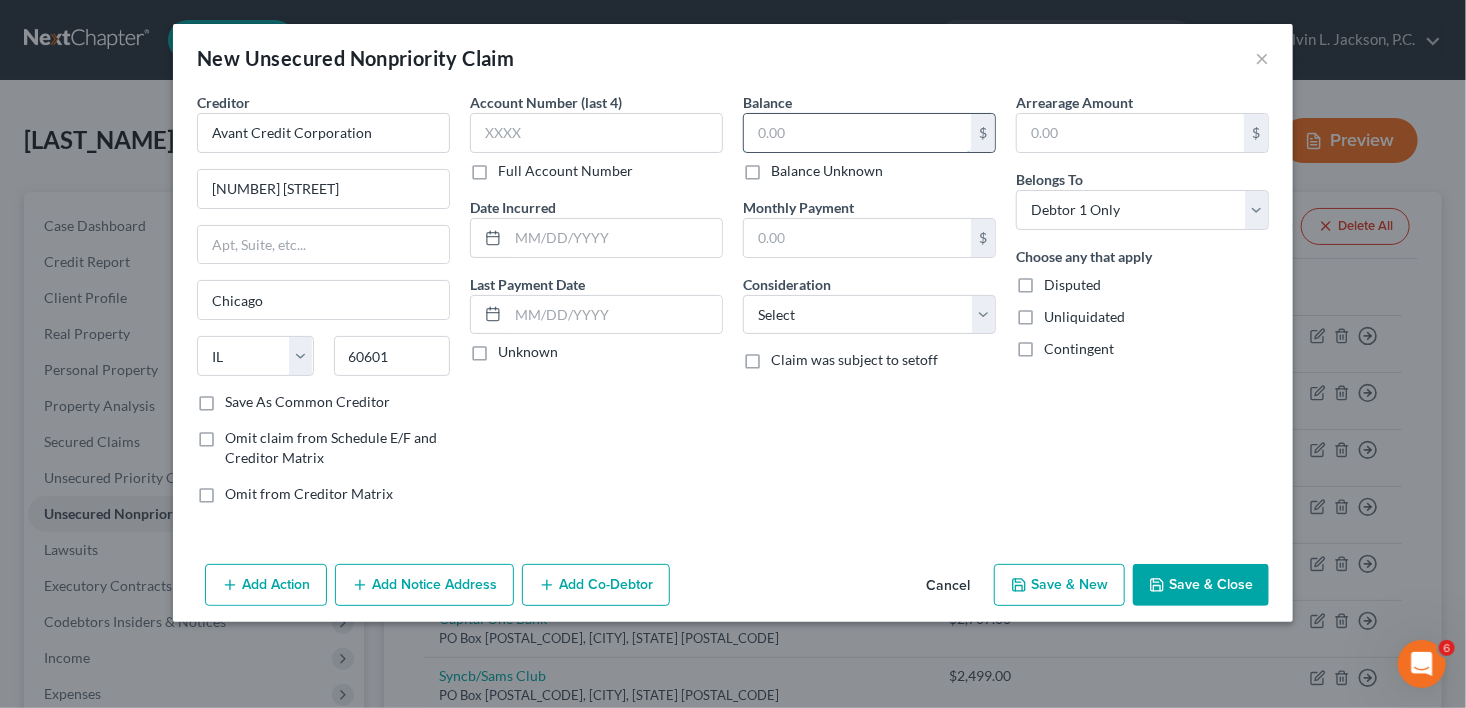 click at bounding box center [857, 133] 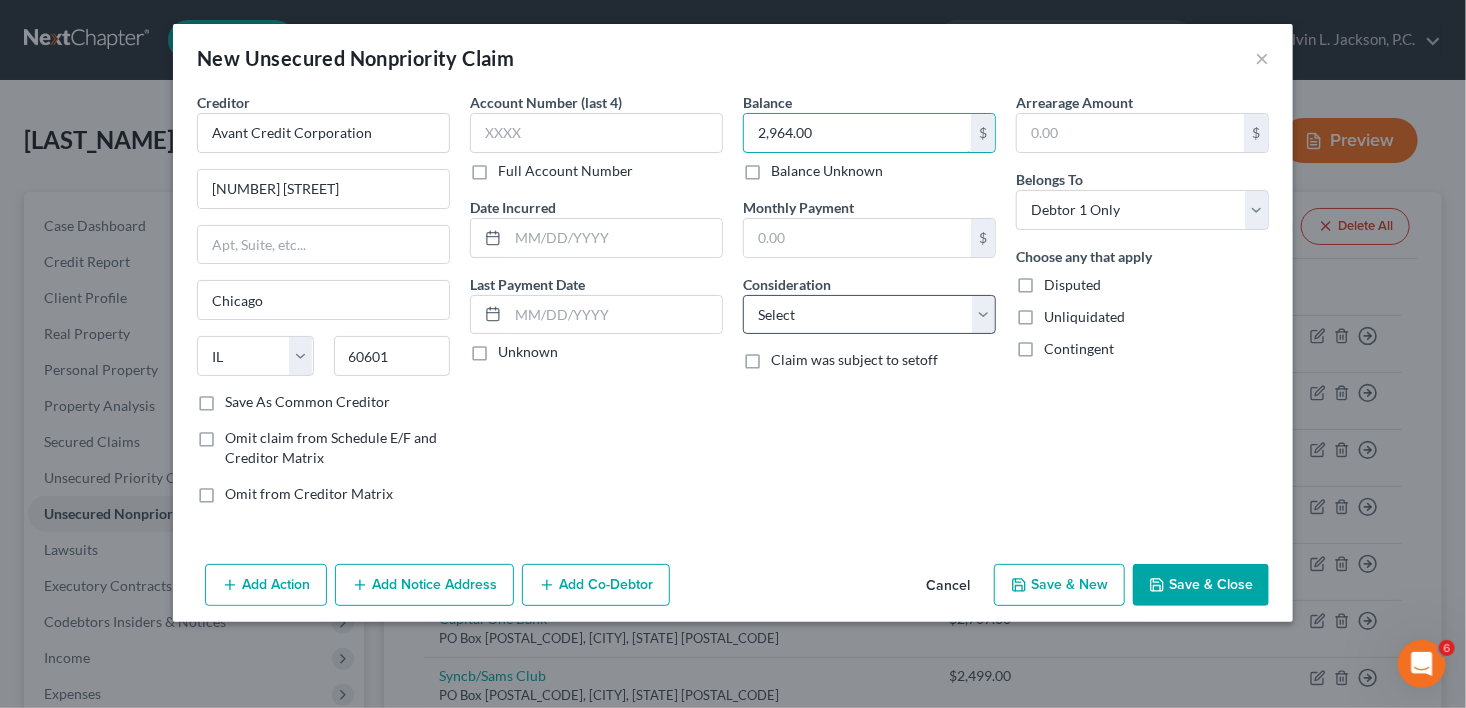 type on "2,964.00" 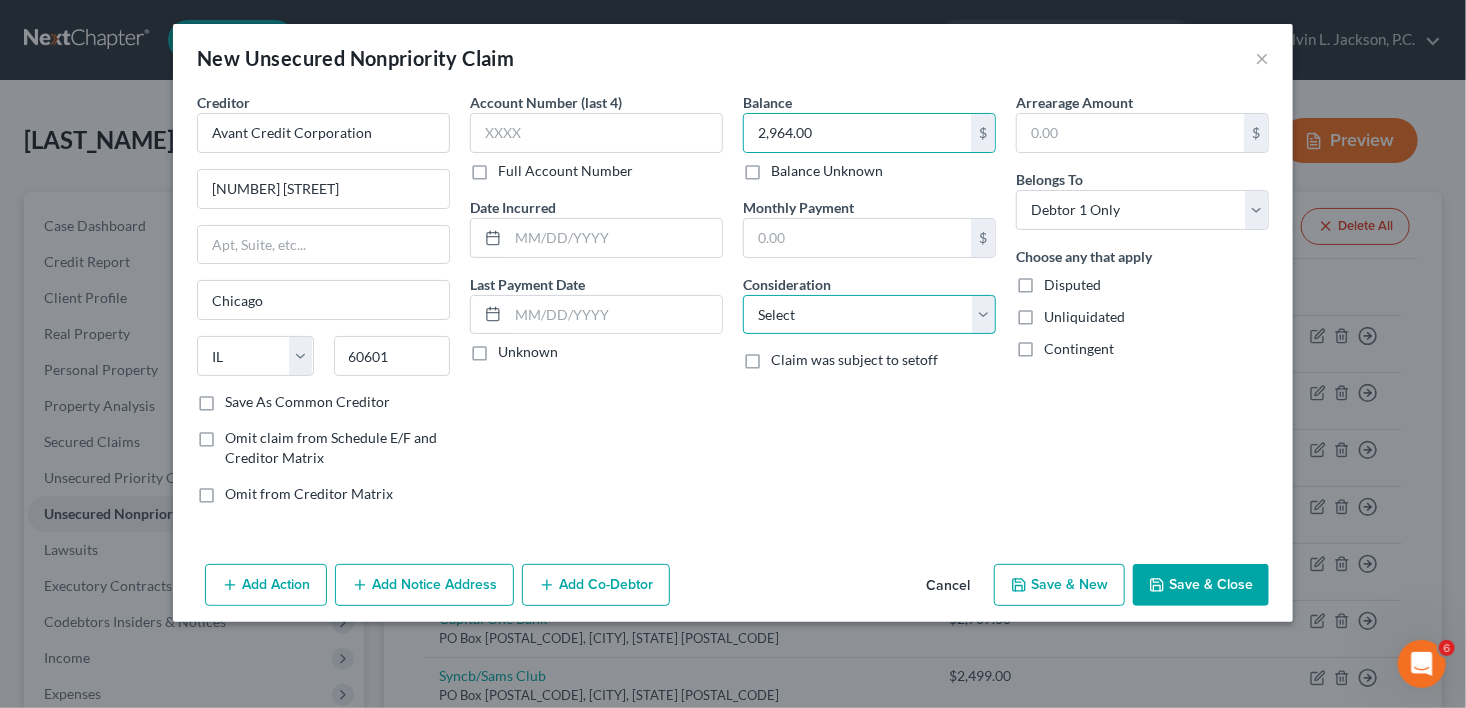click on "Select Cable / Satellite Services Collection Agency Credit Card Debt Debt Counseling / Attorneys Deficiency Balance Domestic Support Obligations Home / Car Repairs Income Taxes Judgment Liens Medical Services Monies Loaned / Advanced Mortgage Obligation From Divorce Or Separation Obligation To Pensions Other Overdrawn Bank Account Promised To Help Pay Creditors Student Loans Suppliers And Vendors Telephone / Internet Services Utility Services" at bounding box center (869, 315) 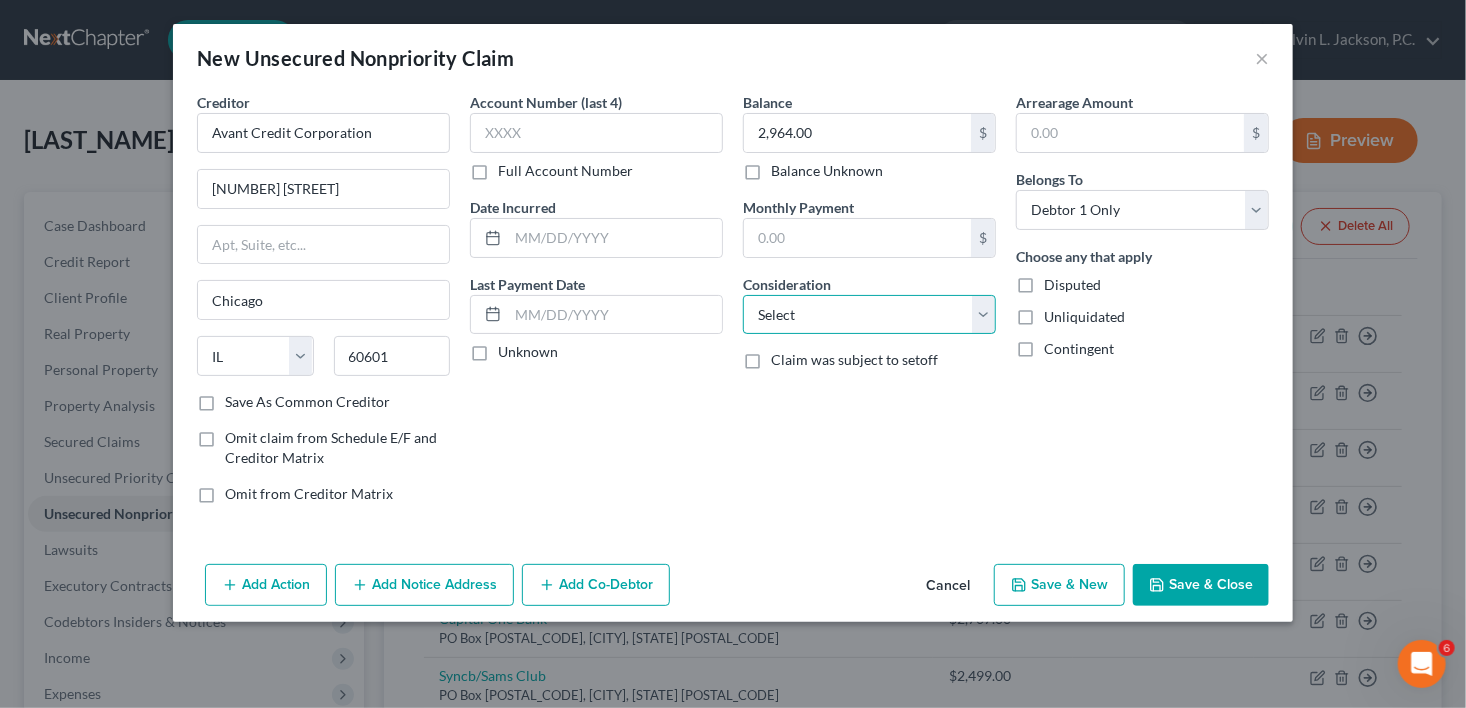 select on "2" 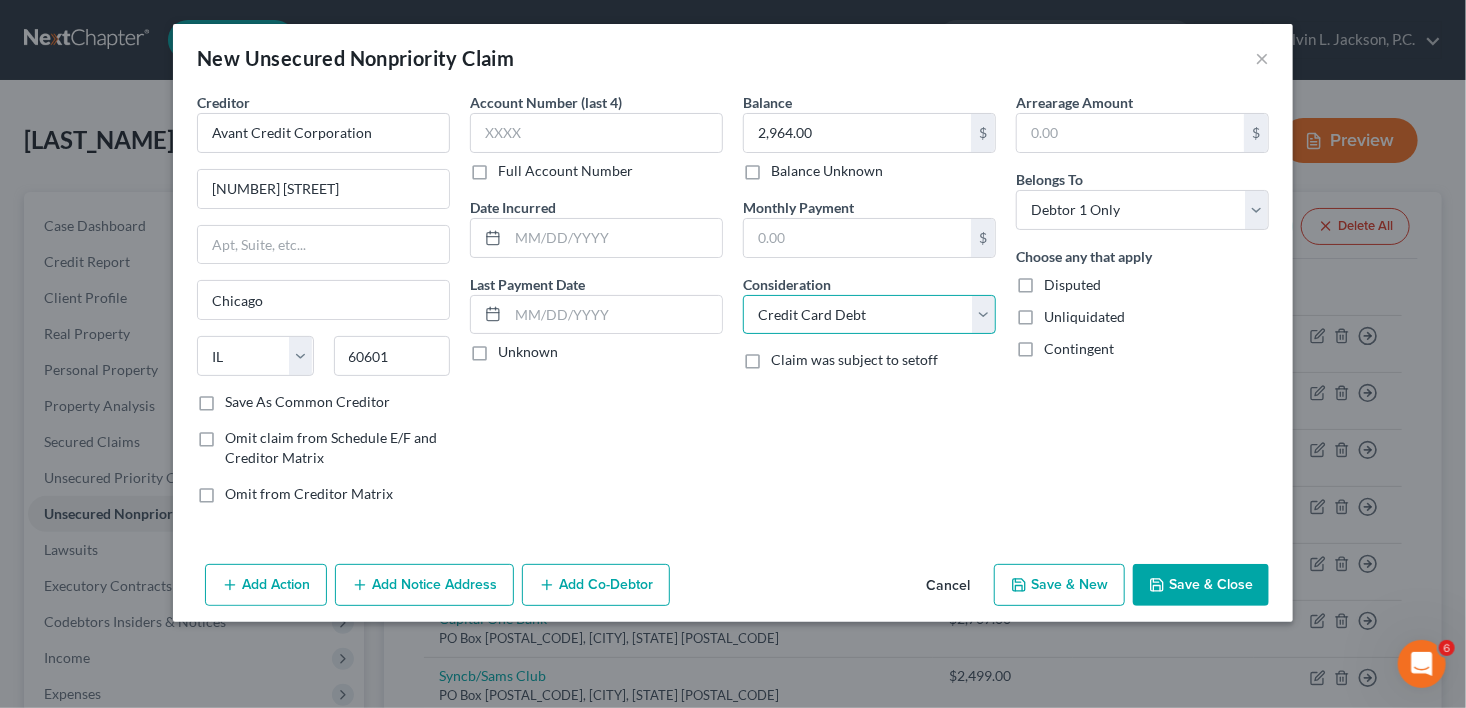 click on "Select Cable / Satellite Services Collection Agency Credit Card Debt Debt Counseling / Attorneys Deficiency Balance Domestic Support Obligations Home / Car Repairs Income Taxes Judgment Liens Medical Services Monies Loaned / Advanced Mortgage Obligation From Divorce Or Separation Obligation To Pensions Other Overdrawn Bank Account Promised To Help Pay Creditors Student Loans Suppliers And Vendors Telephone / Internet Services Utility Services" at bounding box center (869, 315) 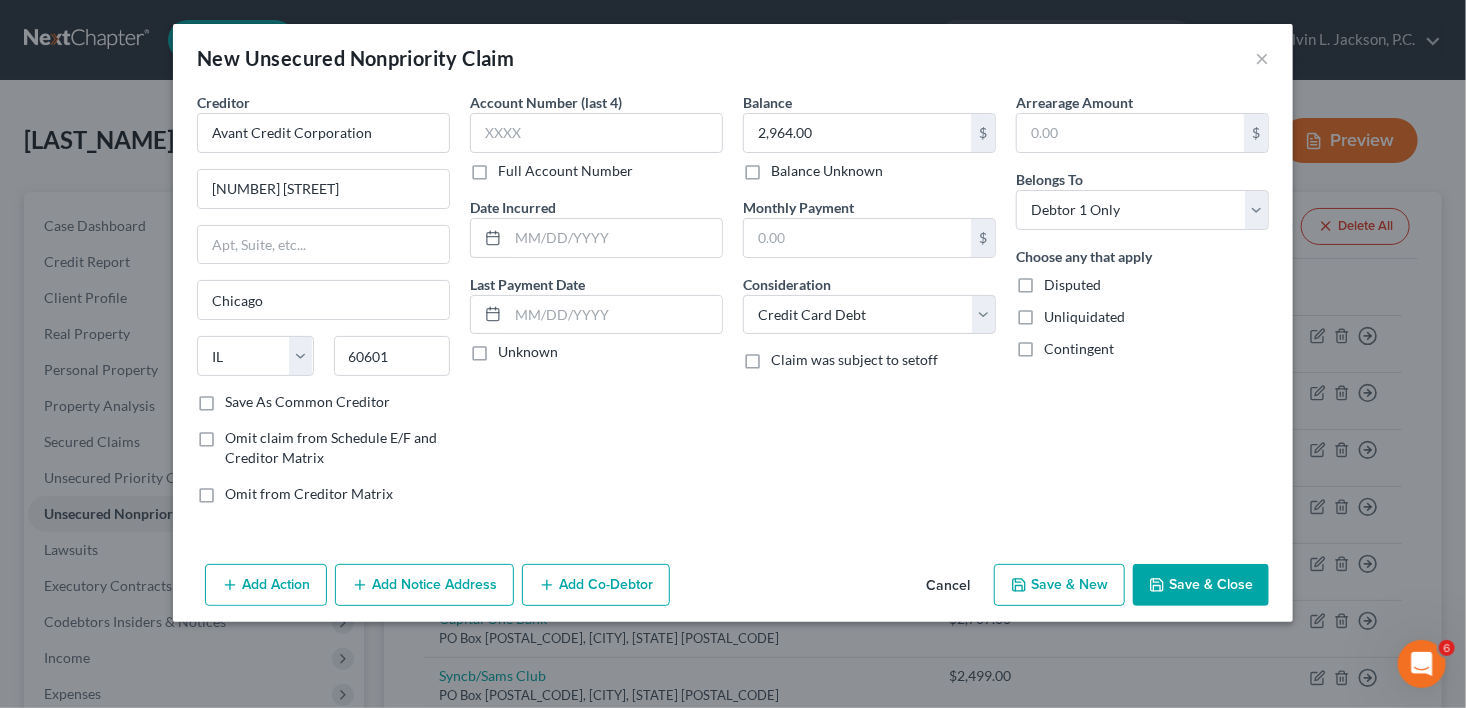 click on "Save & New" at bounding box center [1059, 585] 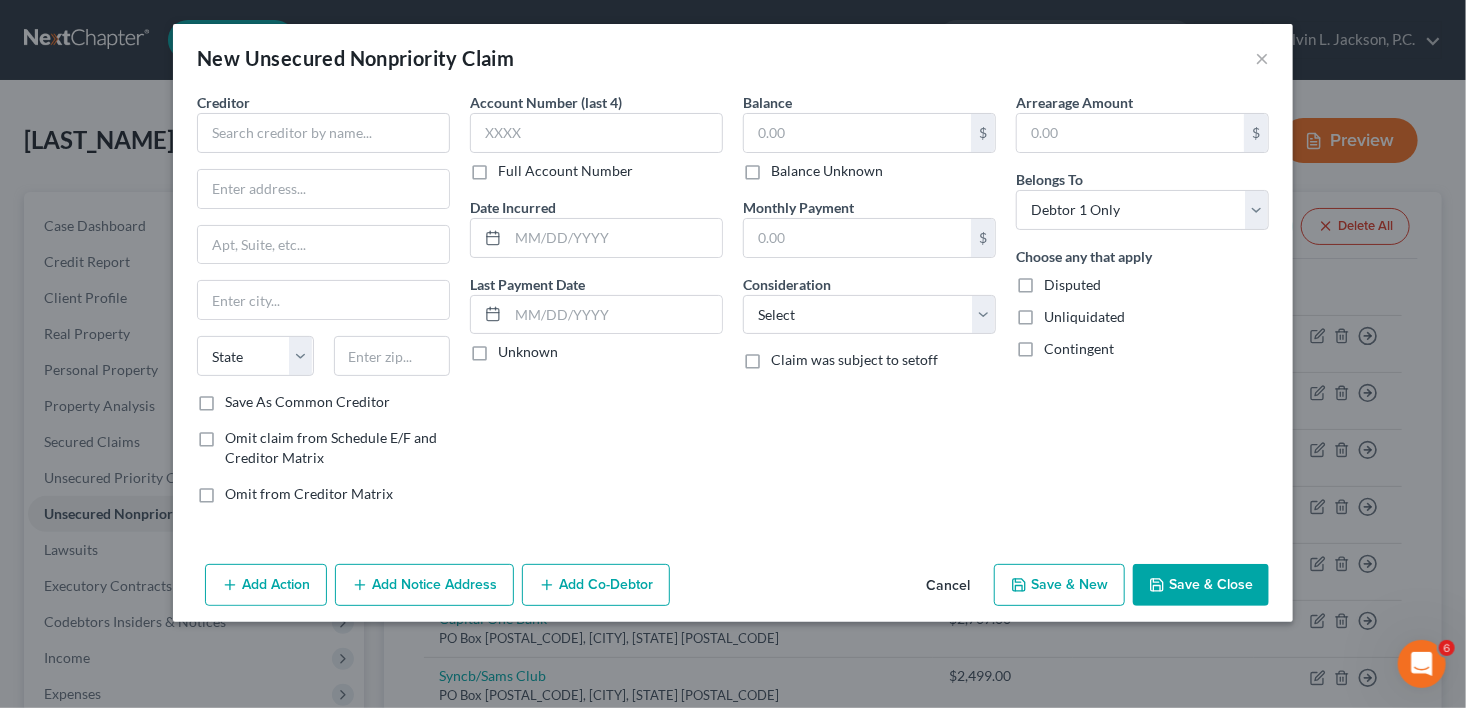 type on "0.00" 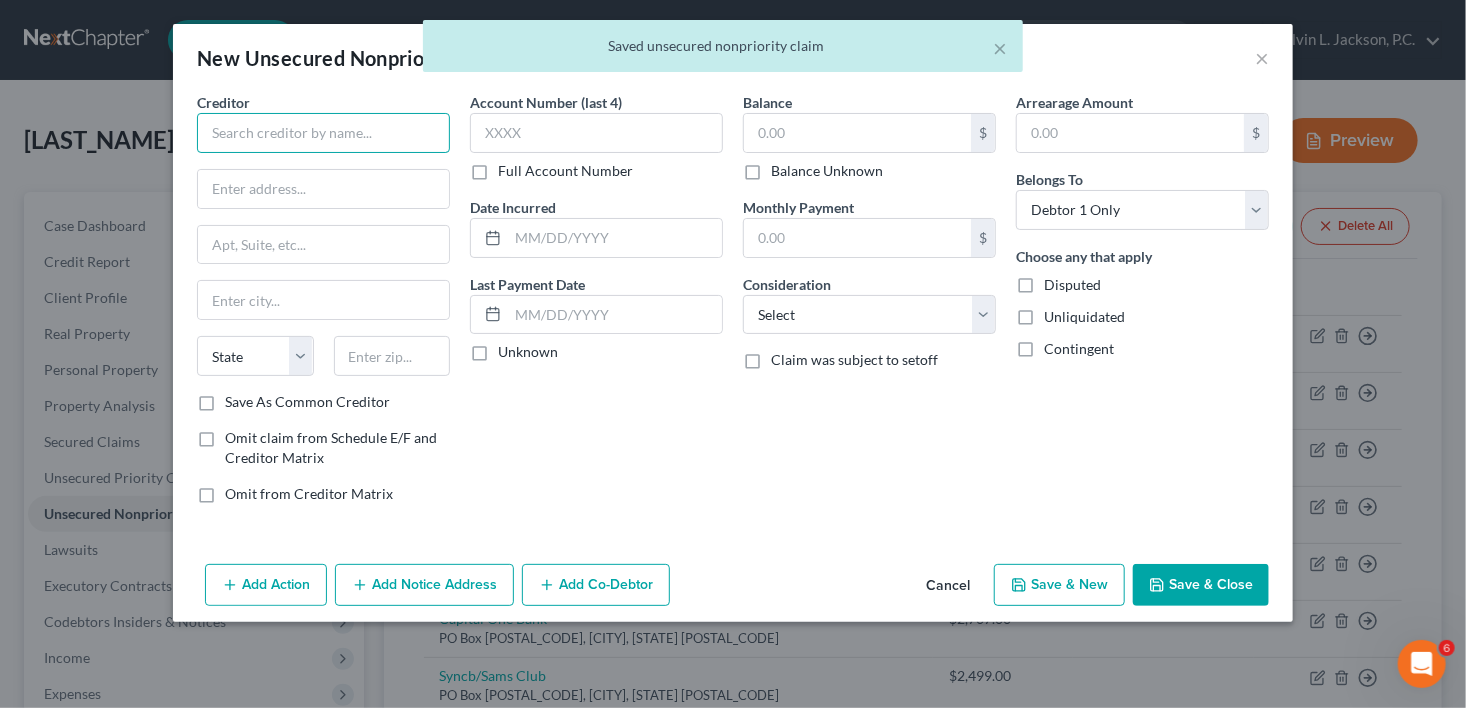click at bounding box center [323, 133] 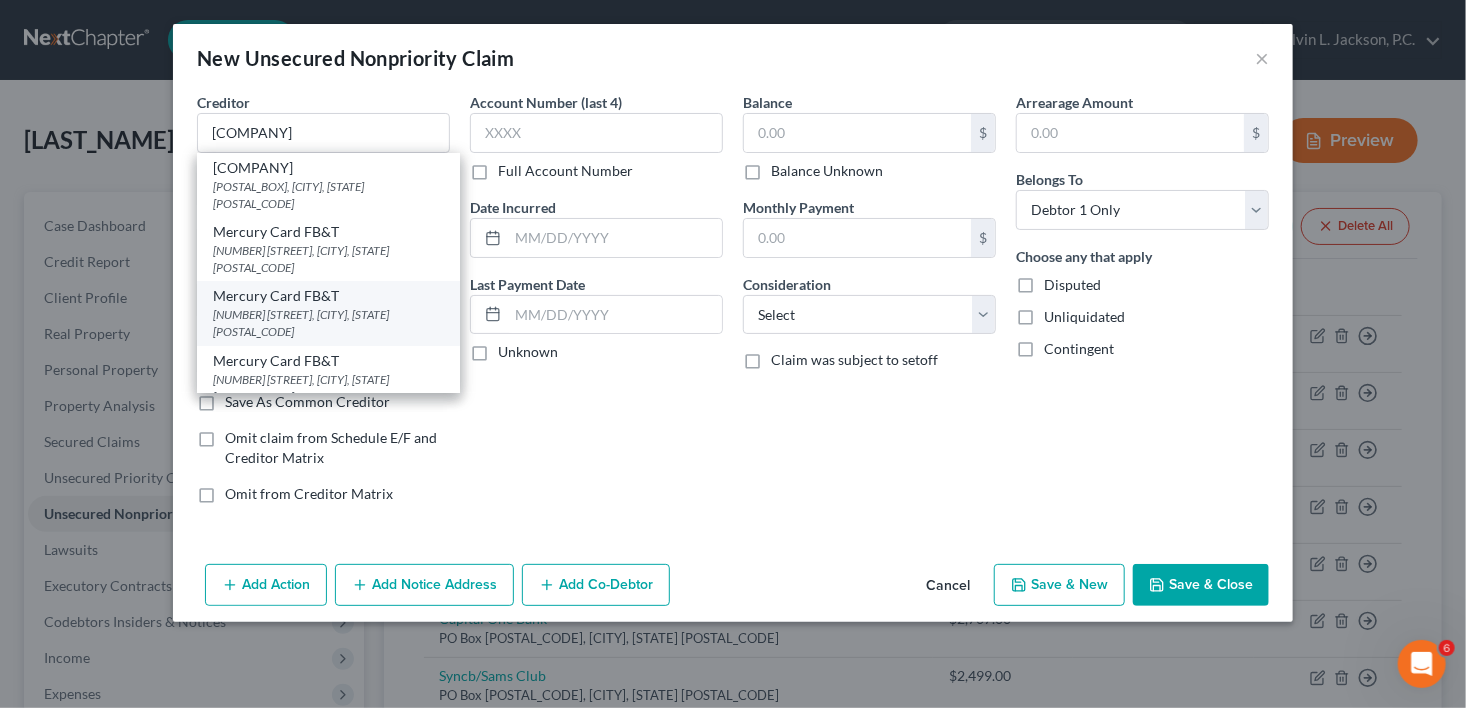 click on "[NUMBER] [STREET], [CITY], [STATE] [POSTAL_CODE]" at bounding box center [328, 323] 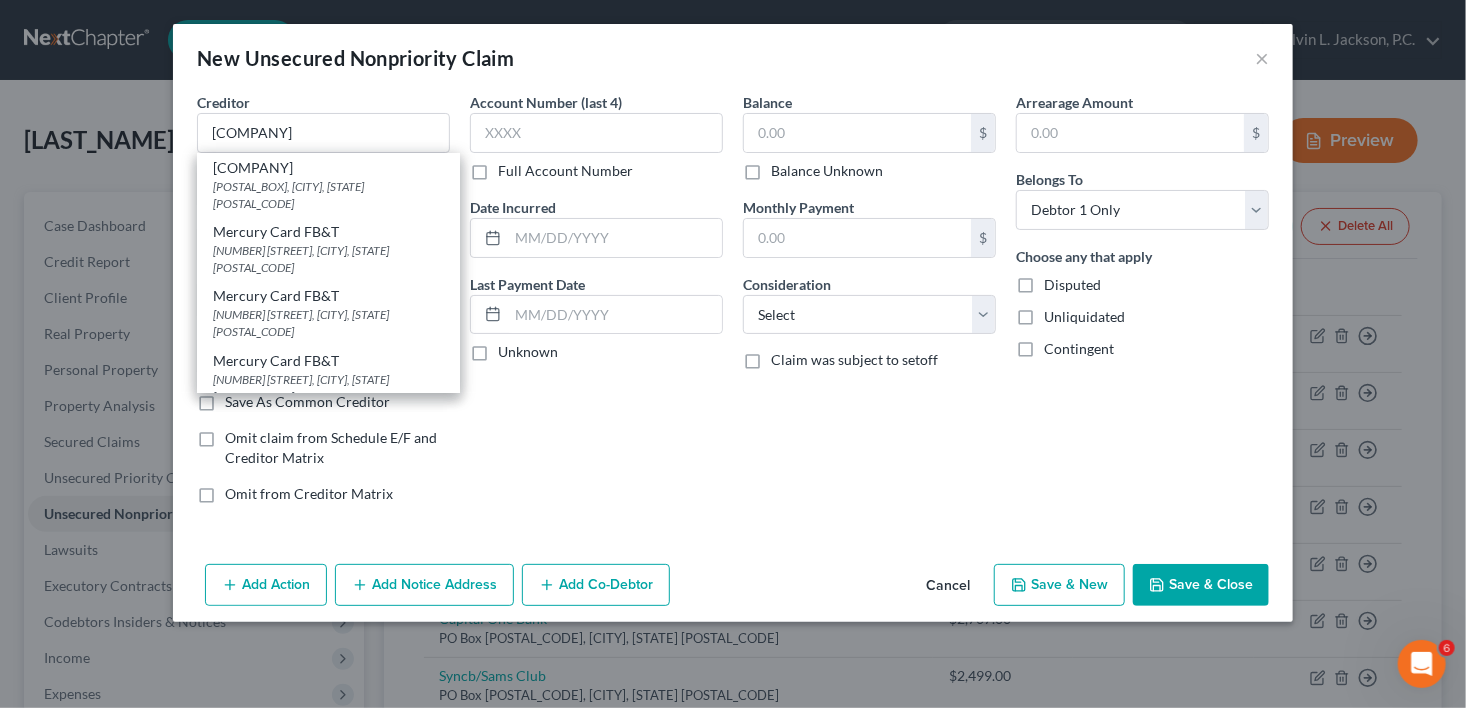 type on "Mercury Card FB&T" 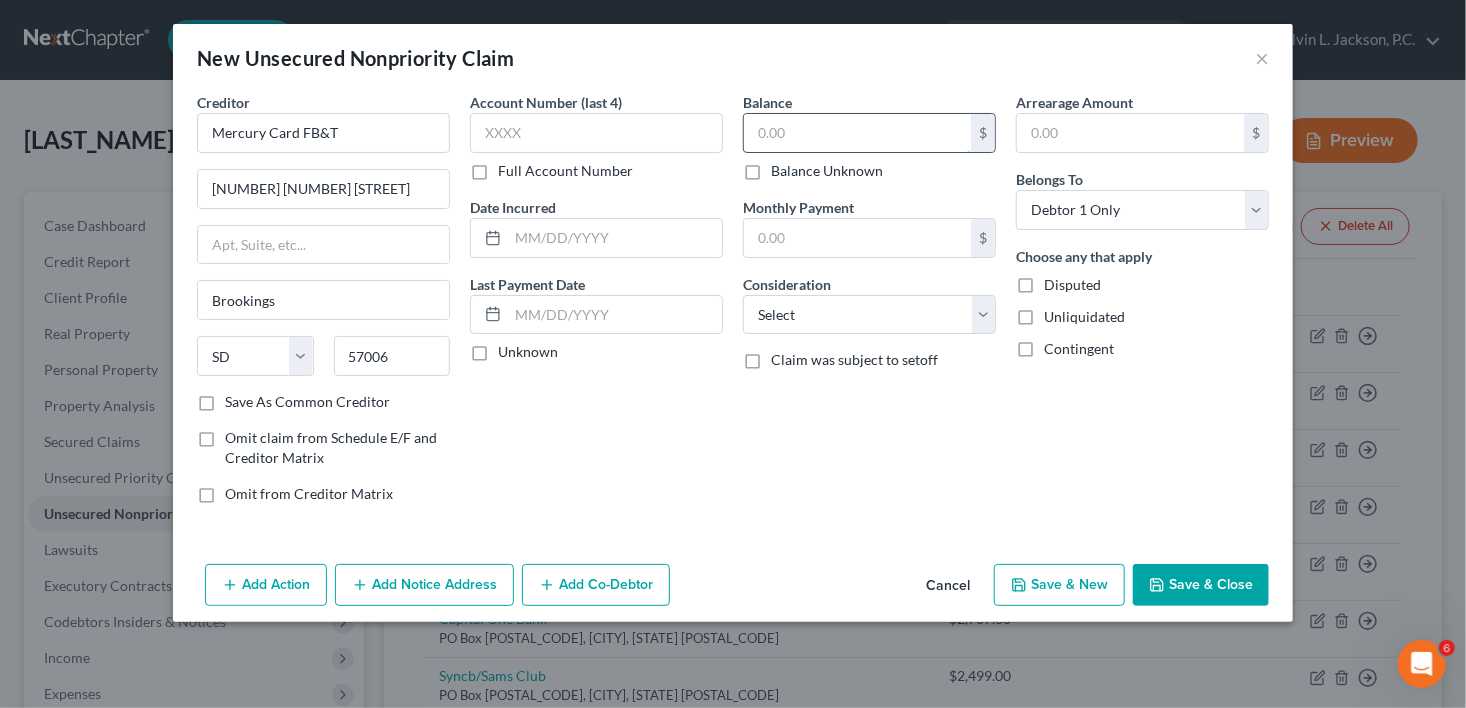 click at bounding box center [857, 133] 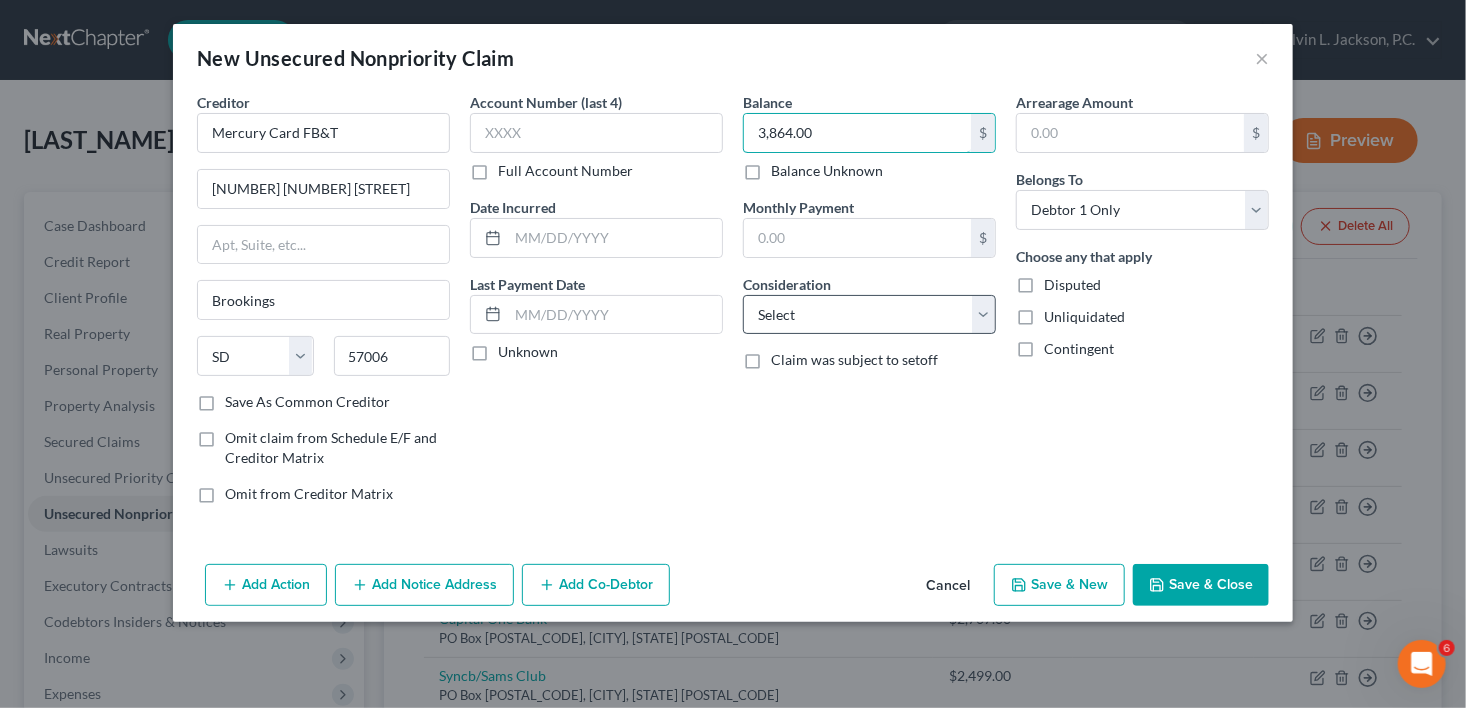 type on "3,864.00" 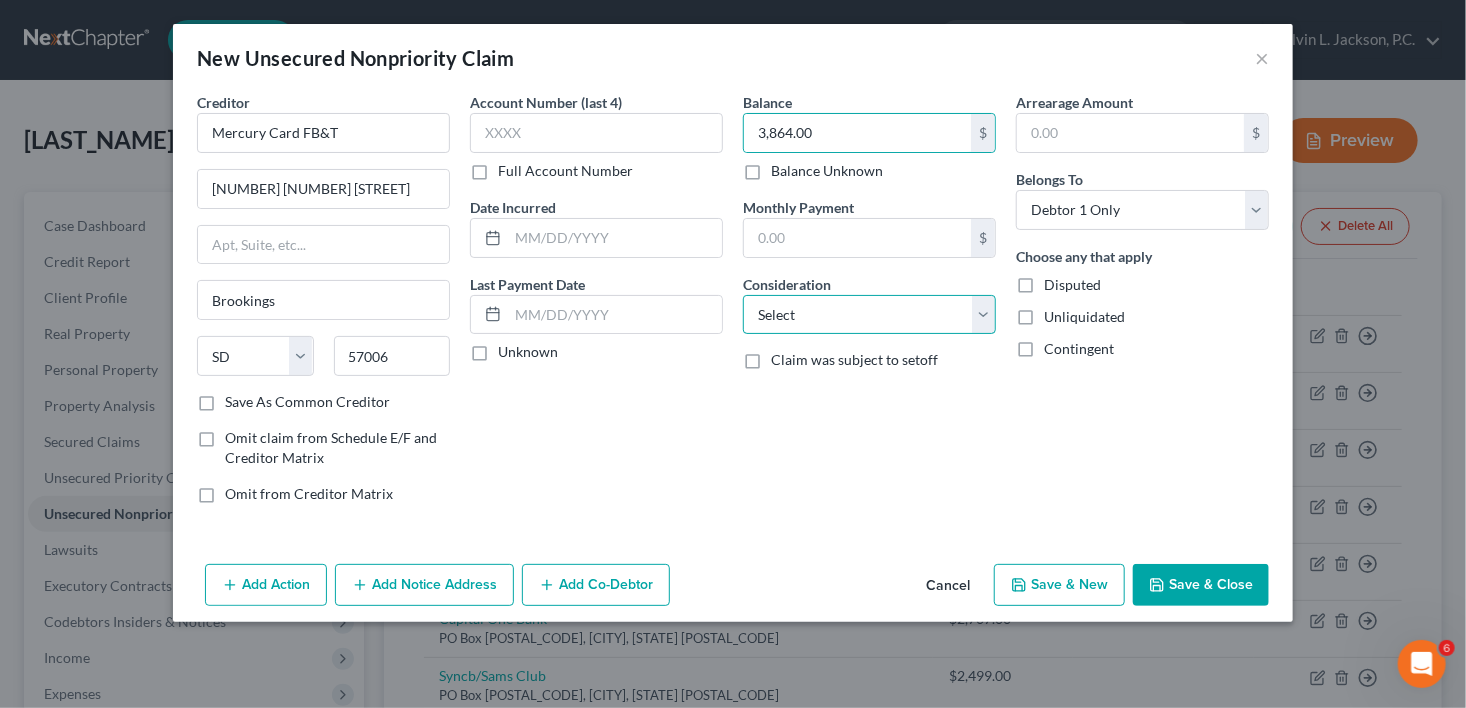 click on "Select Cable / Satellite Services Collection Agency Credit Card Debt Debt Counseling / Attorneys Deficiency Balance Domestic Support Obligations Home / Car Repairs Income Taxes Judgment Liens Medical Services Monies Loaned / Advanced Mortgage Obligation From Divorce Or Separation Obligation To Pensions Other Overdrawn Bank Account Promised To Help Pay Creditors Student Loans Suppliers And Vendors Telephone / Internet Services Utility Services" at bounding box center (869, 315) 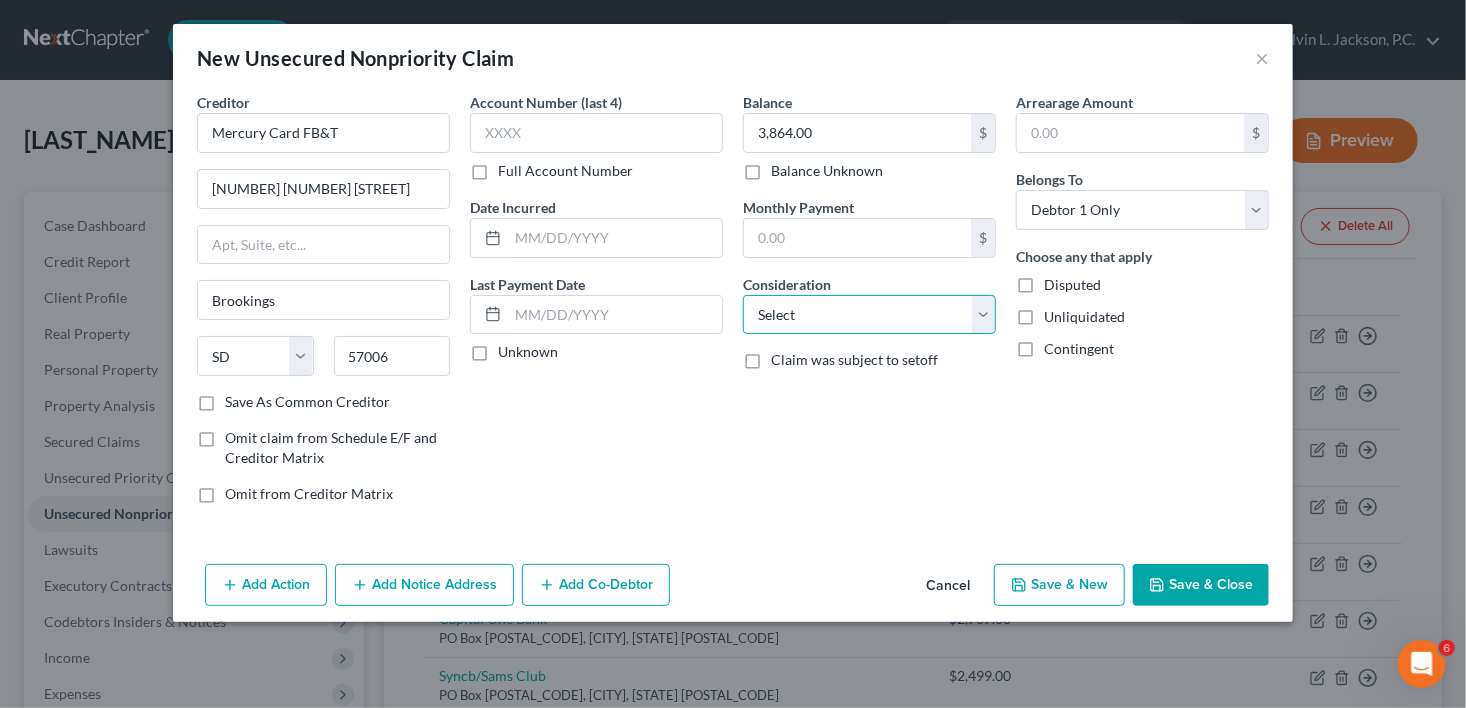 select on "2" 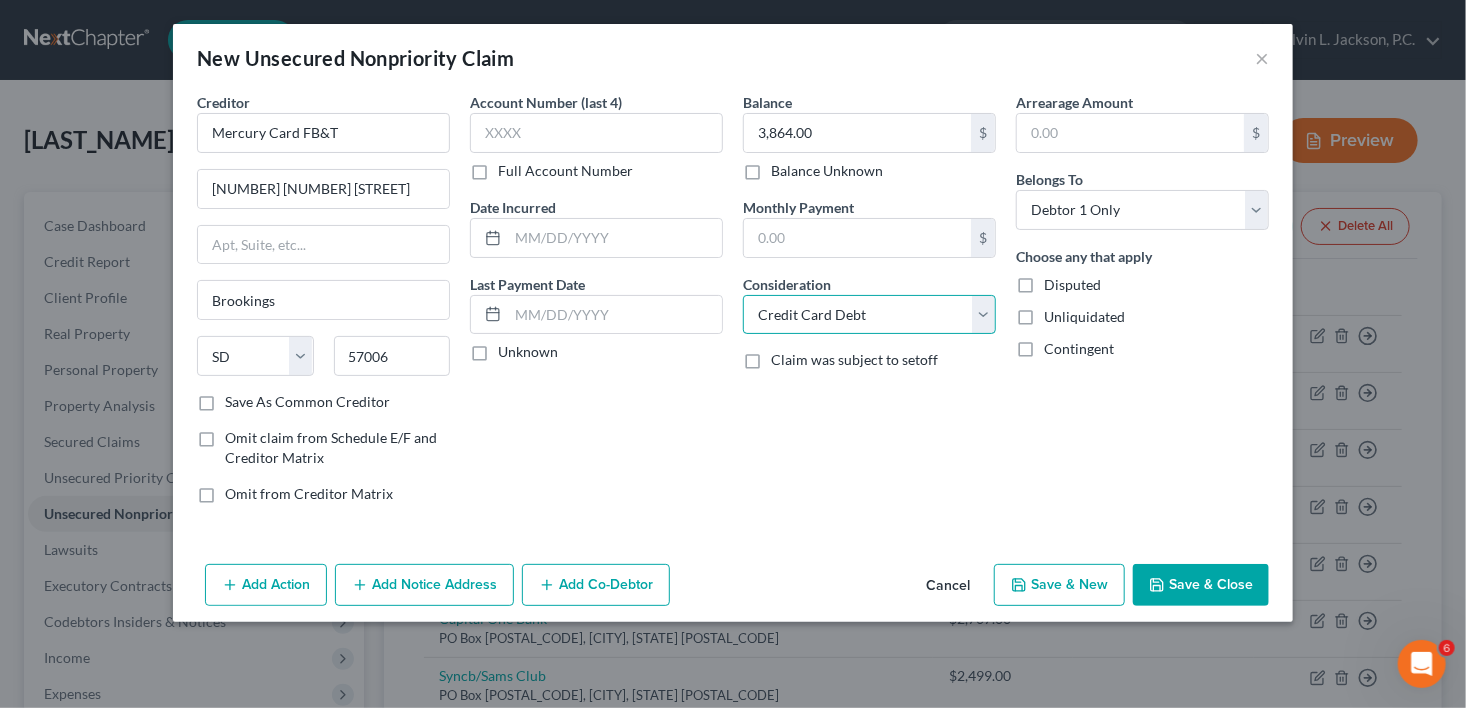 click on "Select Cable / Satellite Services Collection Agency Credit Card Debt Debt Counseling / Attorneys Deficiency Balance Domestic Support Obligations Home / Car Repairs Income Taxes Judgment Liens Medical Services Monies Loaned / Advanced Mortgage Obligation From Divorce Or Separation Obligation To Pensions Other Overdrawn Bank Account Promised To Help Pay Creditors Student Loans Suppliers And Vendors Telephone / Internet Services Utility Services" at bounding box center (869, 315) 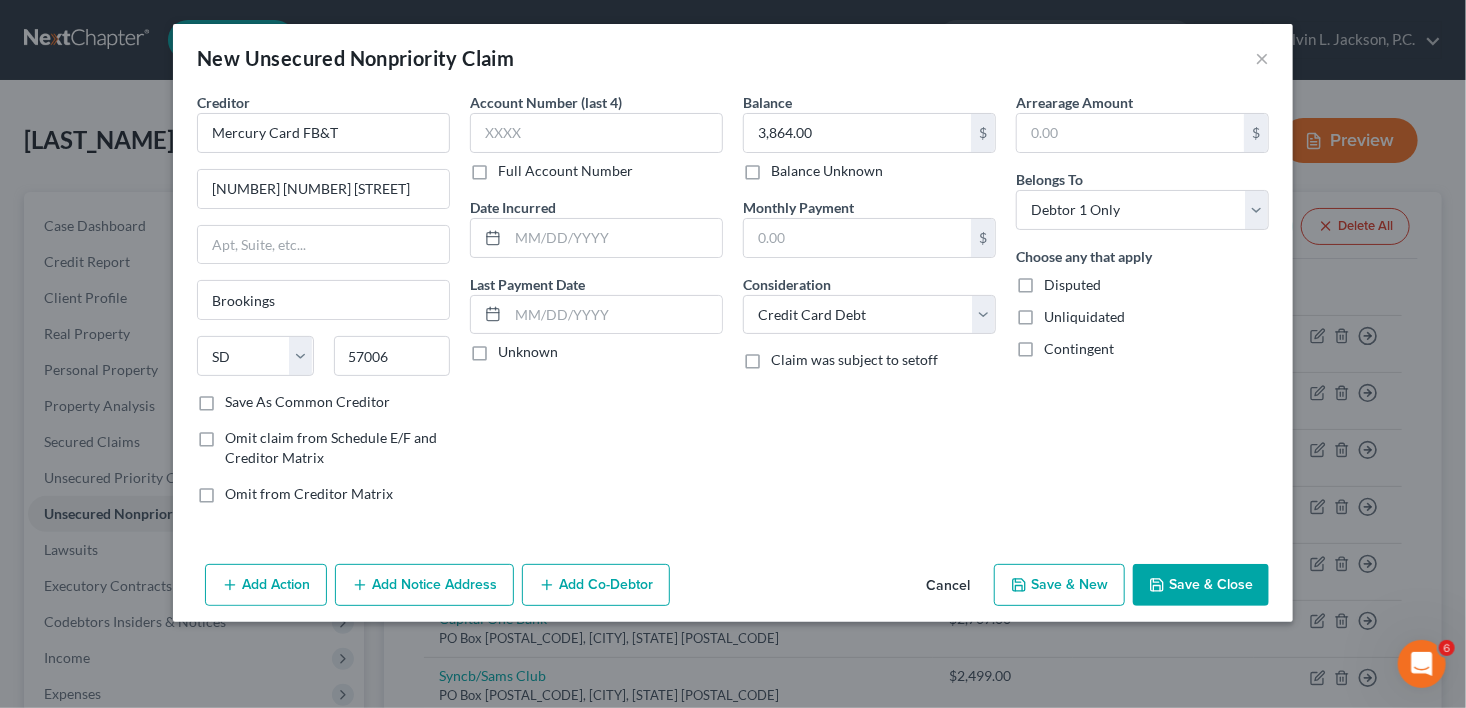 click on "Save & New" at bounding box center [1059, 585] 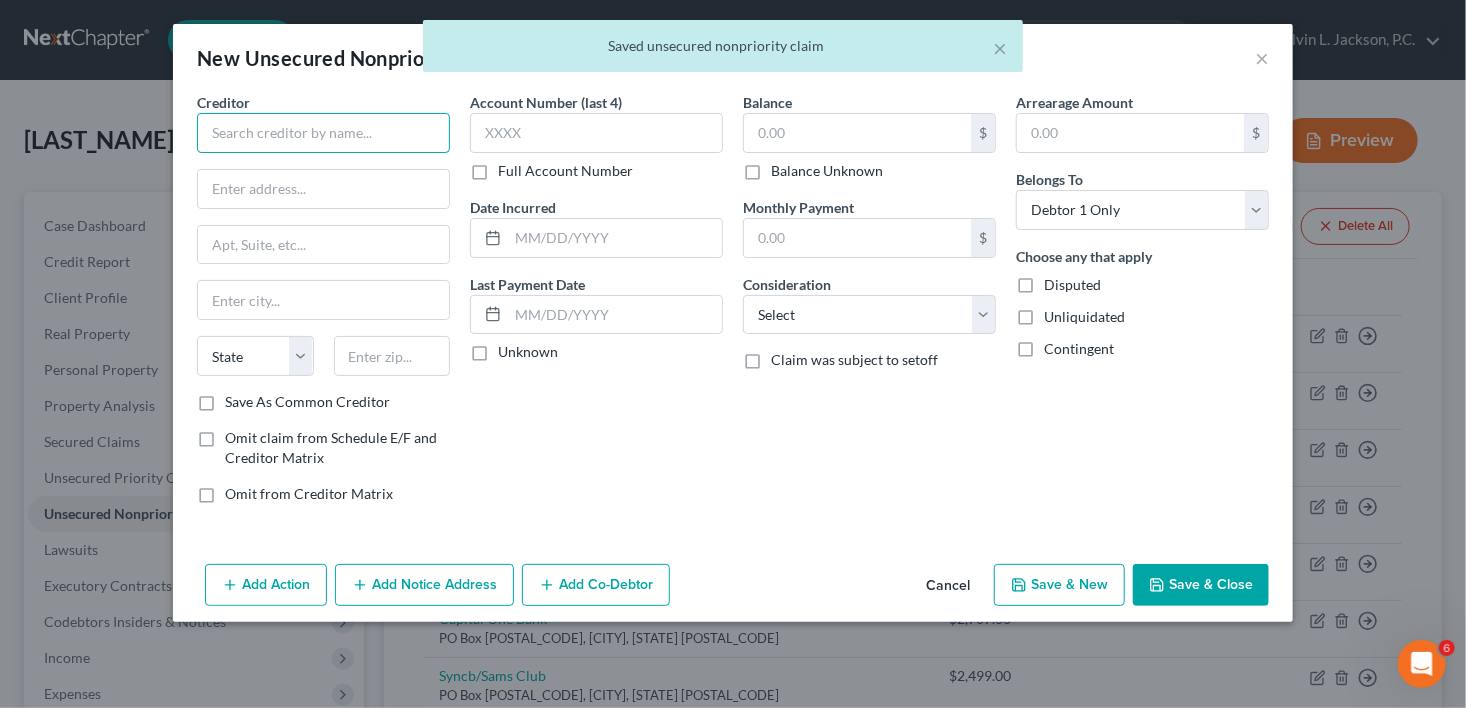 click at bounding box center (323, 133) 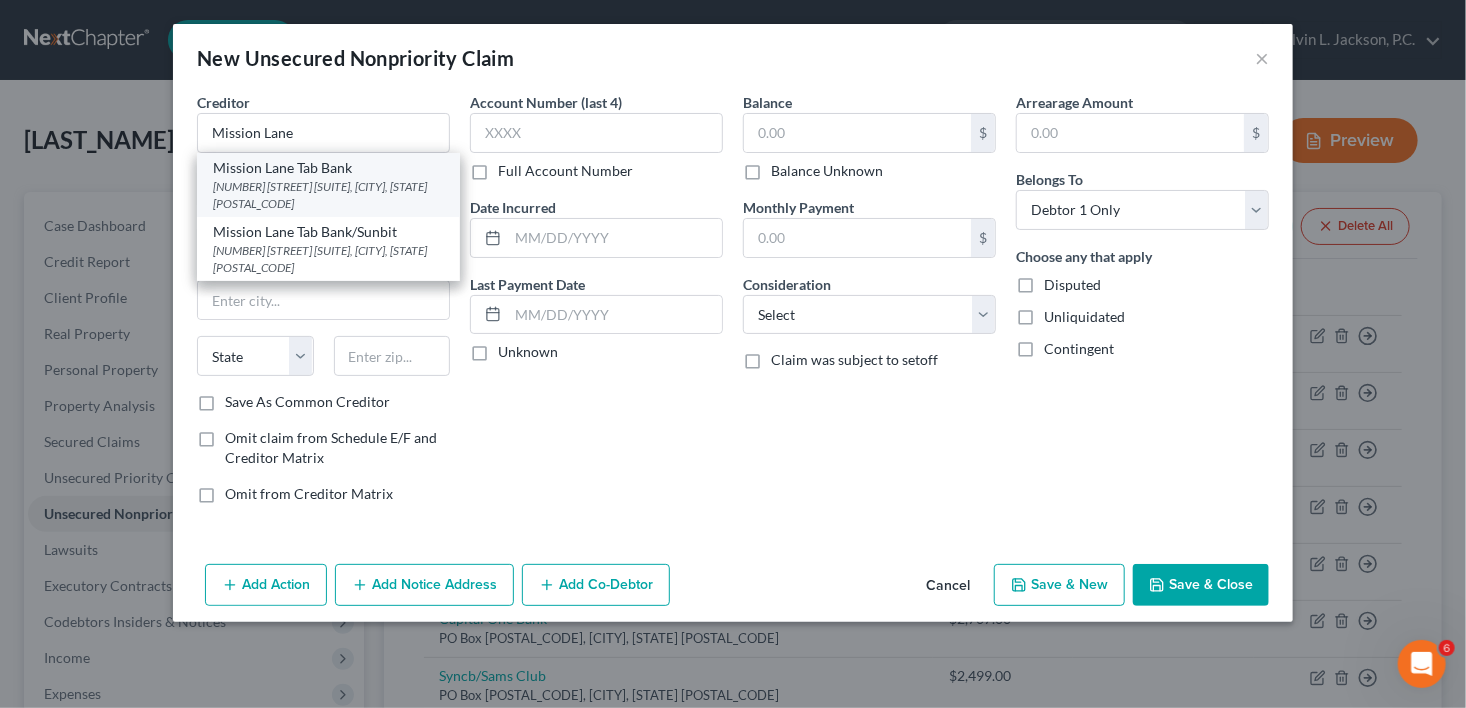 click on "[NUMBER] [STREET] [SUITE], [CITY], [STATE] [POSTAL_CODE]" at bounding box center [328, 195] 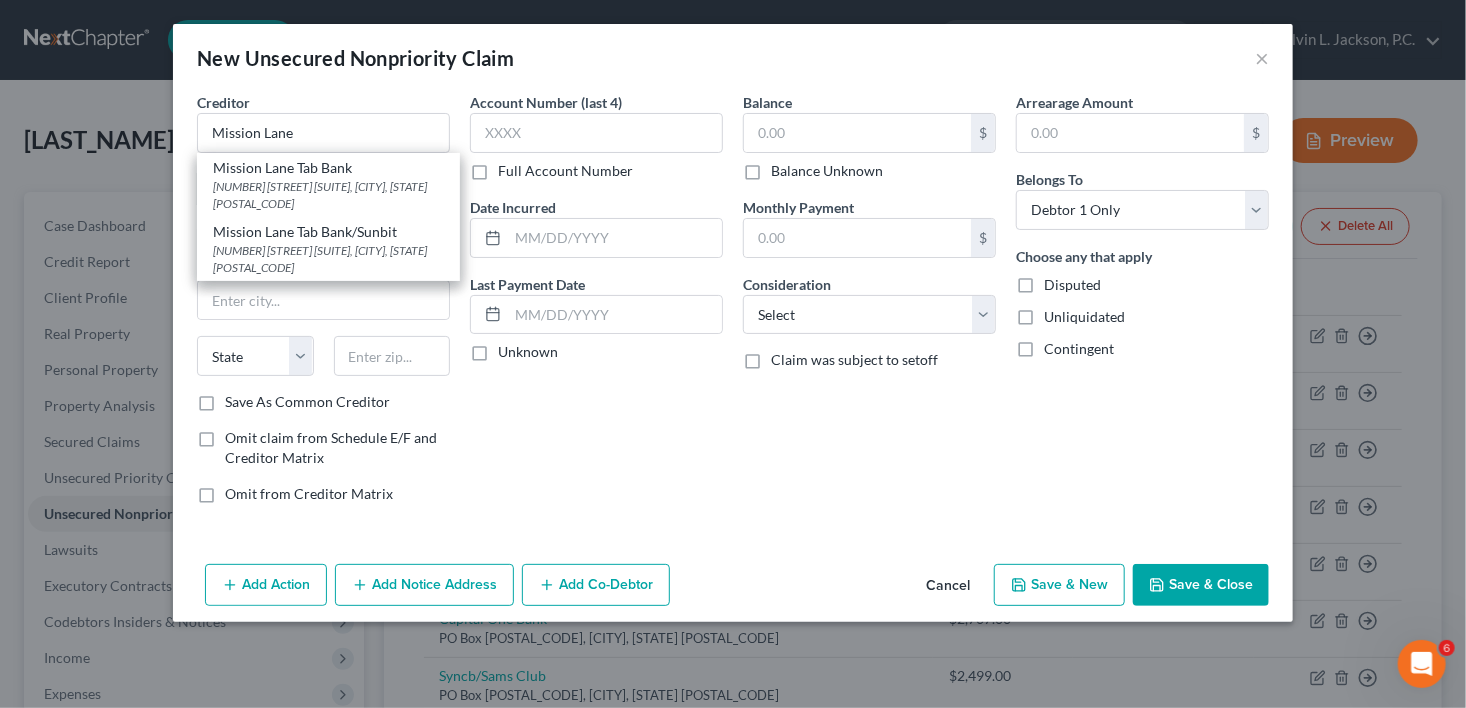 type on "Mission Lane Tab Bank" 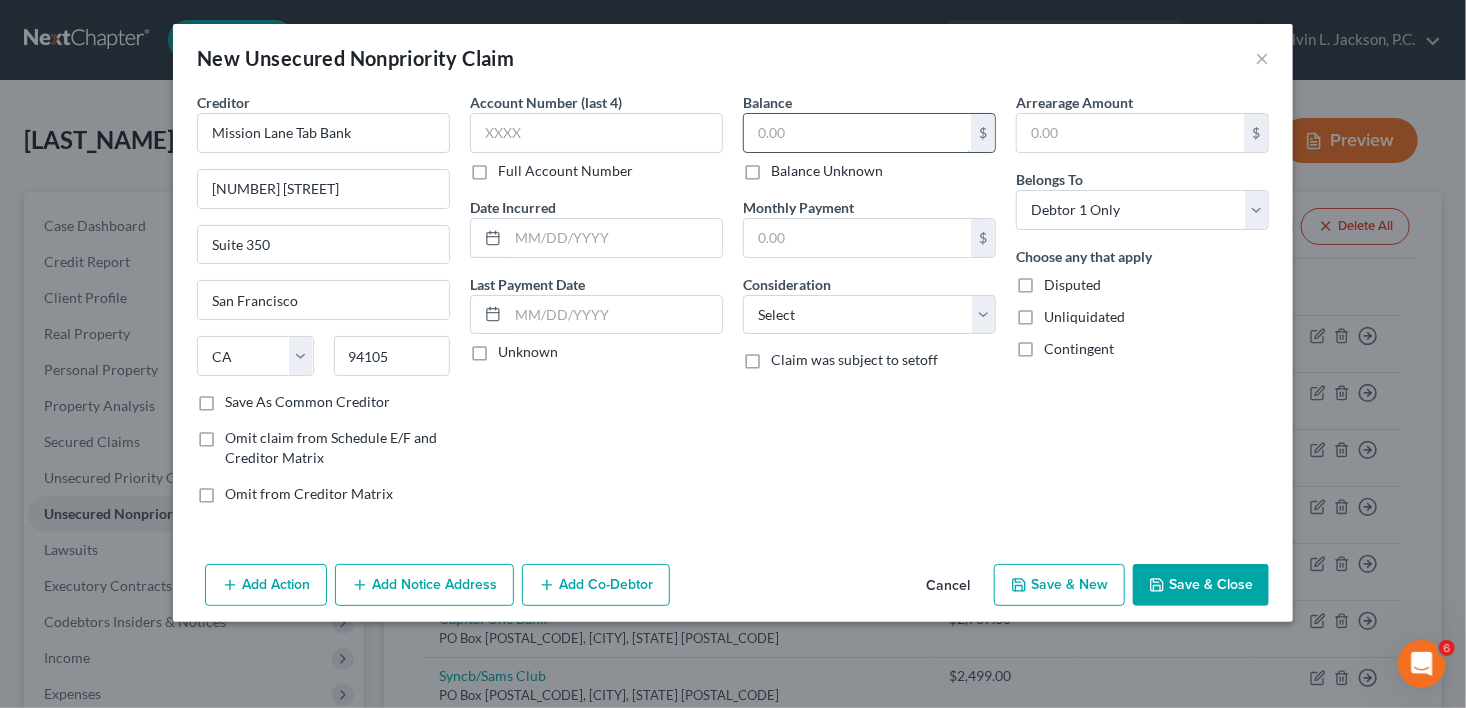 click at bounding box center (857, 133) 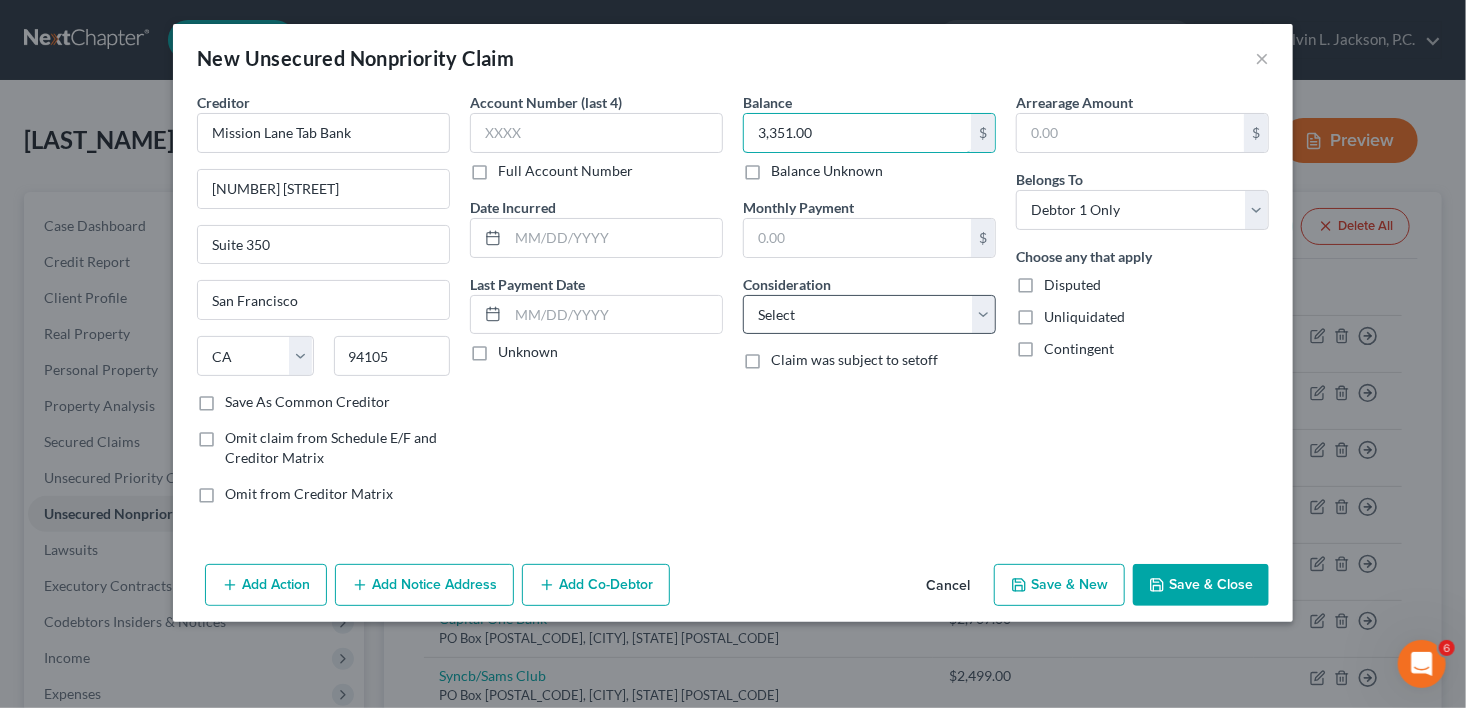 type on "3,351.00" 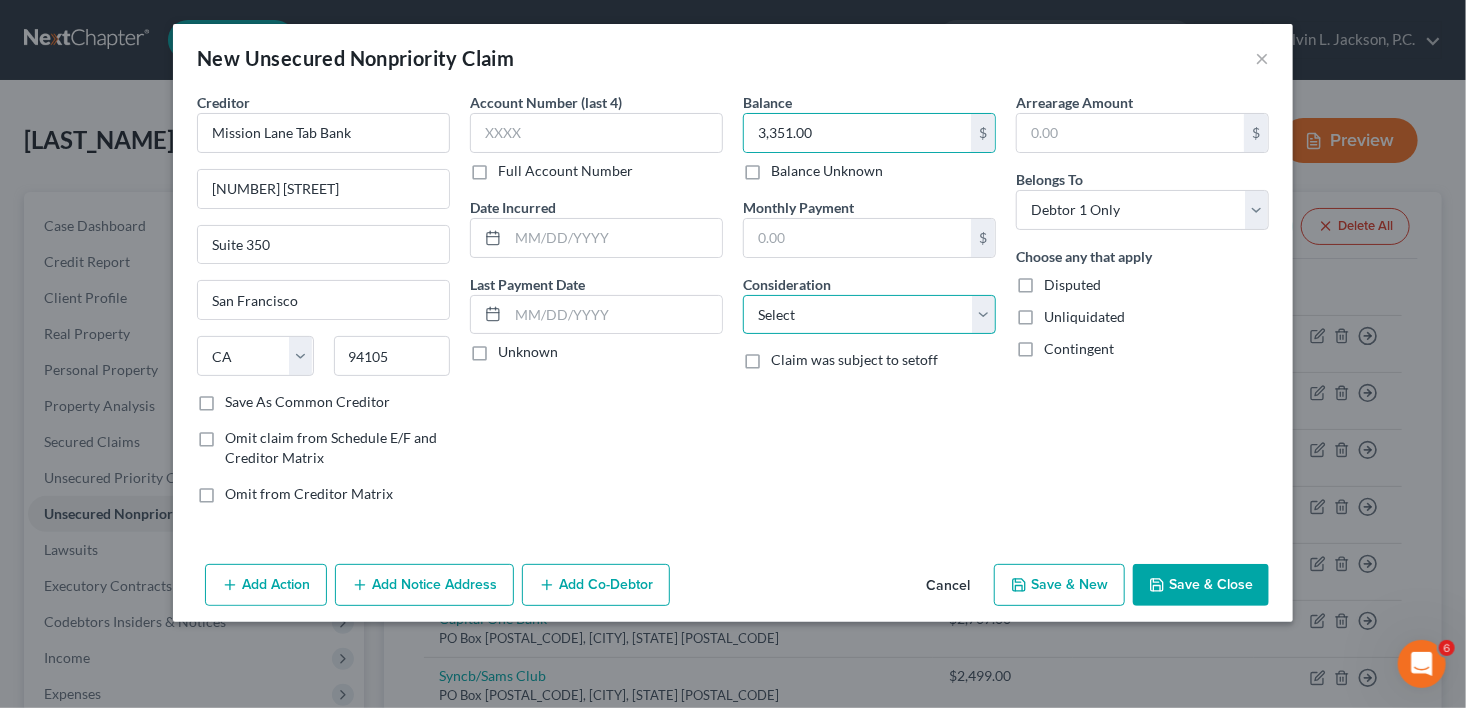 click on "Select Cable / Satellite Services Collection Agency Credit Card Debt Debt Counseling / Attorneys Deficiency Balance Domestic Support Obligations Home / Car Repairs Income Taxes Judgment Liens Medical Services Monies Loaned / Advanced Mortgage Obligation From Divorce Or Separation Obligation To Pensions Other Overdrawn Bank Account Promised To Help Pay Creditors Student Loans Suppliers And Vendors Telephone / Internet Services Utility Services" at bounding box center [869, 315] 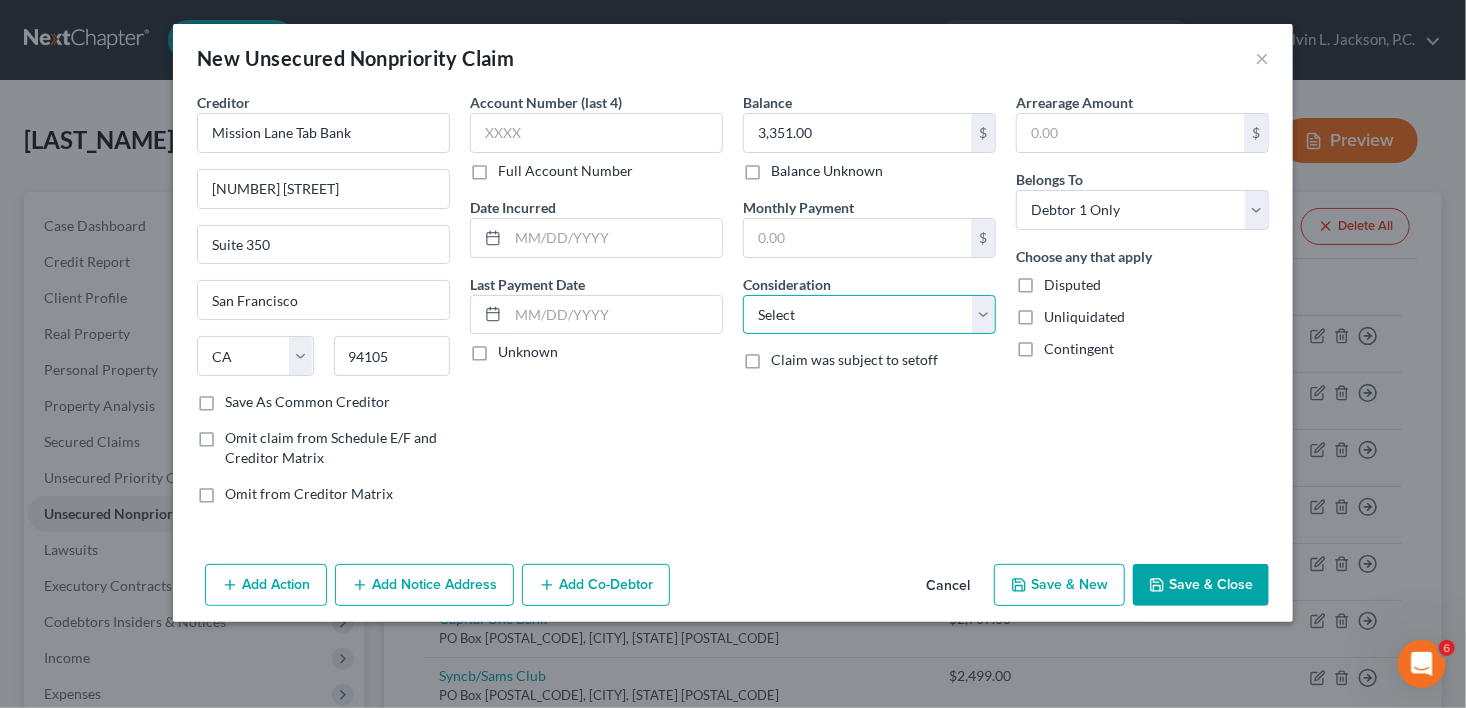 select on "2" 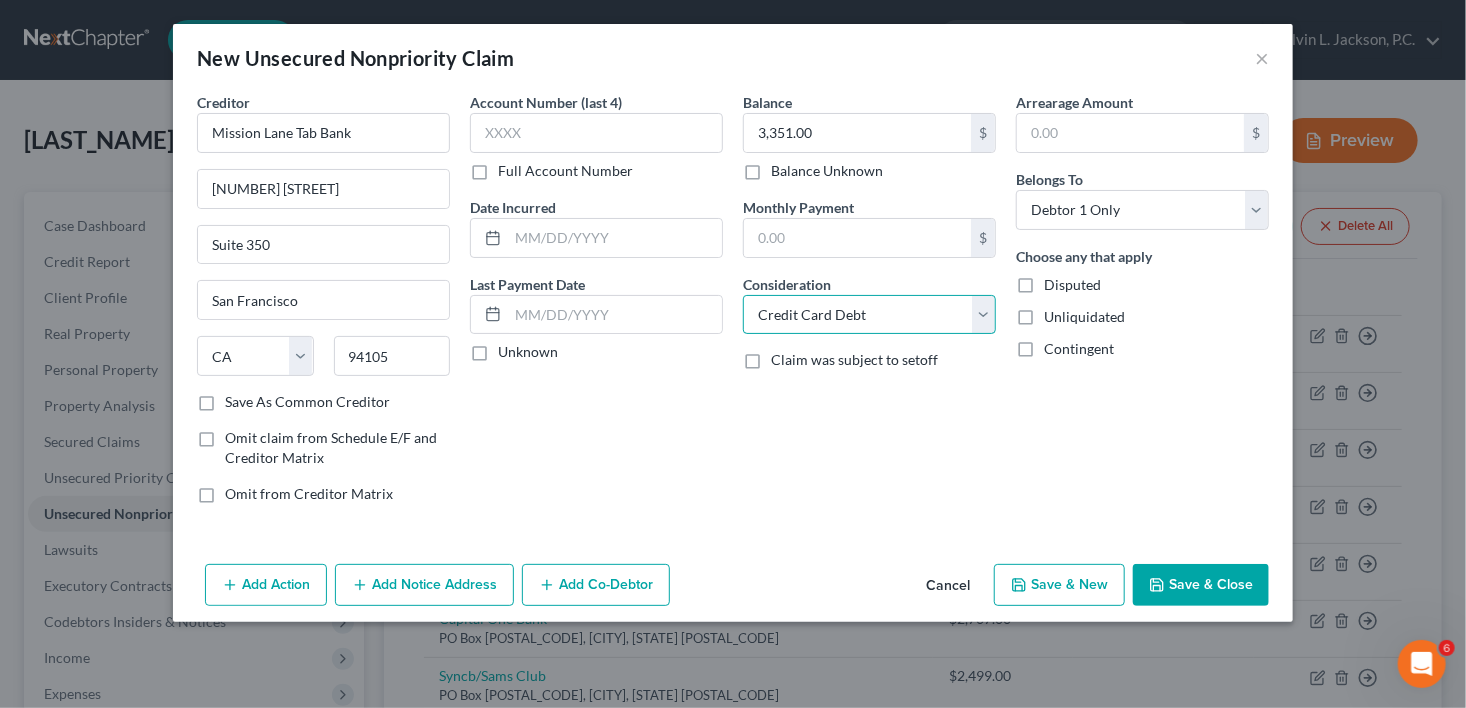 click on "Select Cable / Satellite Services Collection Agency Credit Card Debt Debt Counseling / Attorneys Deficiency Balance Domestic Support Obligations Home / Car Repairs Income Taxes Judgment Liens Medical Services Monies Loaned / Advanced Mortgage Obligation From Divorce Or Separation Obligation To Pensions Other Overdrawn Bank Account Promised To Help Pay Creditors Student Loans Suppliers And Vendors Telephone / Internet Services Utility Services" at bounding box center (869, 315) 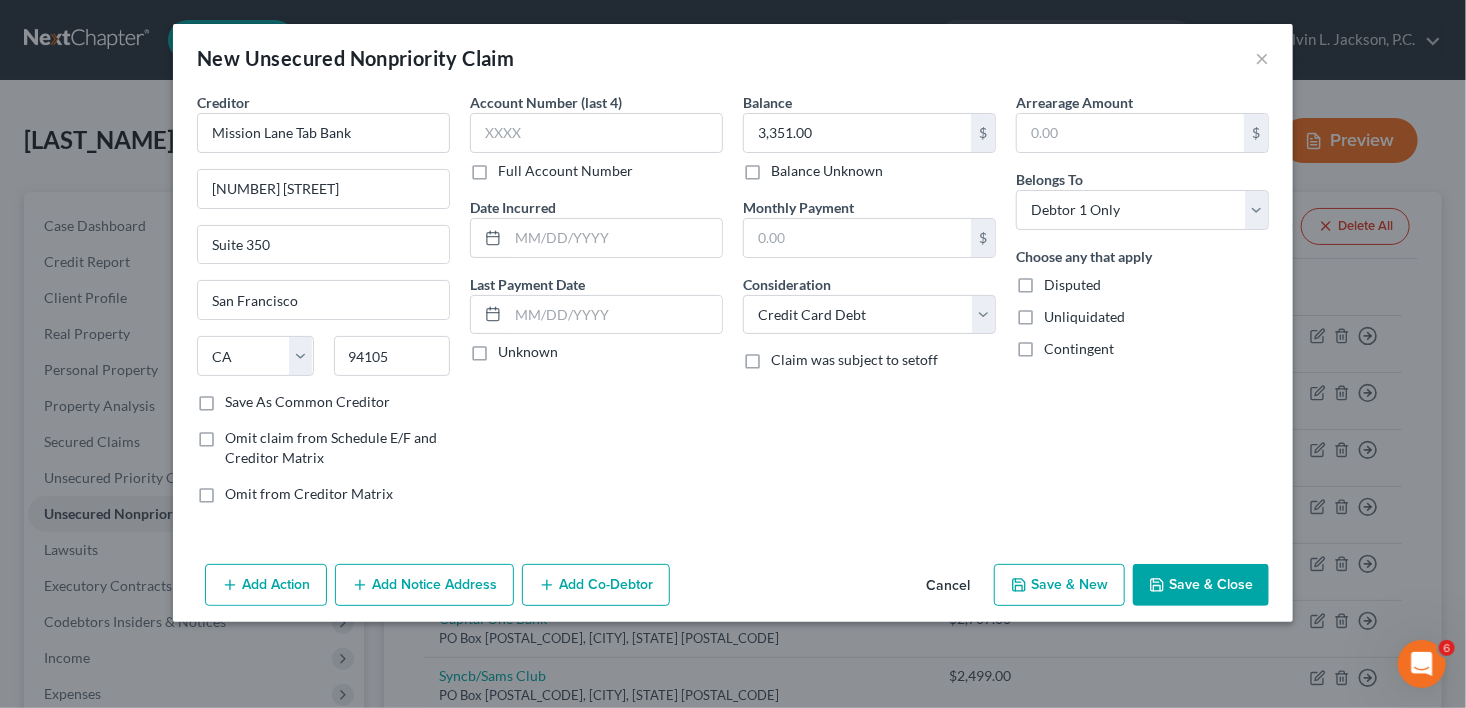 click on "Save & New" at bounding box center (1059, 585) 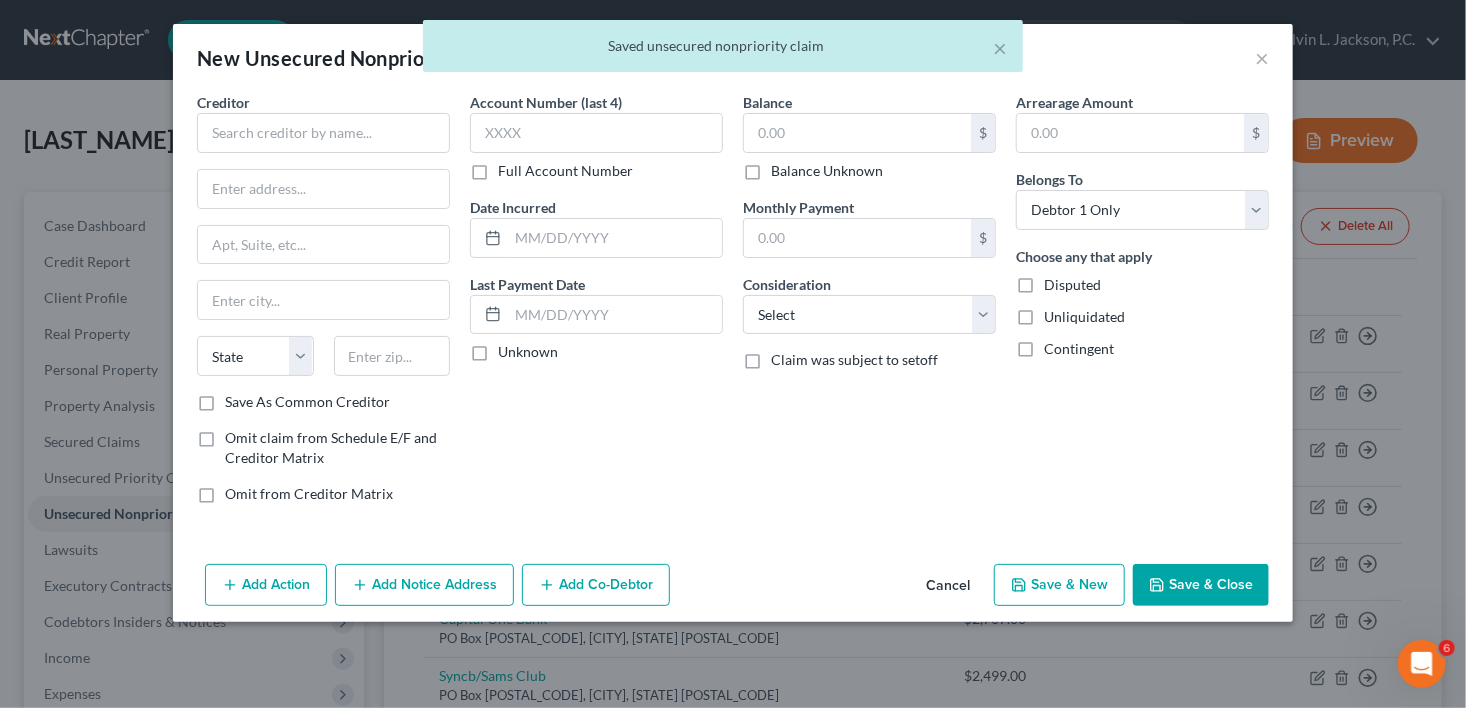 click on "Creditor *                         State AL AK AR AZ CA CO CT DE DC FL GA GU HI ID IL IN IA KS KY LA ME MD MA MI MN MS MO MT NC ND NE NV NH NJ NM NY OH OK OR PA PR RI SC SD TN TX UT VI VA VT WA WV WI WY" at bounding box center [323, 242] 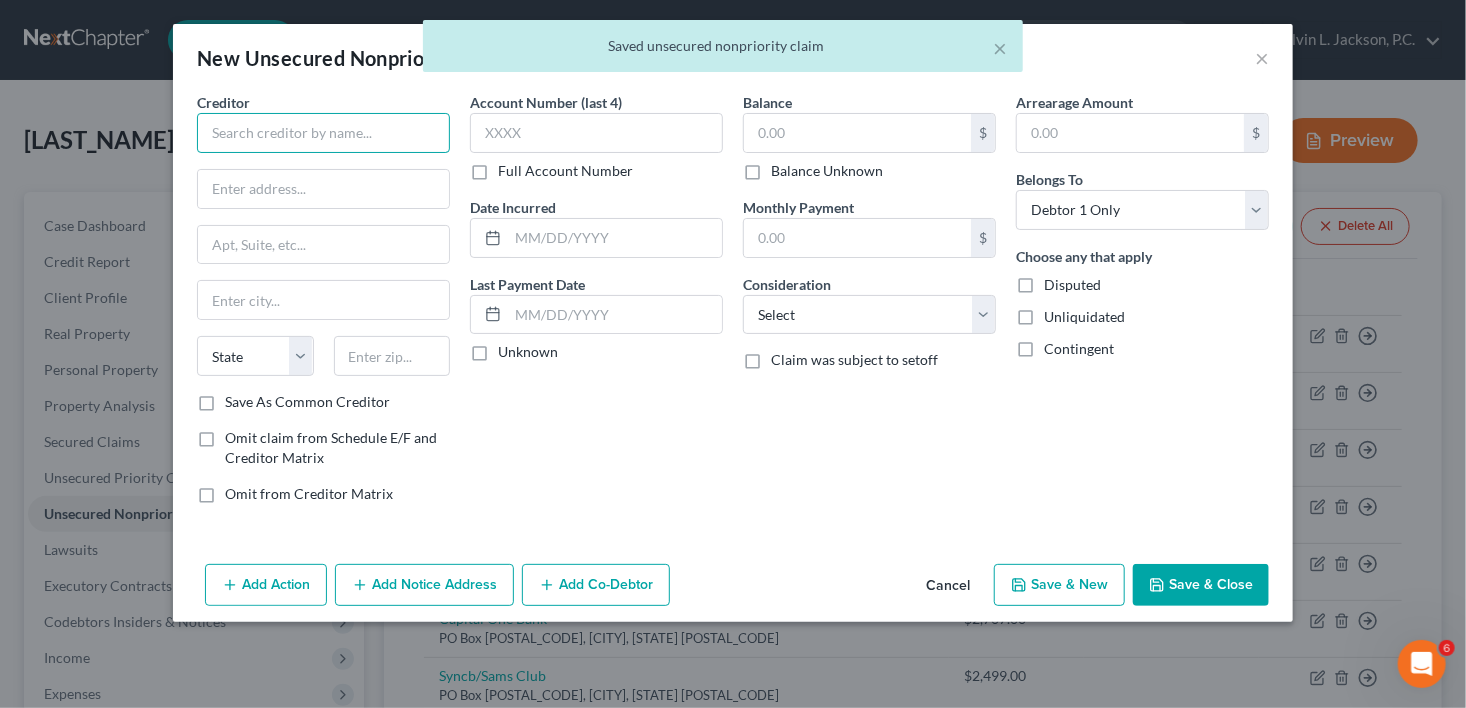 click at bounding box center (323, 133) 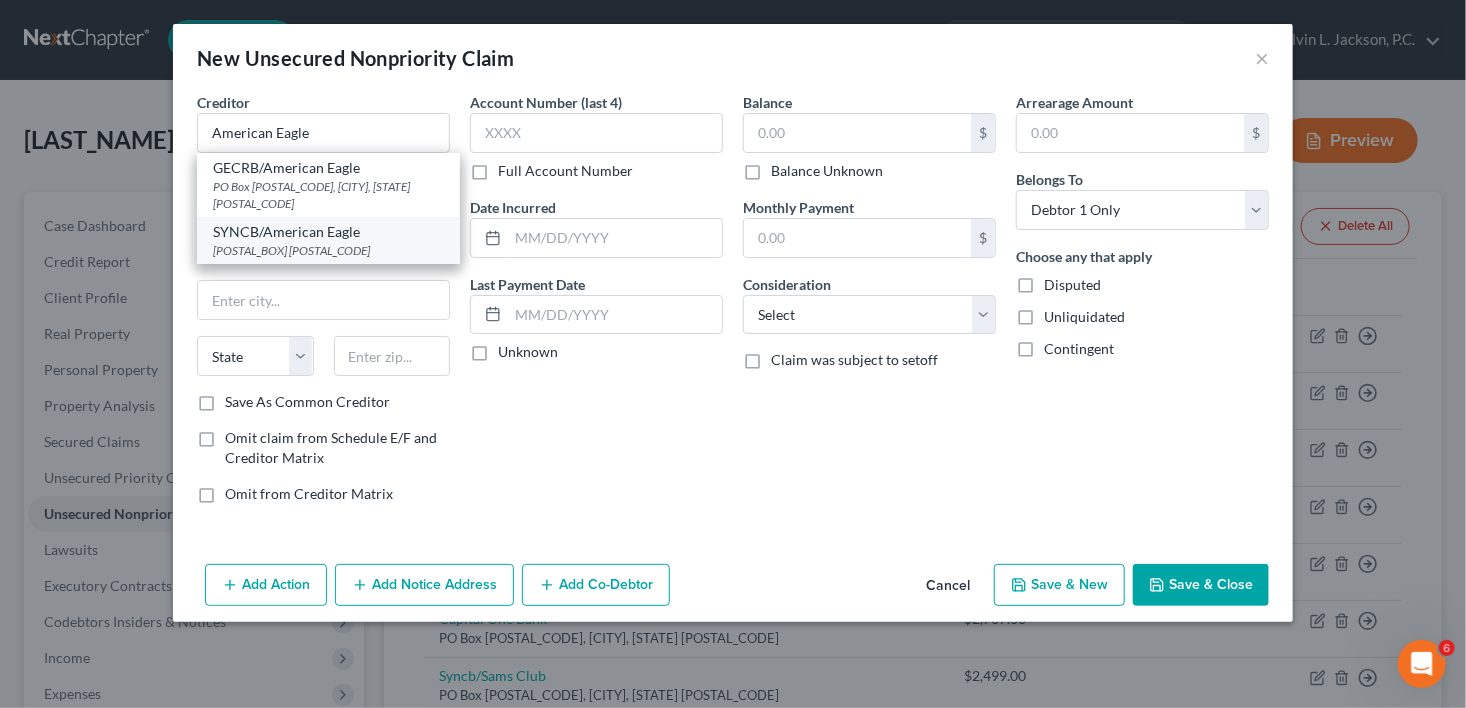 click on "[POSTAL_BOX] [POSTAL_CODE]" at bounding box center [328, 250] 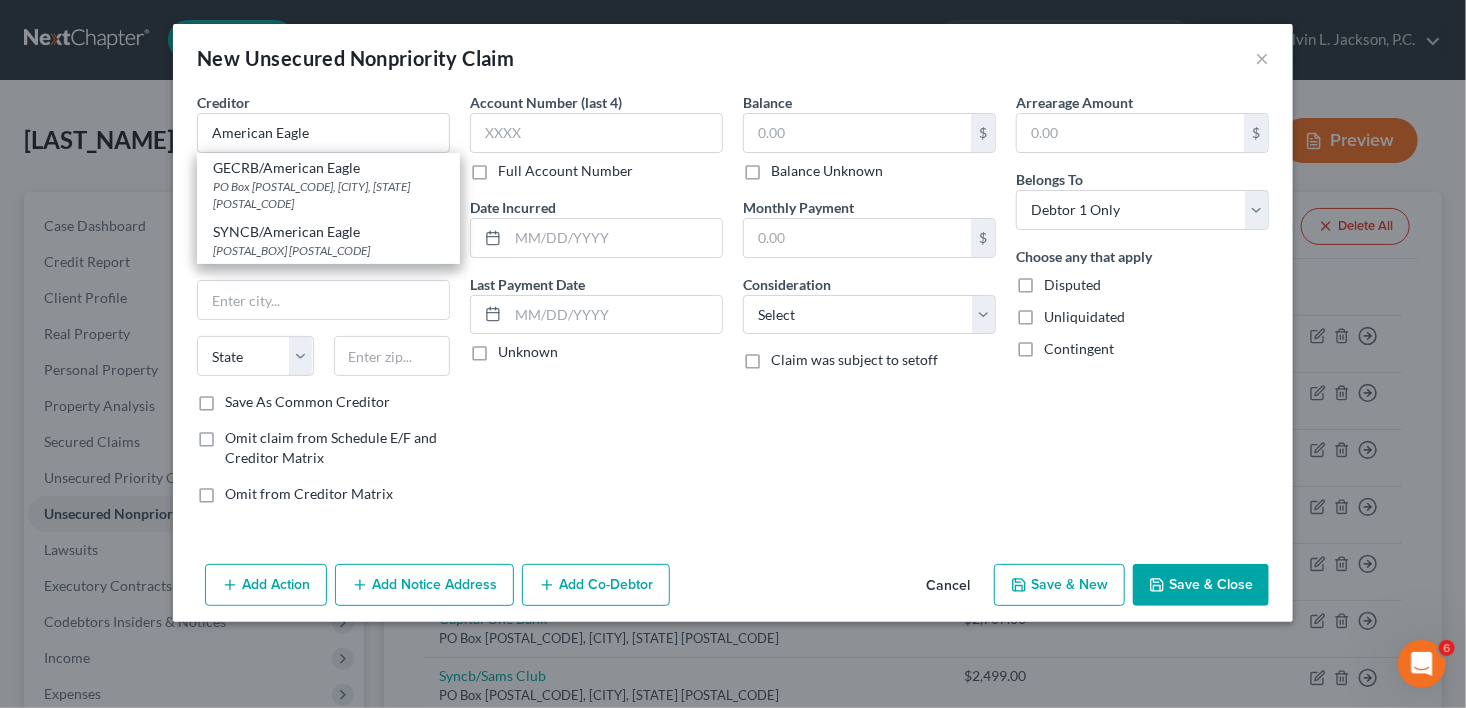 type on "SYNCB/American Eagle" 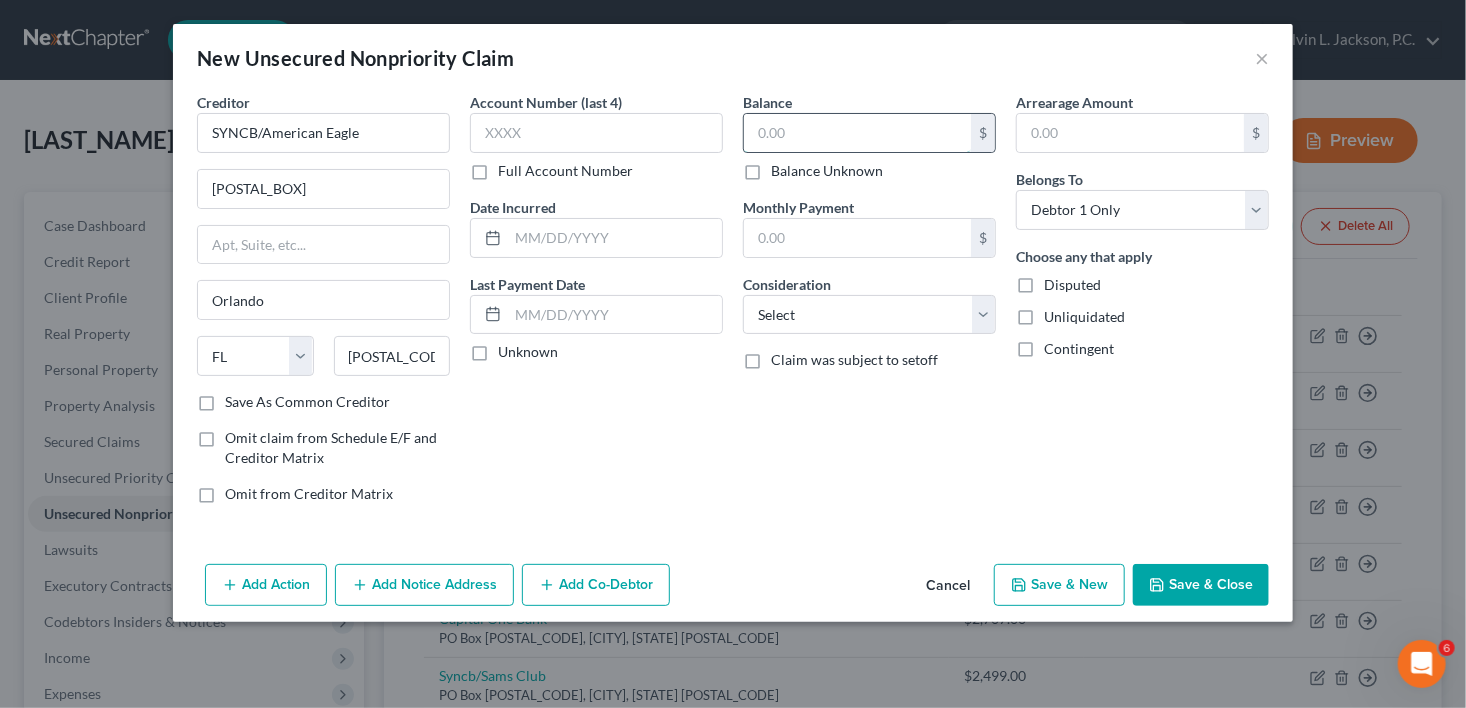 click at bounding box center [857, 133] 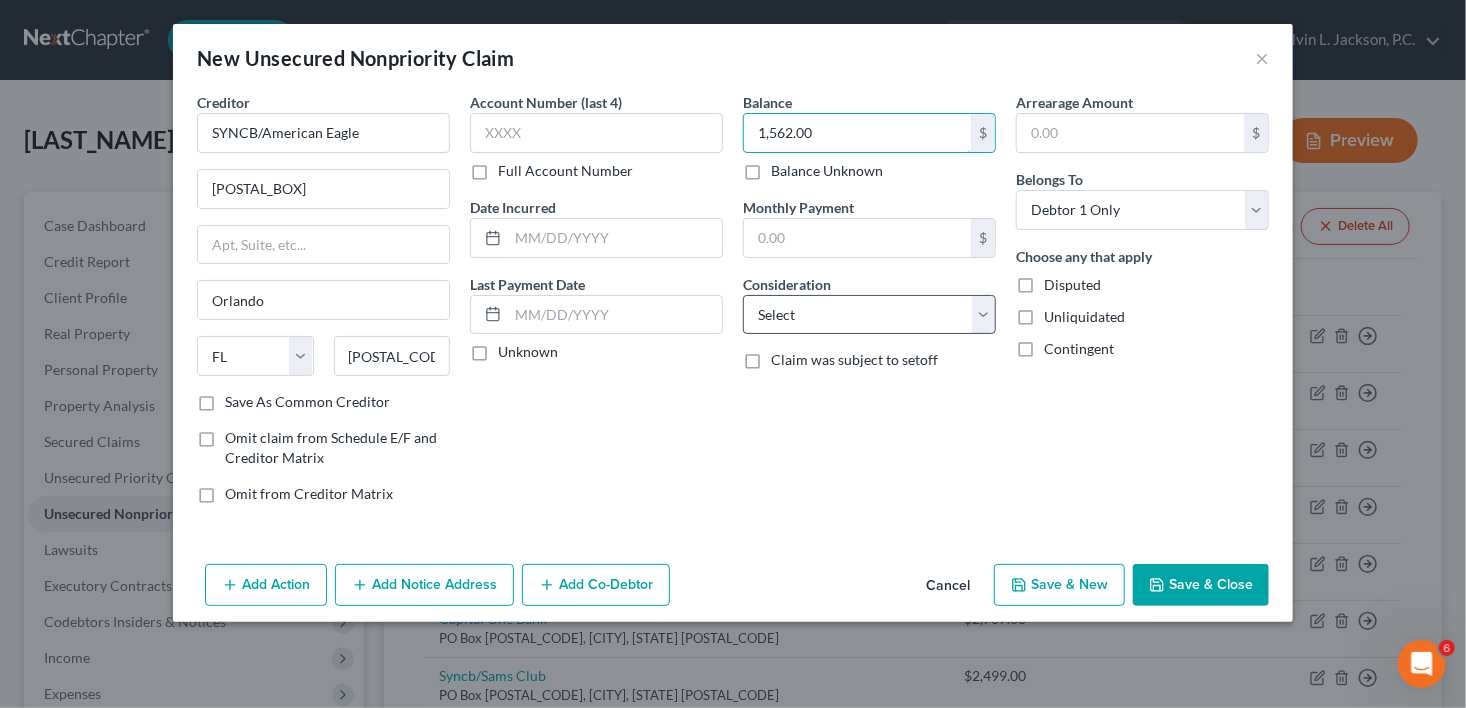 type on "1,562.00" 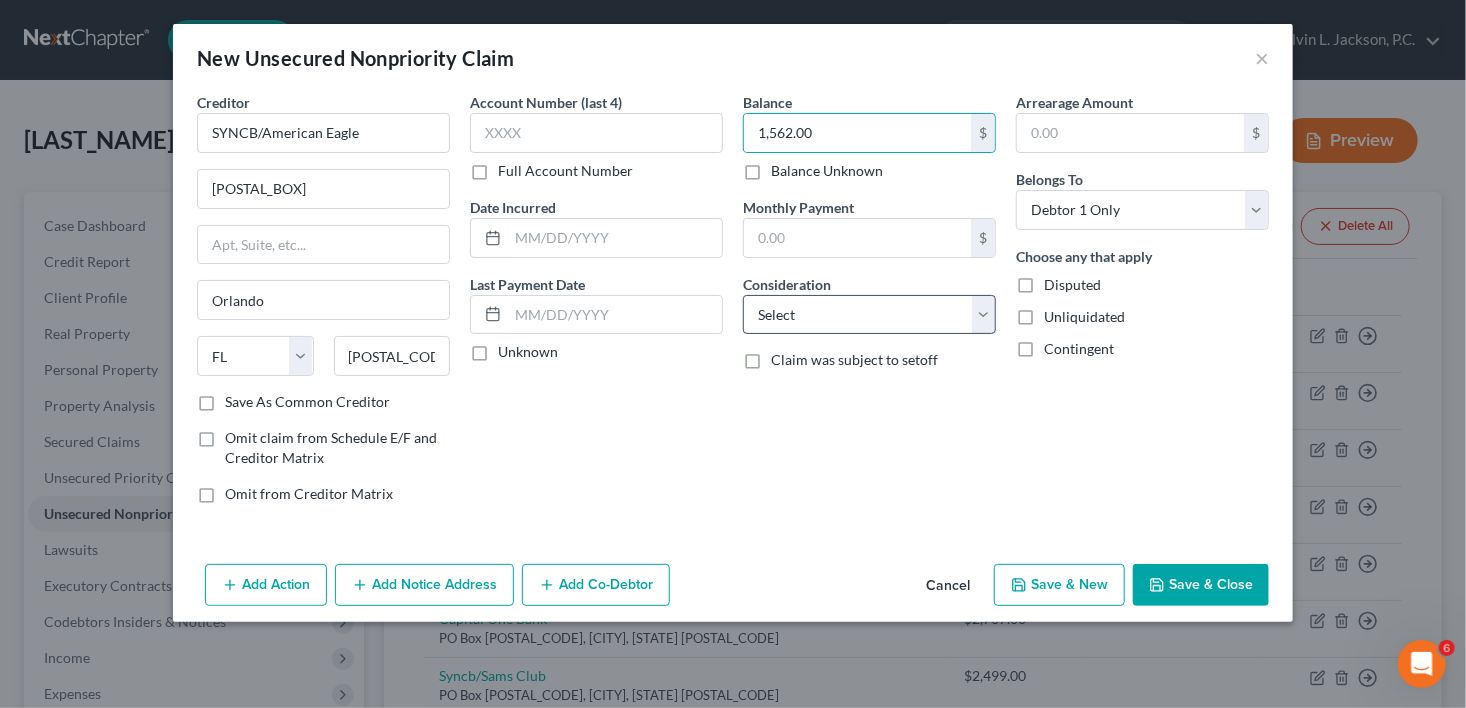 click on "Balance
1,562.00 $
Balance Unknown
Balance Undetermined
1,562.00 $
Balance Unknown
Monthly Payment $ Consideration Select Cable / Satellite Services Collection Agency Credit Card Debt Debt Counseling / Attorneys Deficiency Balance Domestic Support Obligations Home / Car Repairs Income Taxes Judgment Liens Medical Services Monies Loaned / Advanced Mortgage Obligation From Divorce Or Separation Obligation To Pensions Other Overdrawn Bank Account Promised To Help Pay Creditors Student Loans Suppliers And Vendors Telephone / Internet Services Utility Services Claim was subject to setoff" at bounding box center [869, 306] 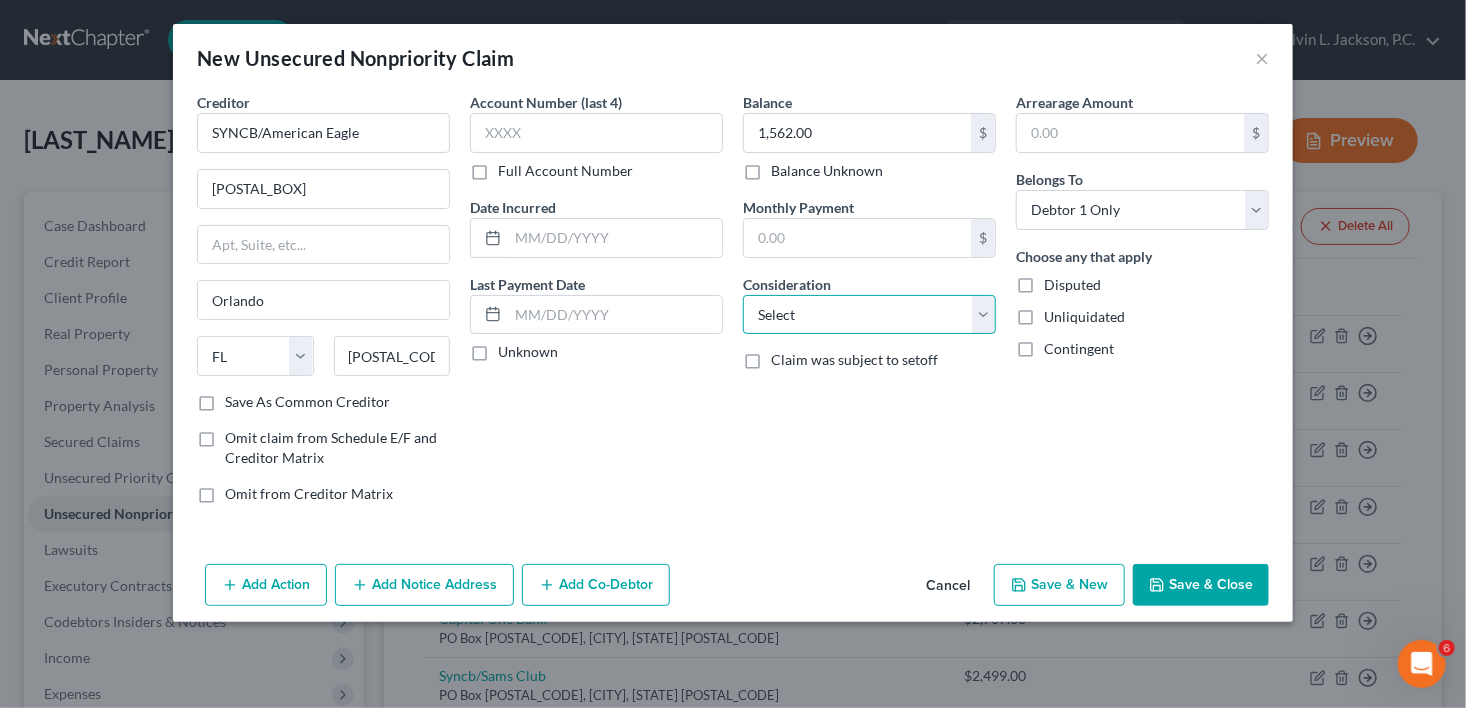 click on "Select Cable / Satellite Services Collection Agency Credit Card Debt Debt Counseling / Attorneys Deficiency Balance Domestic Support Obligations Home / Car Repairs Income Taxes Judgment Liens Medical Services Monies Loaned / Advanced Mortgage Obligation From Divorce Or Separation Obligation To Pensions Other Overdrawn Bank Account Promised To Help Pay Creditors Student Loans Suppliers And Vendors Telephone / Internet Services Utility Services" at bounding box center [869, 315] 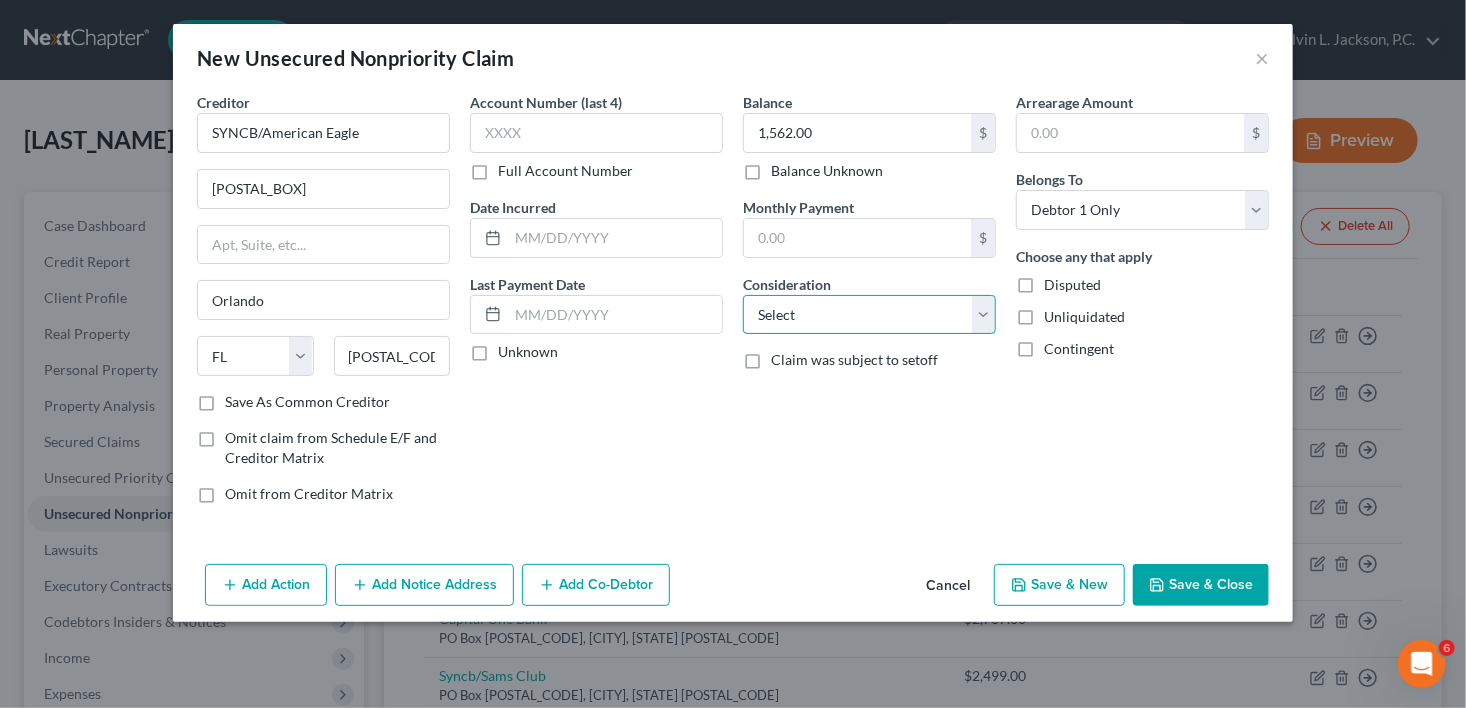 select on "2" 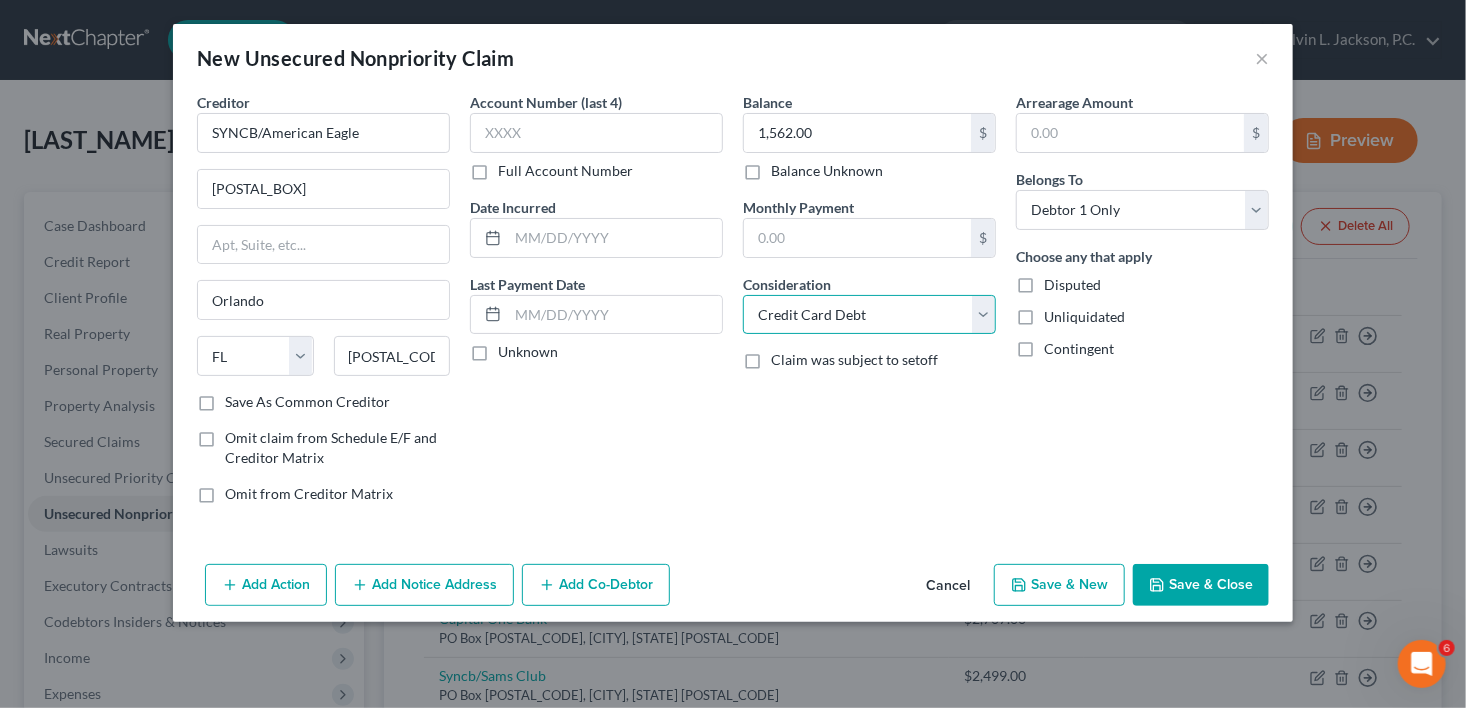 click on "Select Cable / Satellite Services Collection Agency Credit Card Debt Debt Counseling / Attorneys Deficiency Balance Domestic Support Obligations Home / Car Repairs Income Taxes Judgment Liens Medical Services Monies Loaned / Advanced Mortgage Obligation From Divorce Or Separation Obligation To Pensions Other Overdrawn Bank Account Promised To Help Pay Creditors Student Loans Suppliers And Vendors Telephone / Internet Services Utility Services" at bounding box center (869, 315) 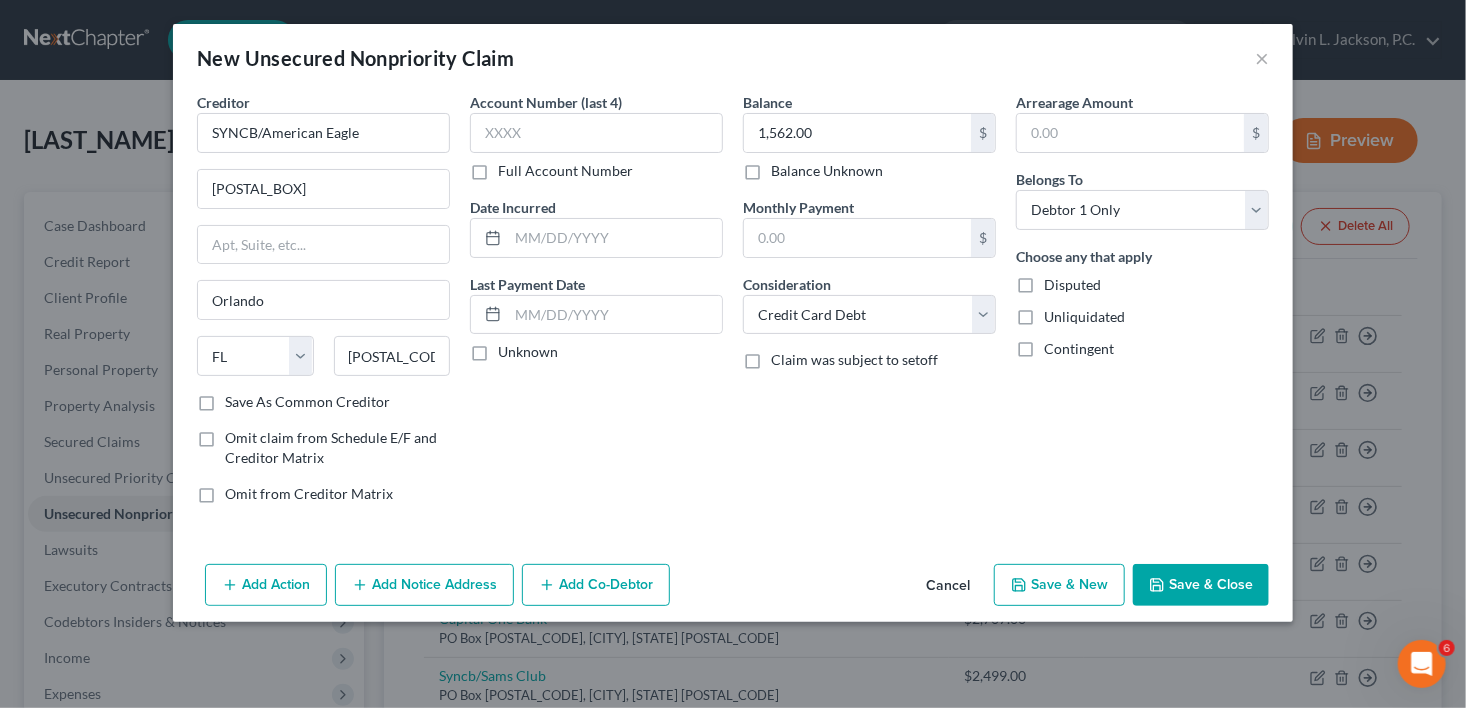 click on "Save & New" at bounding box center [1059, 585] 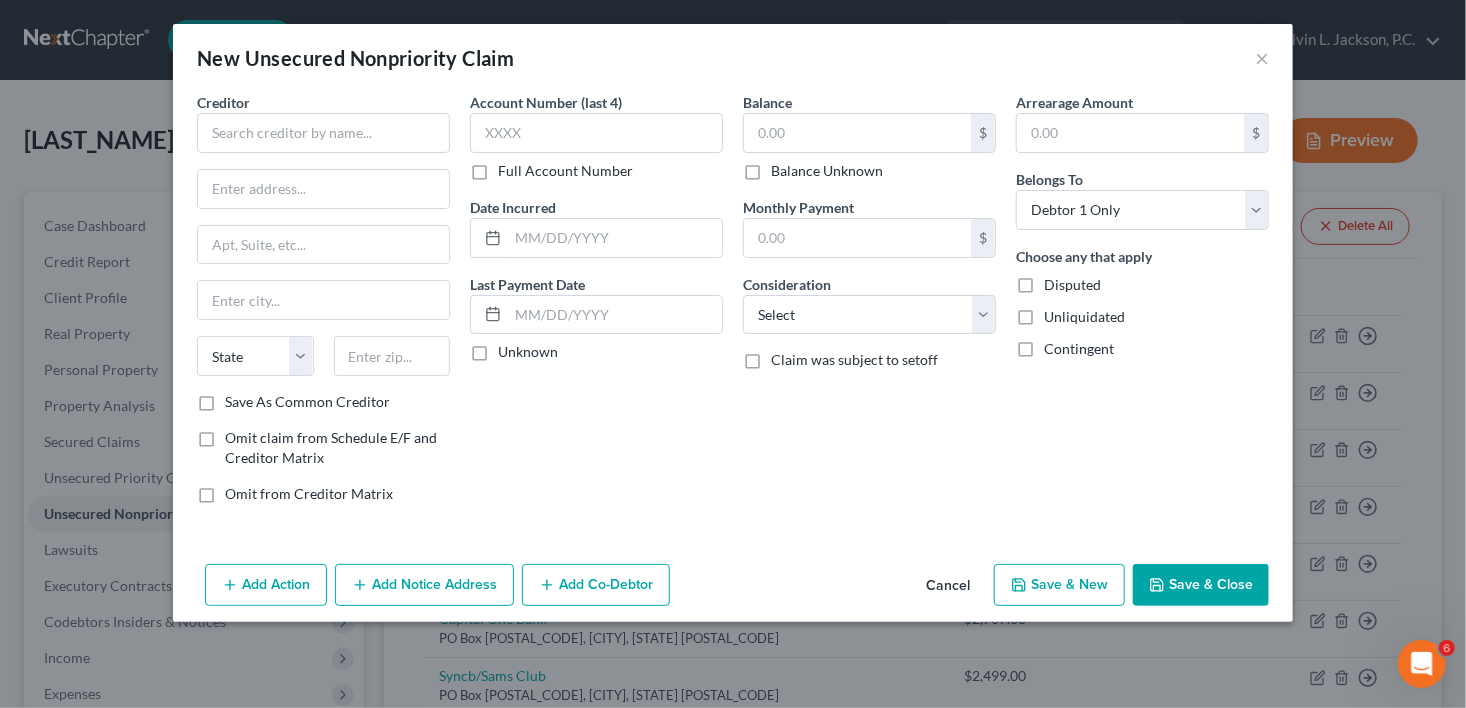 type on "0.00" 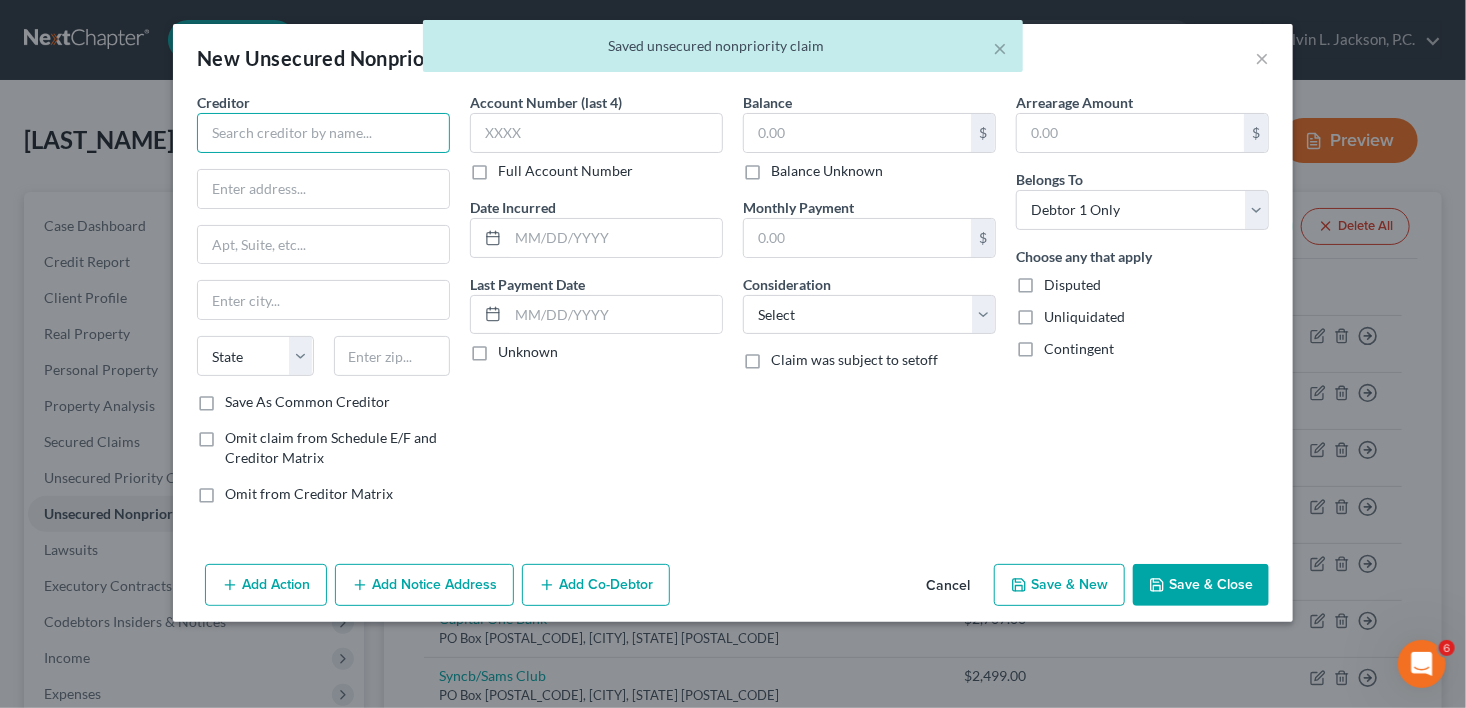 click at bounding box center (323, 133) 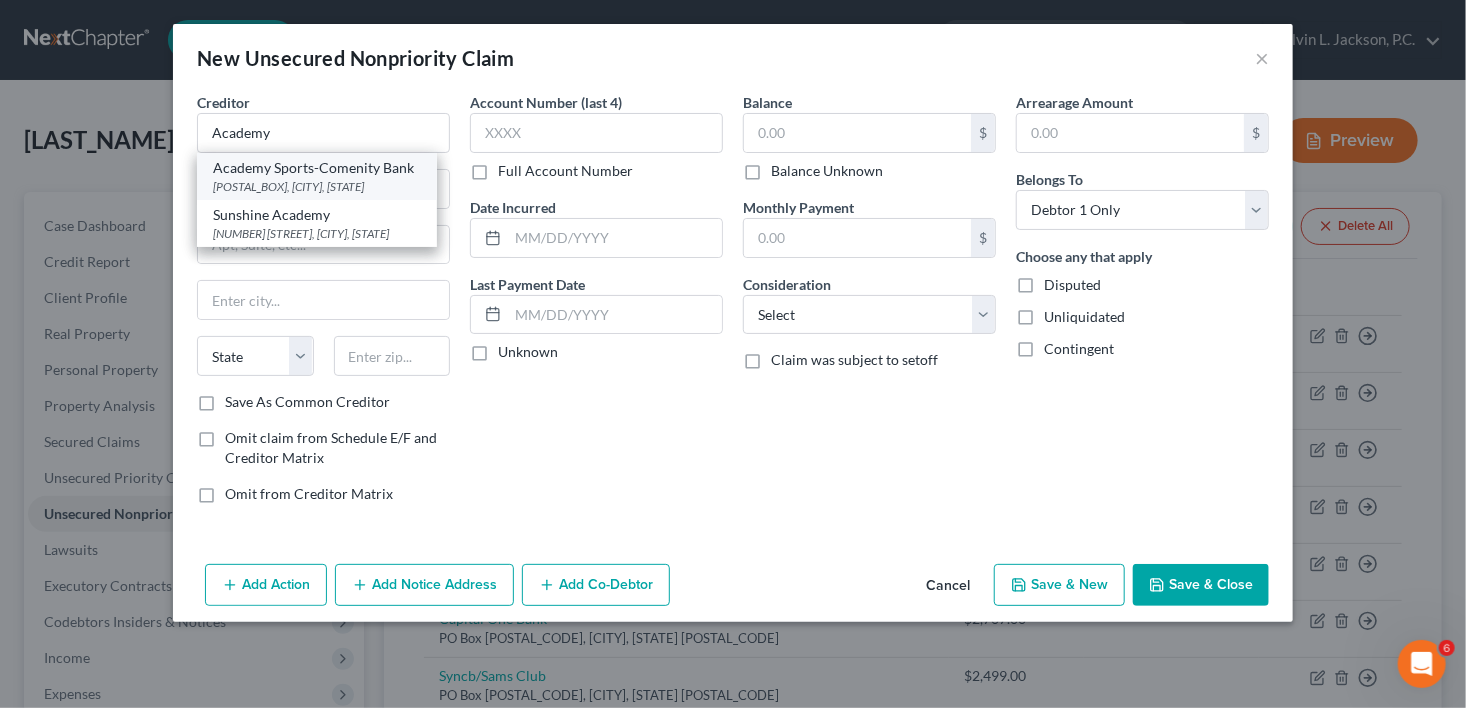click on "[POSTAL_BOX], [CITY], [STATE]" at bounding box center (317, 186) 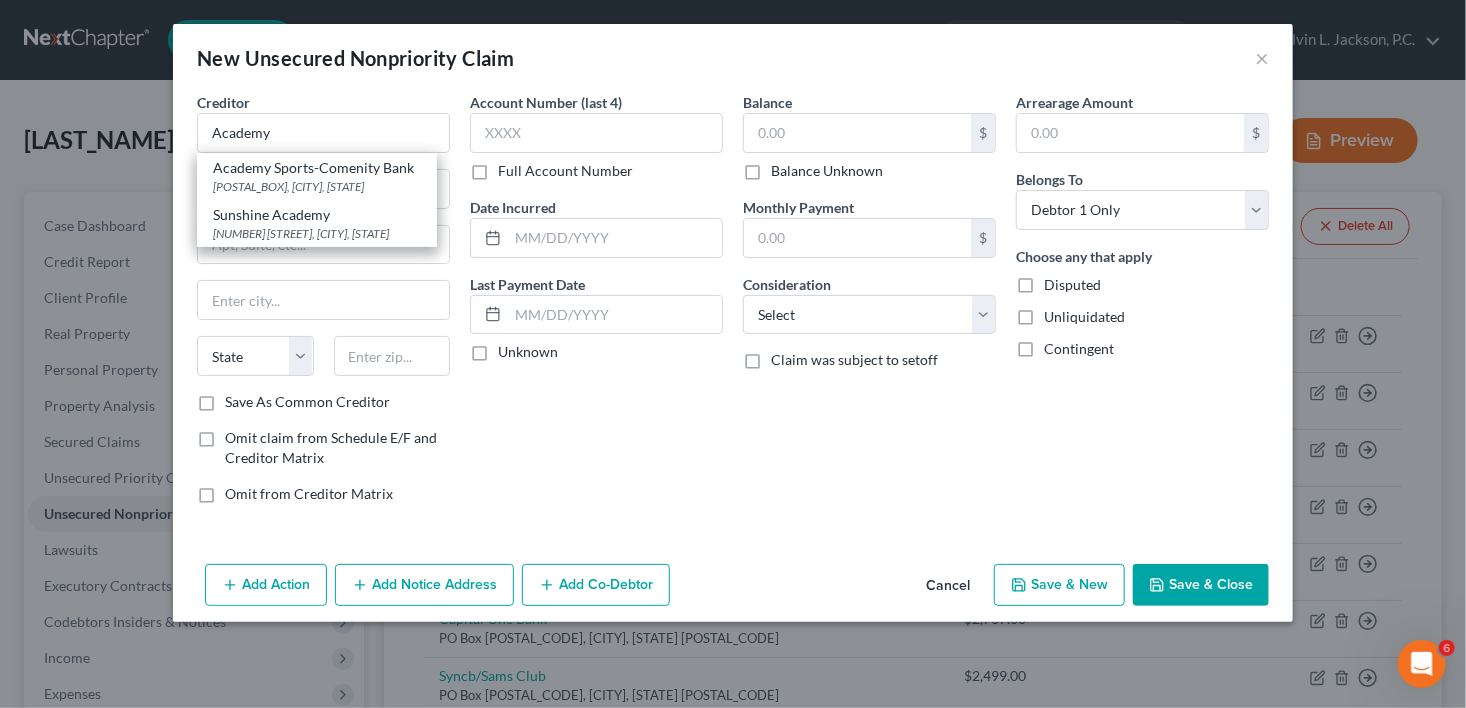 type on "Academy Sports-Comenity Bank" 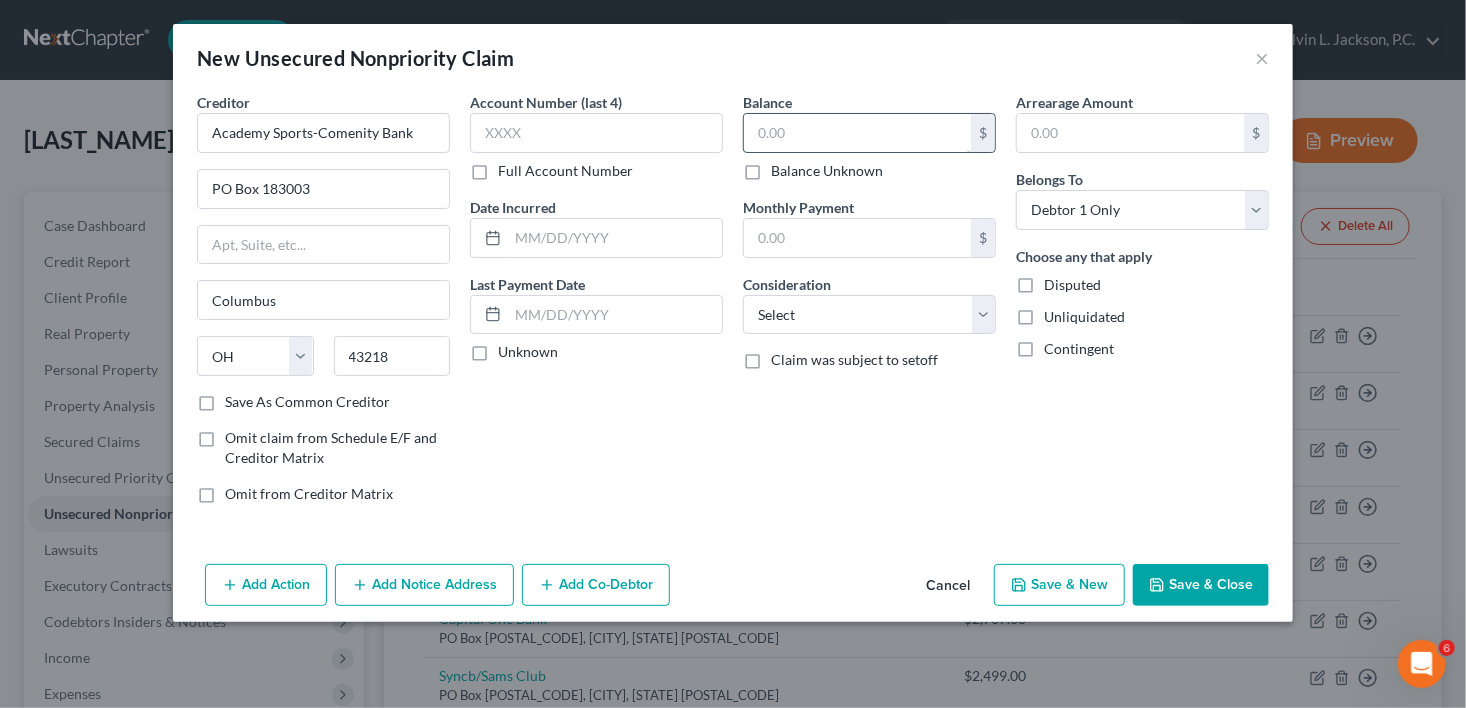 click at bounding box center (857, 133) 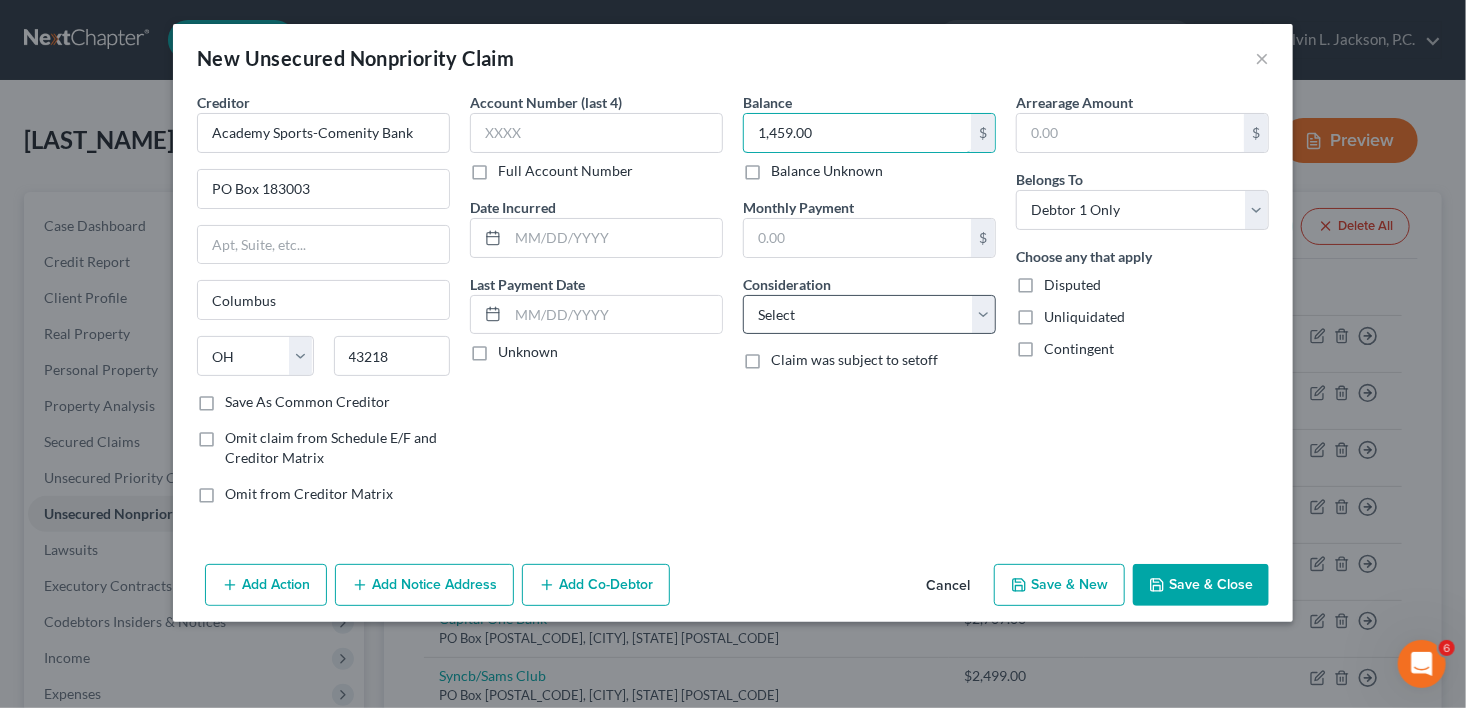 type on "1,459.00" 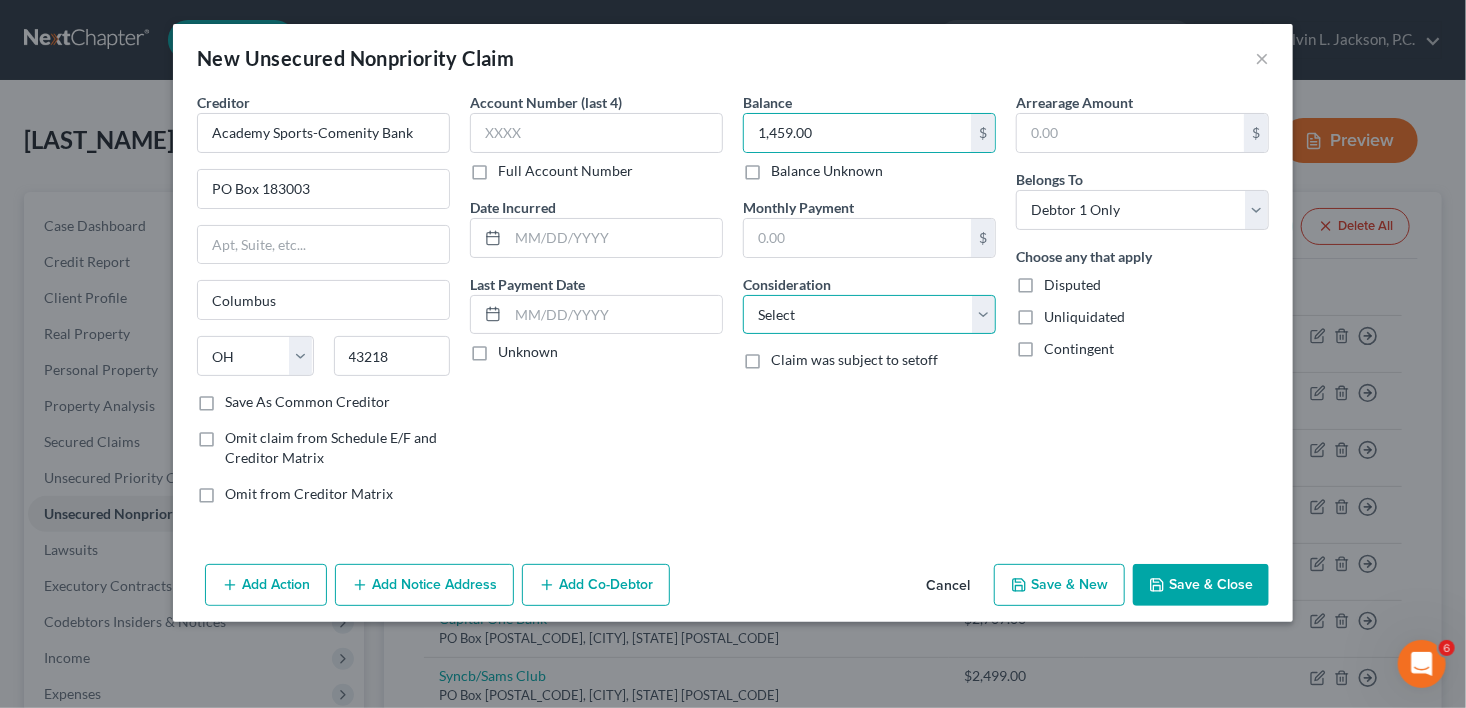 click on "Select Cable / Satellite Services Collection Agency Credit Card Debt Debt Counseling / Attorneys Deficiency Balance Domestic Support Obligations Home / Car Repairs Income Taxes Judgment Liens Medical Services Monies Loaned / Advanced Mortgage Obligation From Divorce Or Separation Obligation To Pensions Other Overdrawn Bank Account Promised To Help Pay Creditors Student Loans Suppliers And Vendors Telephone / Internet Services Utility Services" at bounding box center (869, 315) 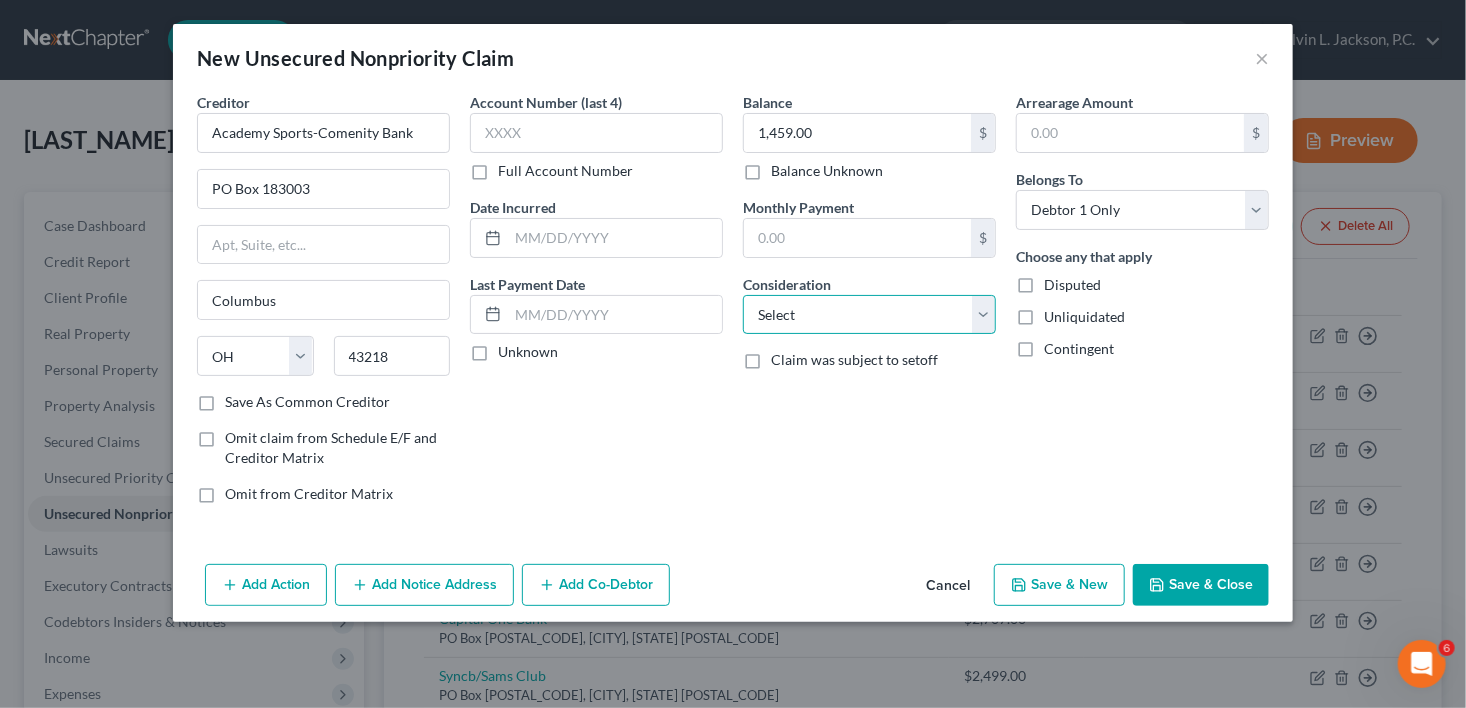 select on "2" 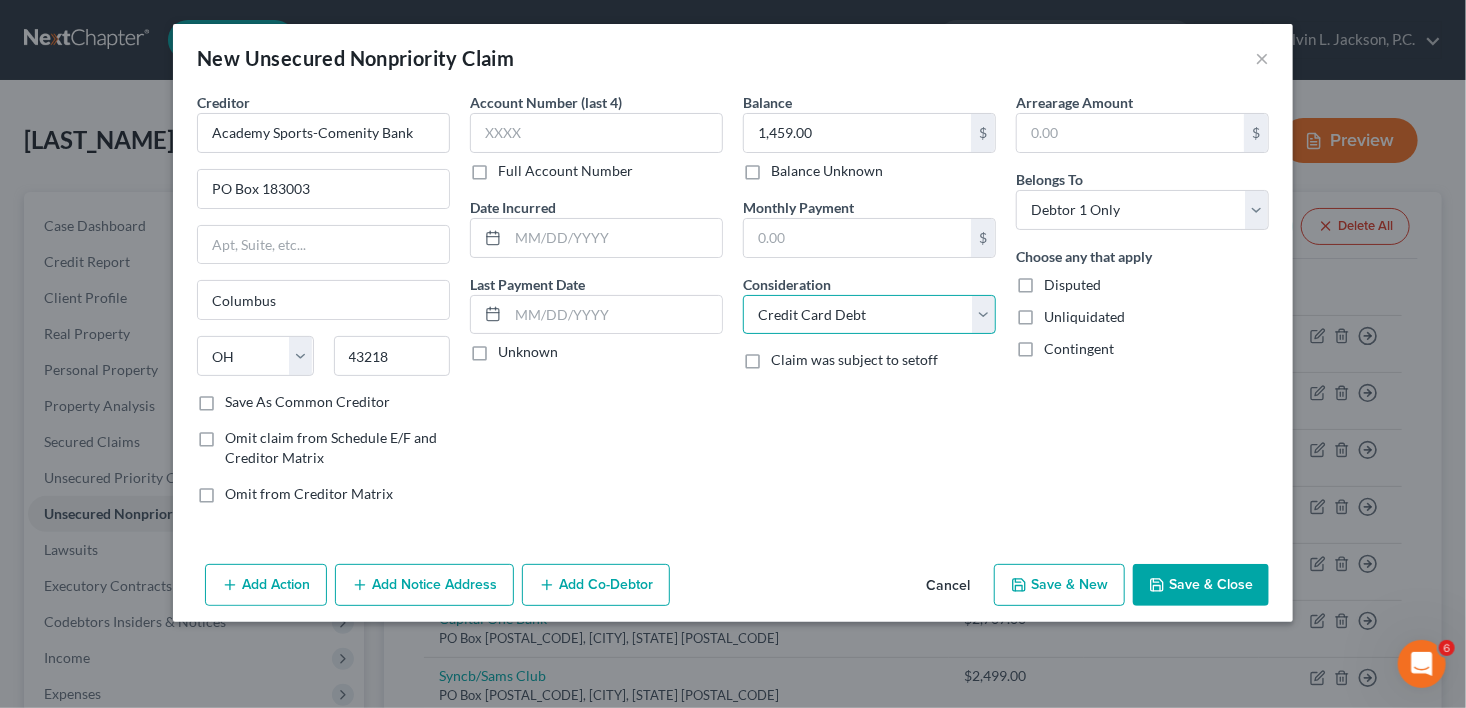 click on "Select Cable / Satellite Services Collection Agency Credit Card Debt Debt Counseling / Attorneys Deficiency Balance Domestic Support Obligations Home / Car Repairs Income Taxes Judgment Liens Medical Services Monies Loaned / Advanced Mortgage Obligation From Divorce Or Separation Obligation To Pensions Other Overdrawn Bank Account Promised To Help Pay Creditors Student Loans Suppliers And Vendors Telephone / Internet Services Utility Services" at bounding box center [869, 315] 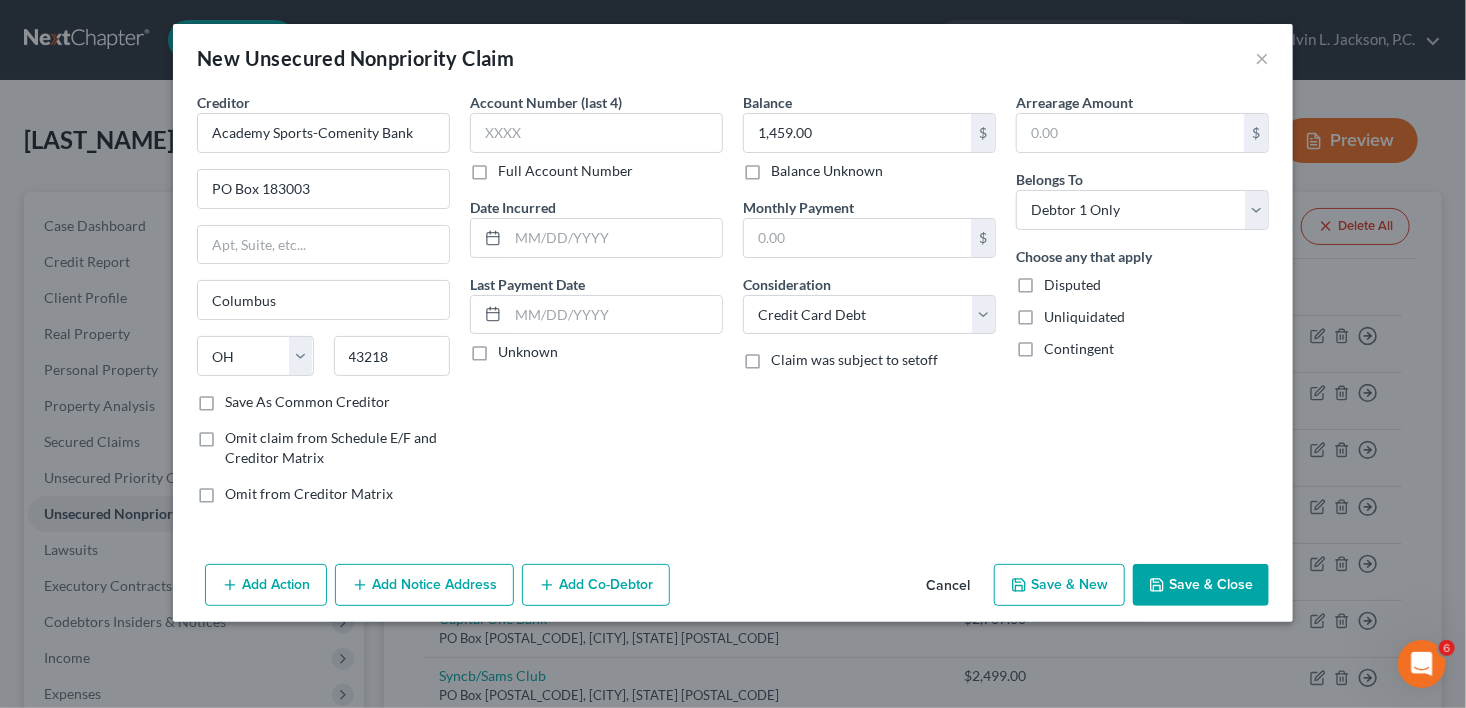click on "Save & New" at bounding box center [1059, 585] 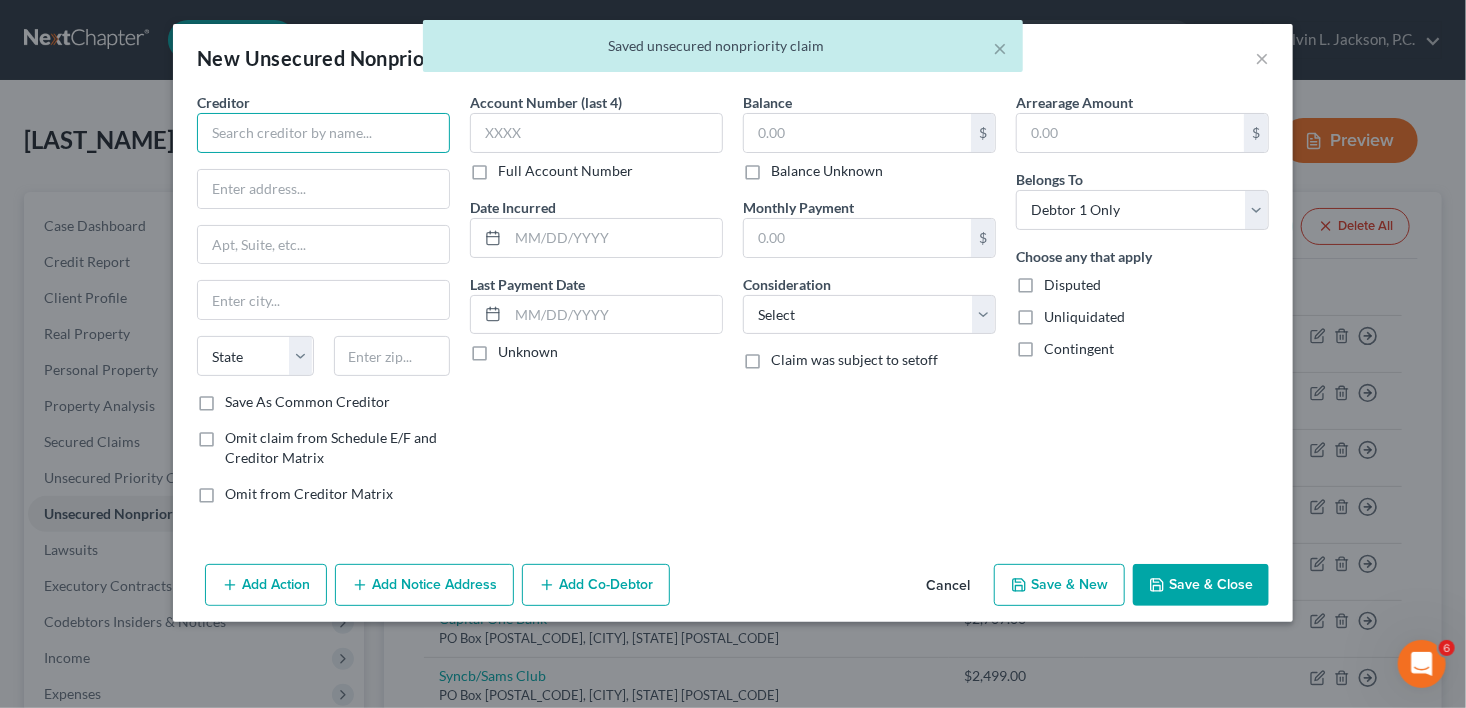 click at bounding box center (323, 133) 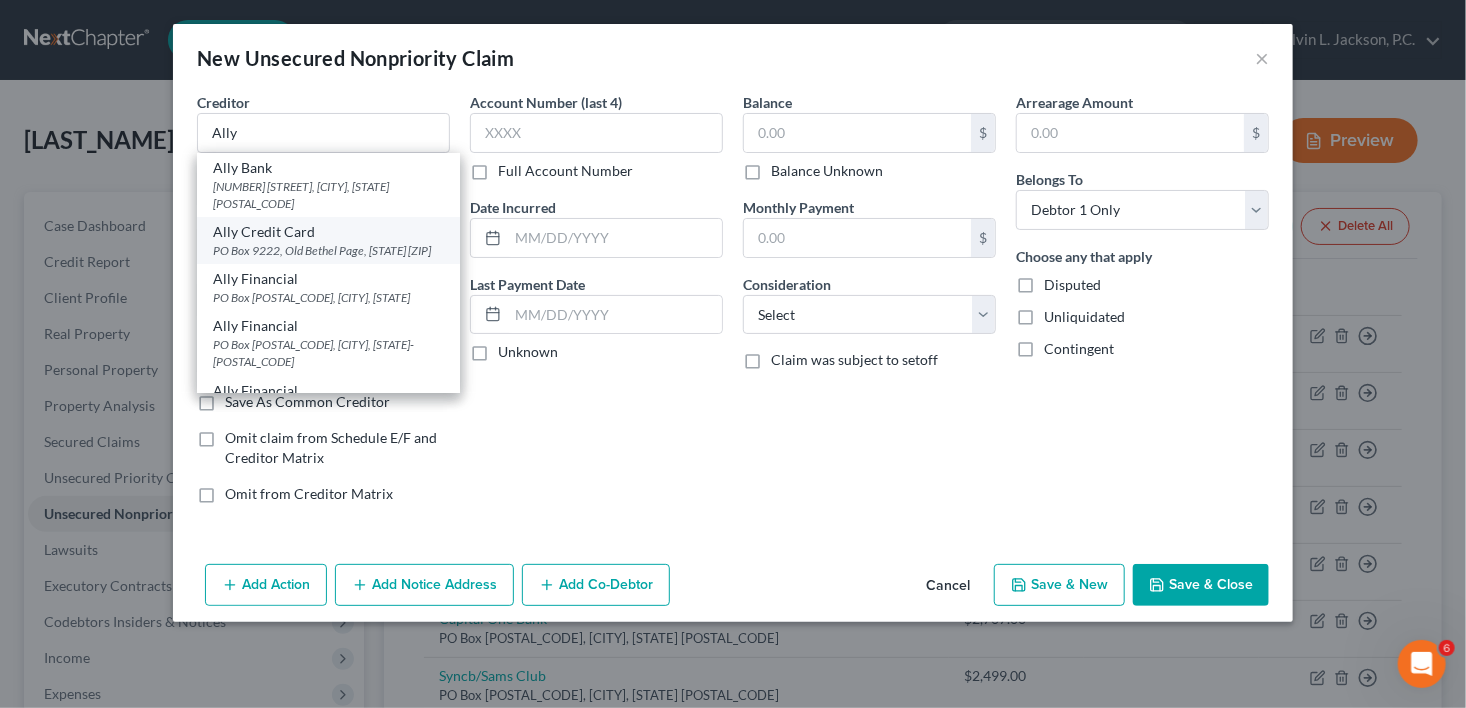 click on "PO Box 9222, Old Bethel Page, [STATE] [ZIP]" at bounding box center [328, 250] 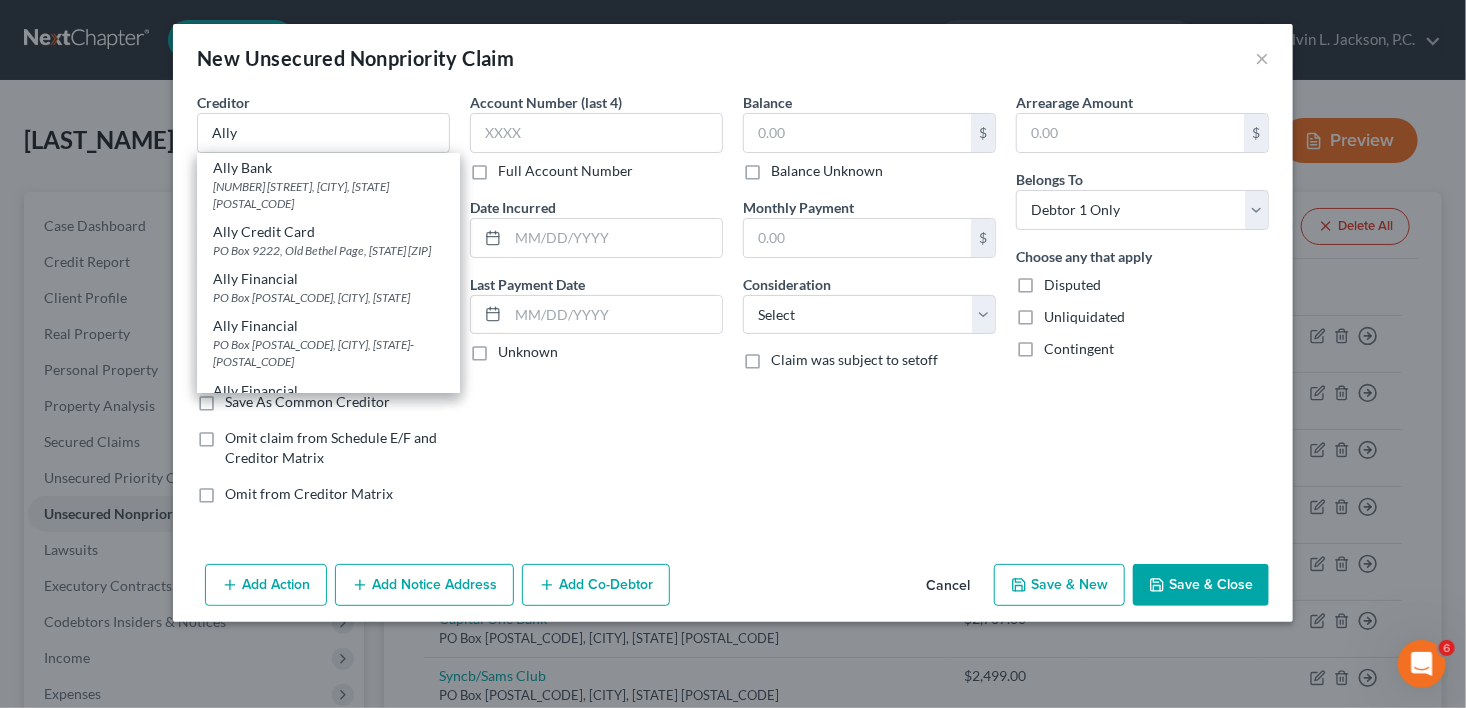 type on "Ally Credit Card" 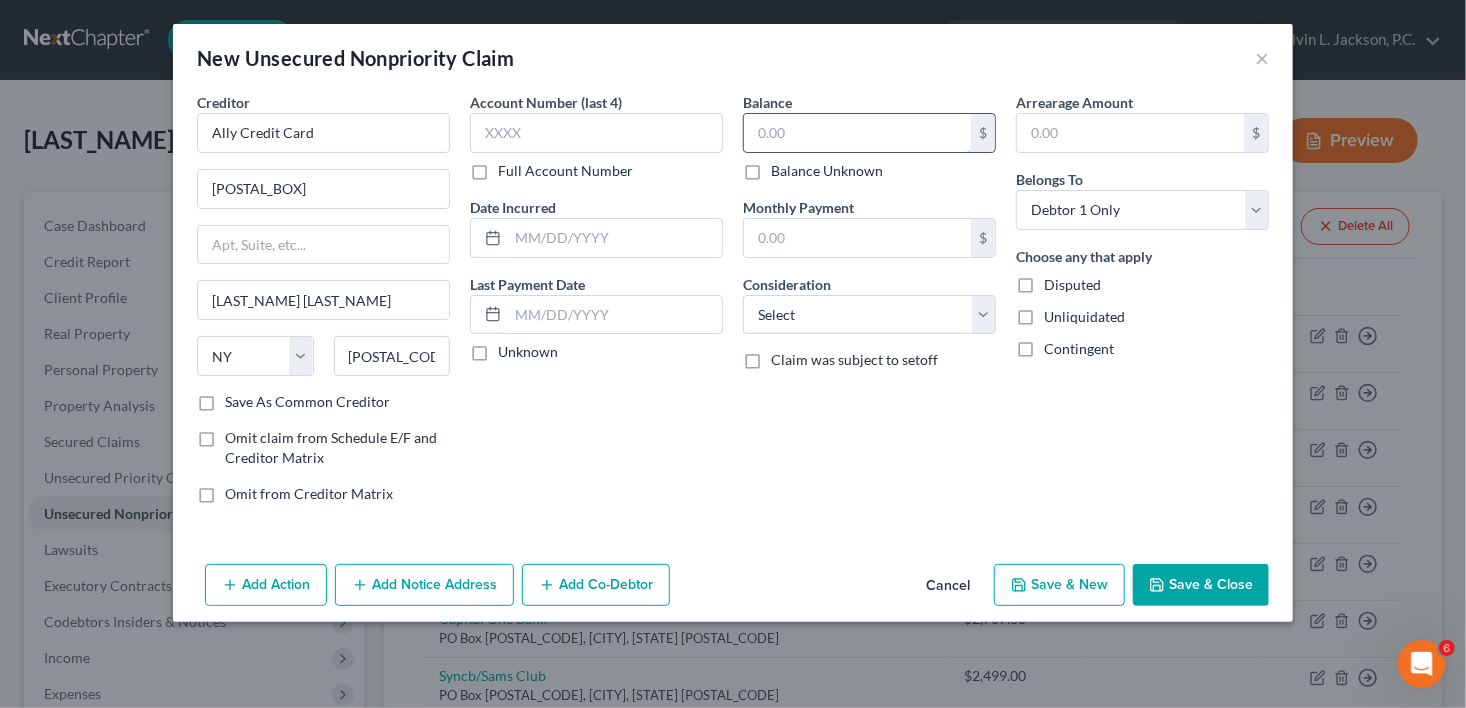 click at bounding box center (857, 133) 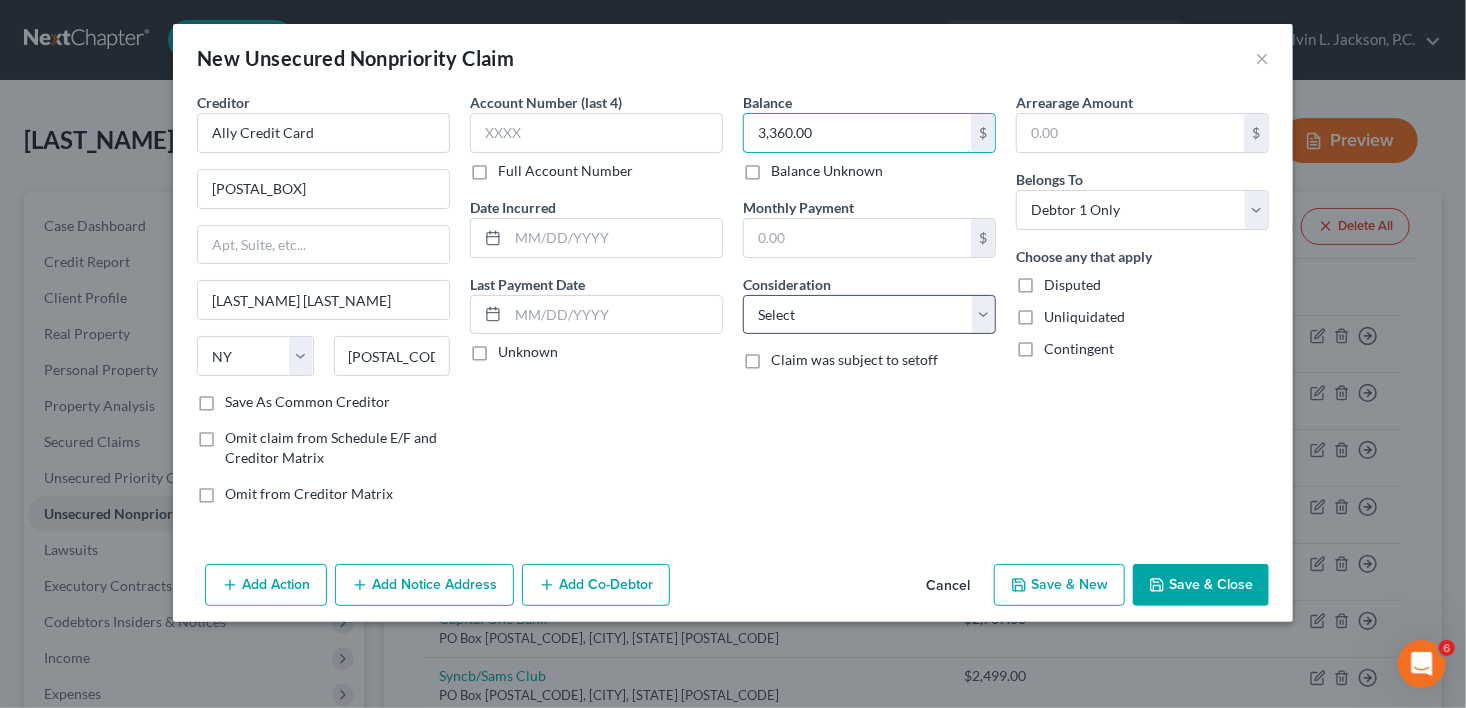 type on "3,360.00" 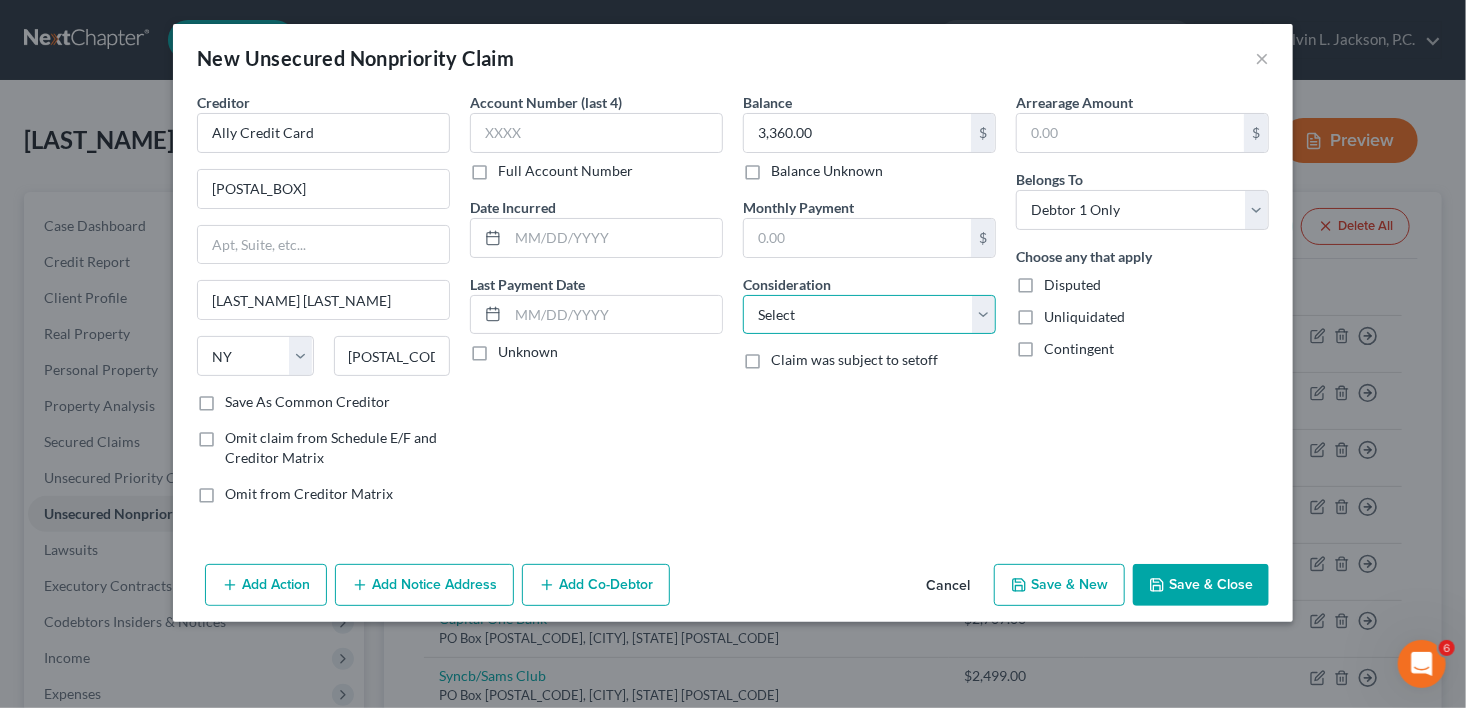 click on "Select Cable / Satellite Services Collection Agency Credit Card Debt Debt Counseling / Attorneys Deficiency Balance Domestic Support Obligations Home / Car Repairs Income Taxes Judgment Liens Medical Services Monies Loaned / Advanced Mortgage Obligation From Divorce Or Separation Obligation To Pensions Other Overdrawn Bank Account Promised To Help Pay Creditors Student Loans Suppliers And Vendors Telephone / Internet Services Utility Services" at bounding box center (869, 315) 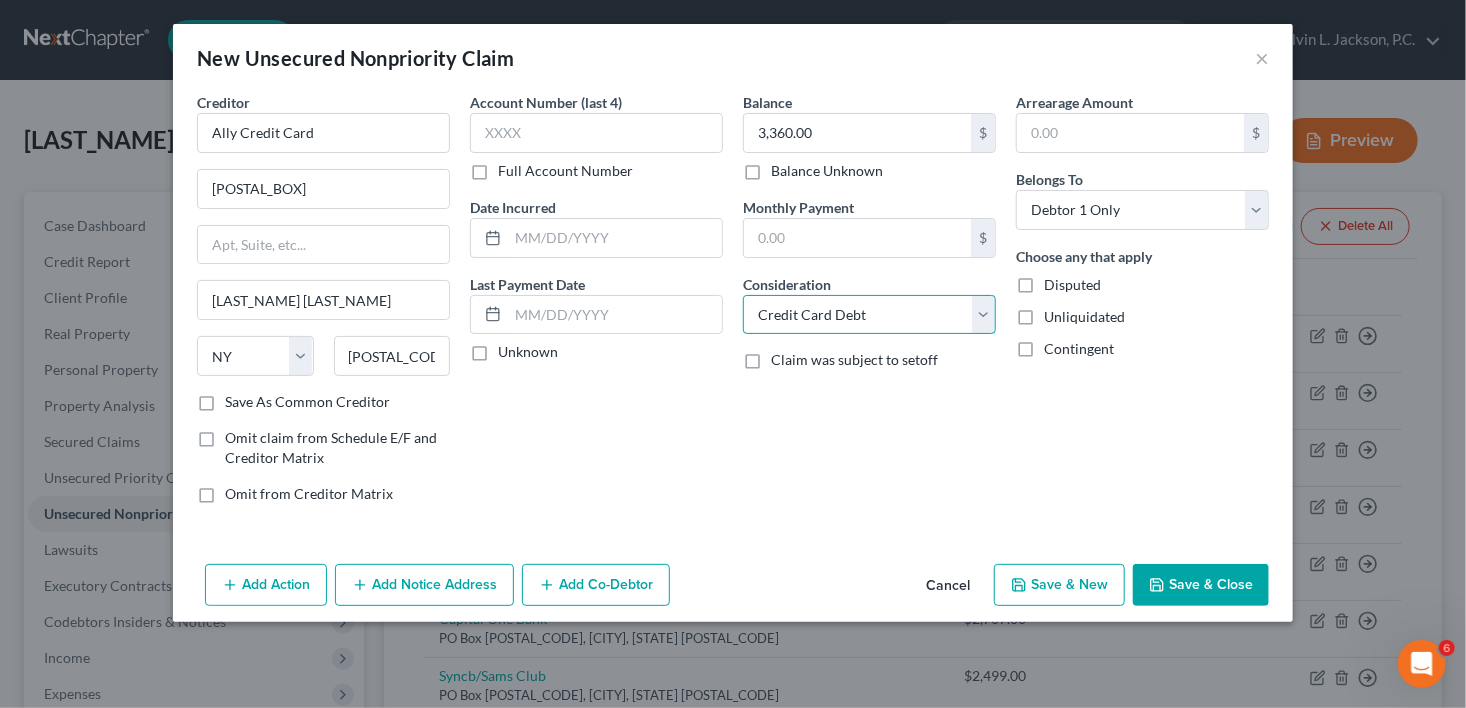 click on "Select Cable / Satellite Services Collection Agency Credit Card Debt Debt Counseling / Attorneys Deficiency Balance Domestic Support Obligations Home / Car Repairs Income Taxes Judgment Liens Medical Services Monies Loaned / Advanced Mortgage Obligation From Divorce Or Separation Obligation To Pensions Other Overdrawn Bank Account Promised To Help Pay Creditors Student Loans Suppliers And Vendors Telephone / Internet Services Utility Services" at bounding box center (869, 315) 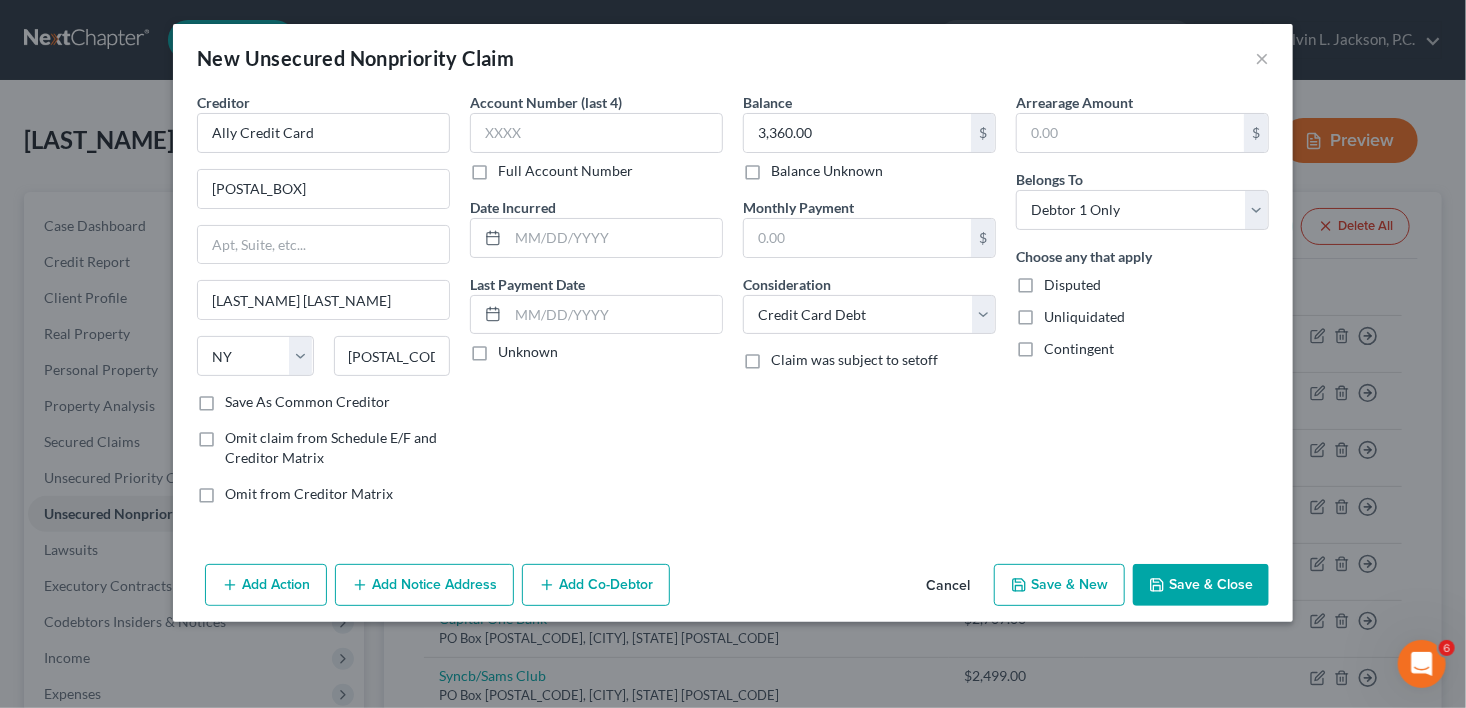 click on "Save & New" at bounding box center (1059, 585) 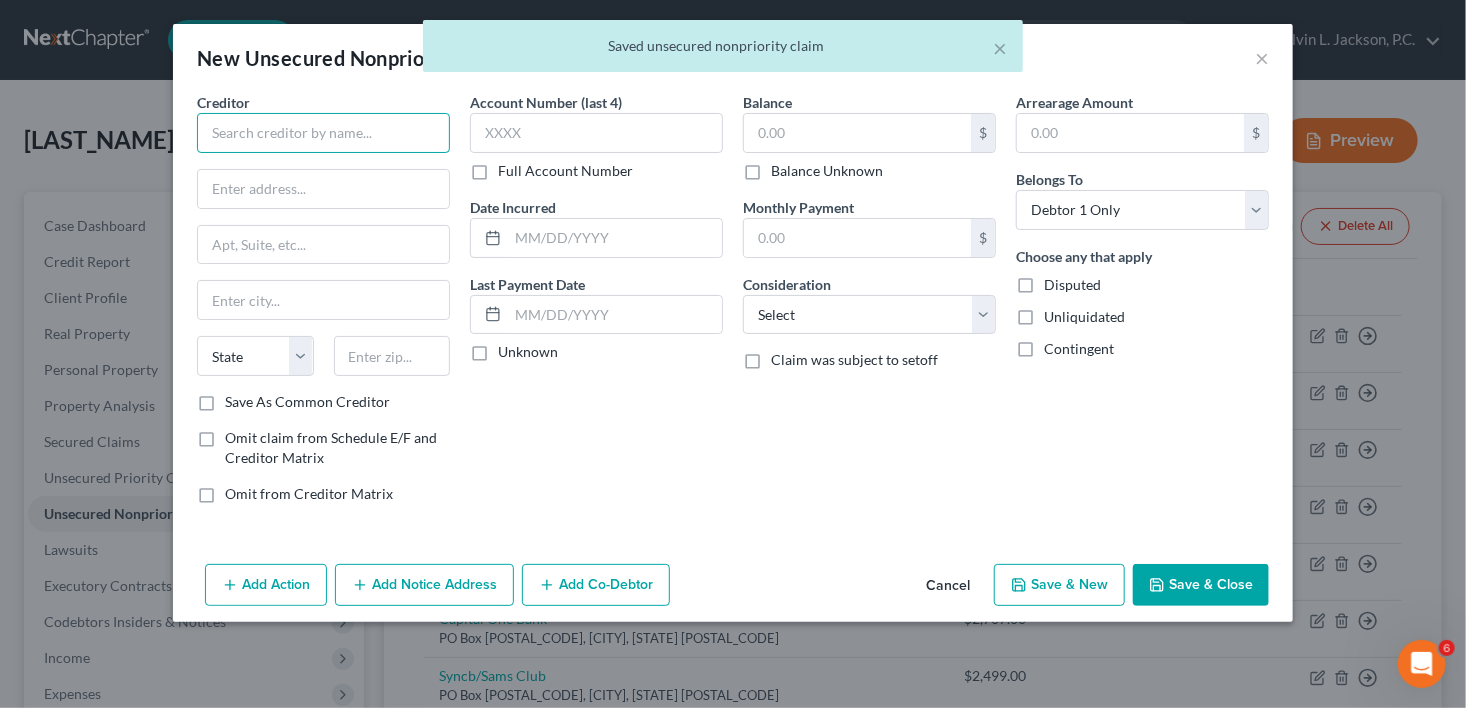 click at bounding box center [323, 133] 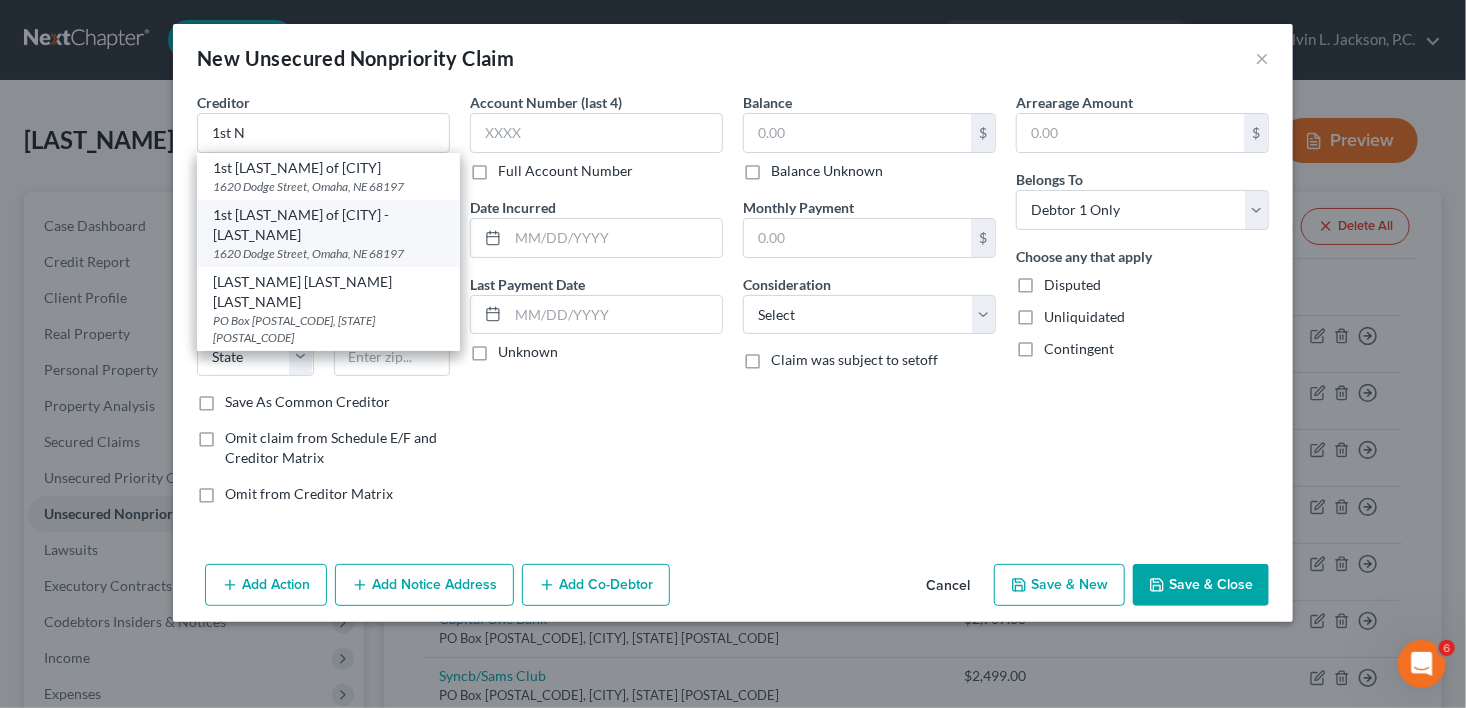 click on "1st [LAST_NAME] of [CITY] - [LAST_NAME]" at bounding box center (328, 225) 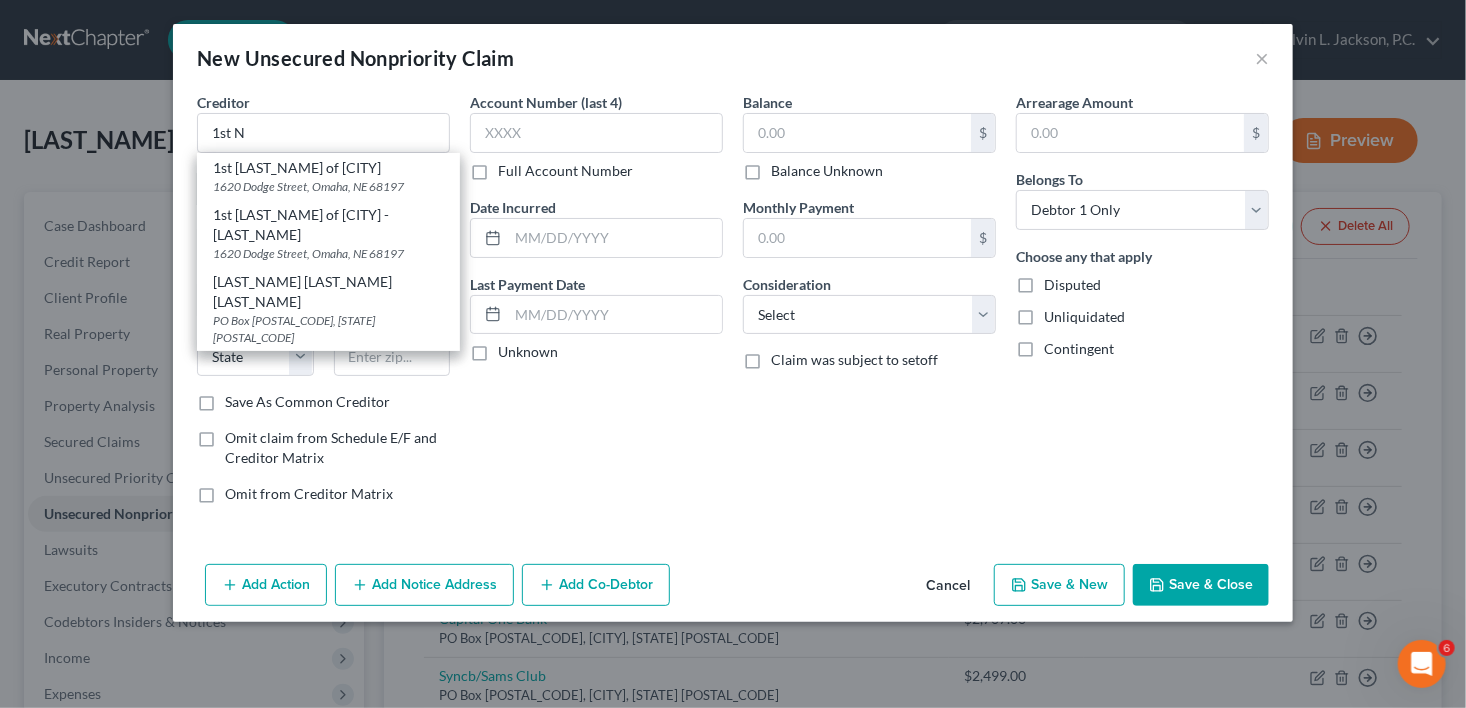 type on "1st [LAST_NAME] of [CITY] - [LAST_NAME]" 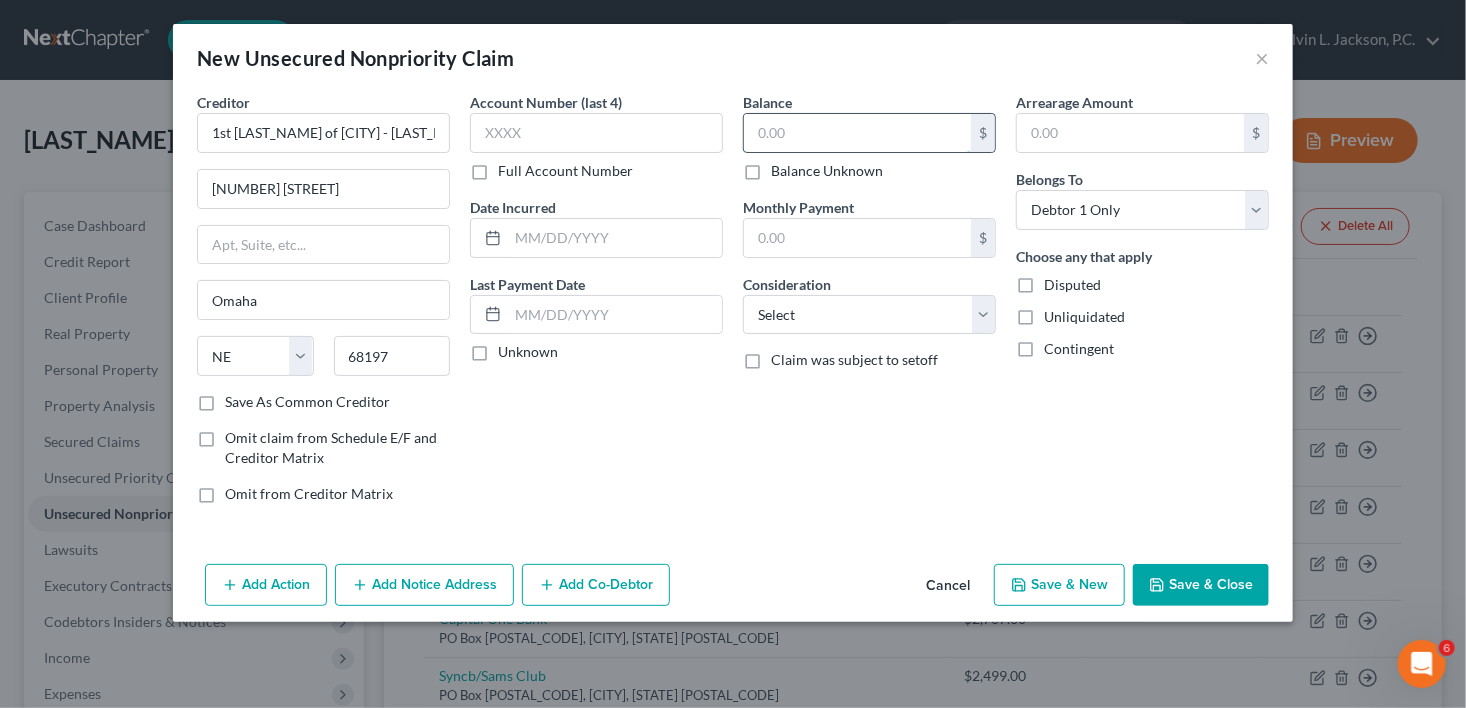 click at bounding box center [857, 133] 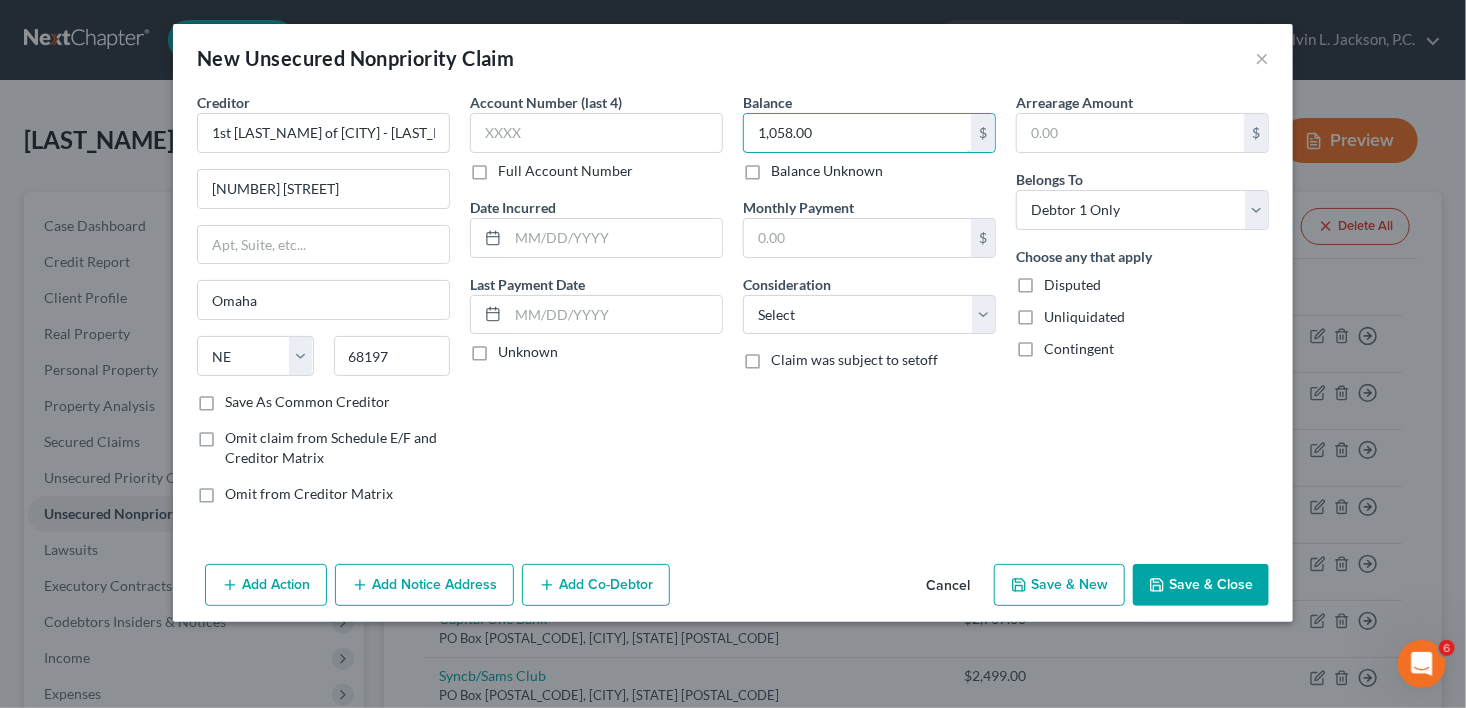 type on "1,058.00" 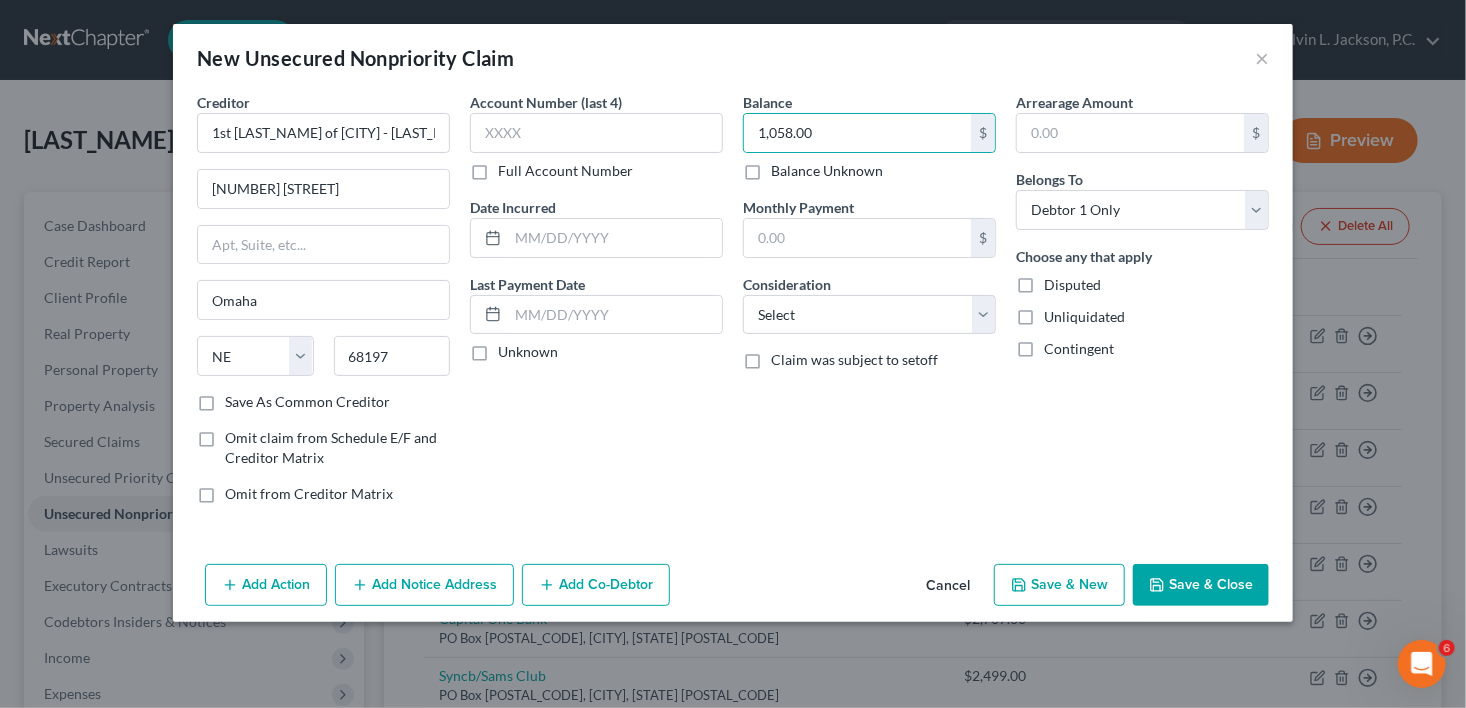 click on "Balance
1,058.00 $
Balance Unknown
Balance Undetermined
1,058.00 $
Balance Unknown
Monthly Payment $ Consideration Select Cable / Satellite Services Collection Agency Credit Card Debt Debt Counseling / Attorneys Deficiency Balance Domestic Support Obligations Home / Car Repairs Income Taxes Judgment Liens Medical Services Monies Loaned / Advanced Mortgage Obligation To Pensions Other Overdrawn Bank Account Promised To Help Pay Creditors Student Loans Suppliers And Vendors Telephone / Internet Services Utility Services Claim was subject to setoff" at bounding box center [869, 306] 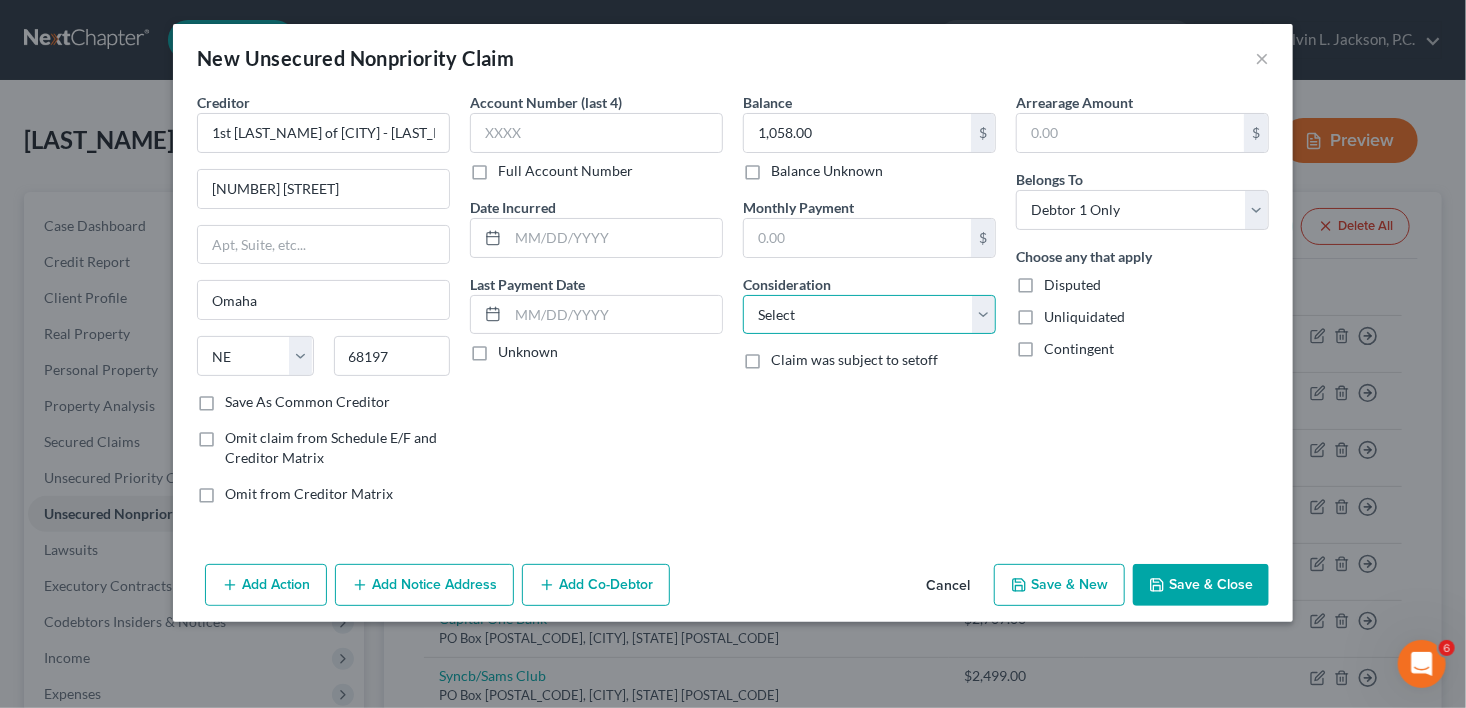 click on "Select Cable / Satellite Services Collection Agency Credit Card Debt Debt Counseling / Attorneys Deficiency Balance Domestic Support Obligations Home / Car Repairs Income Taxes Judgment Liens Medical Services Monies Loaned / Advanced Mortgage Obligation From Divorce Or Separation Obligation To Pensions Other Overdrawn Bank Account Promised To Help Pay Creditors Student Loans Suppliers And Vendors Telephone / Internet Services Utility Services" at bounding box center (869, 315) 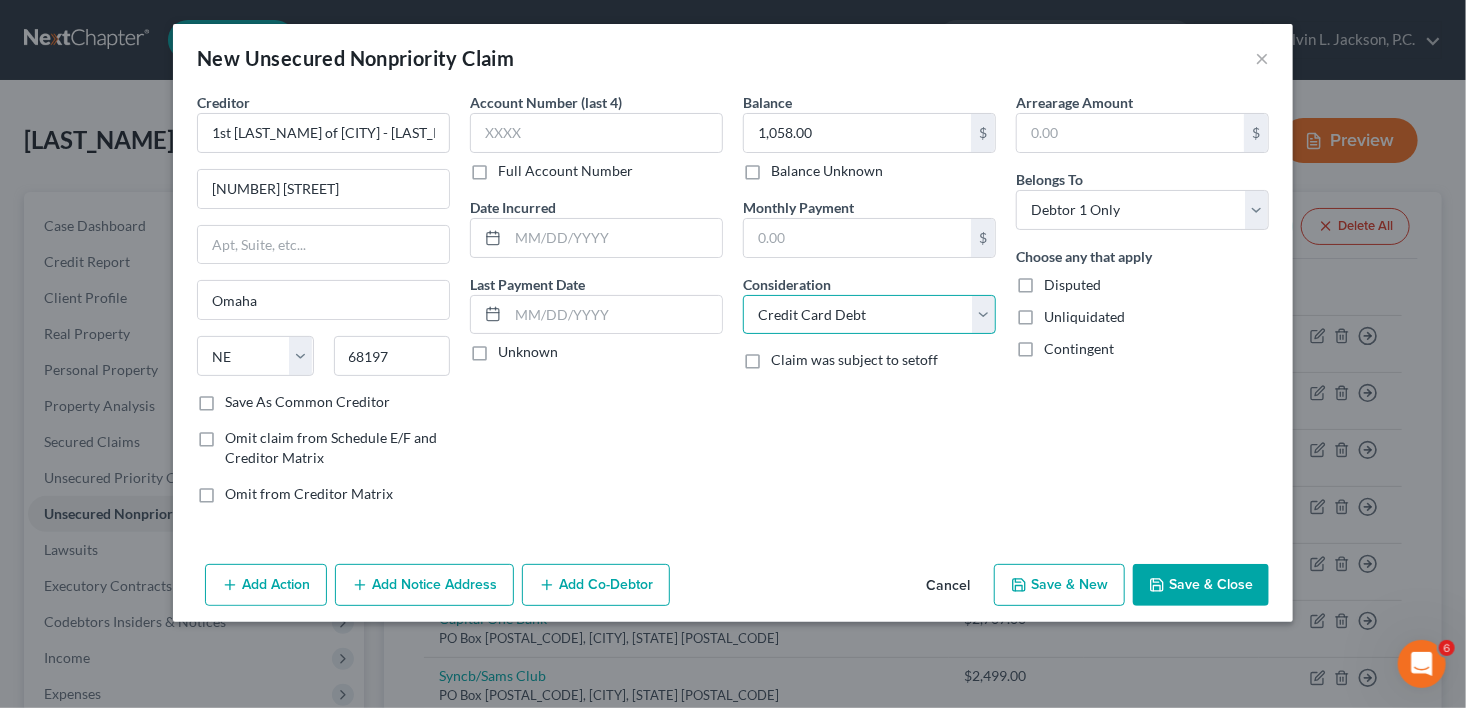 click on "Select Cable / Satellite Services Collection Agency Credit Card Debt Debt Counseling / Attorneys Deficiency Balance Domestic Support Obligations Home / Car Repairs Income Taxes Judgment Liens Medical Services Monies Loaned / Advanced Mortgage Obligation From Divorce Or Separation Obligation To Pensions Other Overdrawn Bank Account Promised To Help Pay Creditors Student Loans Suppliers And Vendors Telephone / Internet Services Utility Services" at bounding box center [869, 315] 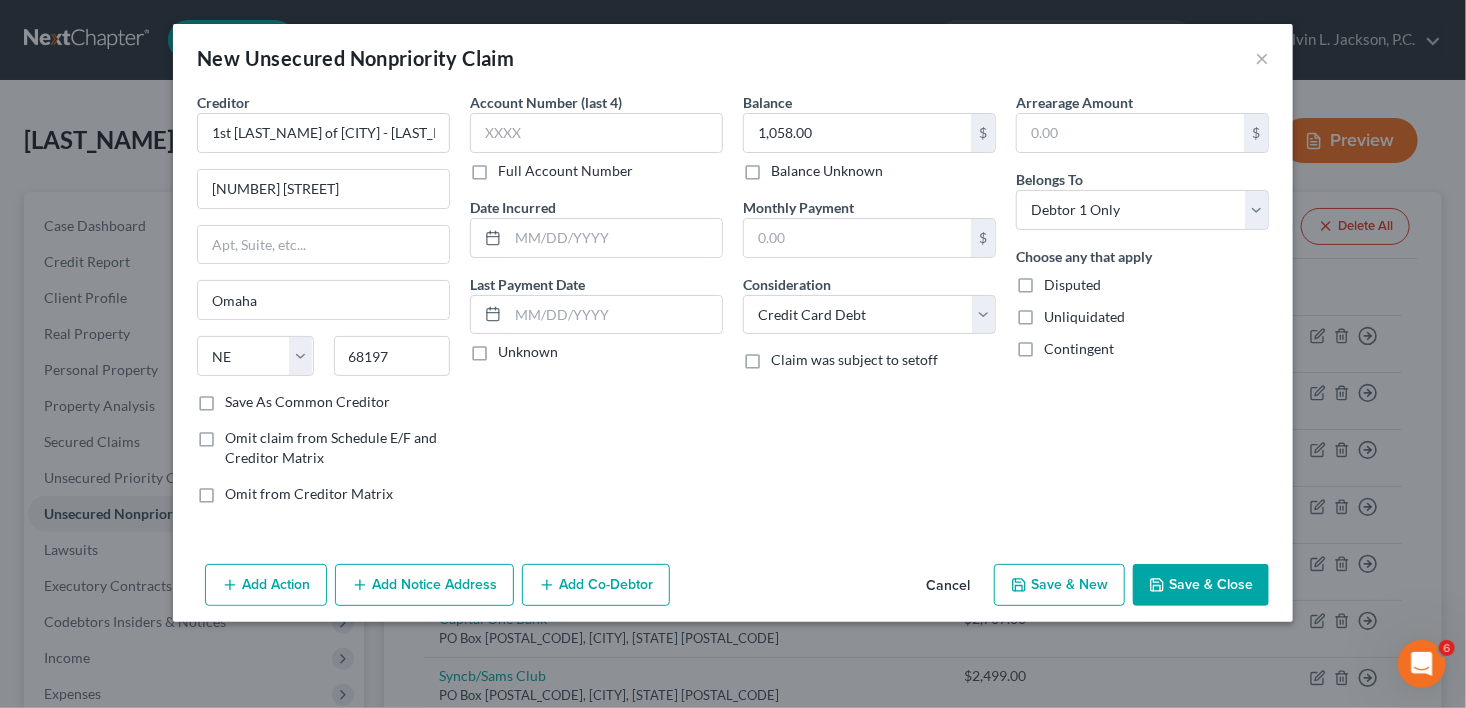 click on "Save & New" at bounding box center [1059, 585] 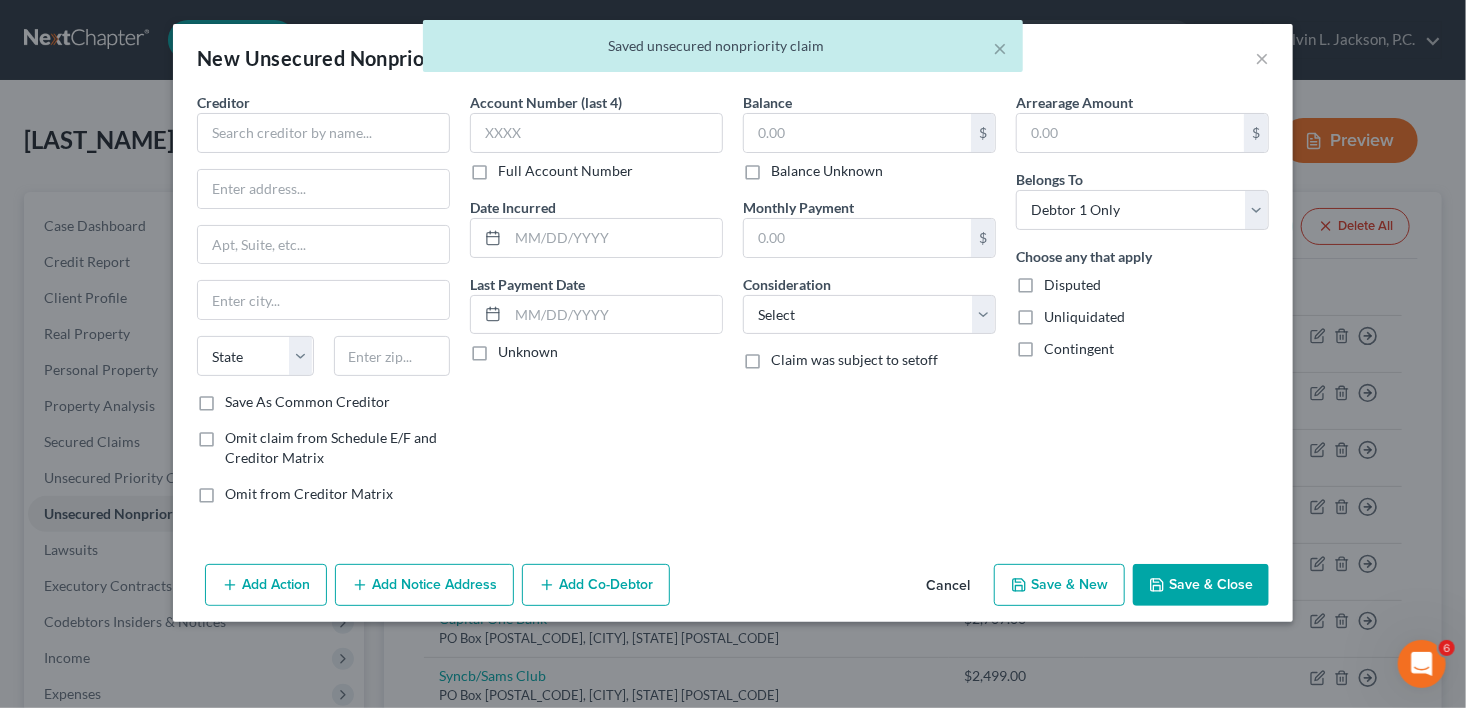 type on "0.00" 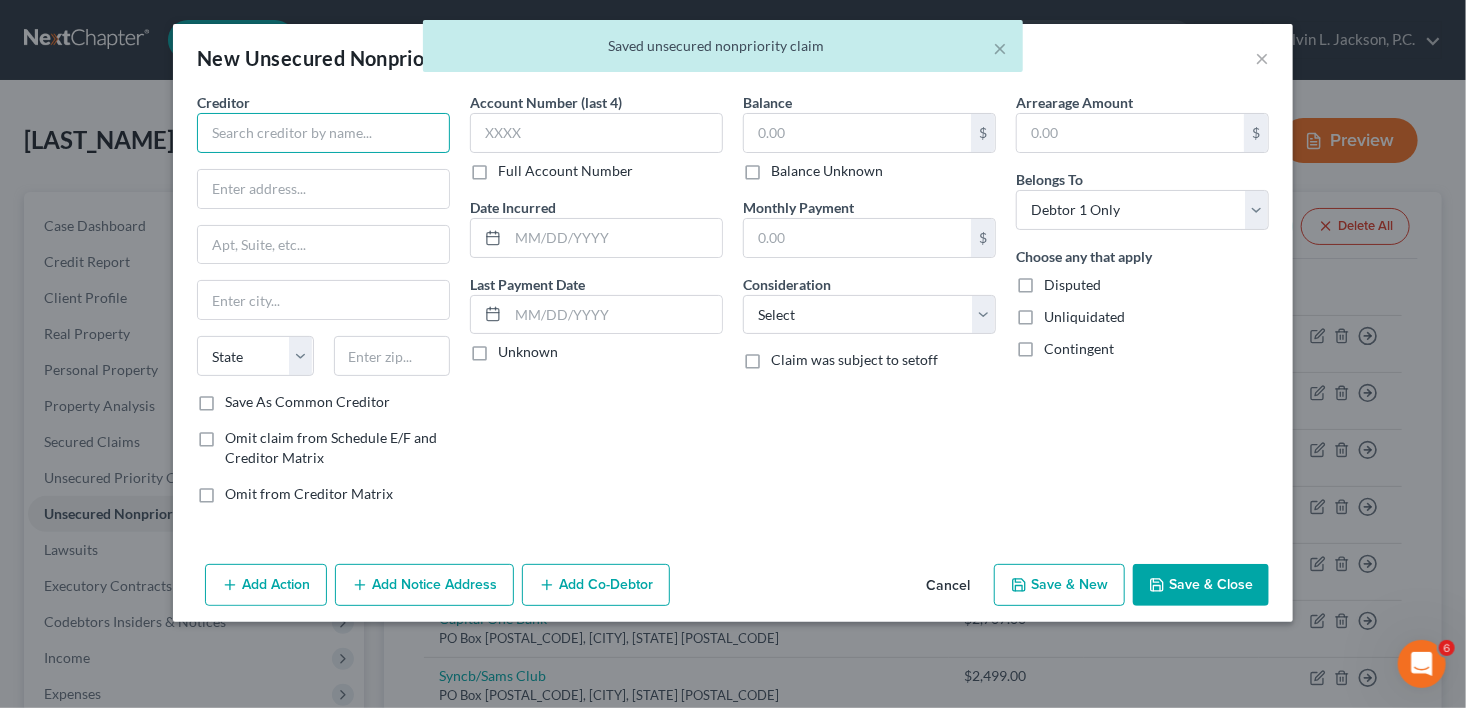 click at bounding box center (323, 133) 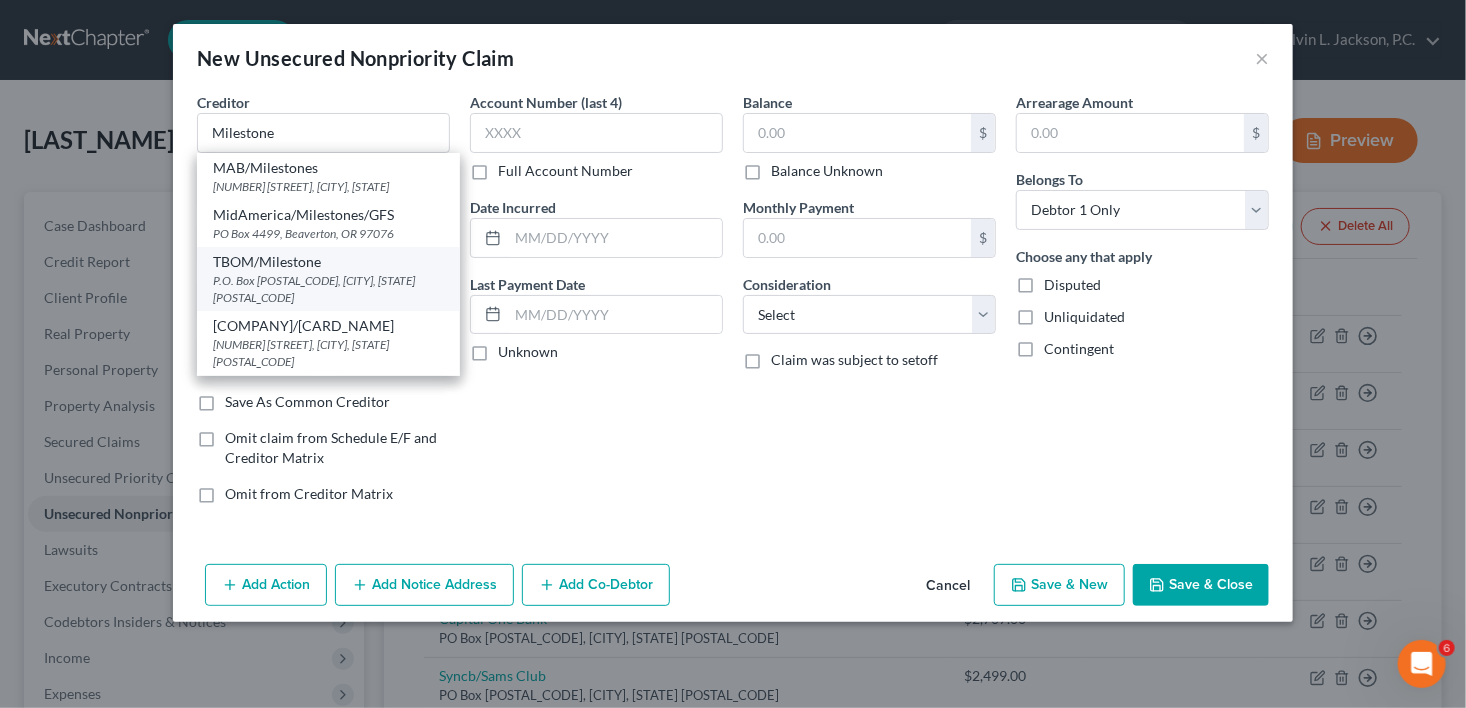 click on "TBOM/Milestone" at bounding box center [328, 262] 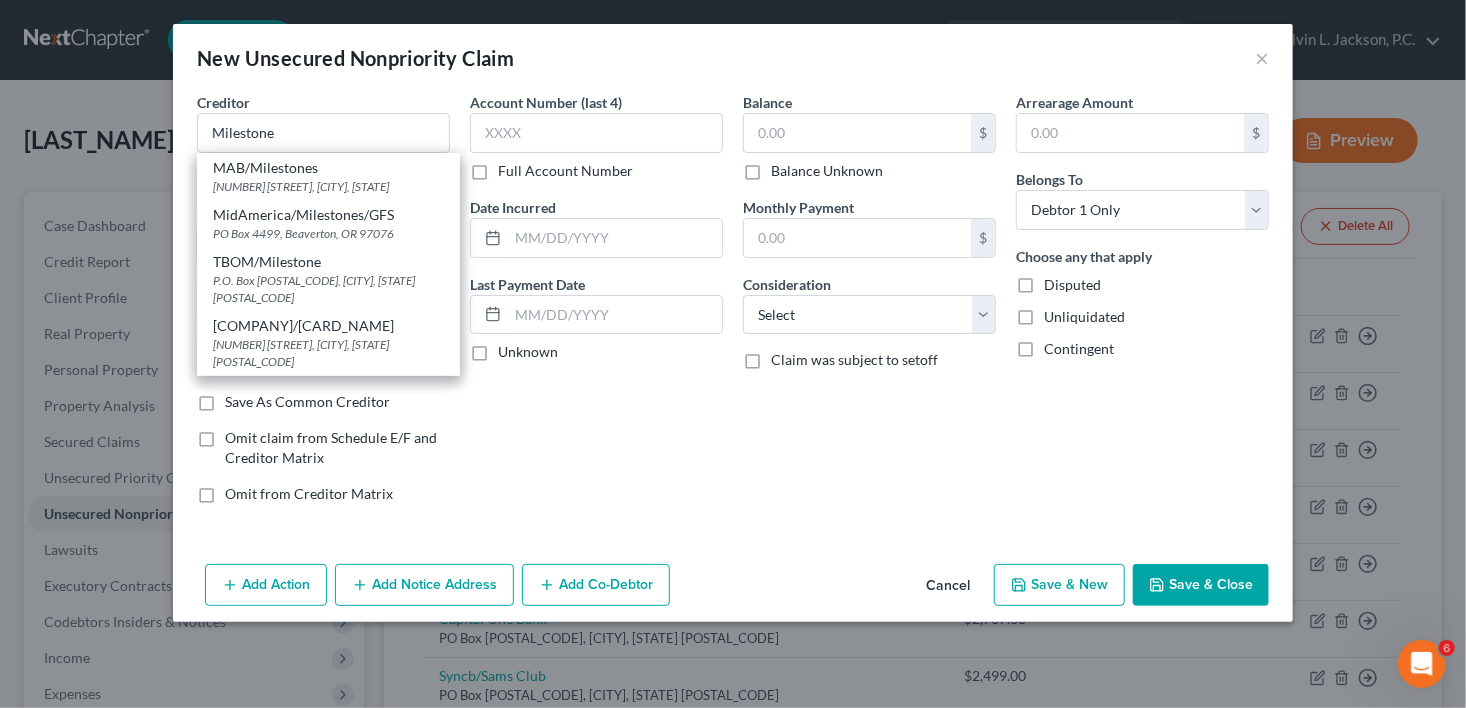 type on "TBOM/Milestone" 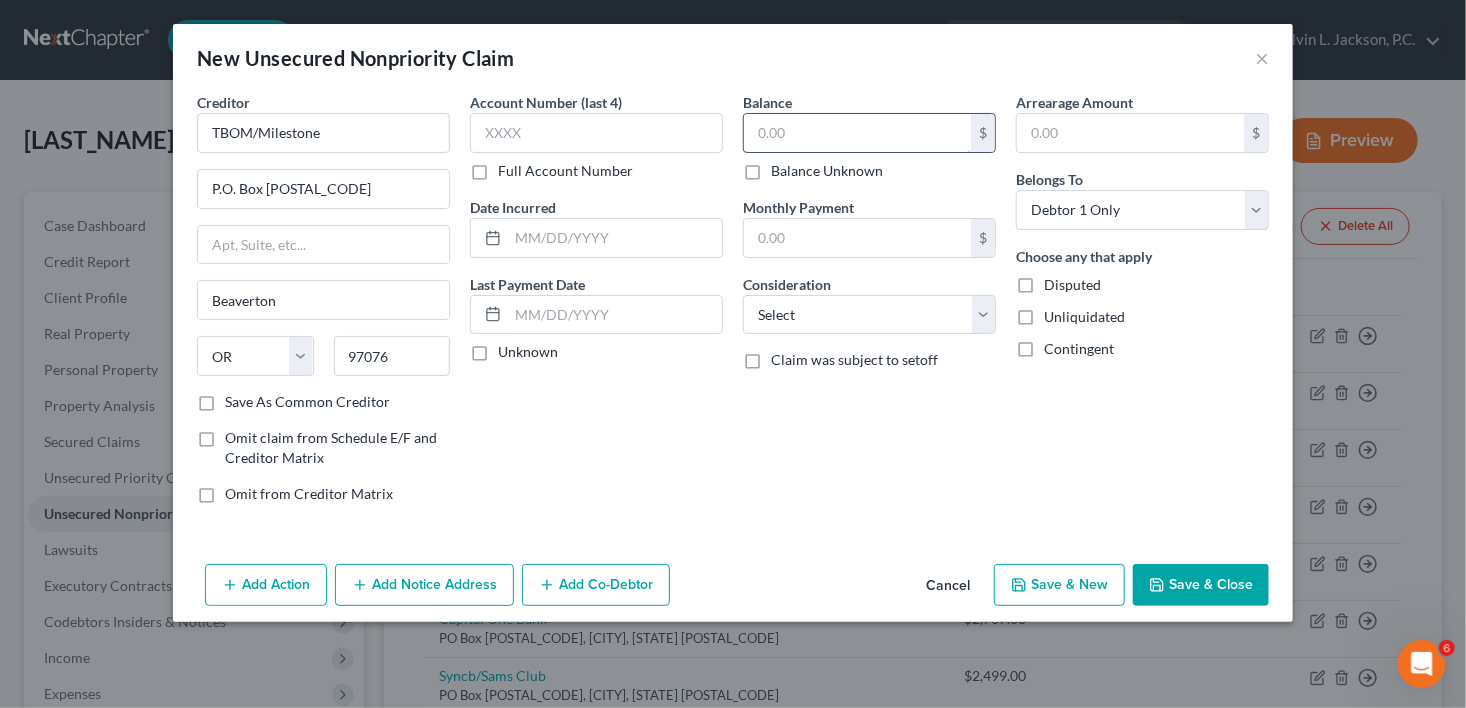 click at bounding box center (857, 133) 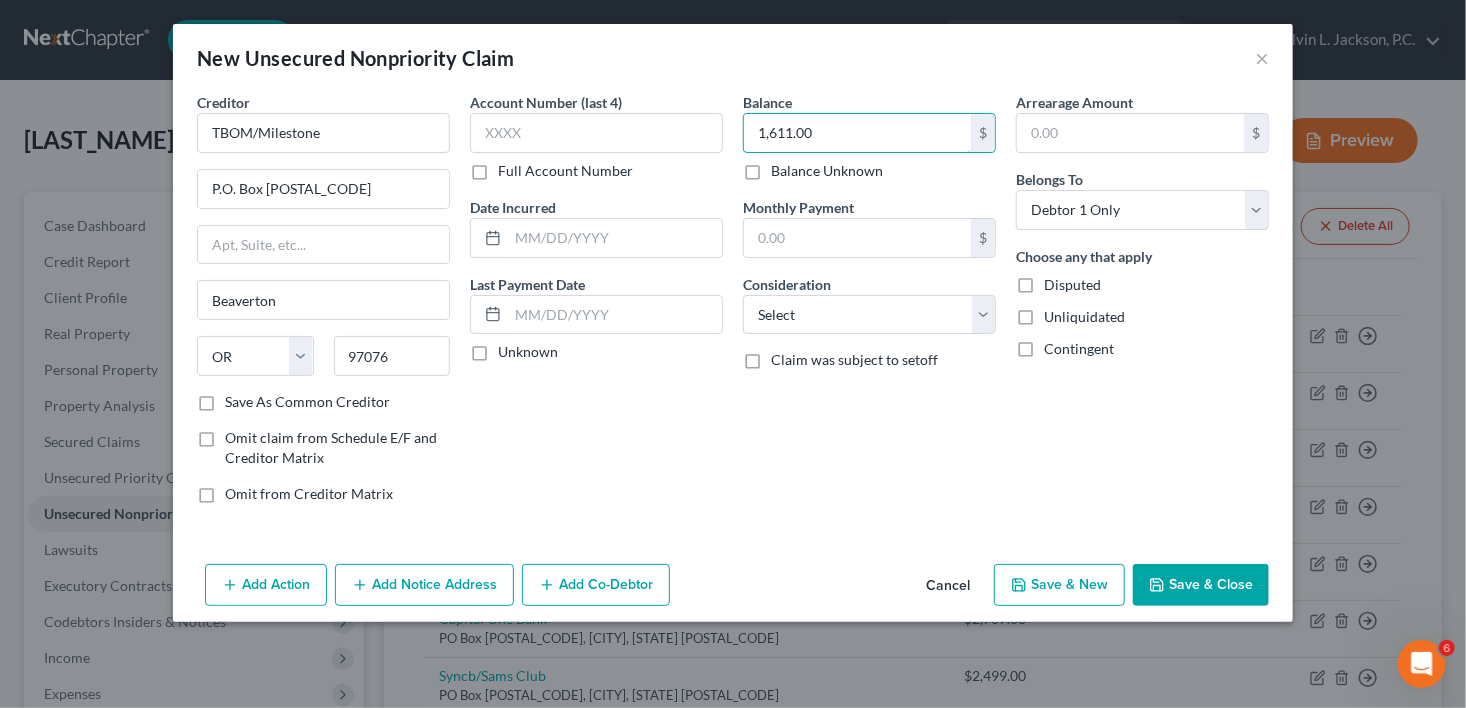 type on "1,611.00" 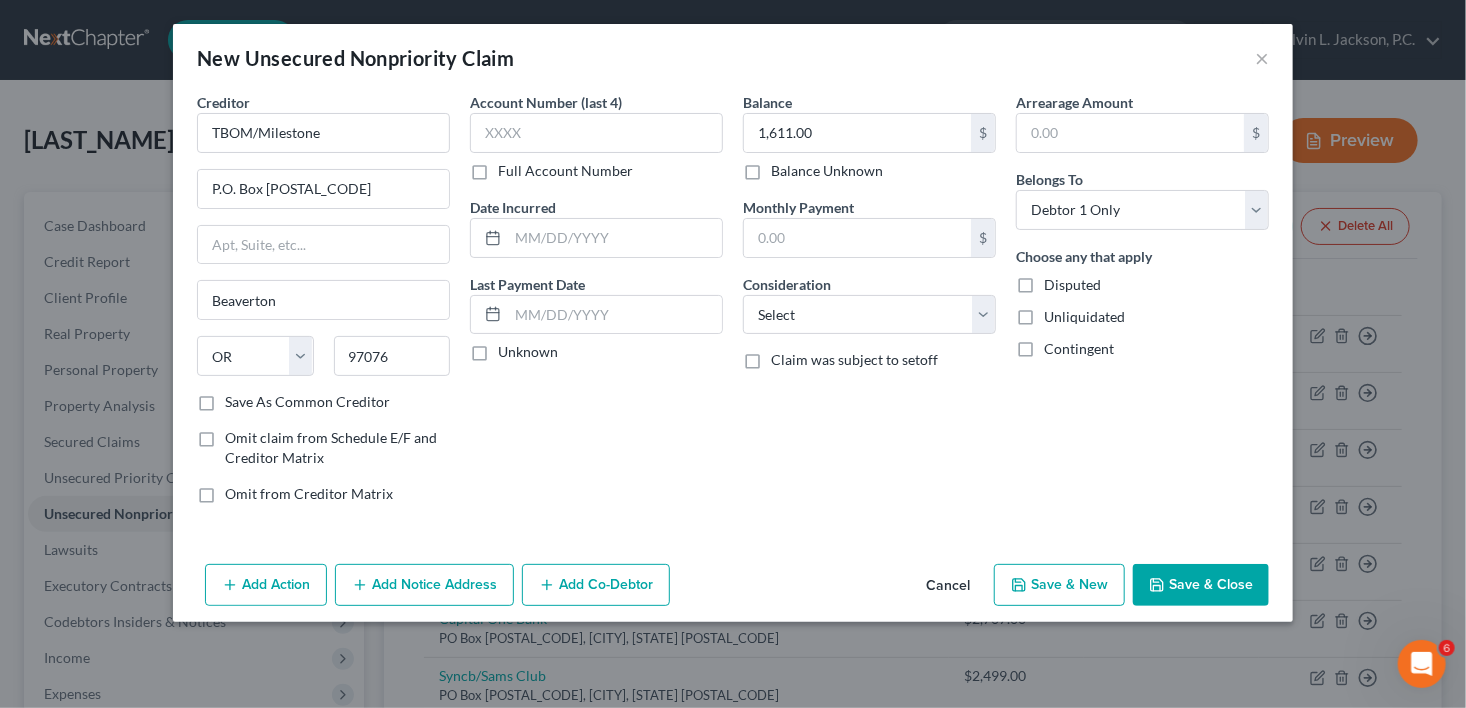click on "Balance
1,611.00 $
Balance Unknown
Balance Undetermined
1,611.00 $
Balance Unknown
Monthly Payment $ Consideration Select Cable / Satellite Services Collection Agency Credit Card Debt Debt Counseling / Attorneys Deficiency Balance Domestic Support Obligations Home / Car Repairs Income Taxes Judgment Liens Medical Services Monies Loaned / Advanced Mortgage Obligation From Divorce Or Separation Obligation To Pensions Other Overdrawn Bank Account Promised To Help Pay Creditors Student Loans Suppliers And Vendors Telephone / Internet Services Utility Services Claim was subject to setoff" at bounding box center (869, 306) 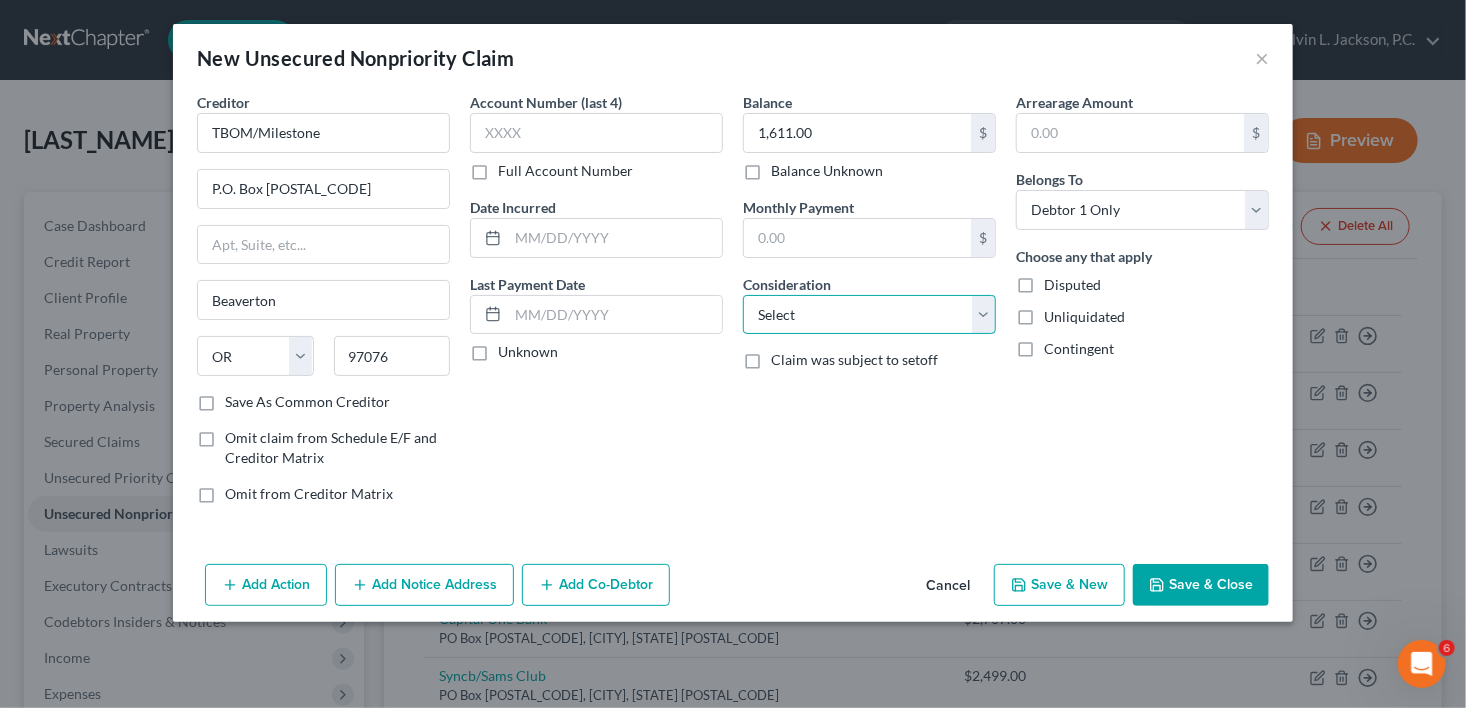 click on "Select Cable / Satellite Services Collection Agency Credit Card Debt Debt Counseling / Attorneys Deficiency Balance Domestic Support Obligations Home / Car Repairs Income Taxes Judgment Liens Medical Services Monies Loaned / Advanced Mortgage Obligation From Divorce Or Separation Obligation To Pensions Other Overdrawn Bank Account Promised To Help Pay Creditors Student Loans Suppliers And Vendors Telephone / Internet Services Utility Services" at bounding box center [869, 315] 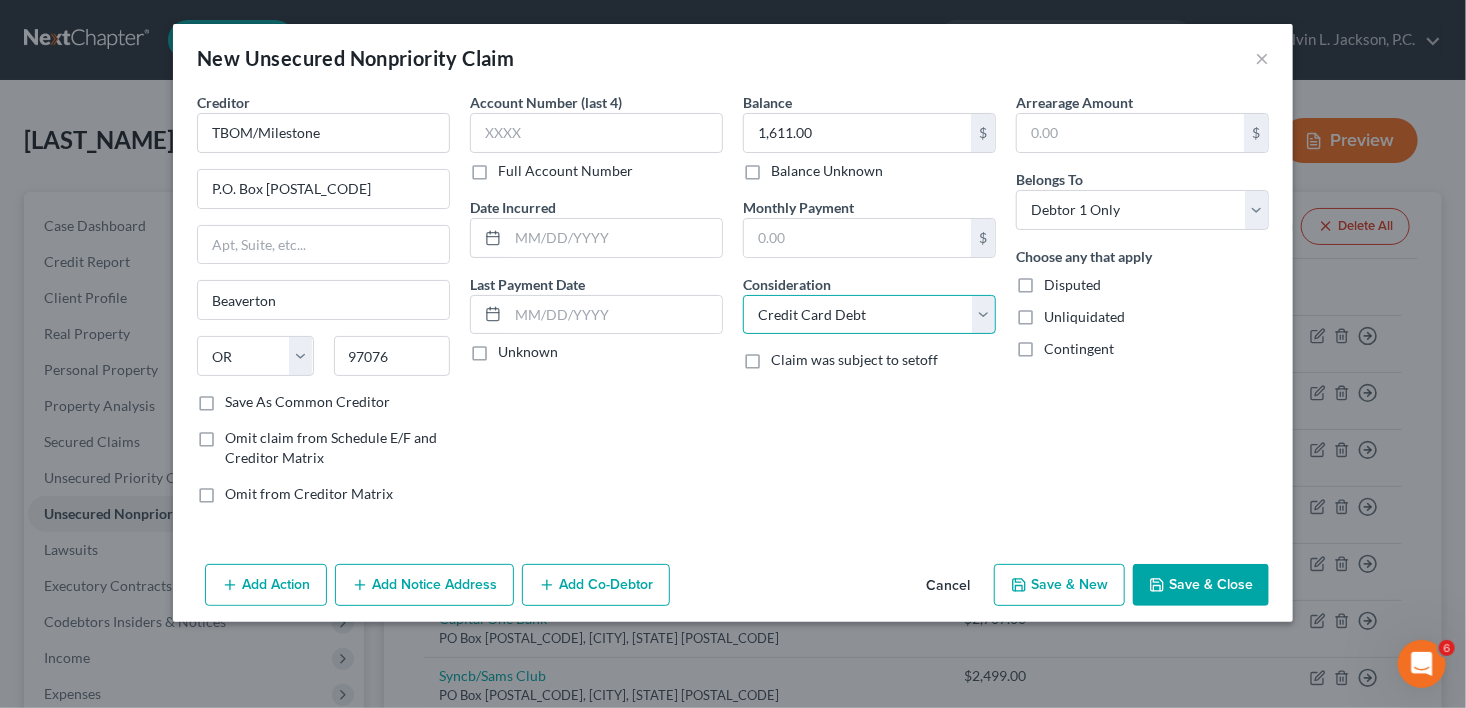 click on "Select Cable / Satellite Services Collection Agency Credit Card Debt Debt Counseling / Attorneys Deficiency Balance Domestic Support Obligations Home / Car Repairs Income Taxes Judgment Liens Medical Services Monies Loaned / Advanced Mortgage Obligation From Divorce Or Separation Obligation To Pensions Other Overdrawn Bank Account Promised To Help Pay Creditors Student Loans Suppliers And Vendors Telephone / Internet Services Utility Services" at bounding box center [869, 315] 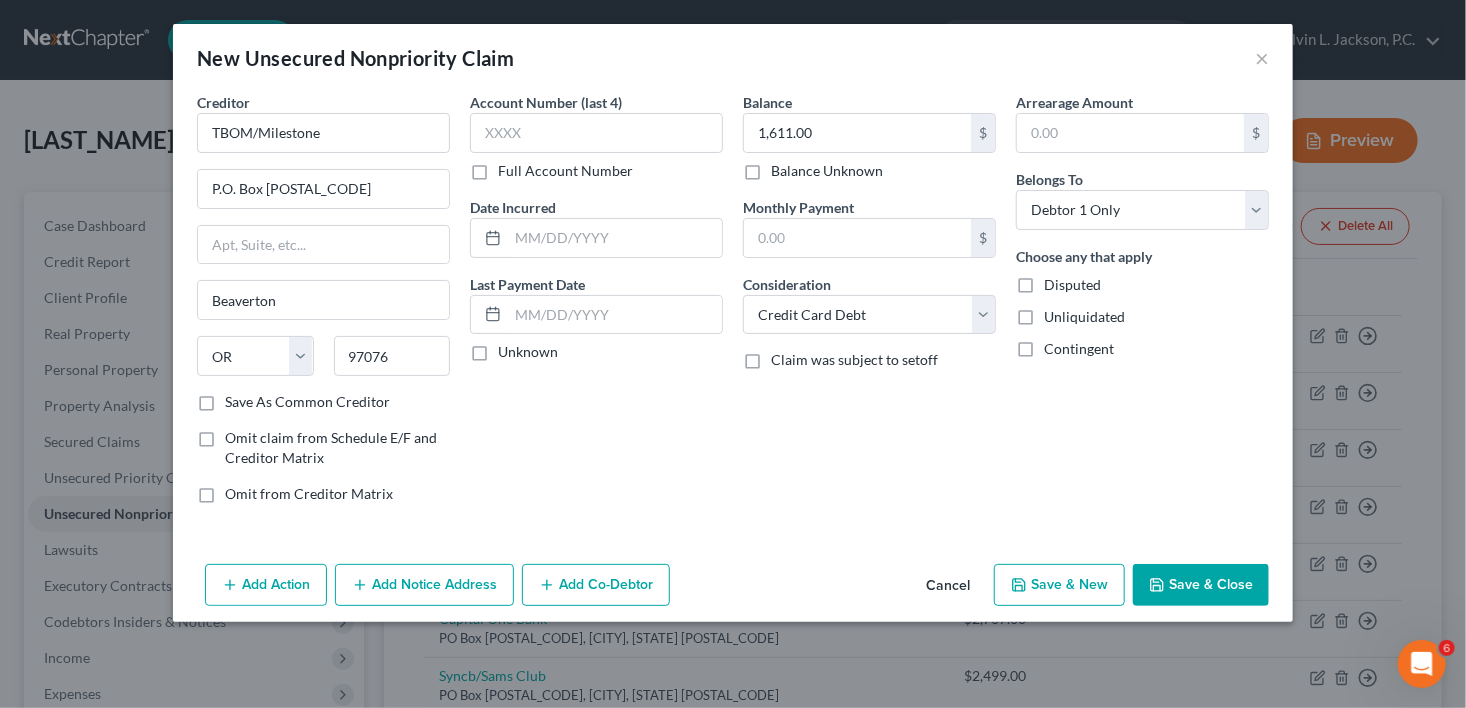 click 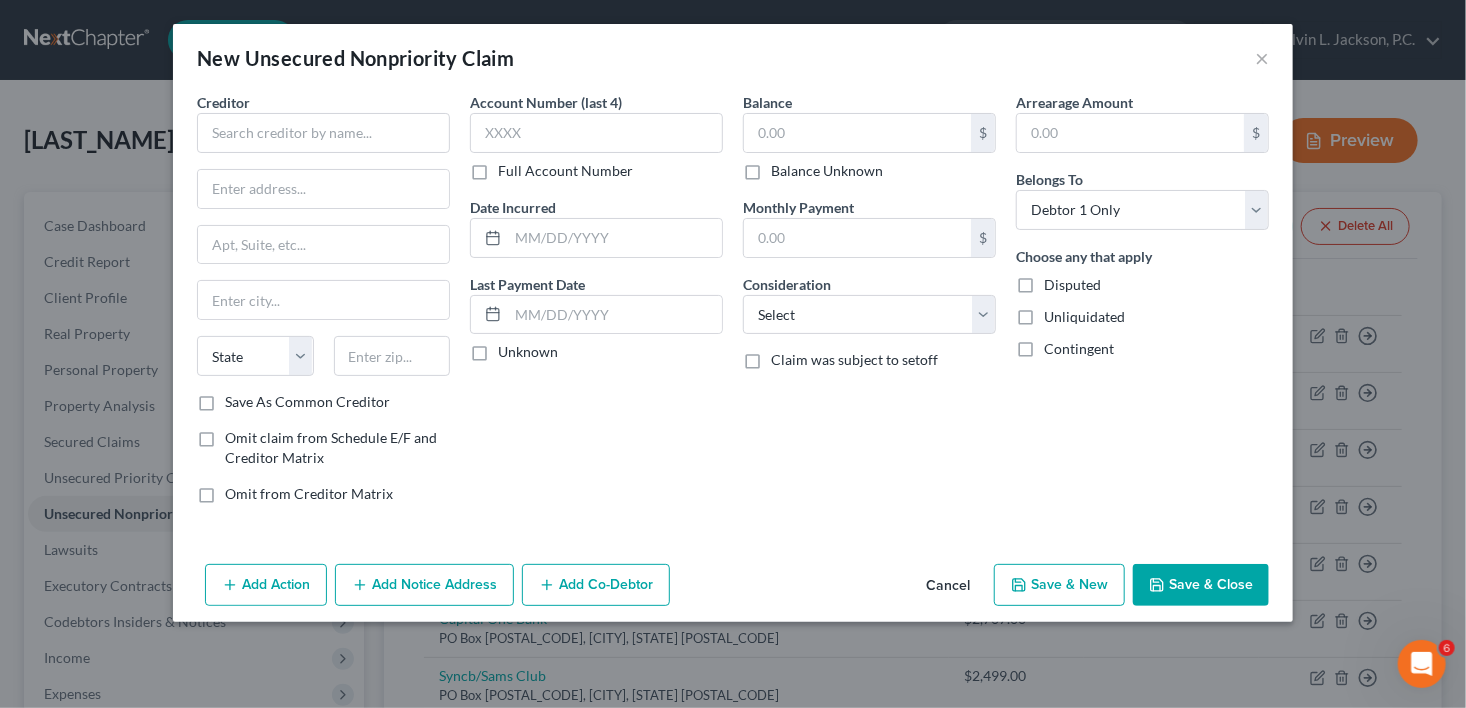 type on "0.00" 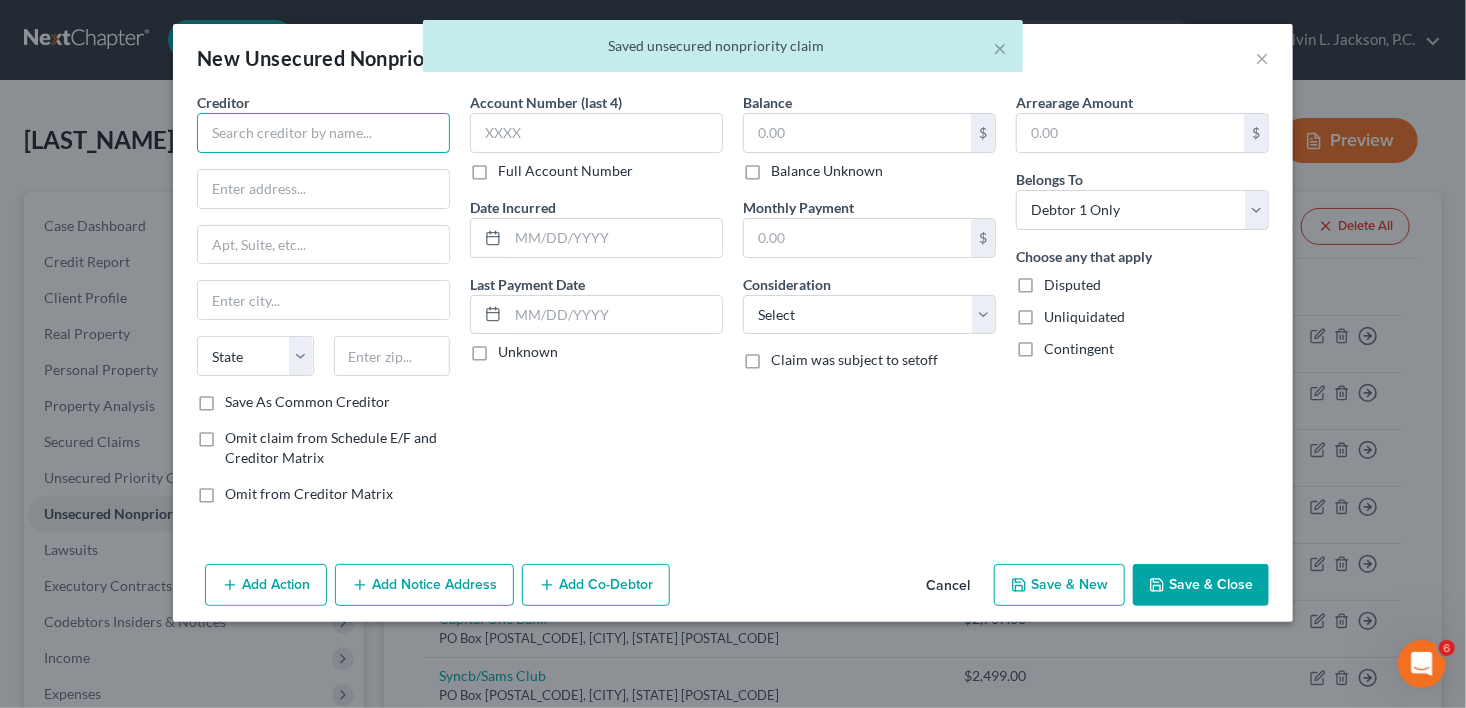 click at bounding box center [323, 133] 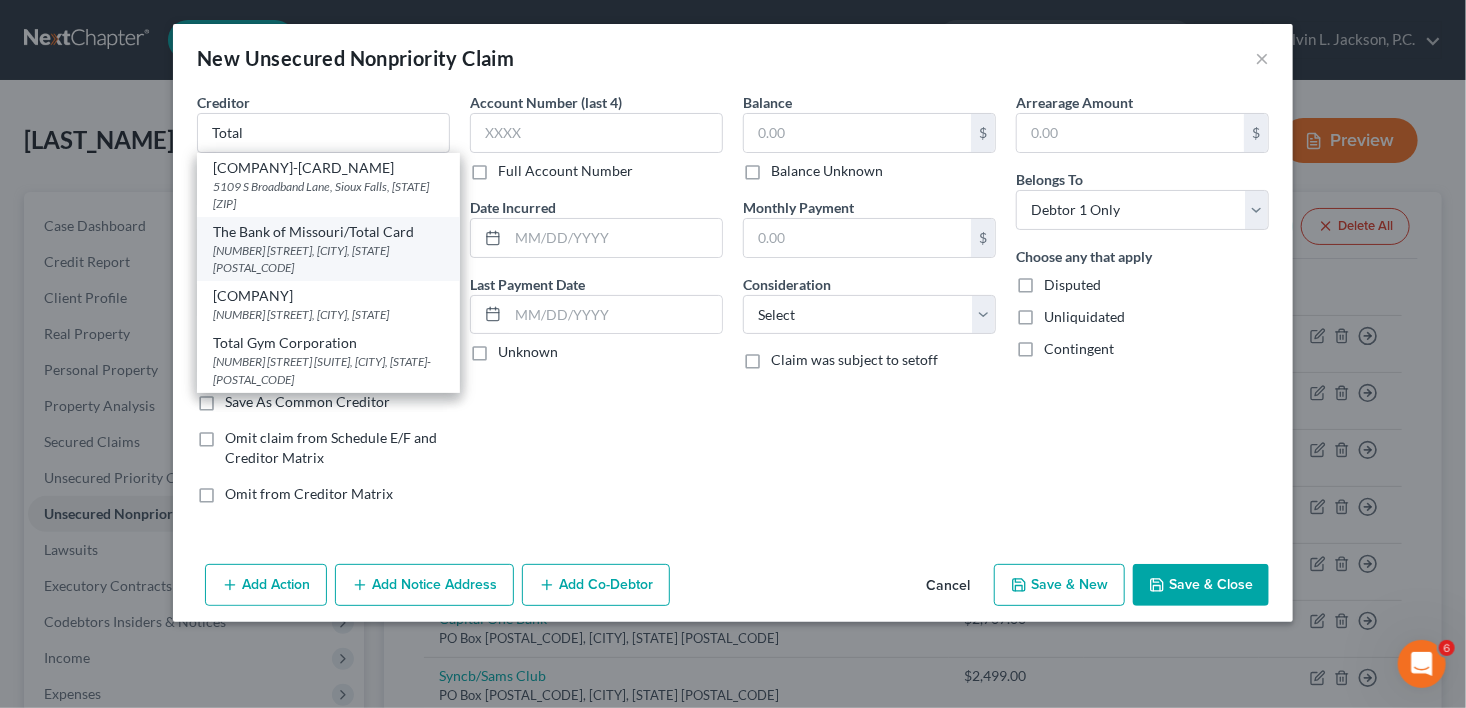 click on "[NUMBER] [STREET], [CITY], [STATE] [POSTAL_CODE]" at bounding box center [328, 259] 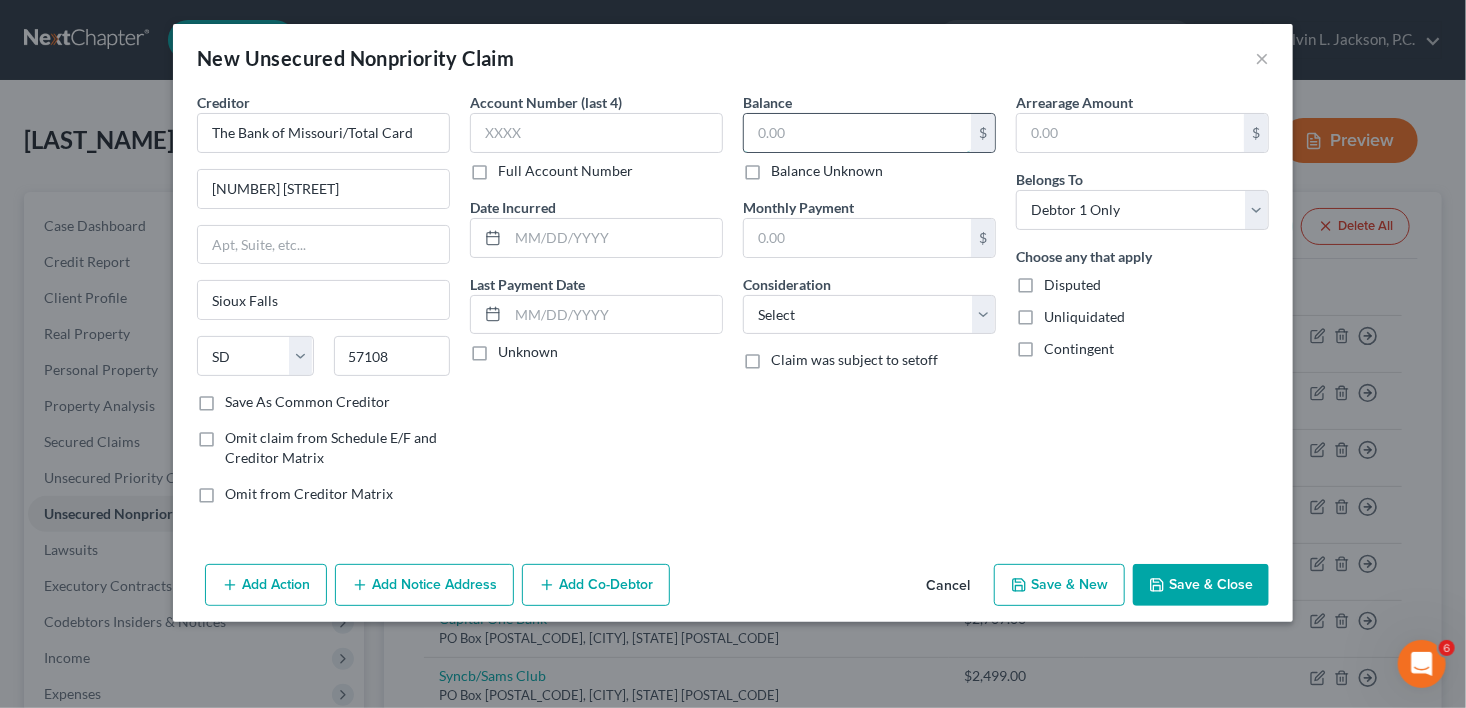 click at bounding box center [857, 133] 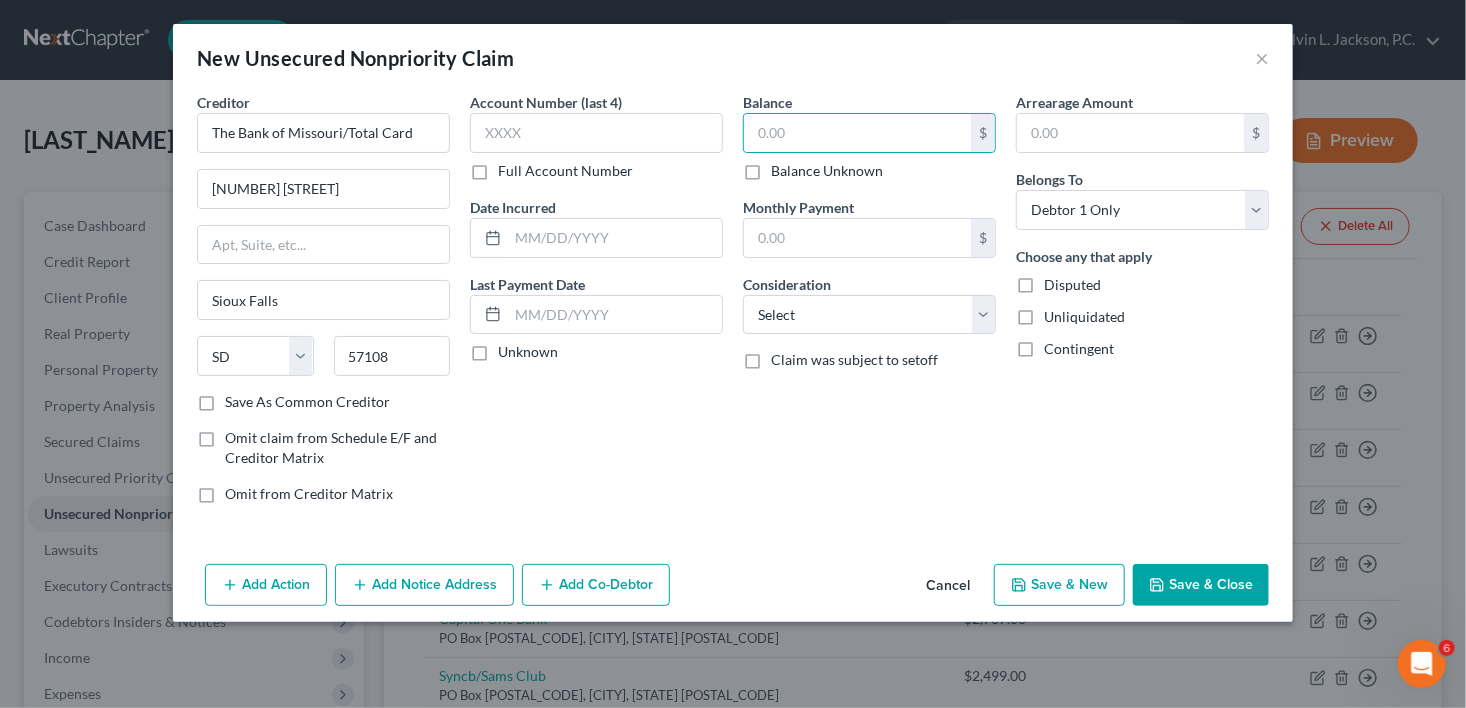 click on "Balance Unknown" at bounding box center [827, 171] 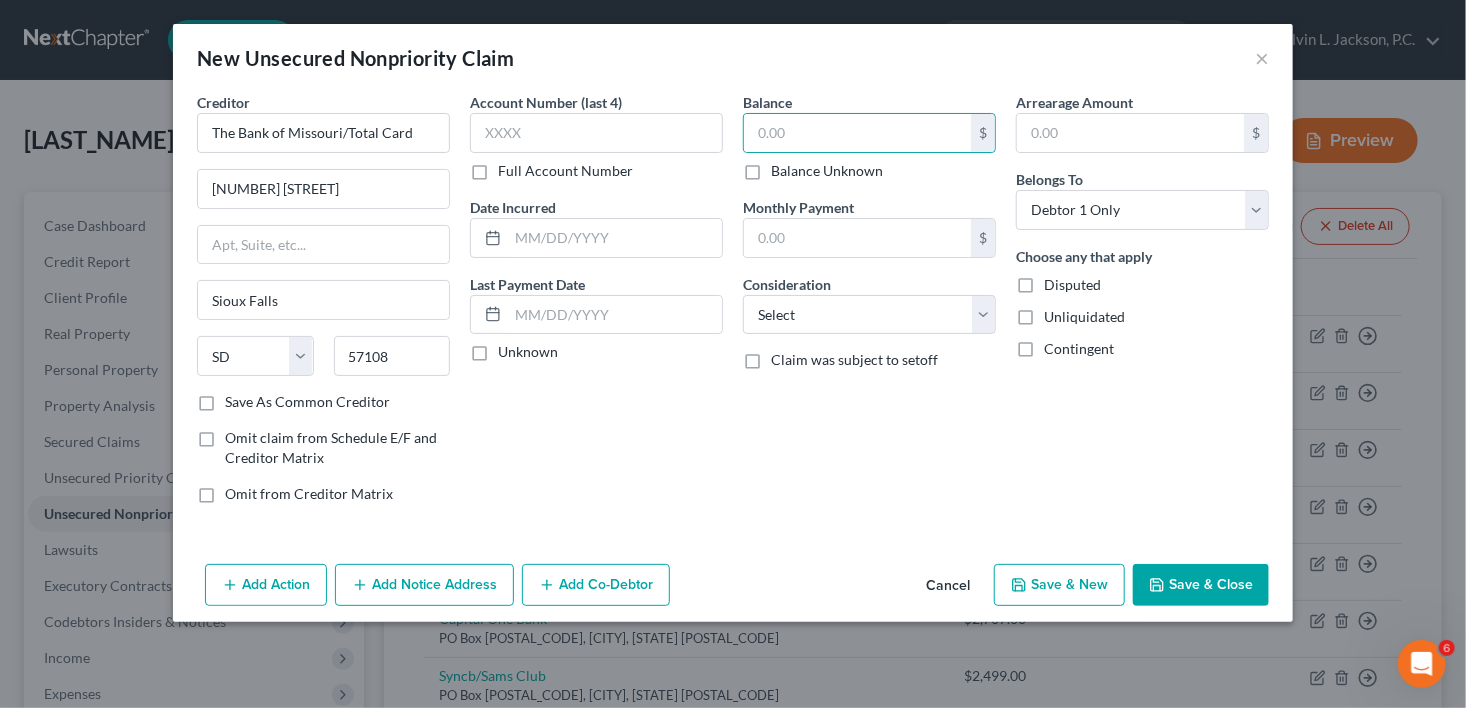 click on "Balance Unknown" at bounding box center [785, 167] 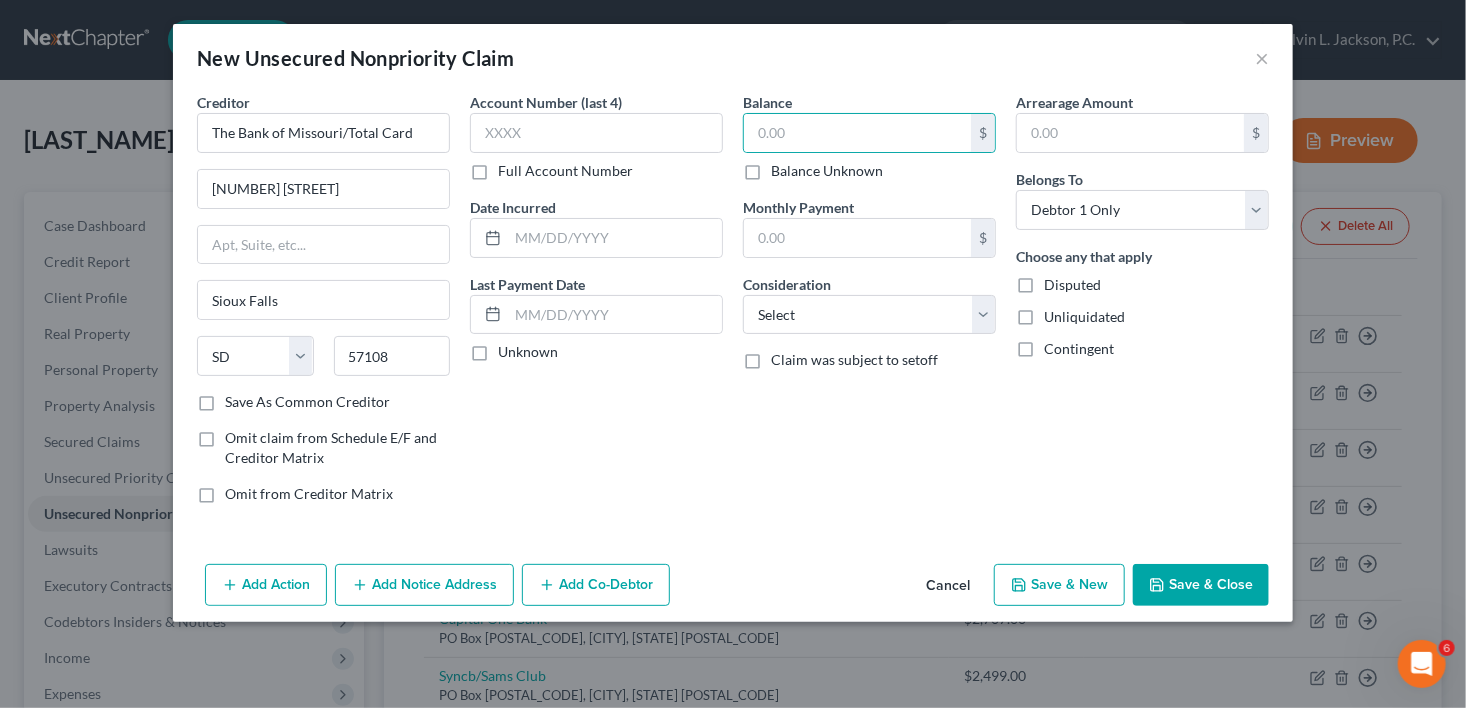 checkbox on "true" 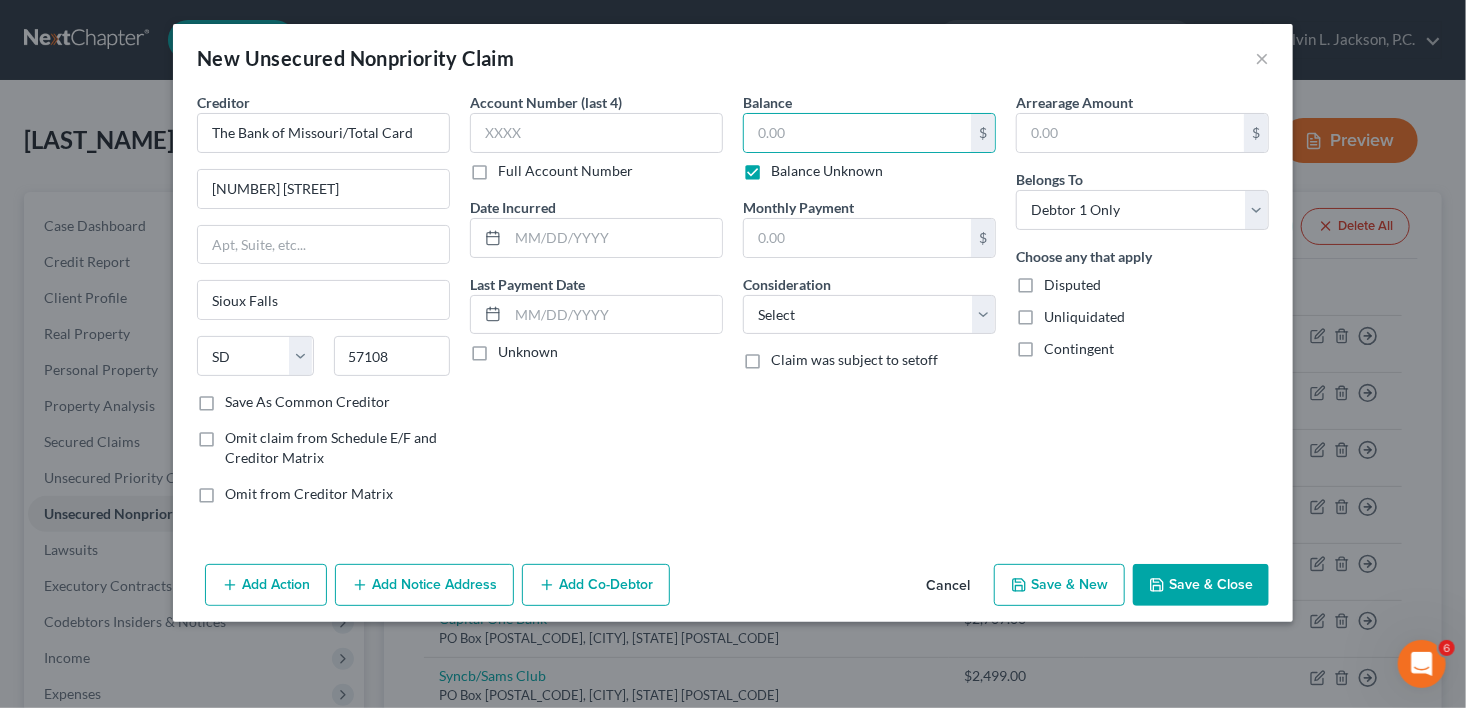 type on "0.00" 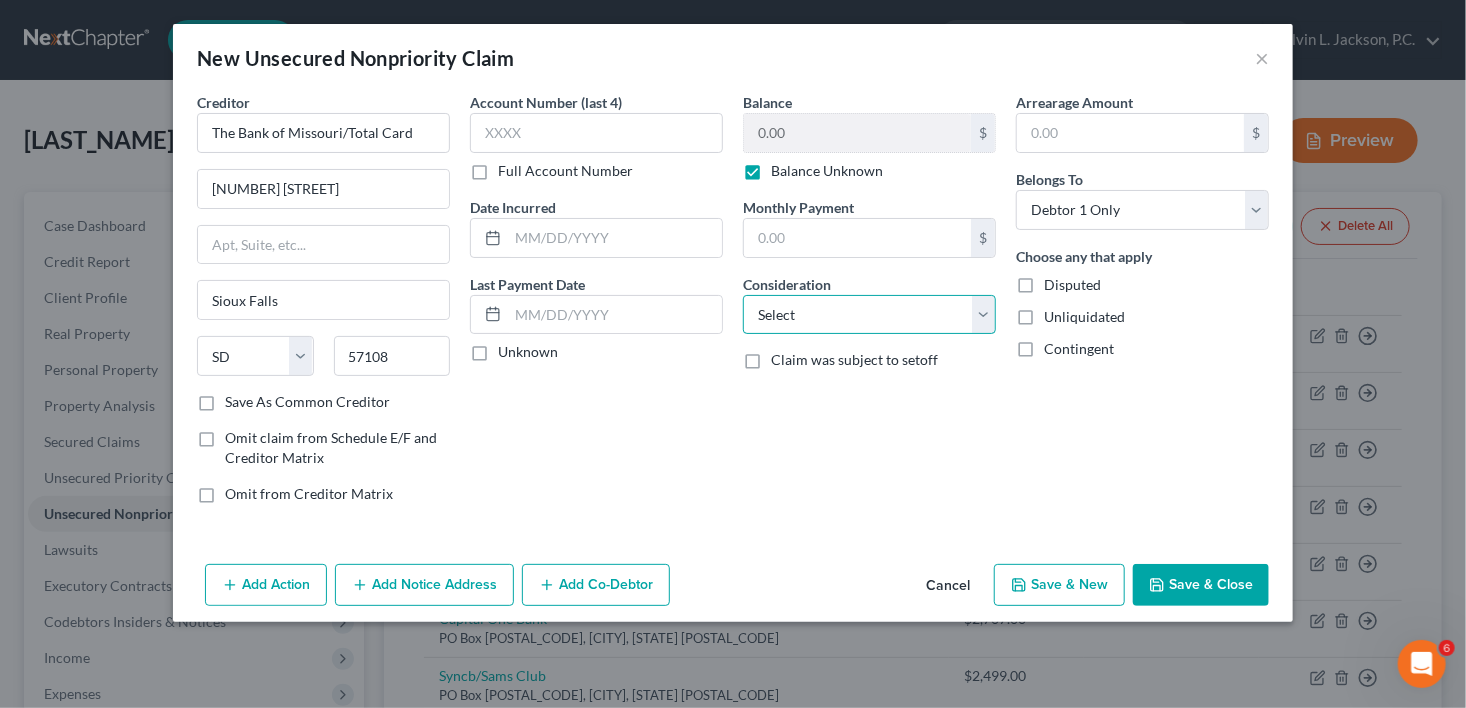 click on "Select Cable / Satellite Services Collection Agency Credit Card Debt Debt Counseling / Attorneys Deficiency Balance Domestic Support Obligations Home / Car Repairs Income Taxes Judgment Liens Medical Services Monies Loaned / Advanced Mortgage Obligation From Divorce Or Separation Obligation To Pensions Other Overdrawn Bank Account Promised To Help Pay Creditors Student Loans Suppliers And Vendors Telephone / Internet Services Utility Services" at bounding box center (869, 315) 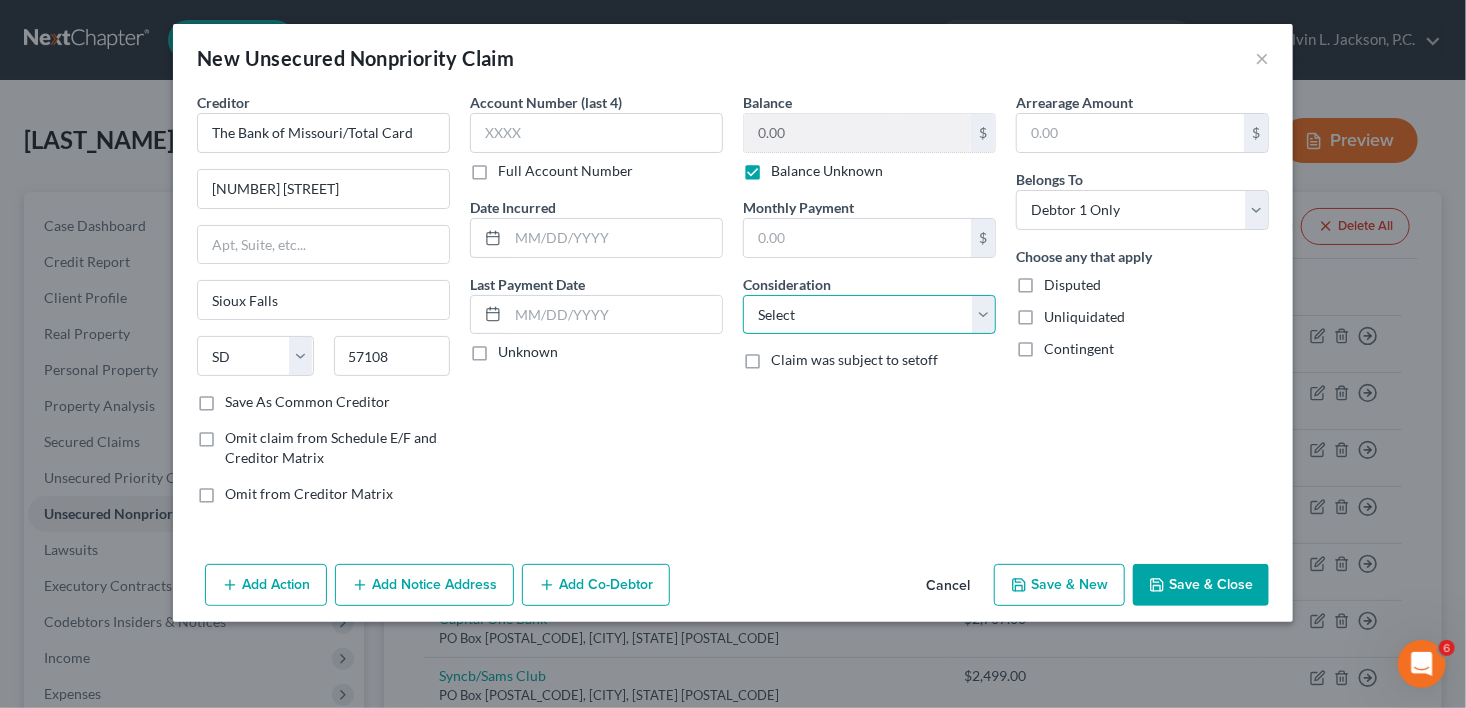 select on "2" 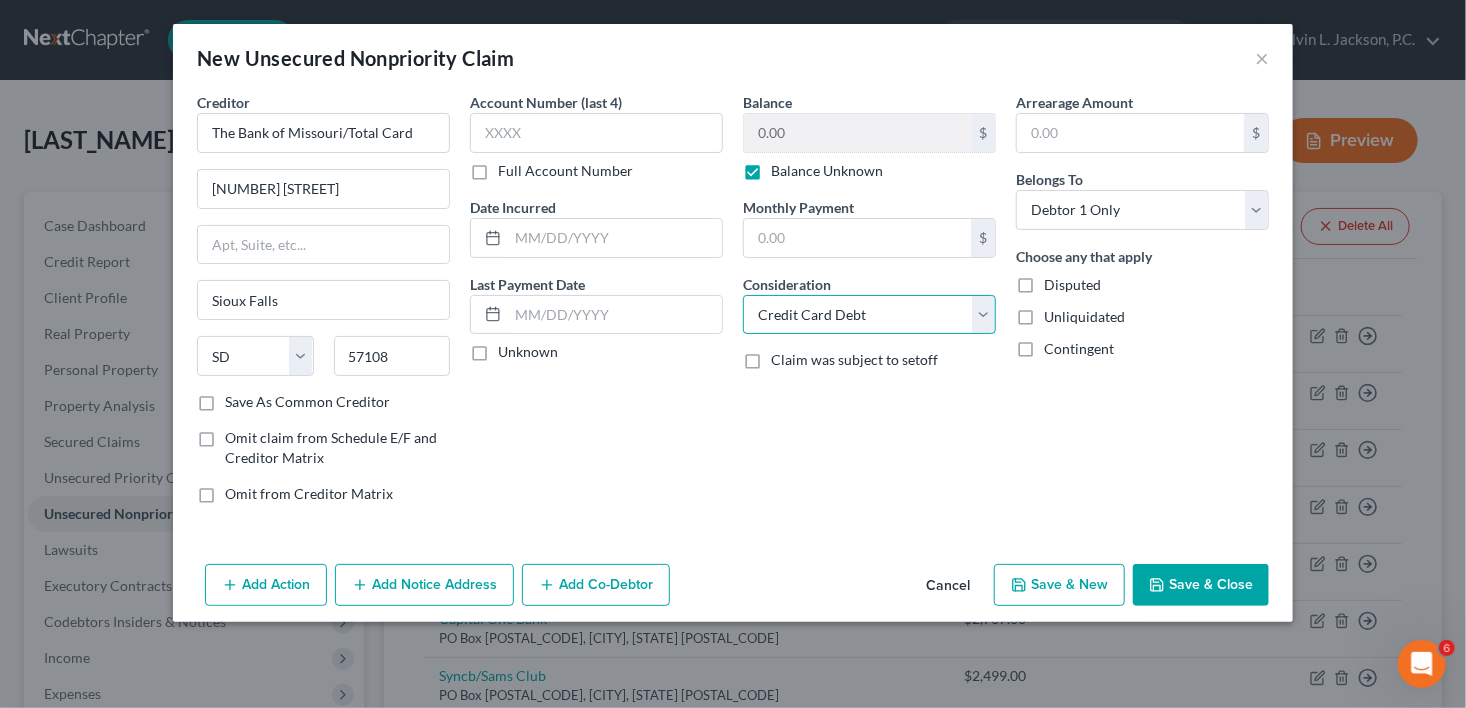 click on "Select Cable / Satellite Services Collection Agency Credit Card Debt Debt Counseling / Attorneys Deficiency Balance Domestic Support Obligations Home / Car Repairs Income Taxes Judgment Liens Medical Services Monies Loaned / Advanced Mortgage Obligation From Divorce Or Separation Obligation To Pensions Other Overdrawn Bank Account Promised To Help Pay Creditors Student Loans Suppliers And Vendors Telephone / Internet Services Utility Services" at bounding box center (869, 315) 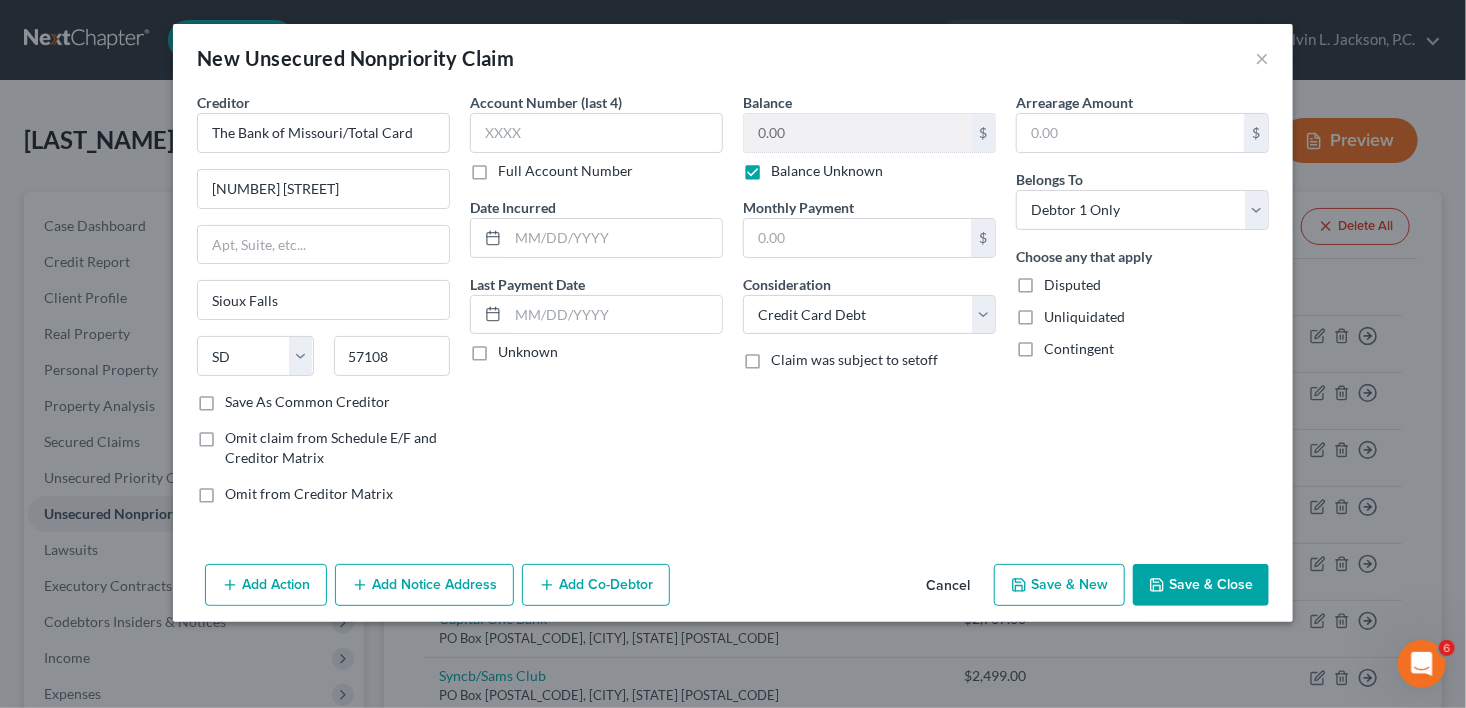 click on "Save & New" at bounding box center [1059, 585] 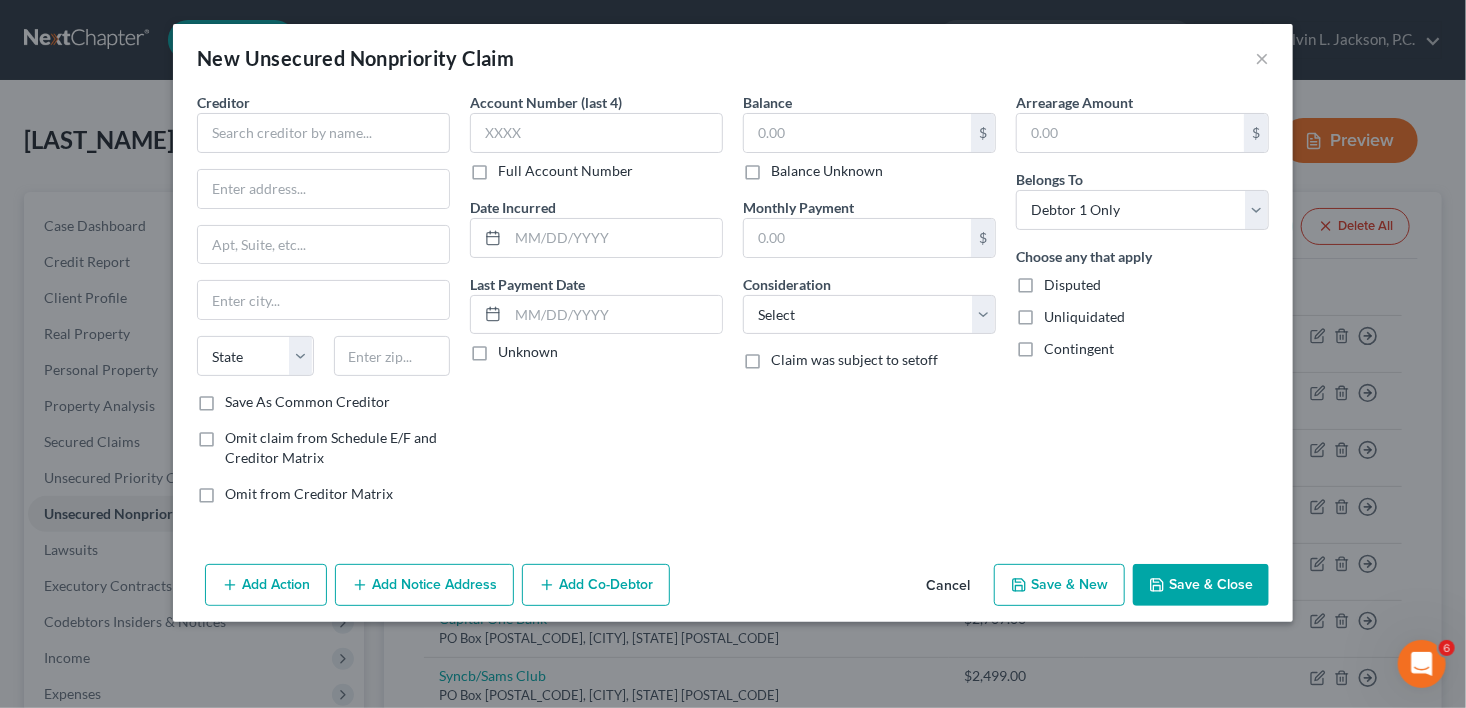 type on "0.00" 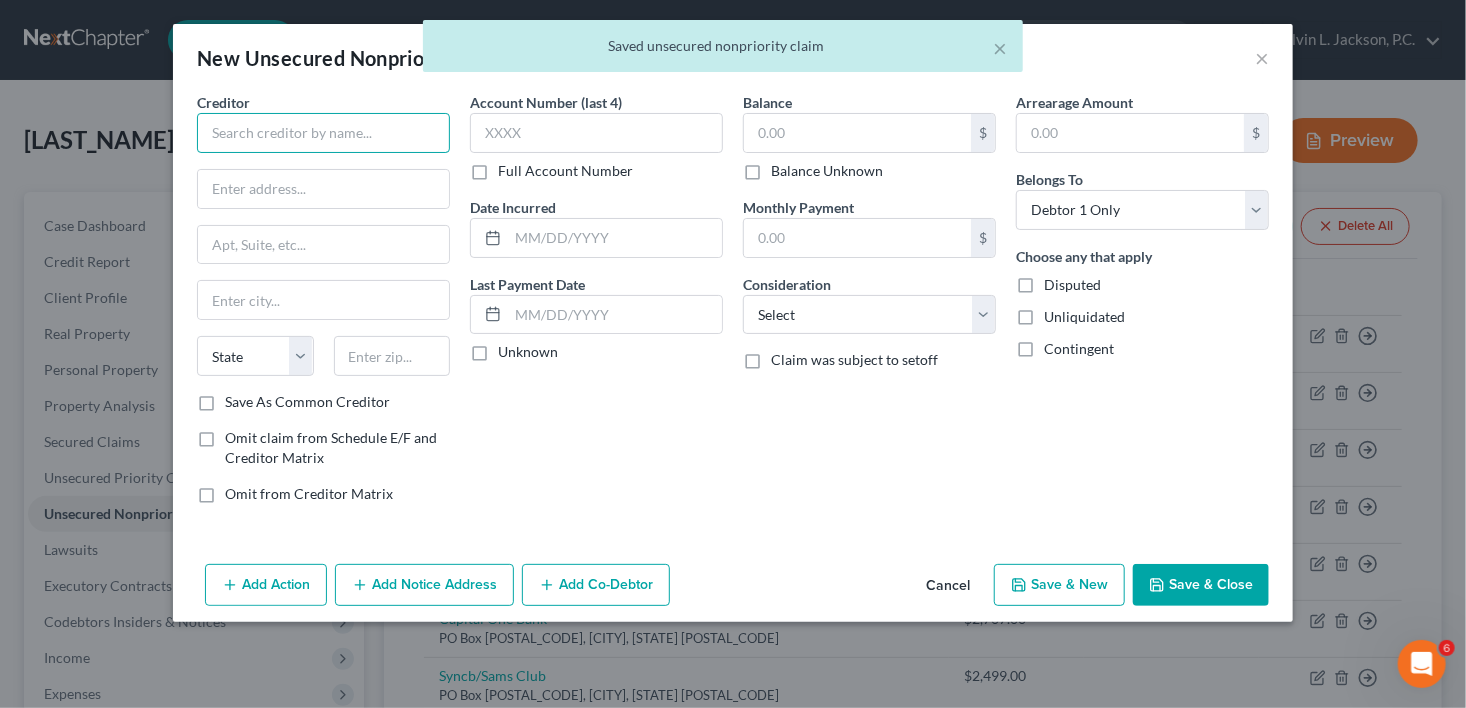 click at bounding box center [323, 133] 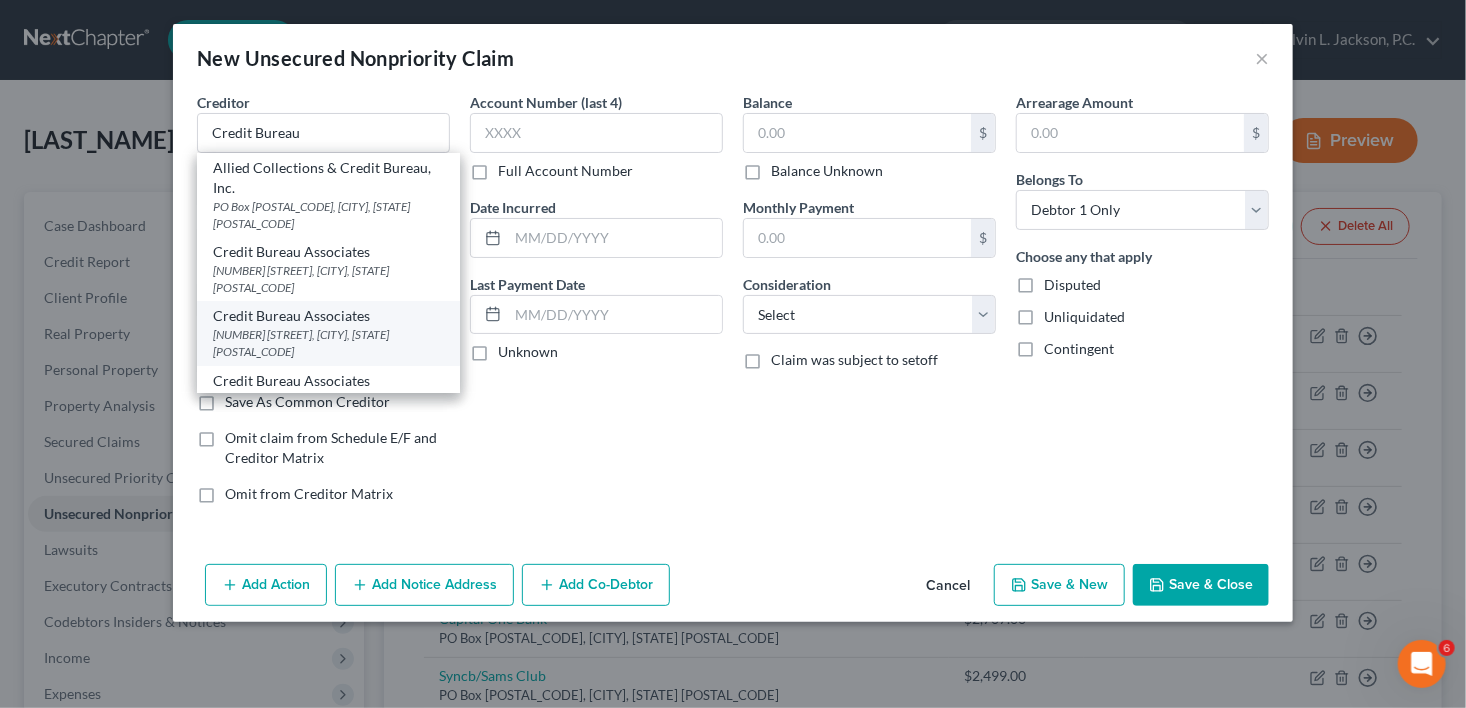 click on "[NUMBER] [STREET], [CITY], [STATE] [POSTAL_CODE]" at bounding box center (328, 343) 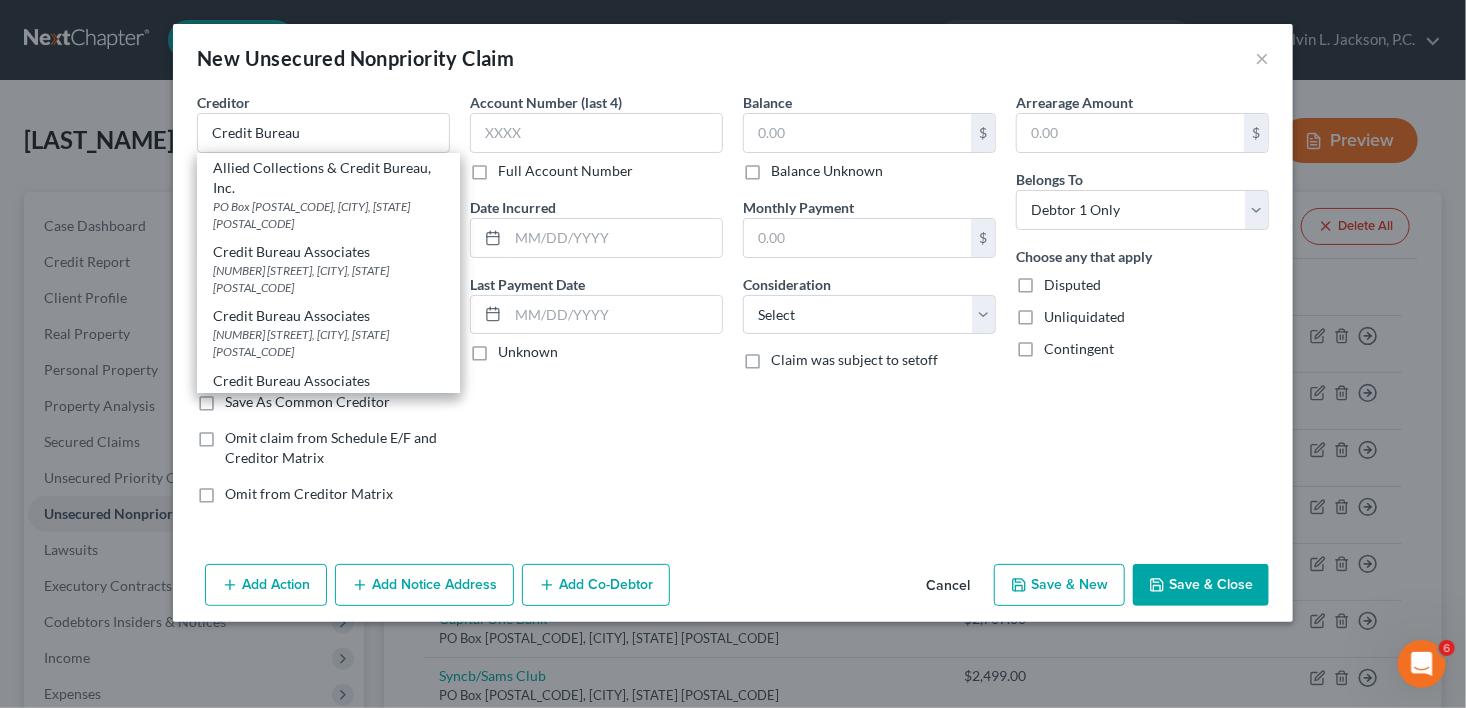 type on "Credit Bureau Associates" 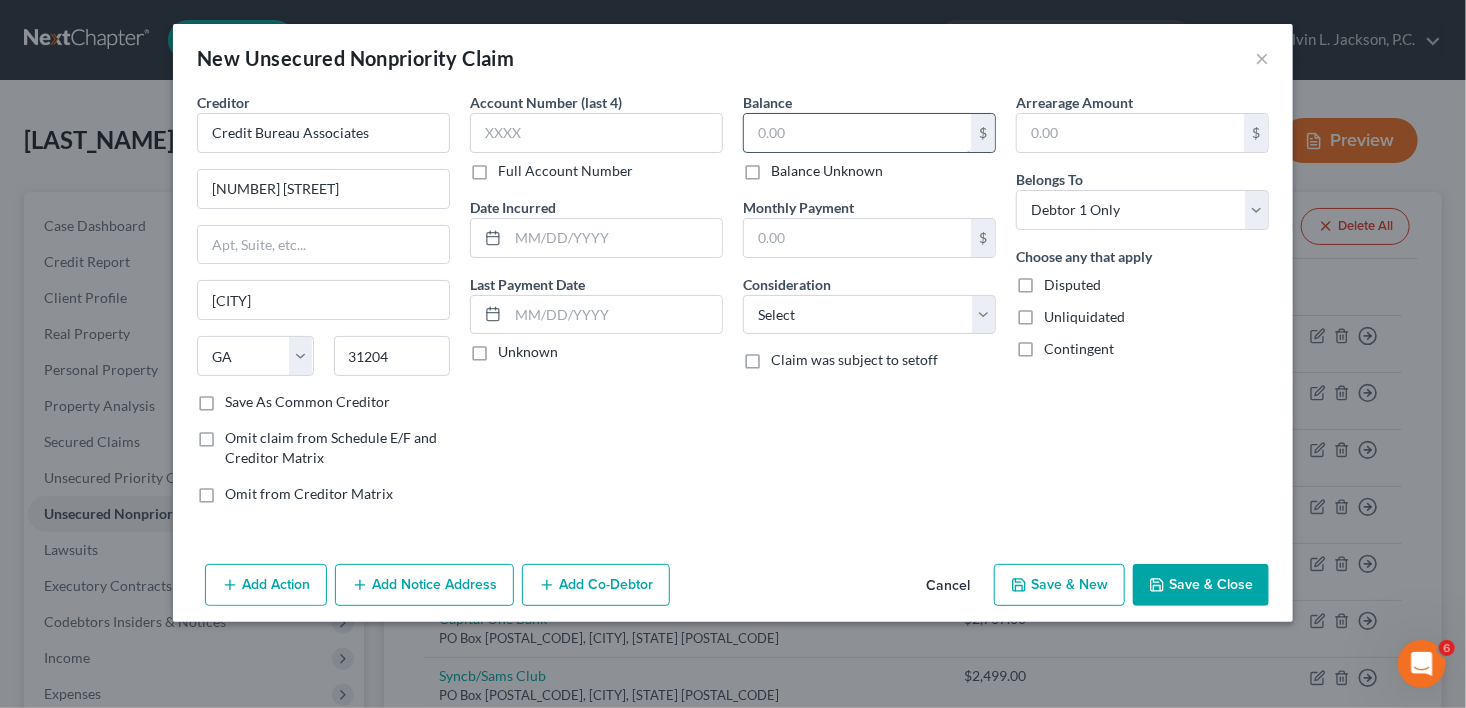 click at bounding box center (857, 133) 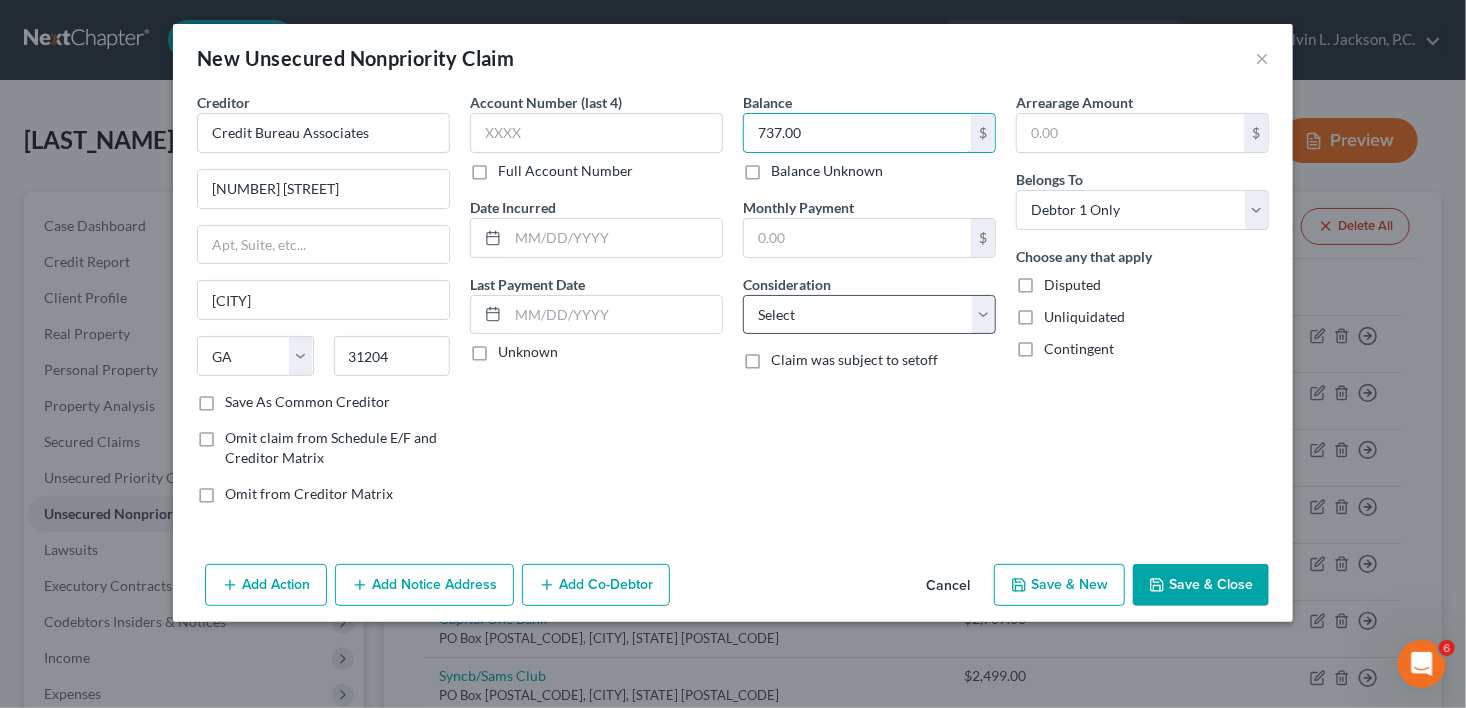 type on "737.00" 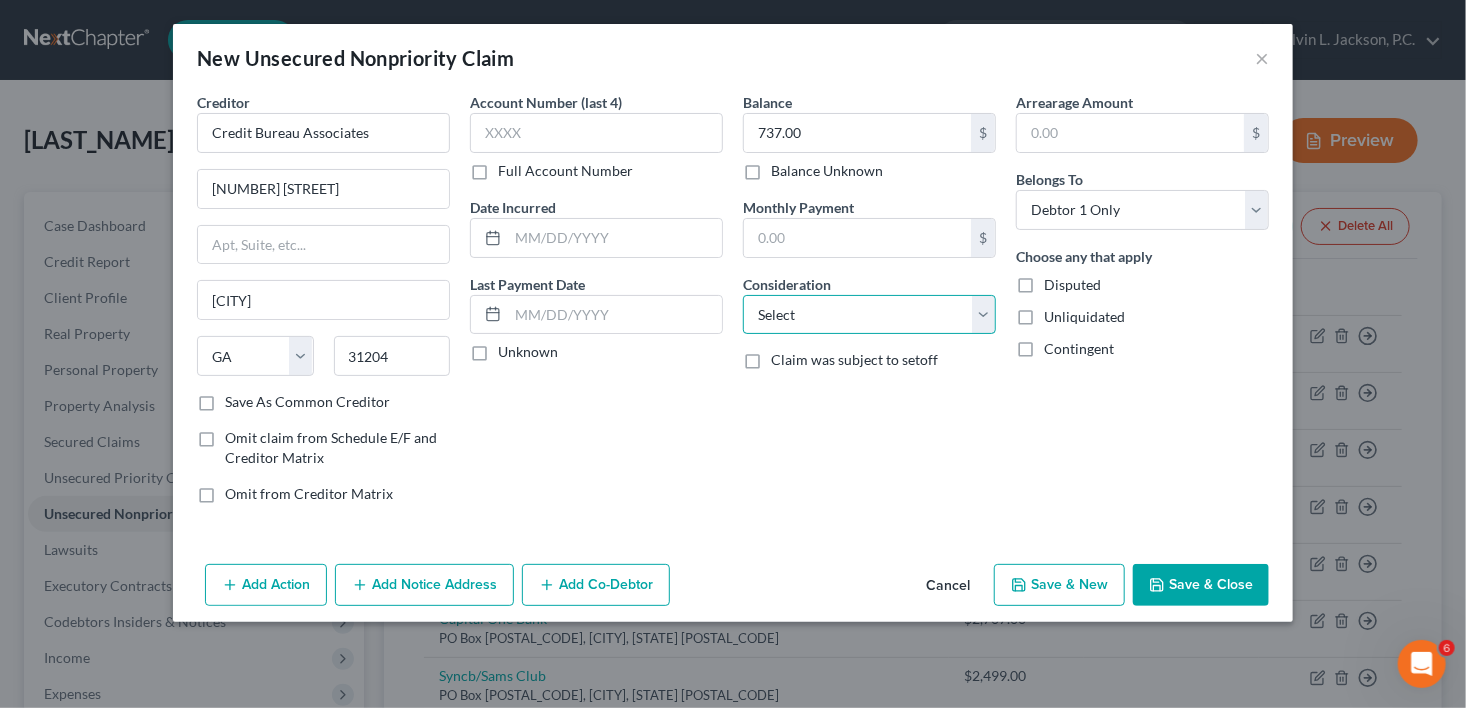 click on "Select Cable / Satellite Services Collection Agency Credit Card Debt Debt Counseling / Attorneys Deficiency Balance Domestic Support Obligations Home / Car Repairs Income Taxes Judgment Liens Medical Services Monies Loaned / Advanced Mortgage Obligation From Divorce Or Separation Obligation To Pensions Other Overdrawn Bank Account Promised To Help Pay Creditors Student Loans Suppliers And Vendors Telephone / Internet Services Utility Services" at bounding box center (869, 315) 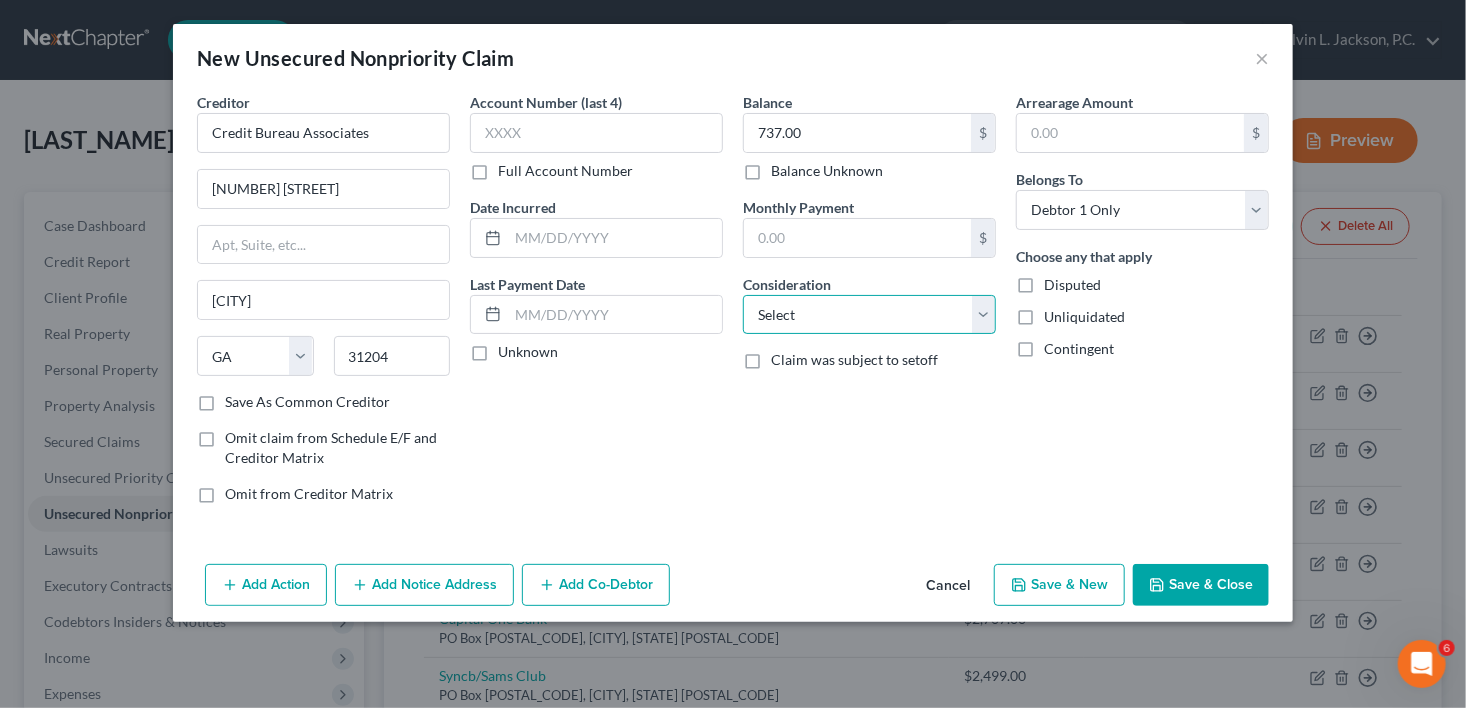 select on "1" 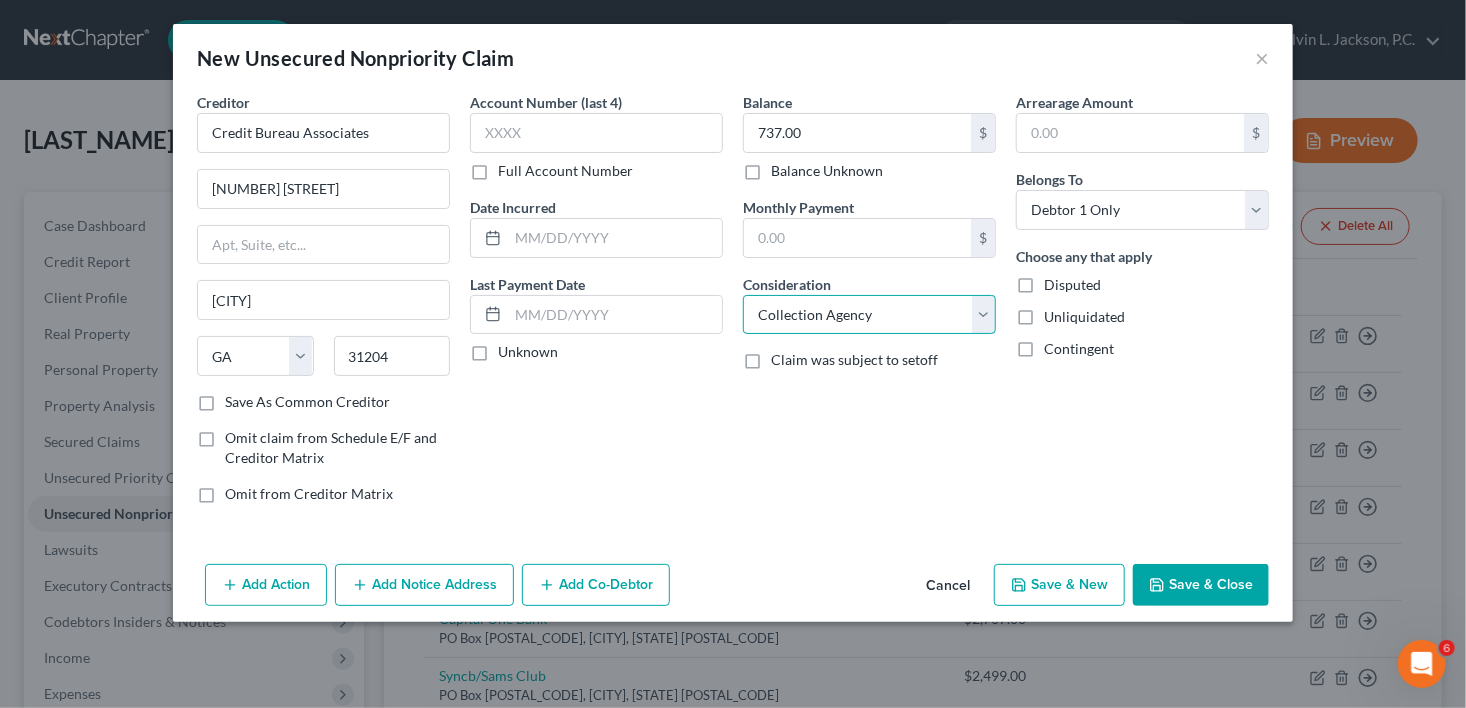 click on "Select Cable / Satellite Services Collection Agency Credit Card Debt Debt Counseling / Attorneys Deficiency Balance Domestic Support Obligations Home / Car Repairs Income Taxes Judgment Liens Medical Services Monies Loaned / Advanced Mortgage Obligation From Divorce Or Separation Obligation To Pensions Other Overdrawn Bank Account Promised To Help Pay Creditors Student Loans Suppliers And Vendors Telephone / Internet Services Utility Services" at bounding box center [869, 315] 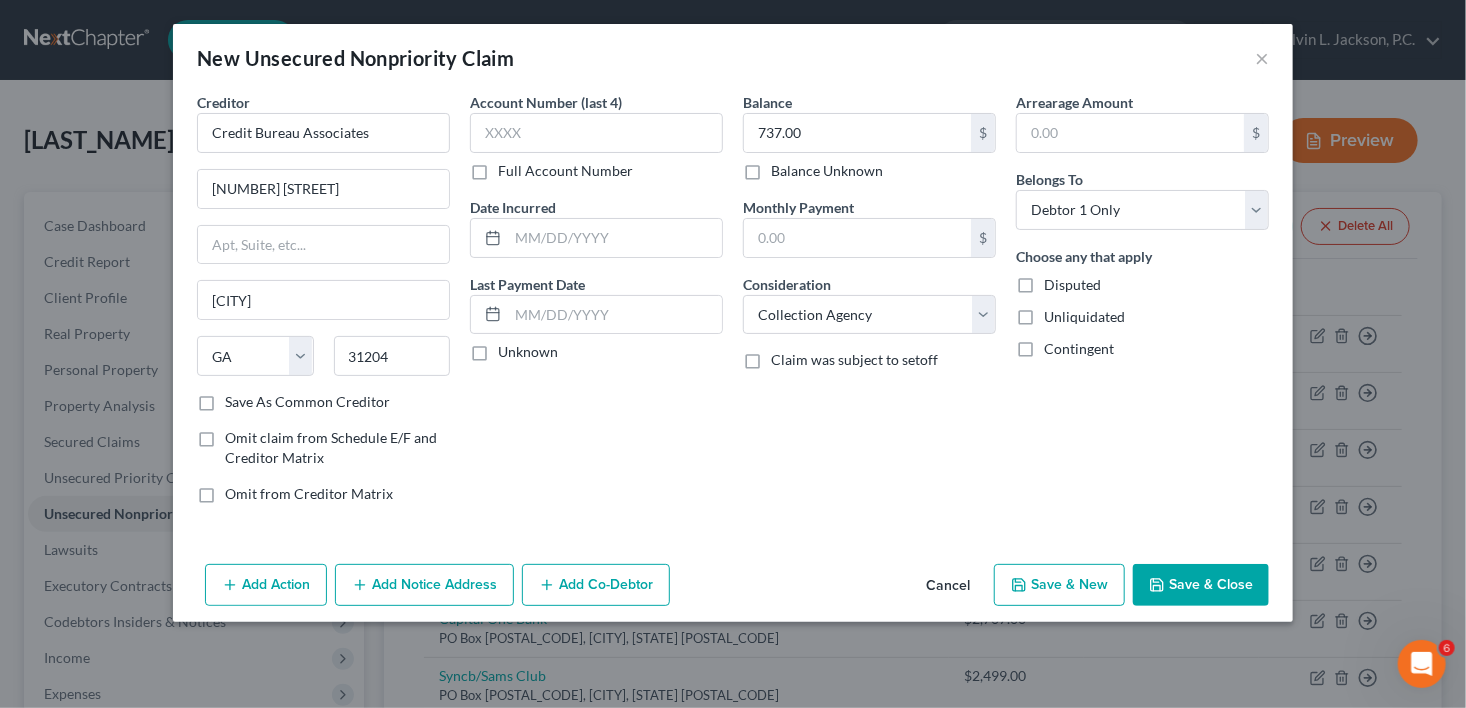 click on "Add Action Add Notice Address Add Co-Debtor Cancel Save & New Save & Close" at bounding box center (733, 589) 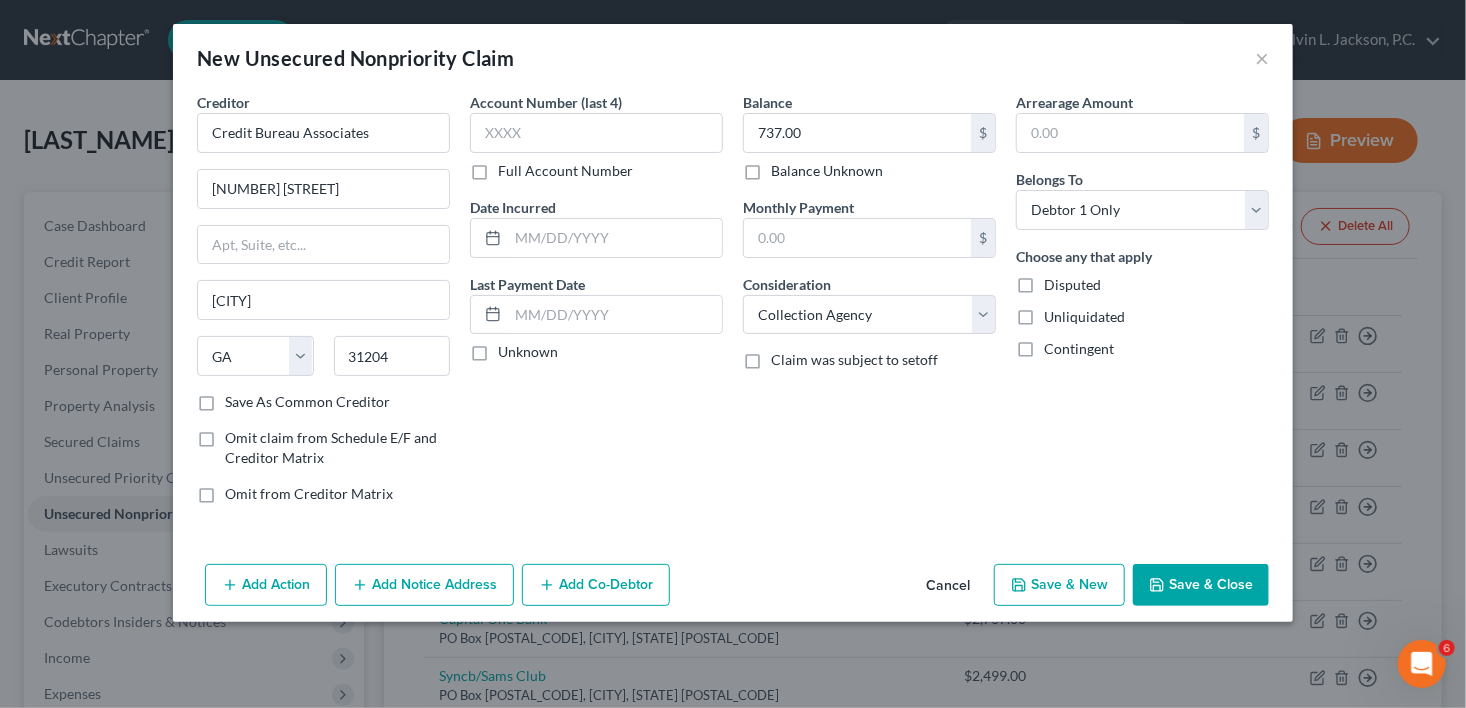 click on "Add Notice Address" at bounding box center [424, 585] 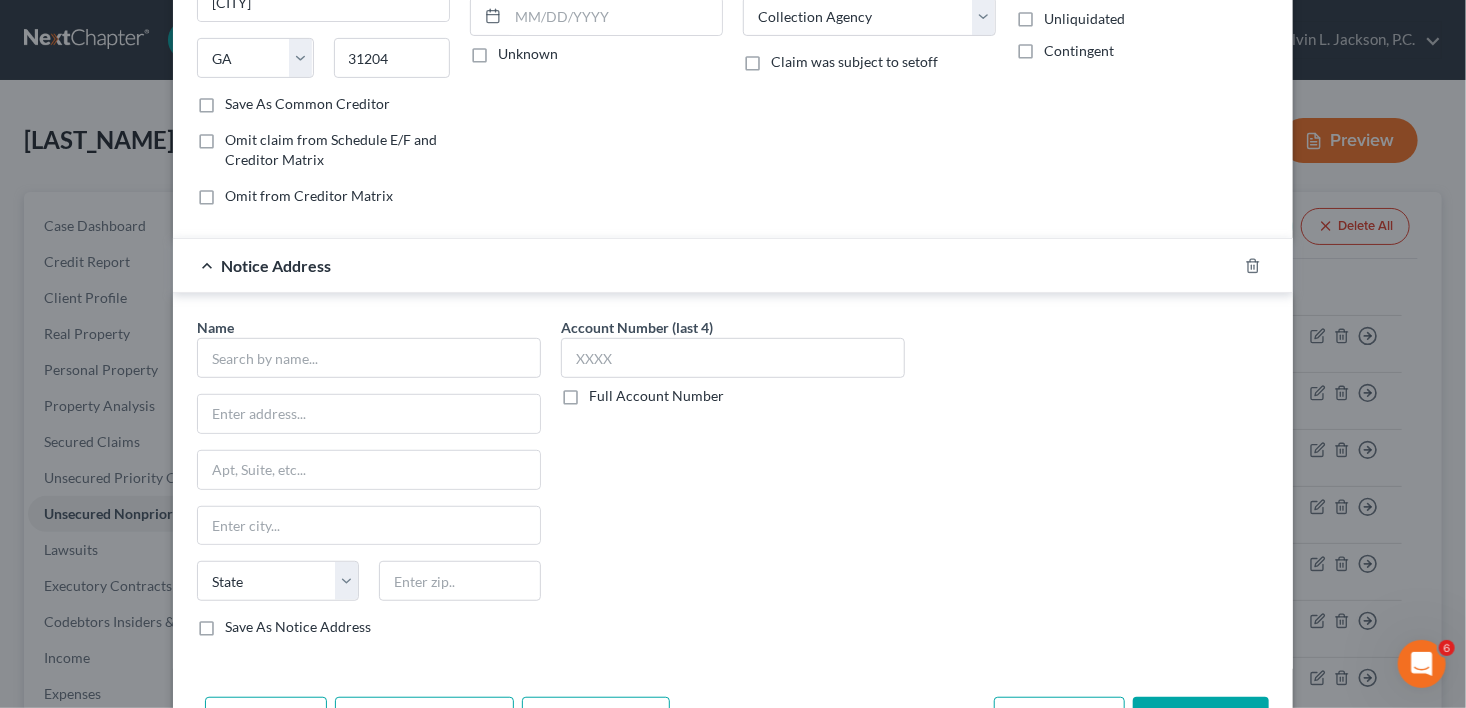 scroll, scrollTop: 309, scrollLeft: 0, axis: vertical 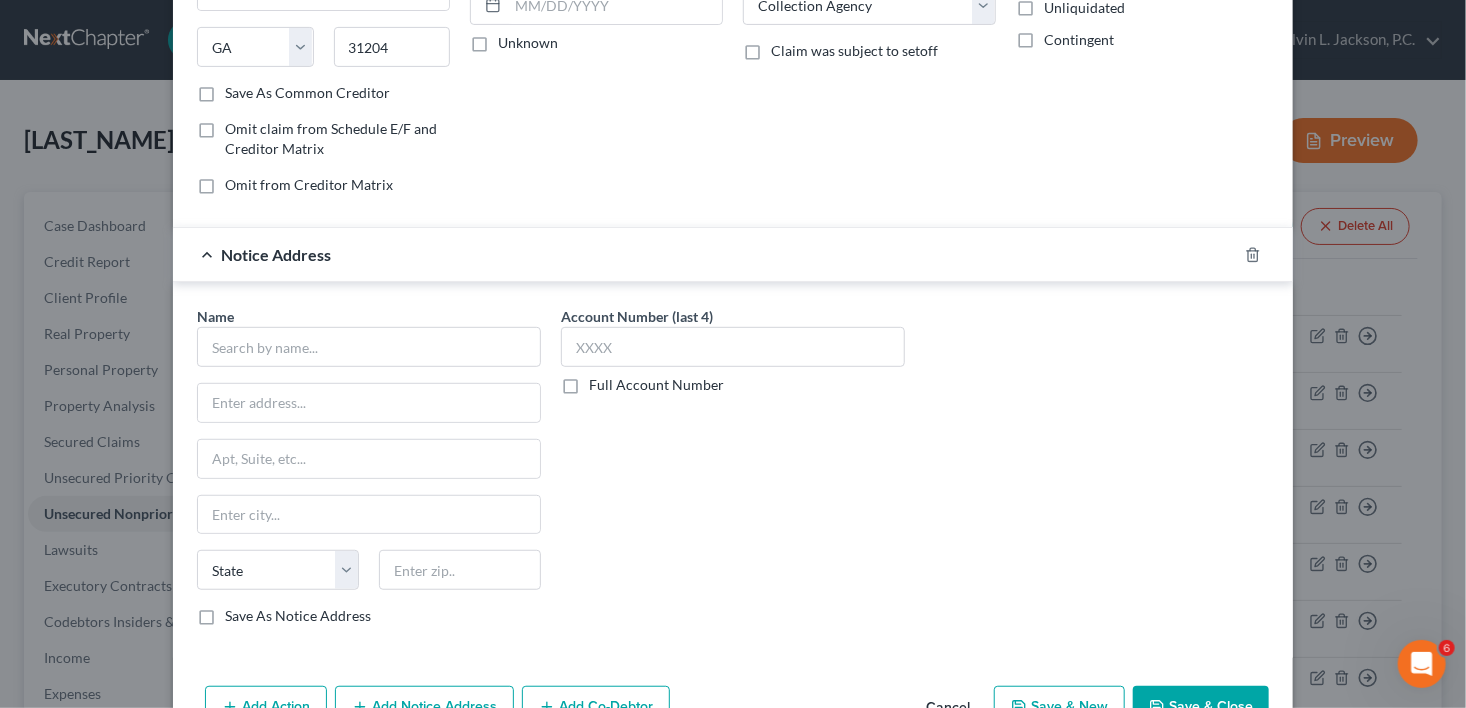 click on "Name
*
State AL AK AR AZ CA CO CT DE DC FL GA GU HI ID IL IN IA KS KY LA ME MD MA MI MN MS MO MT NC ND NE NV NH NJ NM NY OH OK OR PA PR RI SC SD TN TX UT VI VA VT WA WV WI WY Save As Notice Address" at bounding box center (369, 466) 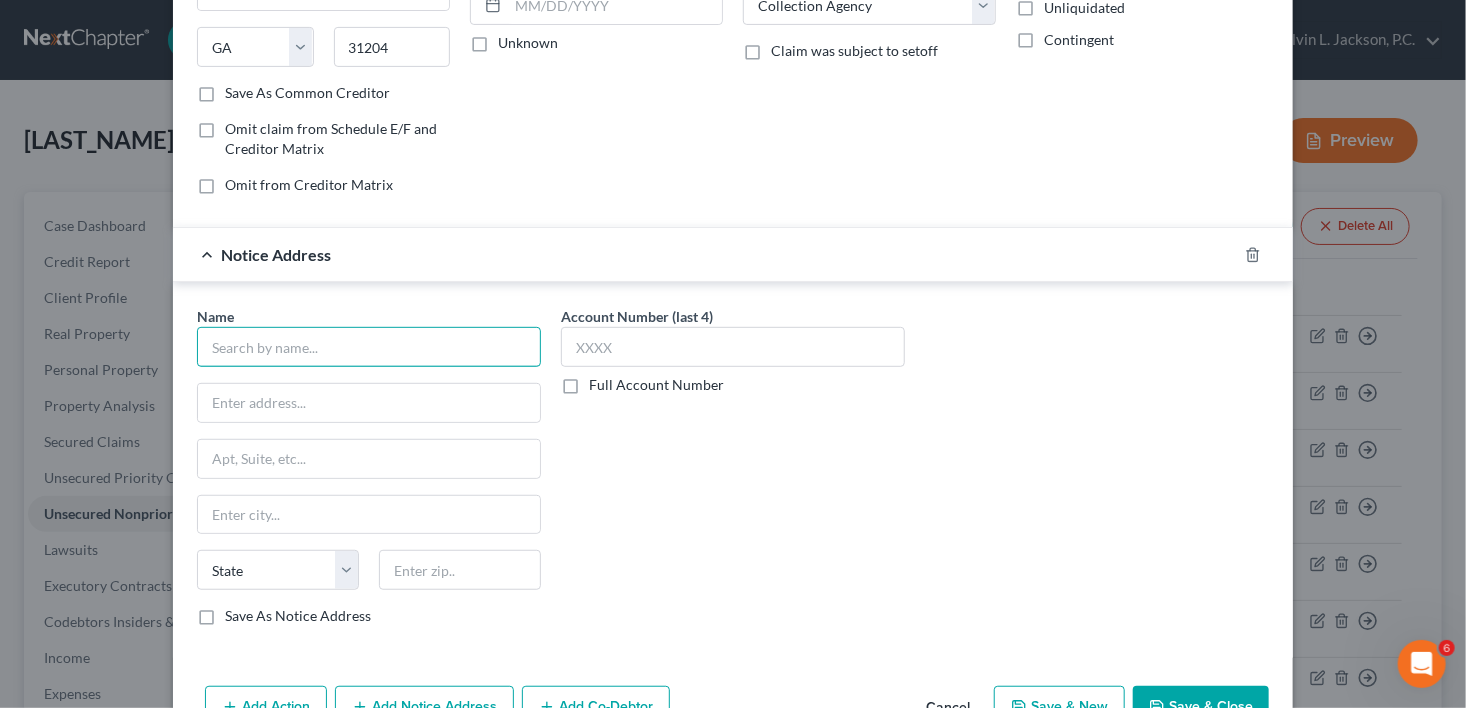click at bounding box center [369, 347] 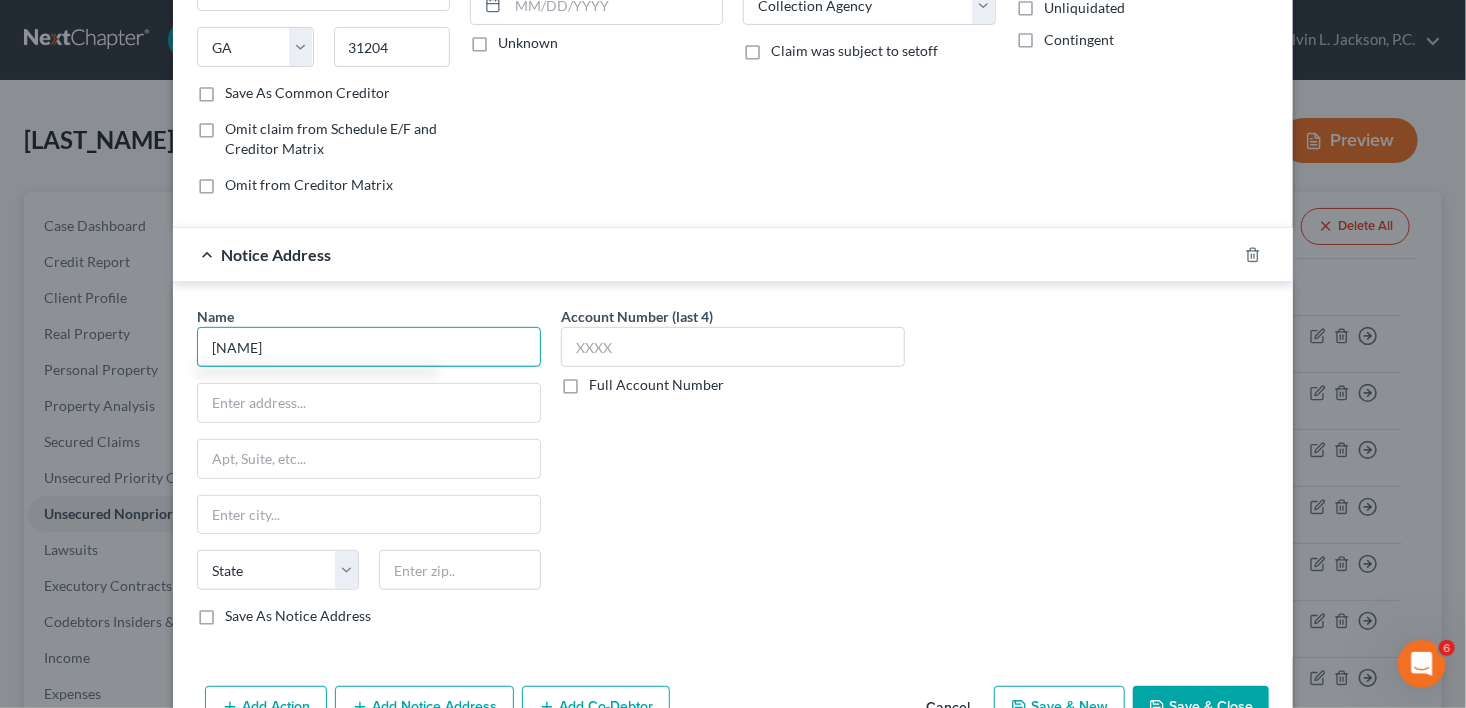 drag, startPoint x: 308, startPoint y: 342, endPoint x: 125, endPoint y: 347, distance: 183.0683 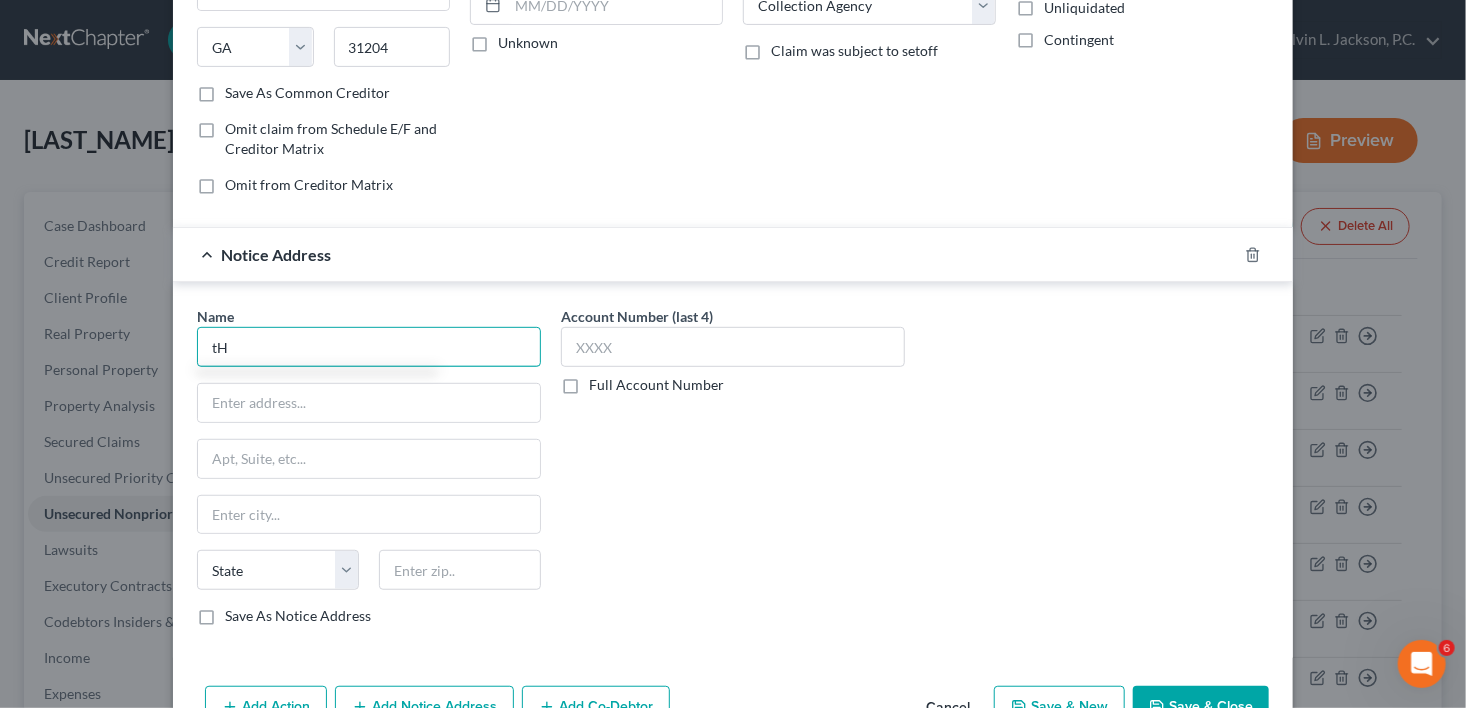 type on "t" 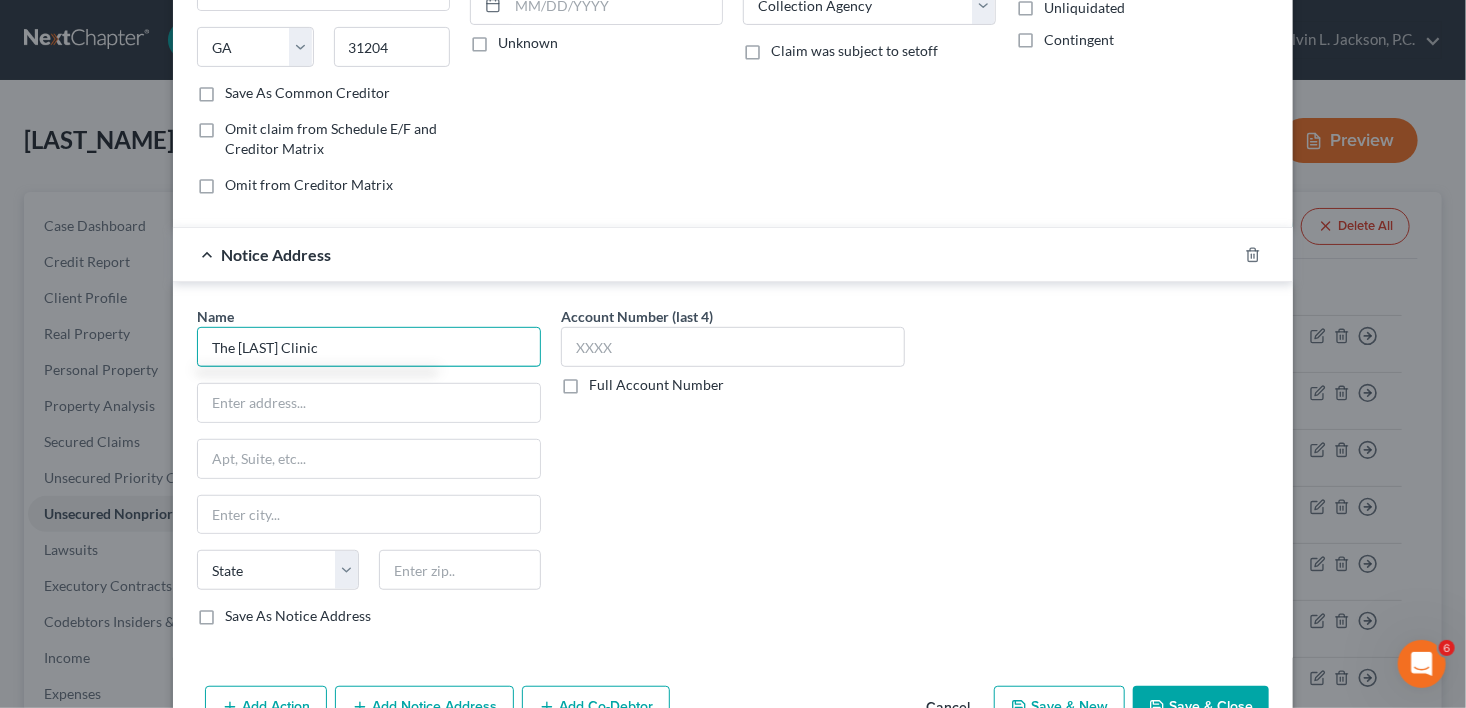 click on "The [LAST] Clinic" at bounding box center [369, 347] 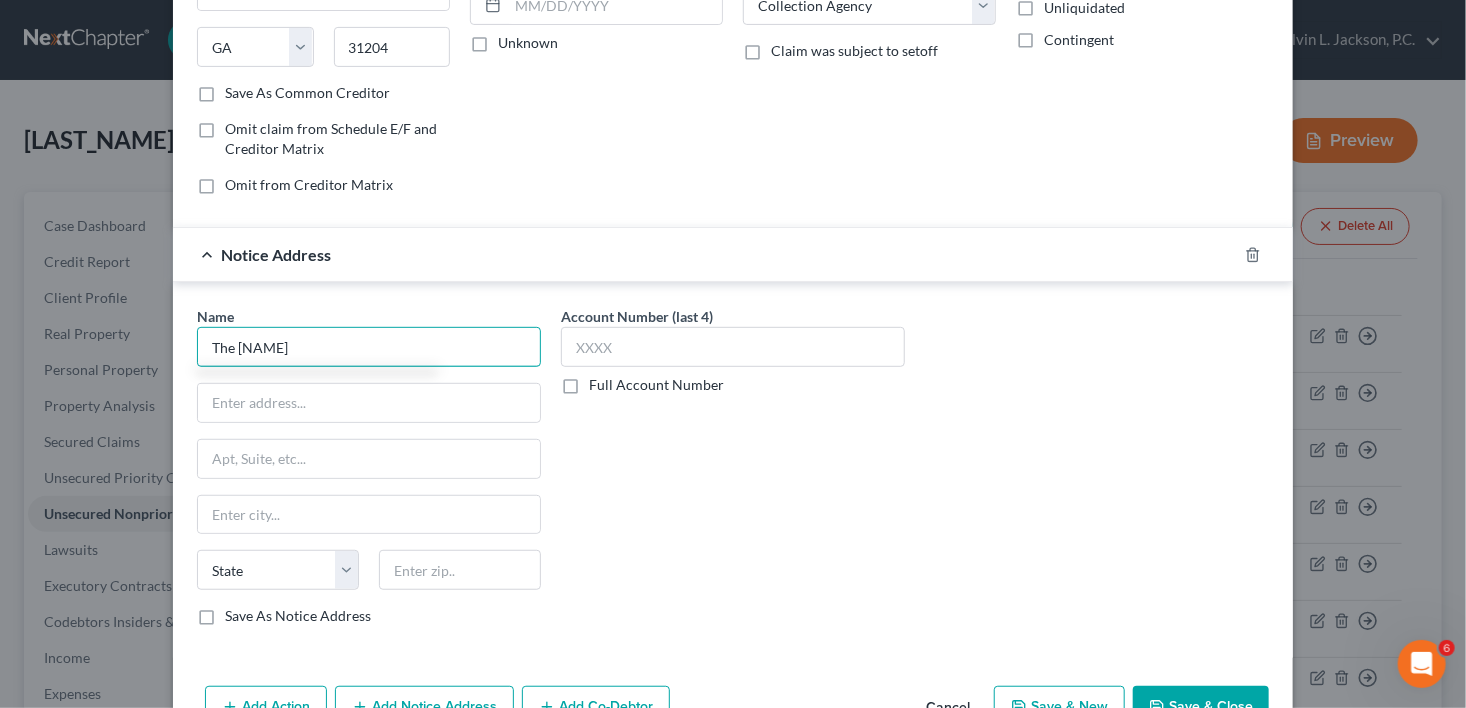 type on "The [NAME]" 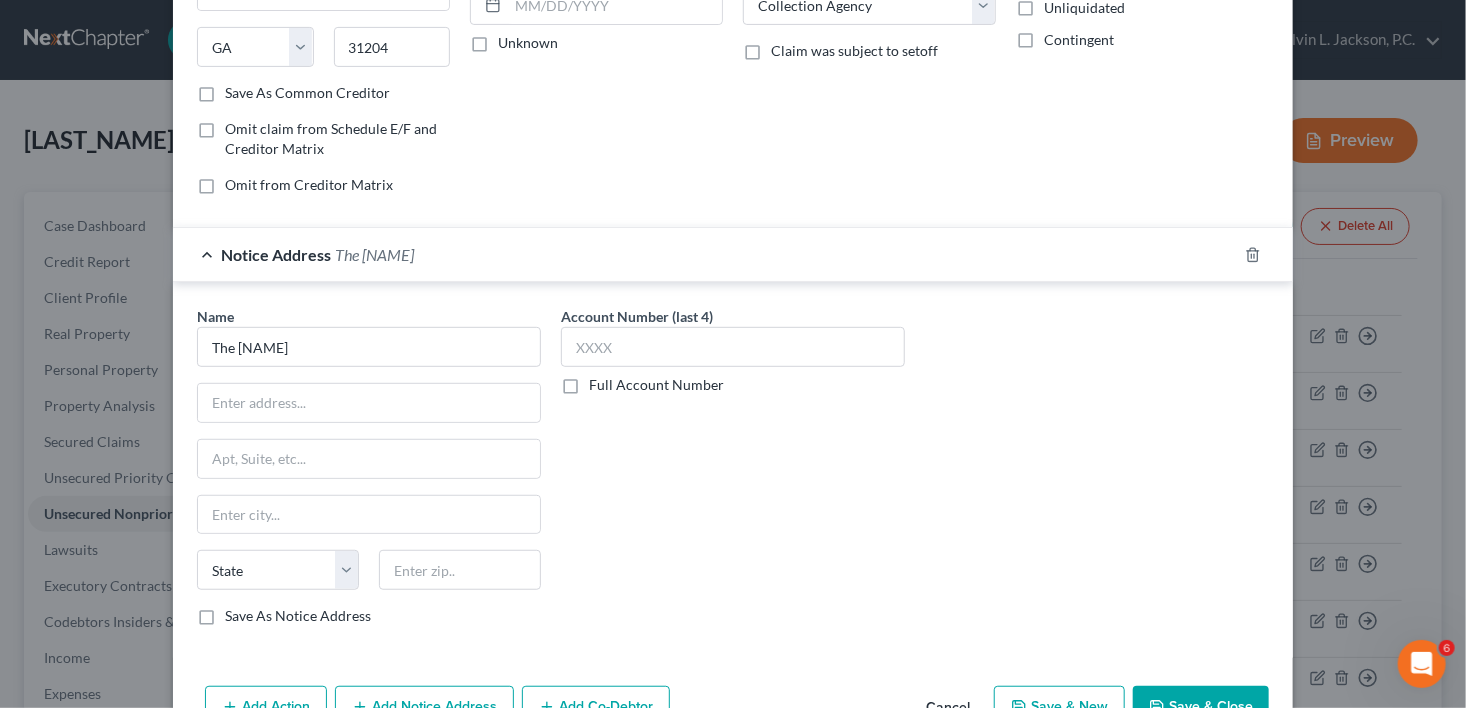 click on "New Unsecured Nonpriority Claim  × Creditor *    Credit Bureau Associates                      [NUMBER] [STREET] [CITY] State AL AK AR AZ CA CO CT DE DC FL GA GU HI ID IL IN IA KS KY LA ME MD MA MI MN MS MO MT NC ND NE NV NH NJ NM NY OH OK OR PA PR RI SC SD TN TX UT VI VA VT WA WV WI WY [POSTAL_CODE] Save As Common Creditor Omit claim from Schedule E/F and Creditor Matrix Omit from Creditor Matrix
Account Number (last 4)
Full Account Number
Date Incurred         Last Payment Date         Unknown Balance
737.00 $
Balance Unknown
Balance Undetermined
737.00 $
Balance Unknown
Monthly Payment $ Consideration Select Cable / Satellite Services Collection Agency Credit Card Debt Debt Counseling / Attorneys Deficiency Balance Domestic Support Obligations Home / Car Repairs Income Taxes Judgment Liens Medical Services Monies Loaned / Advanced Mortgage Obligation To Pensions $" at bounding box center [733, 354] 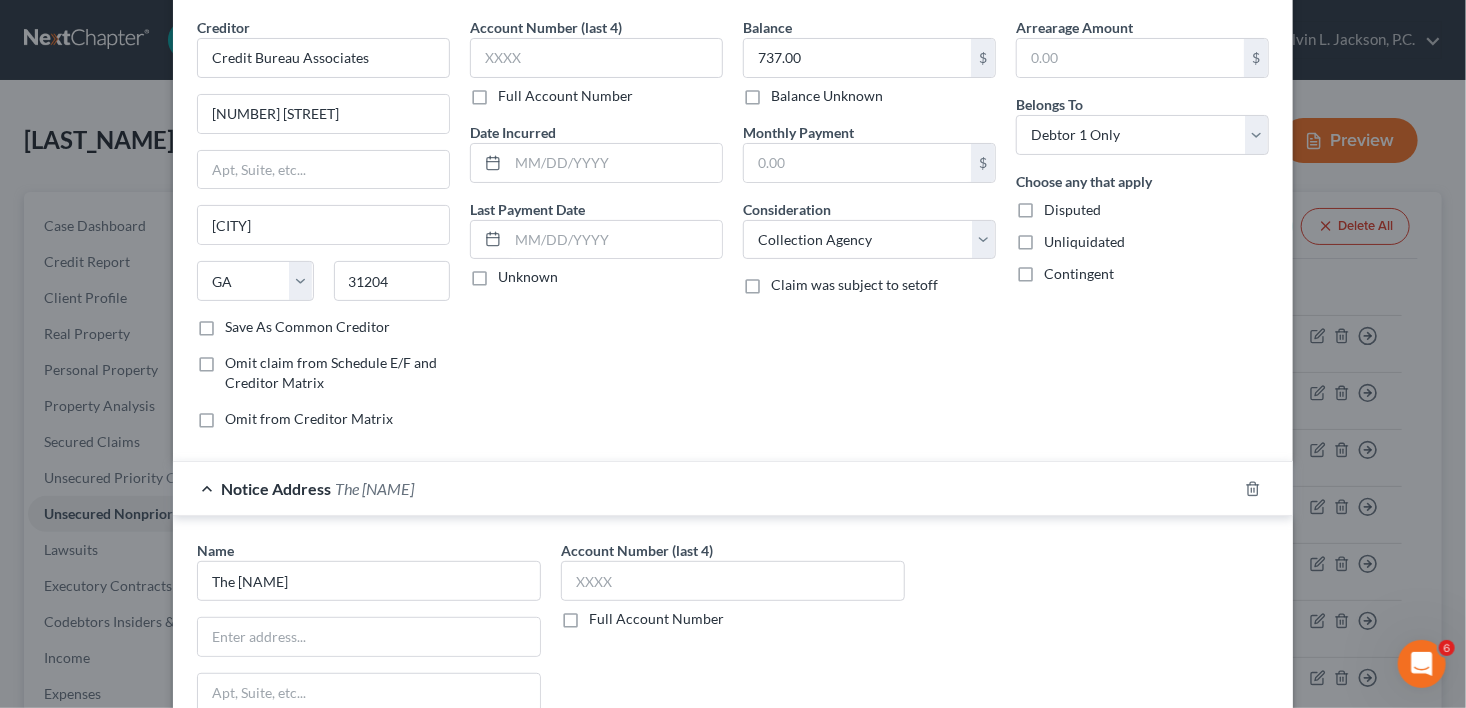 scroll, scrollTop: 0, scrollLeft: 0, axis: both 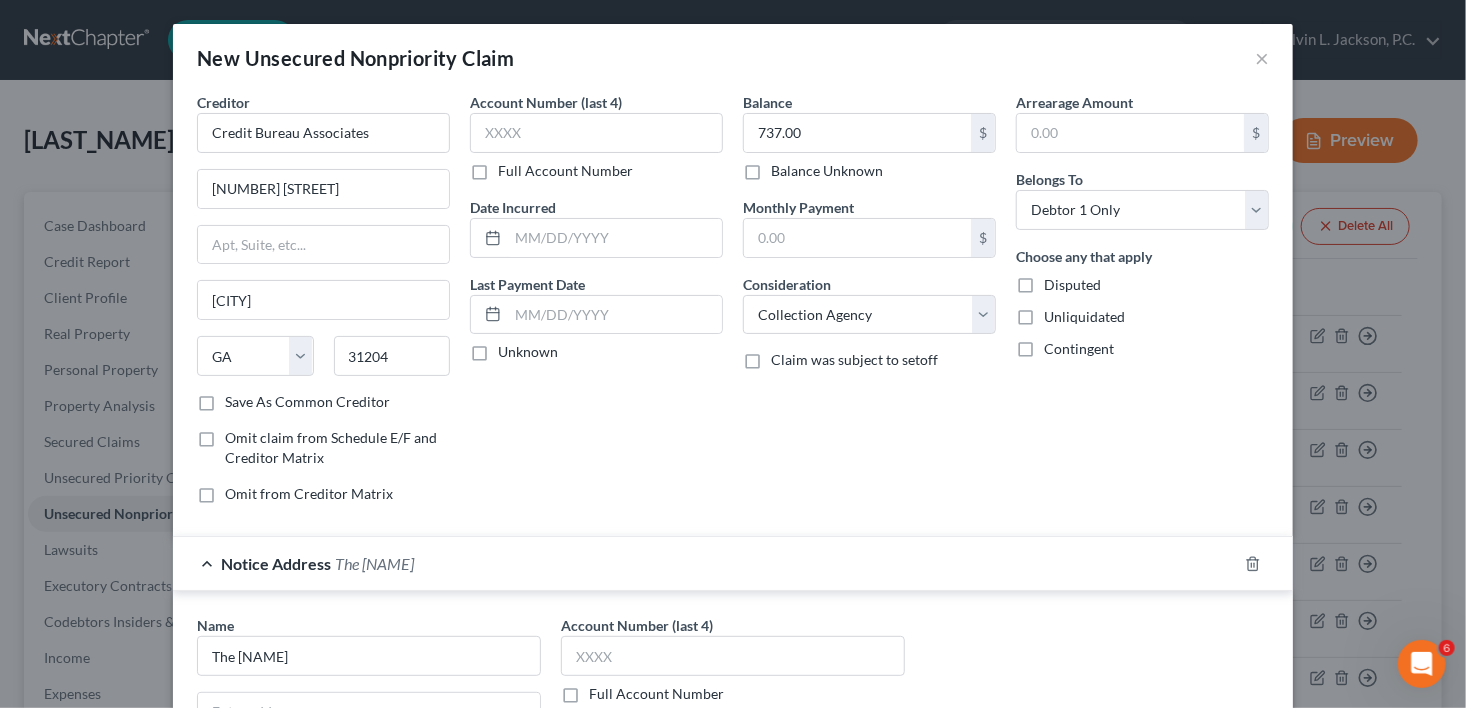 click on "New Unsecured Nonpriority Claim  ×" at bounding box center (733, 58) 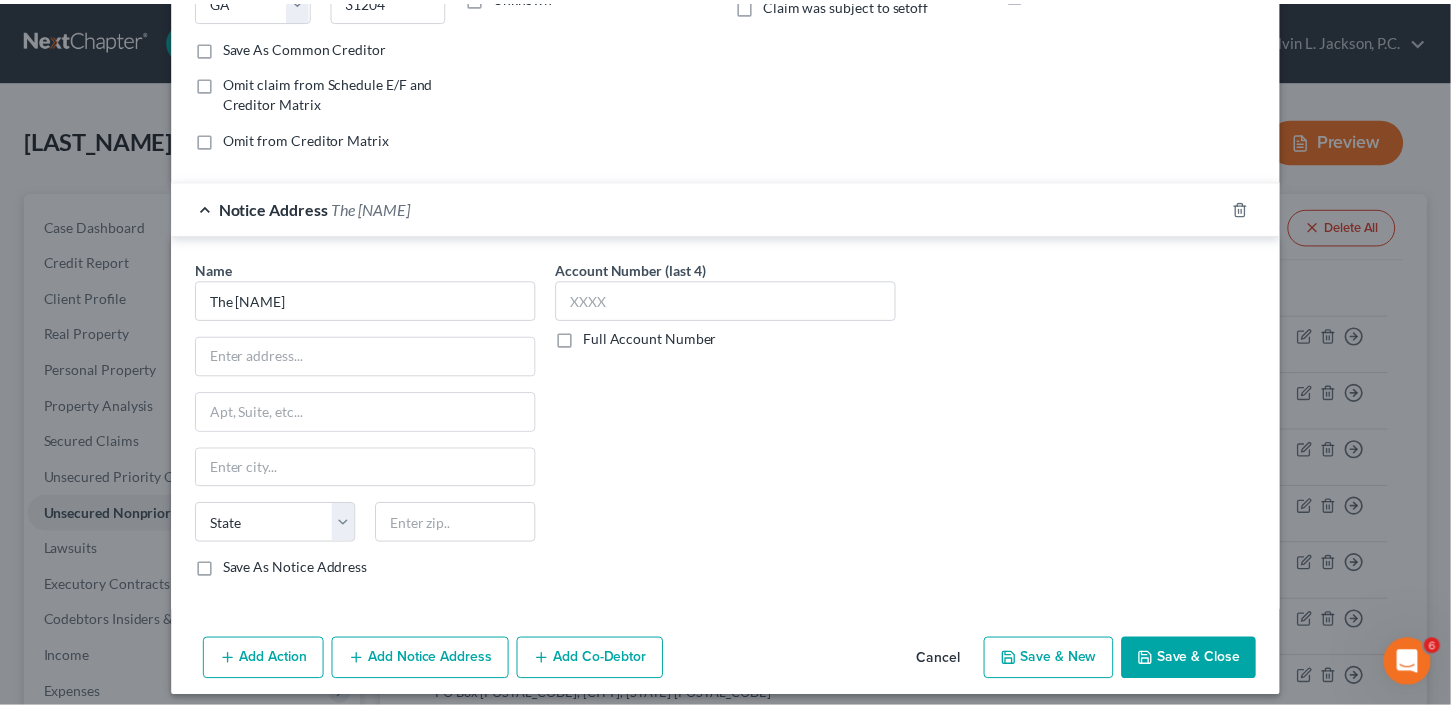 scroll, scrollTop: 364, scrollLeft: 0, axis: vertical 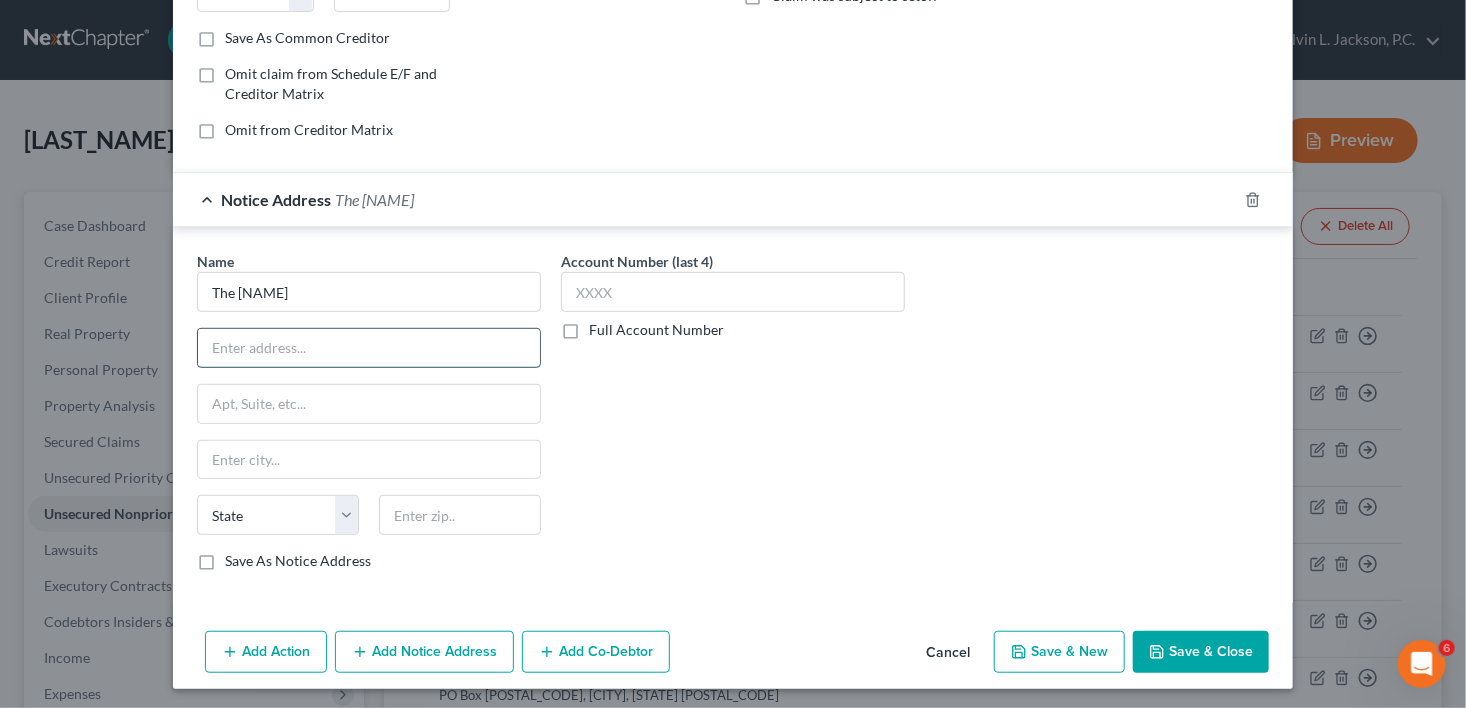click at bounding box center (369, 348) 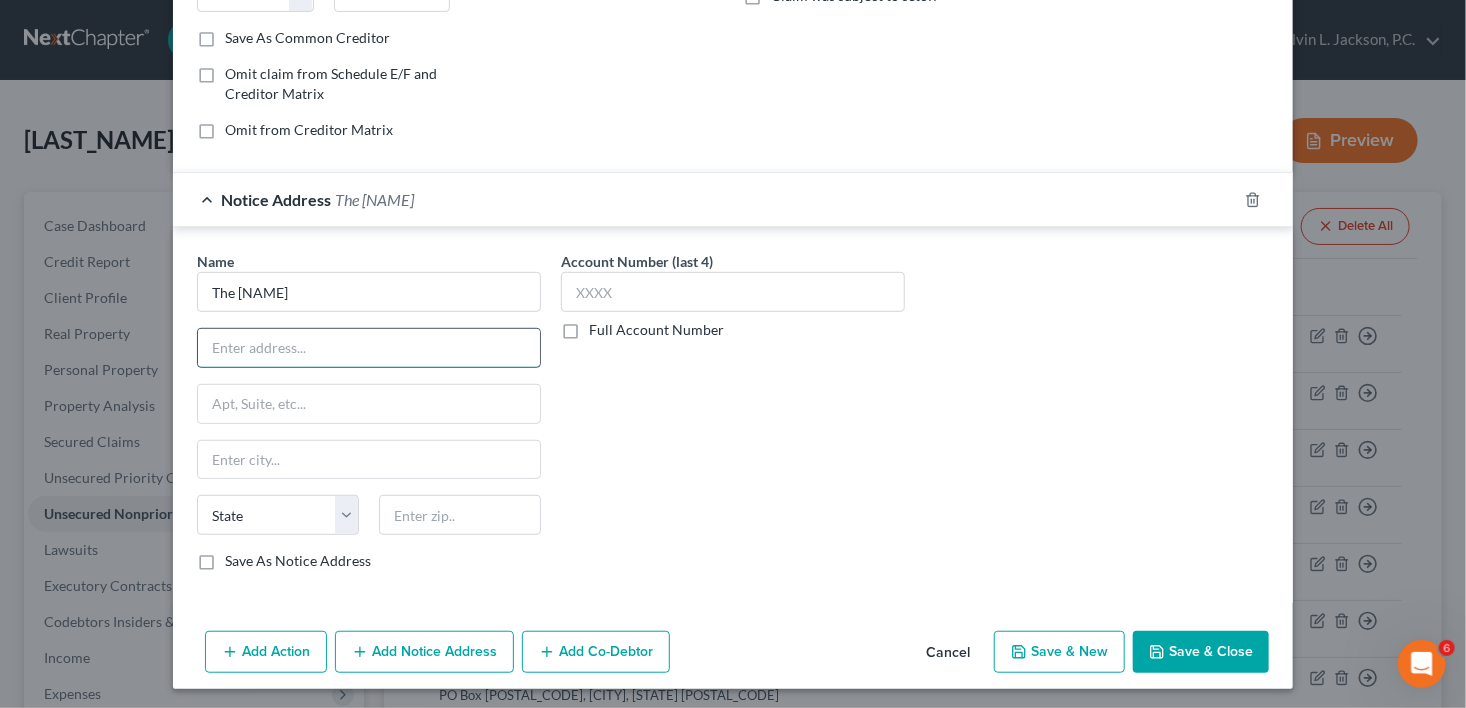 paste on "[NUMBER] [STREET] [CITY], [STATE] [POSTAL_CODE]" 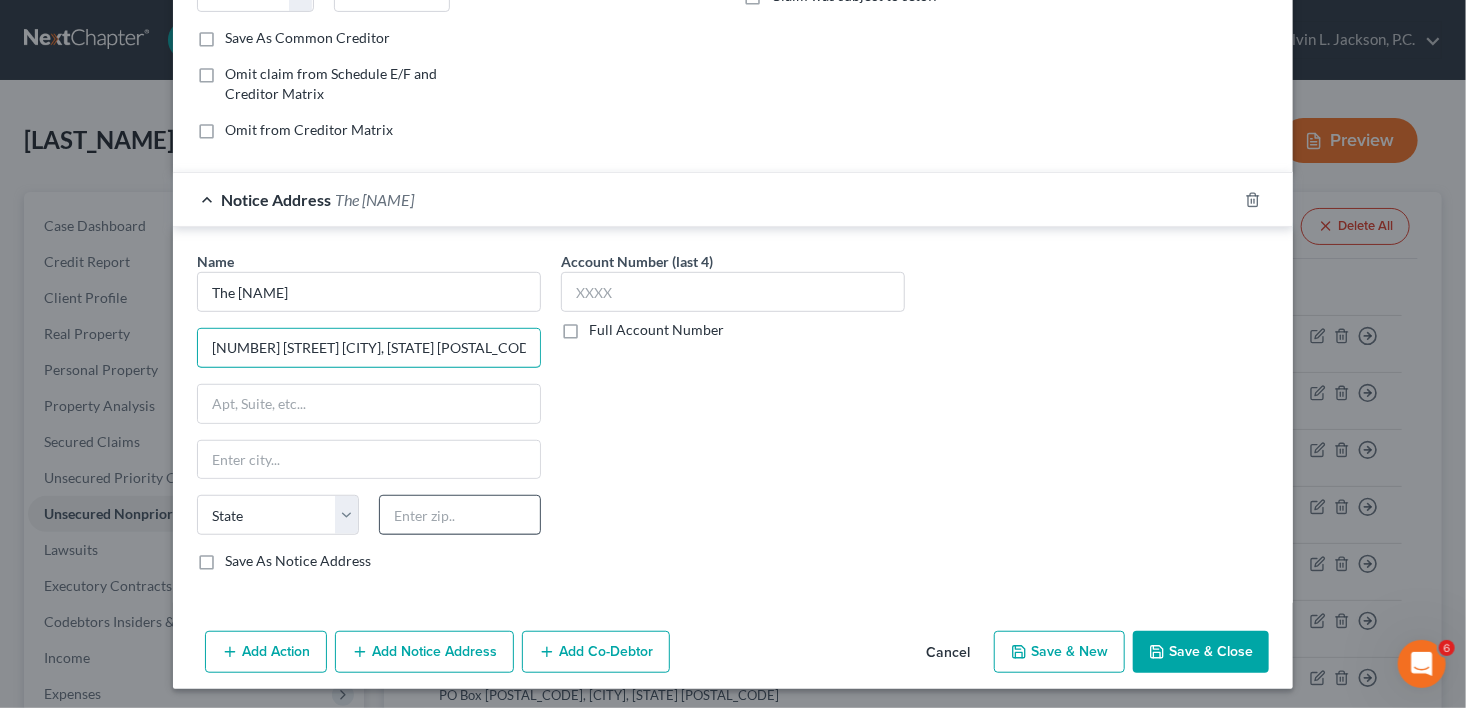 type on "[NUMBER] [STREET] [CITY], [STATE] [POSTAL_CODE]" 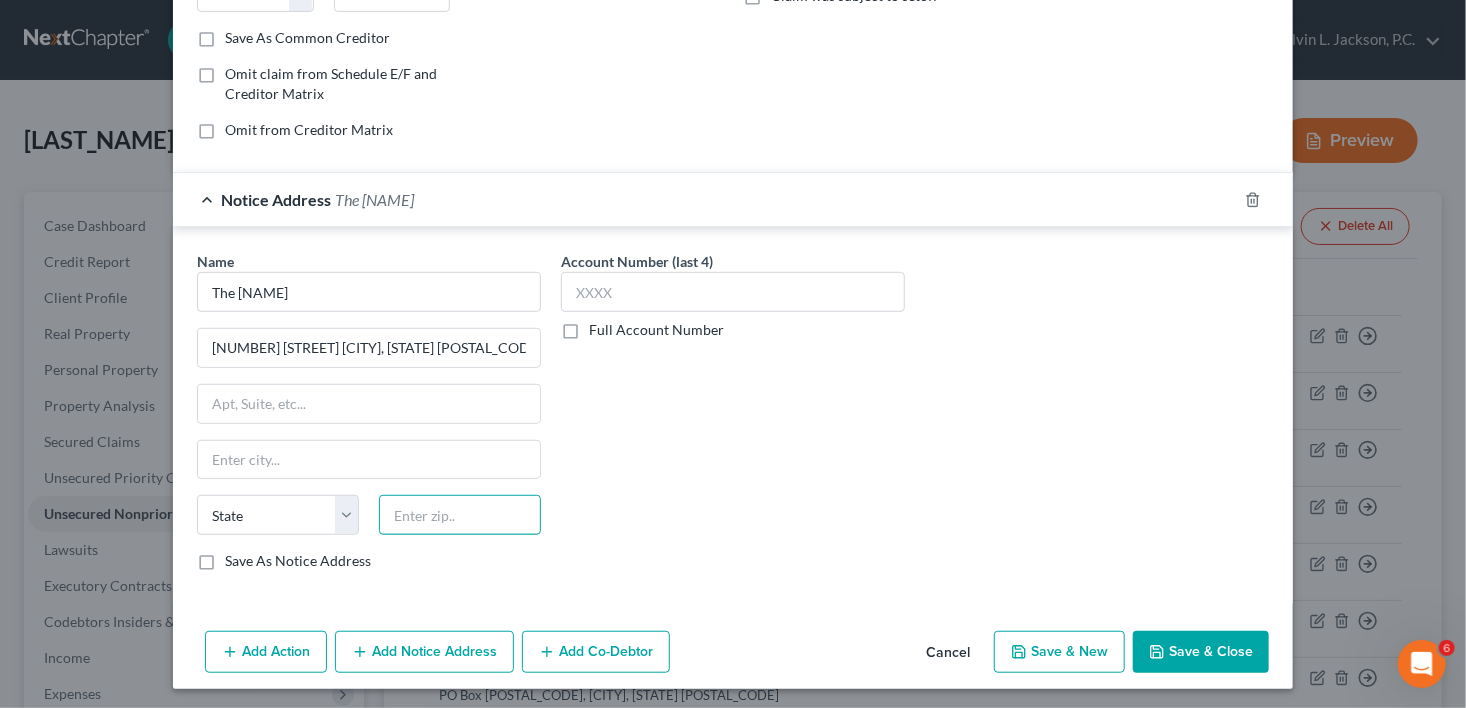 click at bounding box center (460, 515) 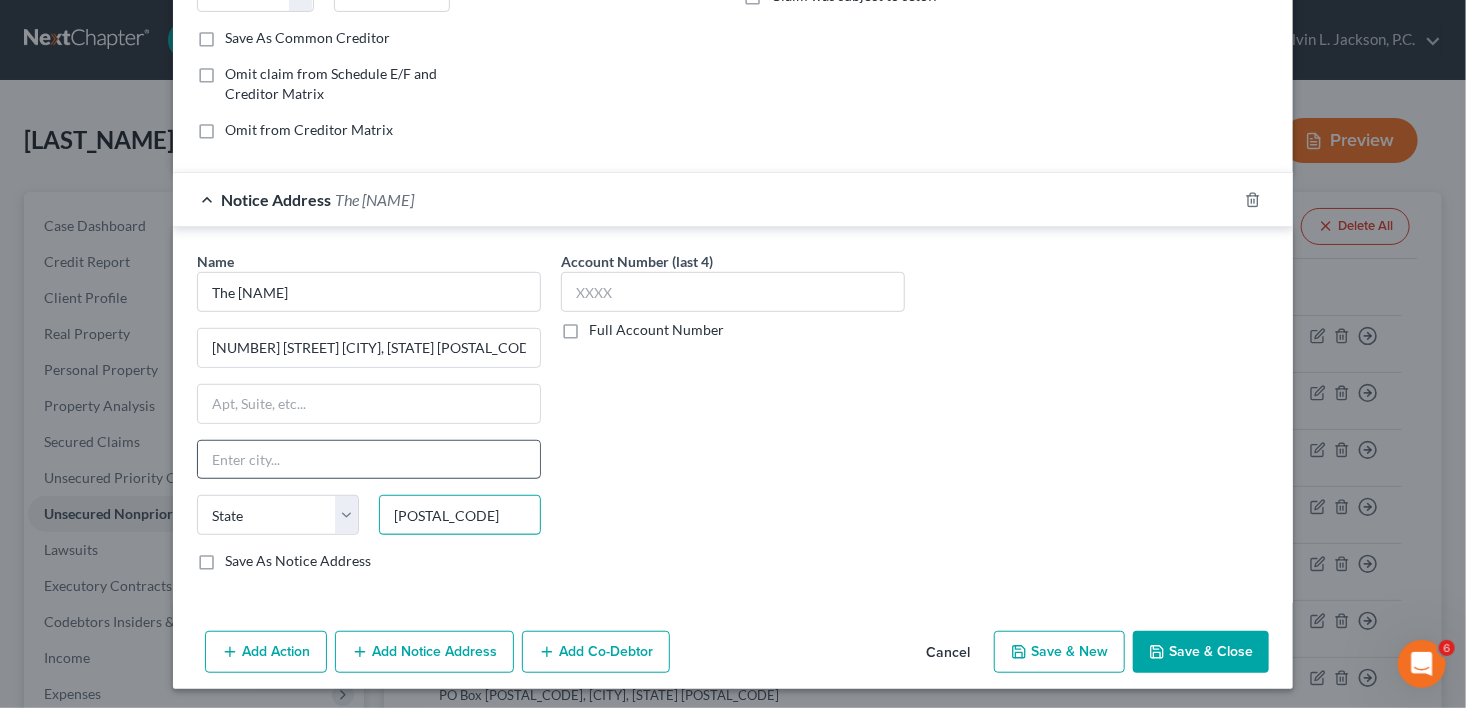 type on "[POSTAL_CODE]" 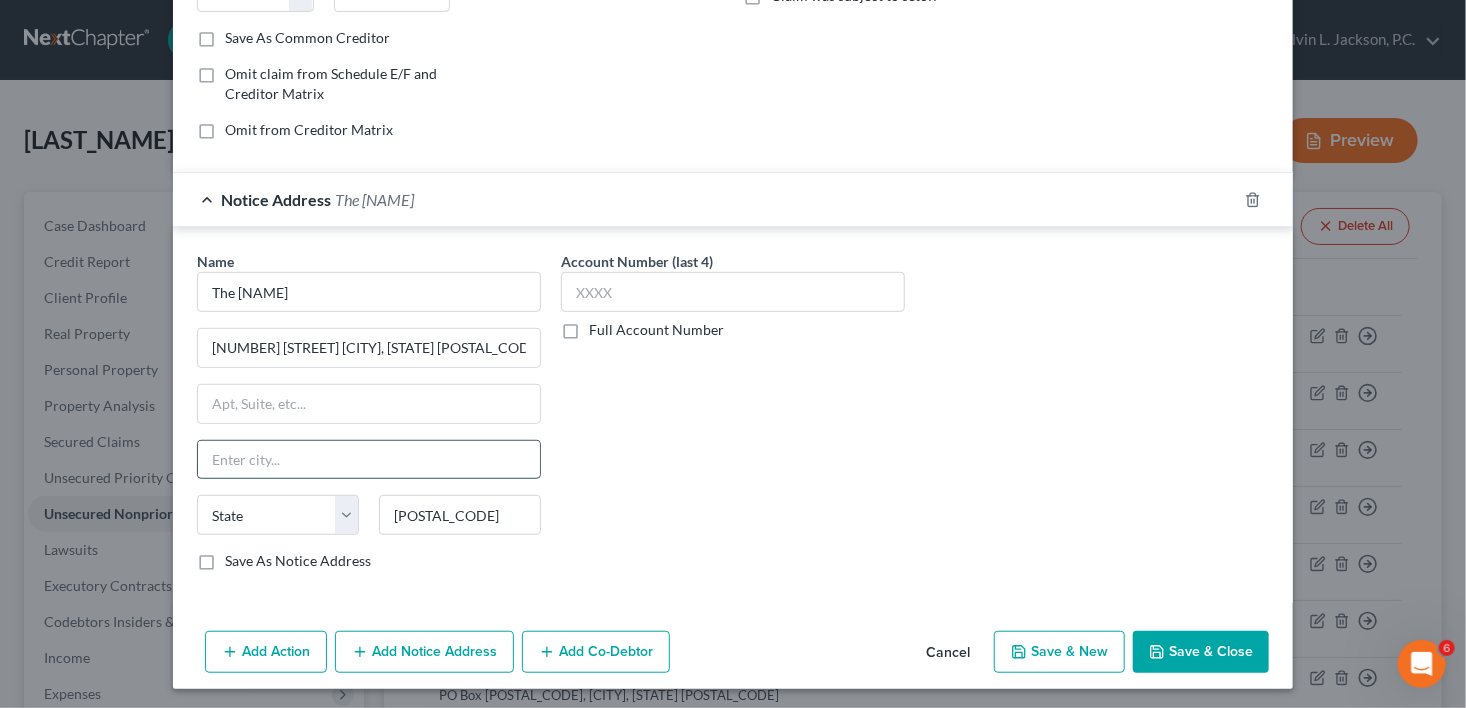 click at bounding box center [369, 460] 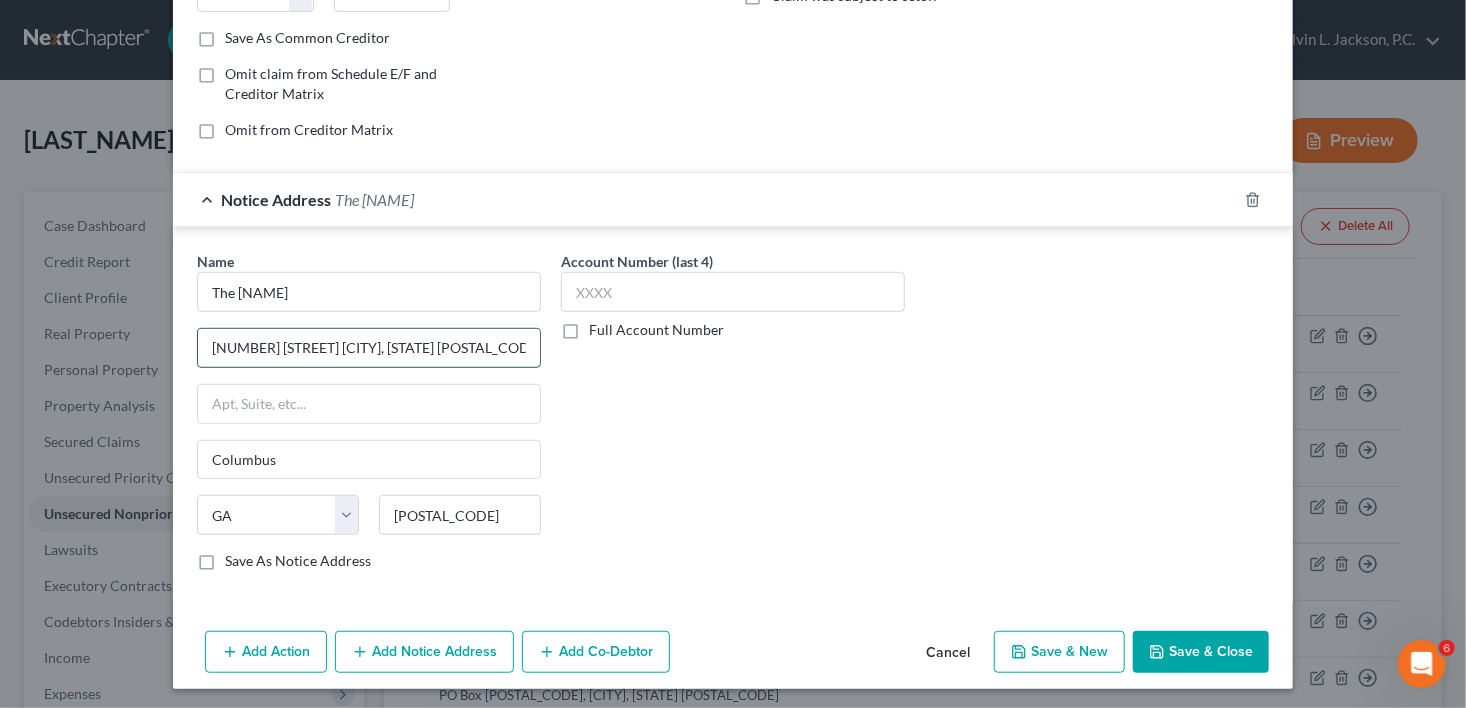 drag, startPoint x: 355, startPoint y: 347, endPoint x: 503, endPoint y: 354, distance: 148.16545 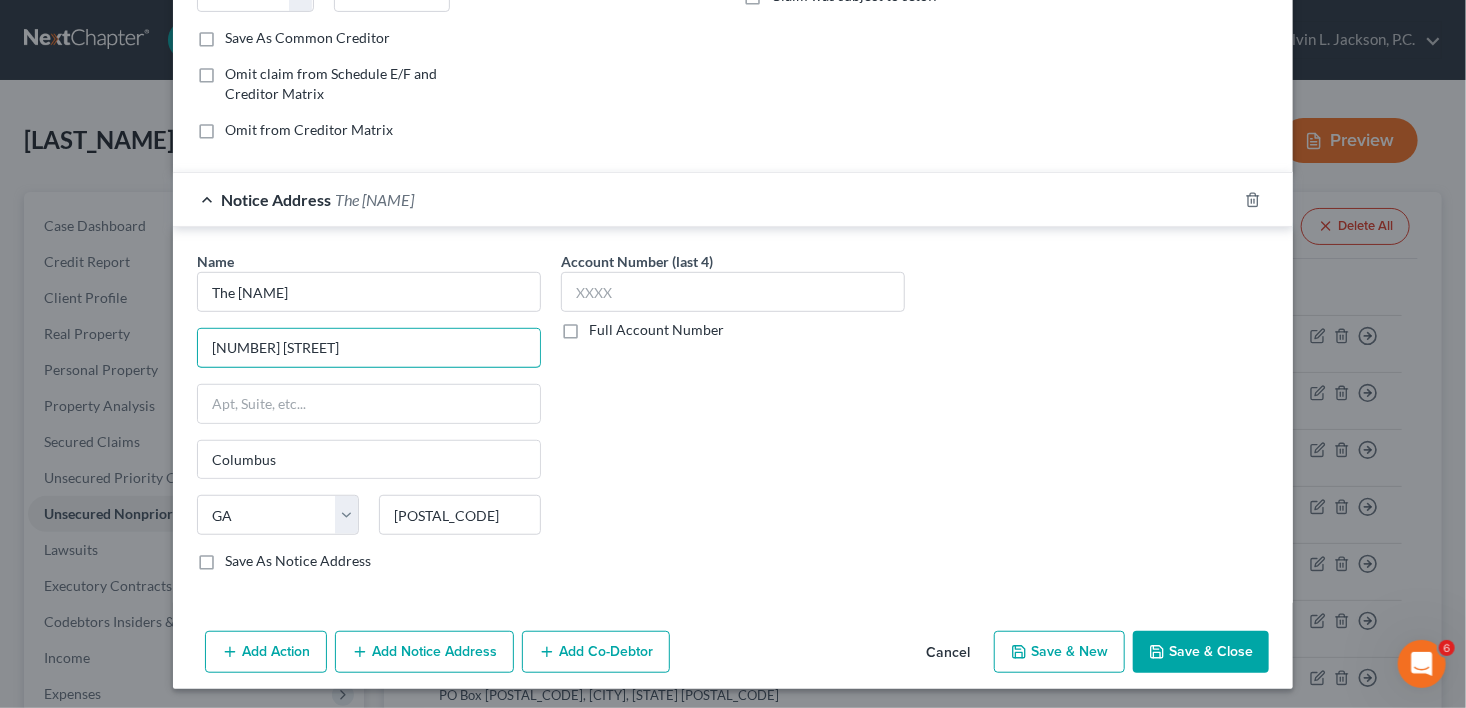 type on "[NUMBER] [STREET]" 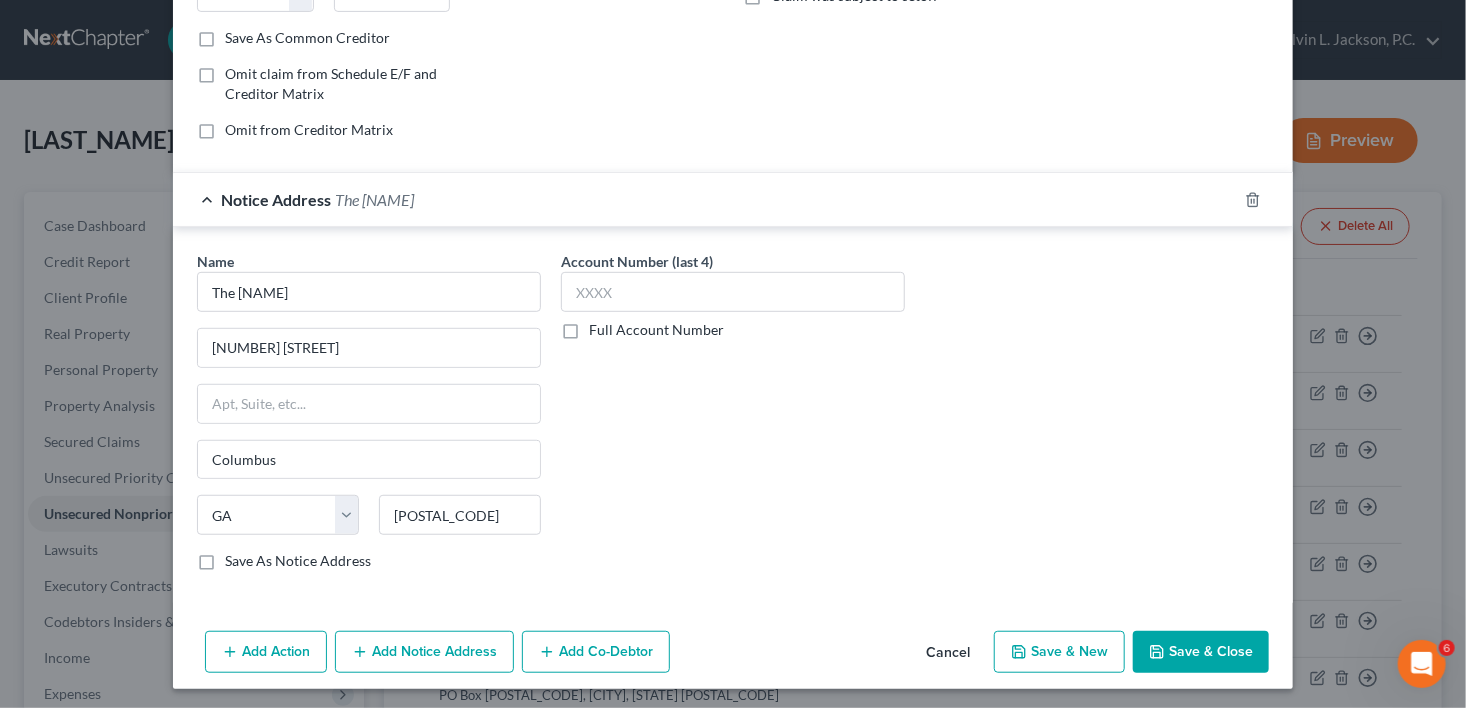 click on "Save & Close" at bounding box center [1201, 652] 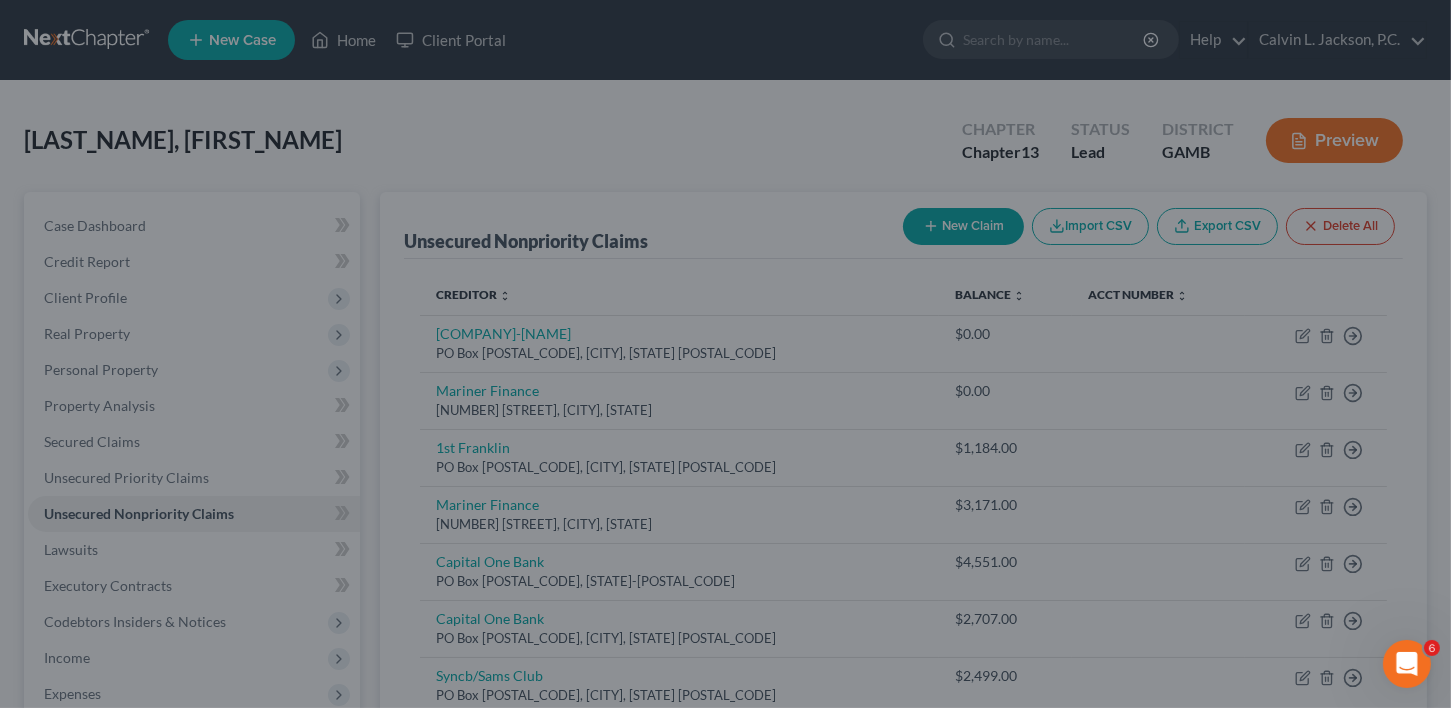 scroll, scrollTop: 0, scrollLeft: 0, axis: both 